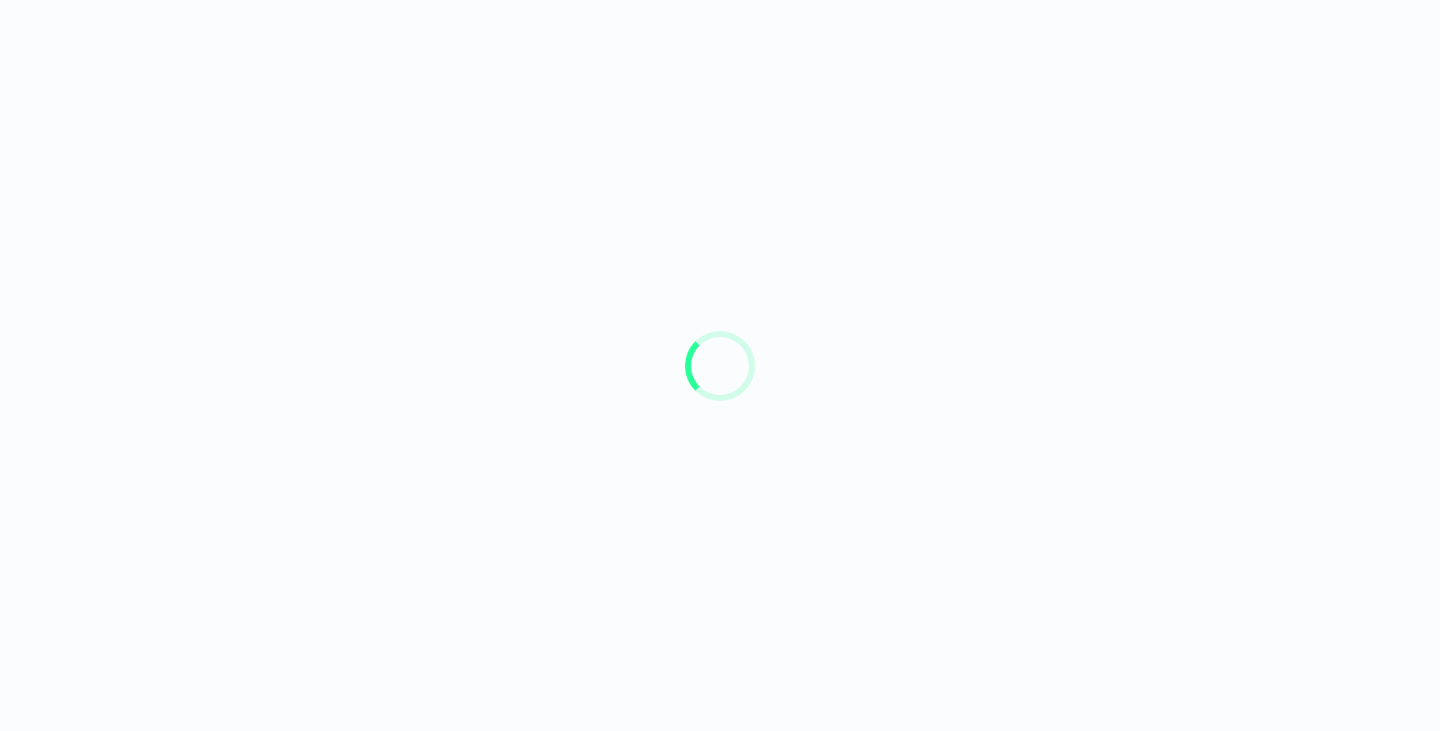 scroll, scrollTop: 0, scrollLeft: 0, axis: both 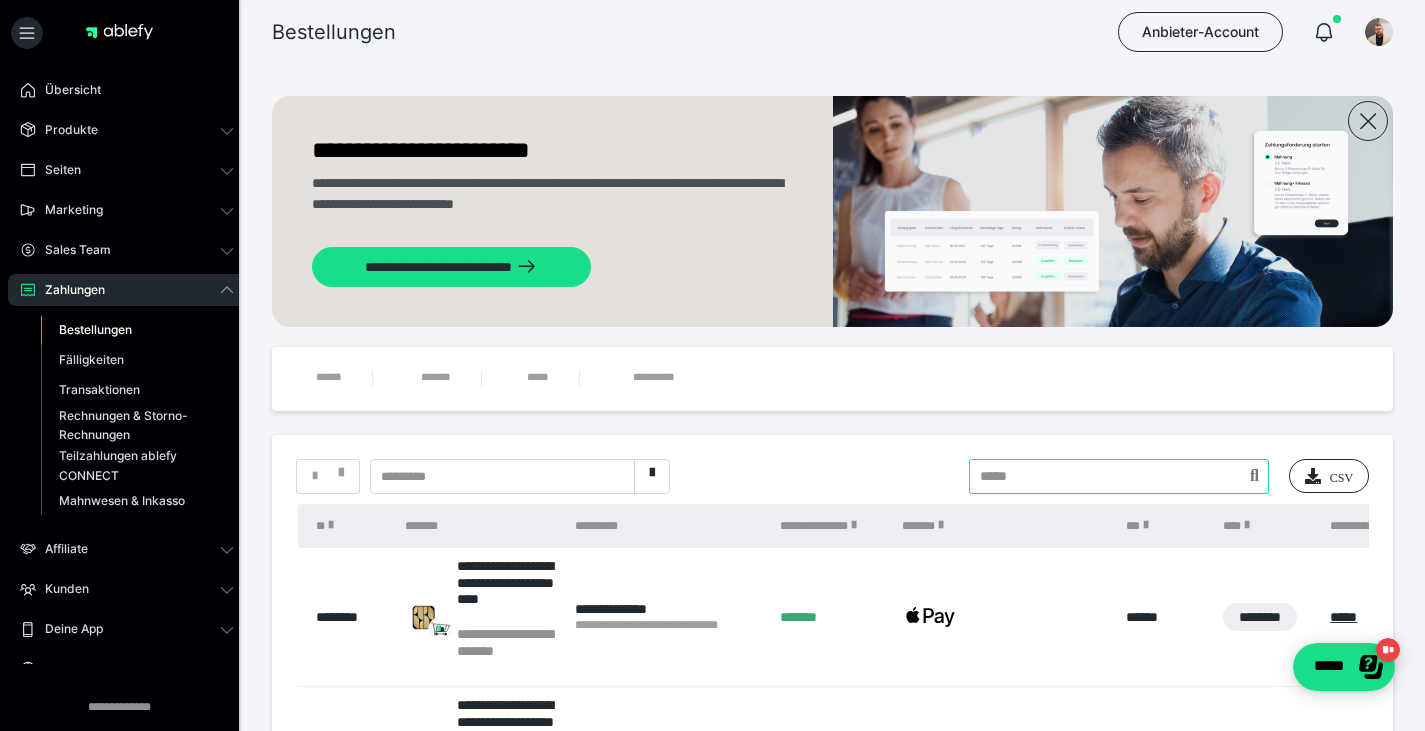 click at bounding box center (1119, 476) 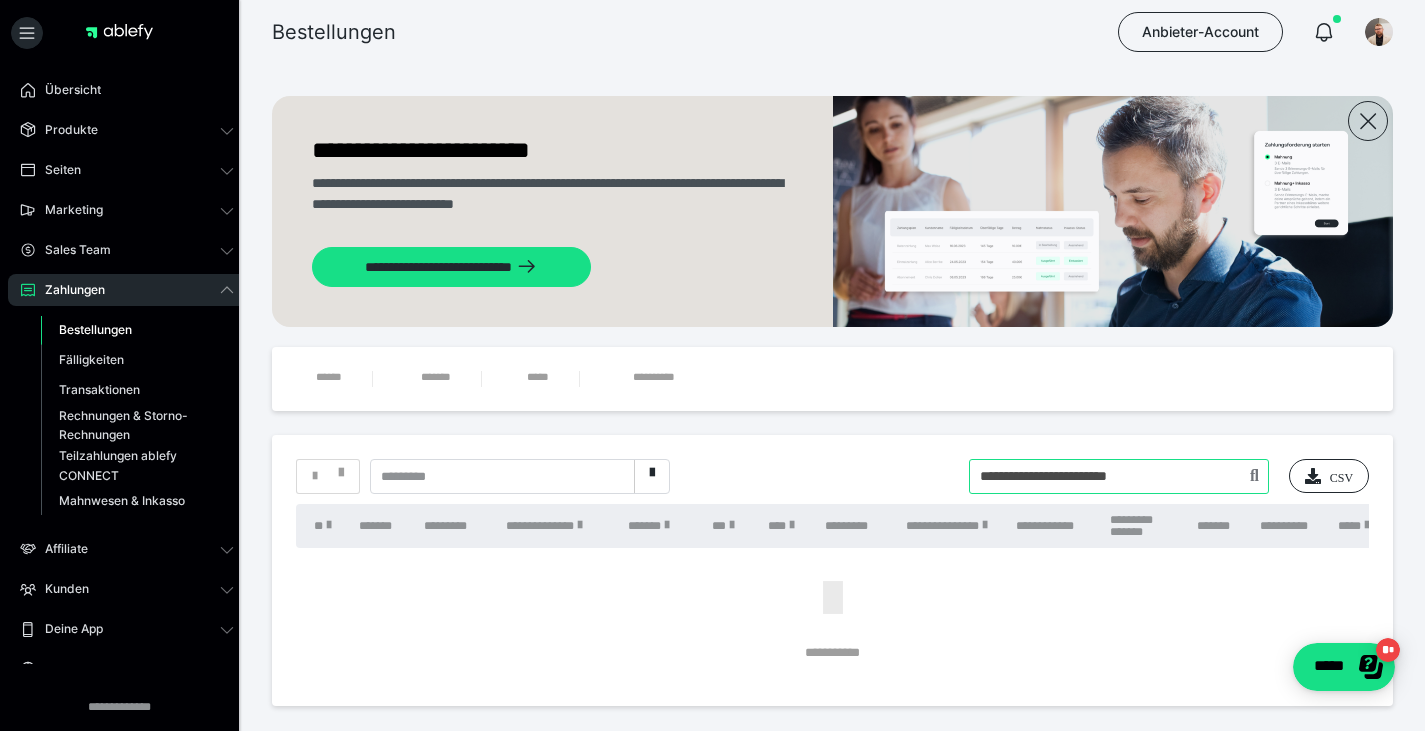 click at bounding box center [1119, 476] 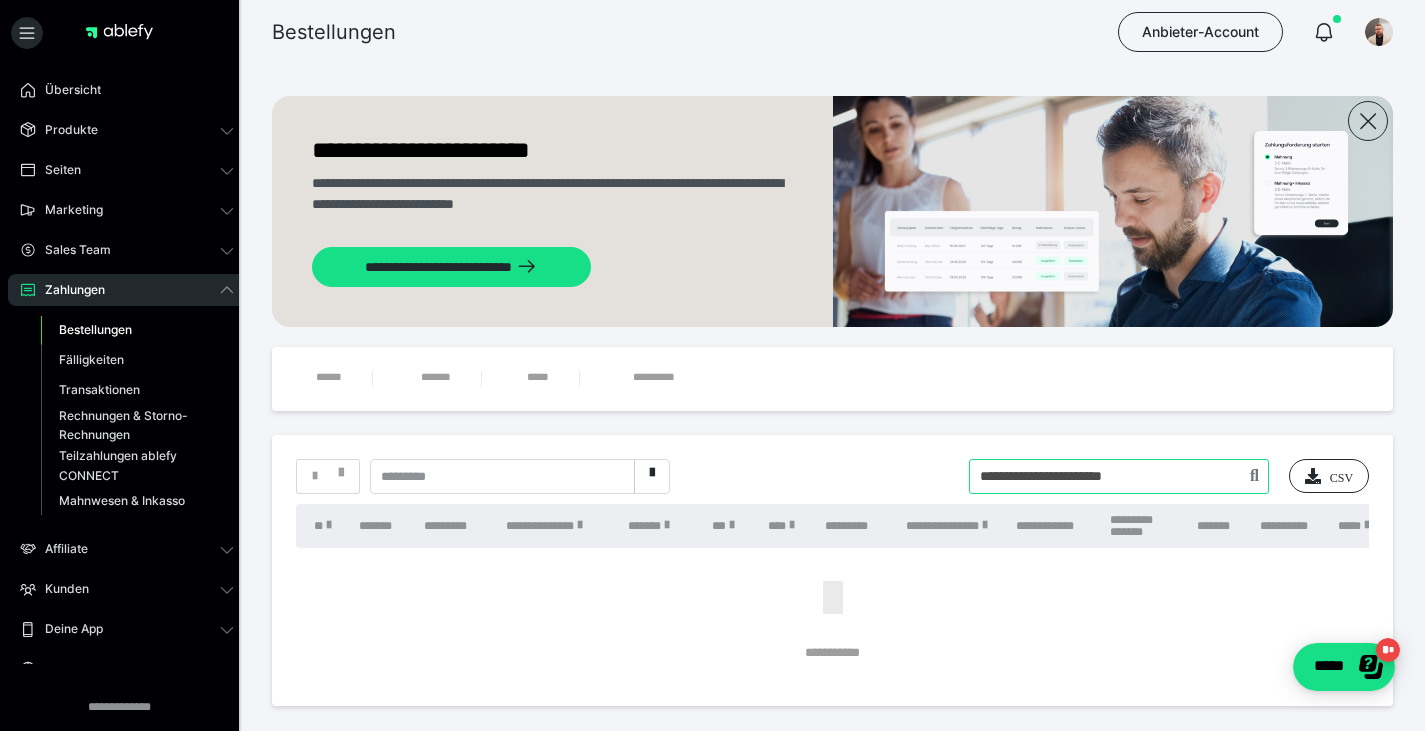 type on "**********" 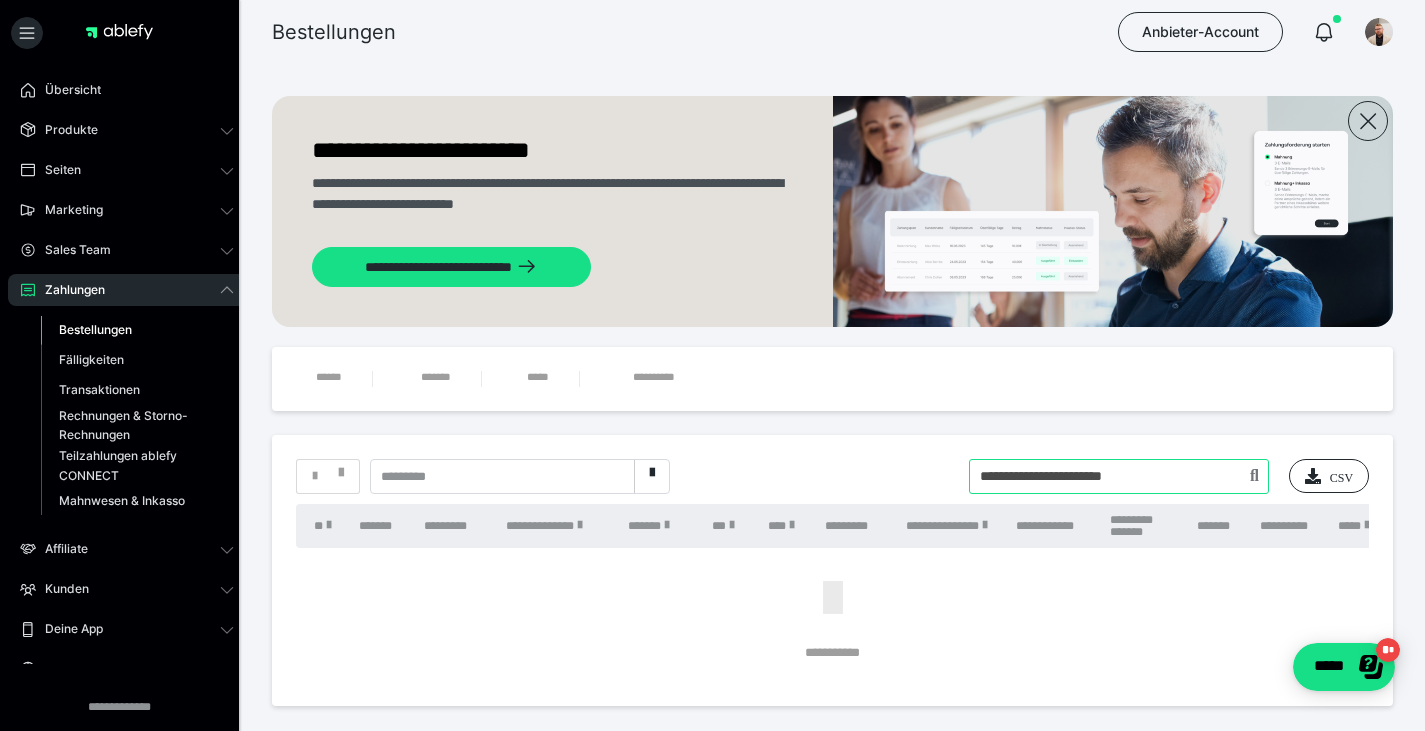 drag, startPoint x: 1200, startPoint y: 486, endPoint x: 843, endPoint y: 473, distance: 357.2366 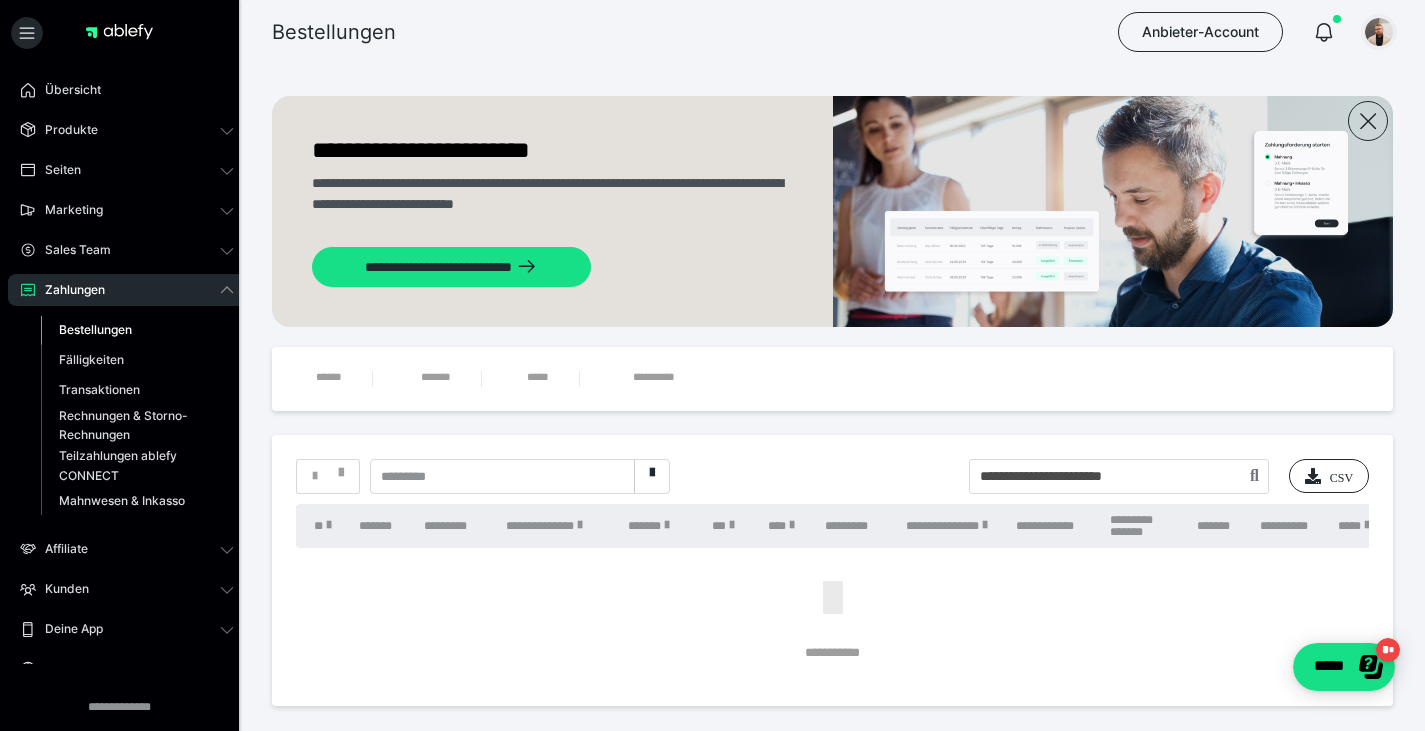 click at bounding box center [1379, 32] 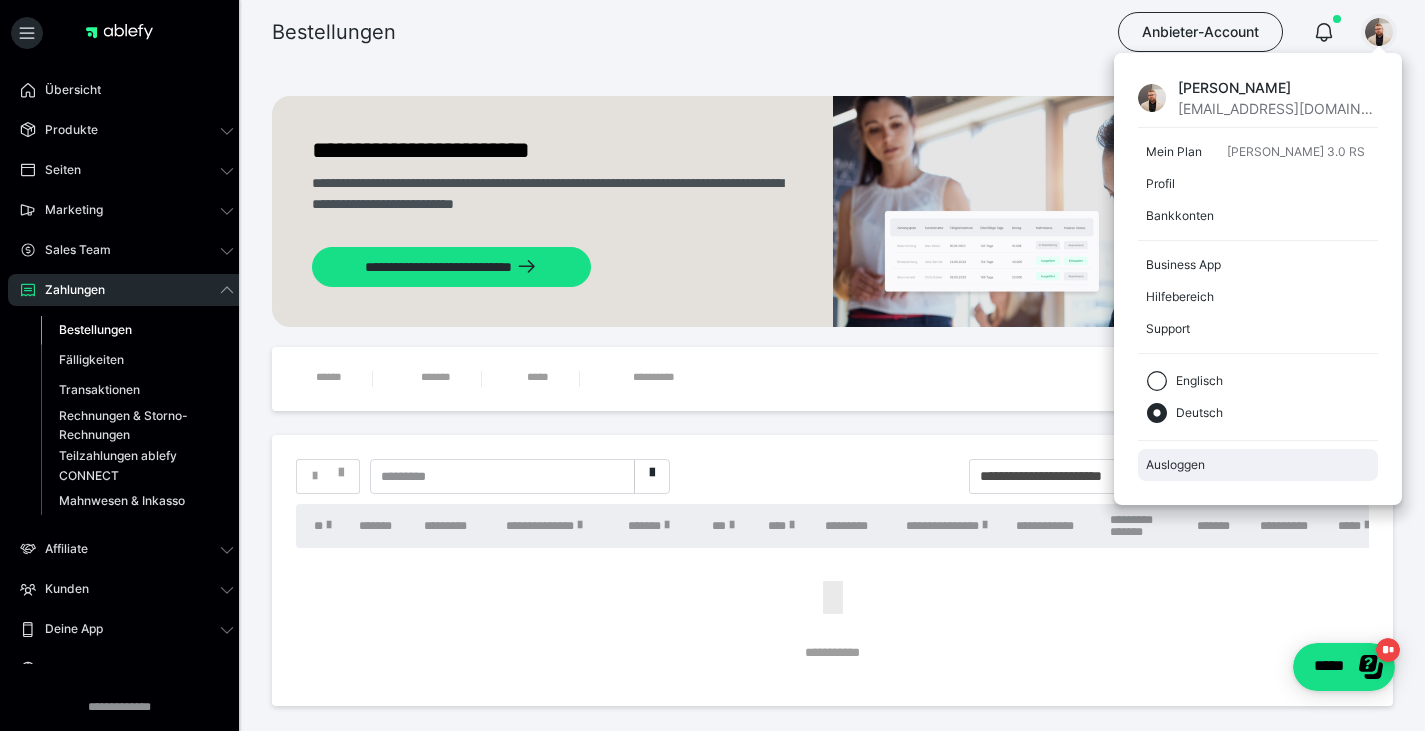 click on "Ausloggen" at bounding box center [1258, 465] 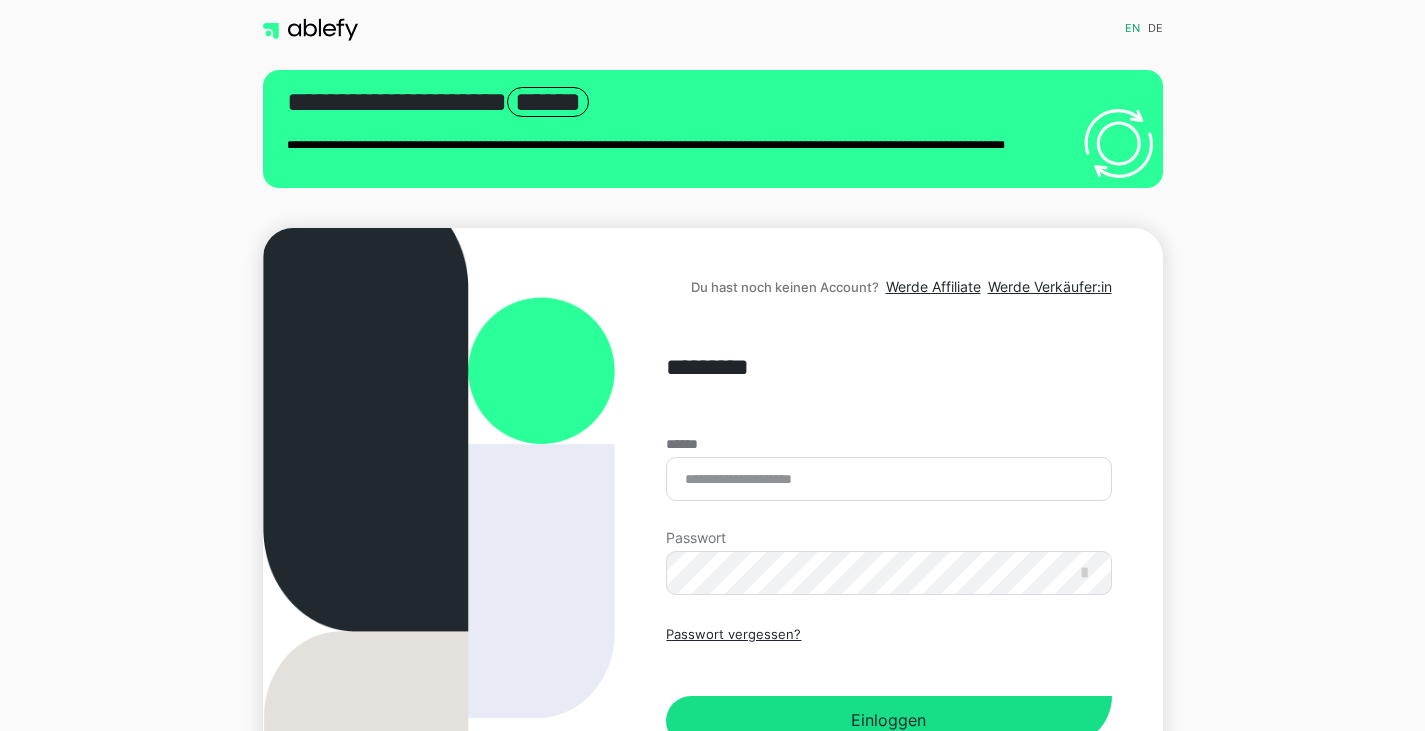 scroll, scrollTop: 0, scrollLeft: 0, axis: both 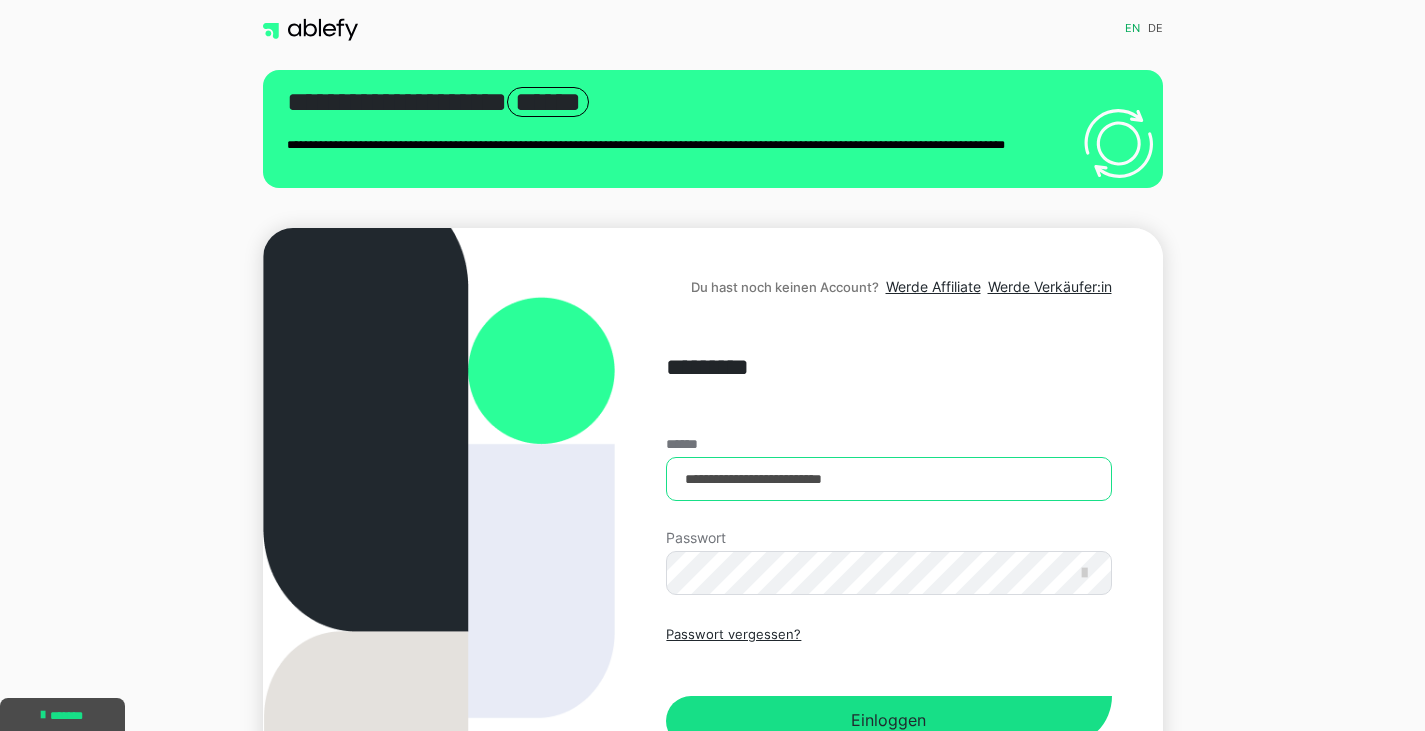 click on "**********" at bounding box center (888, 479) 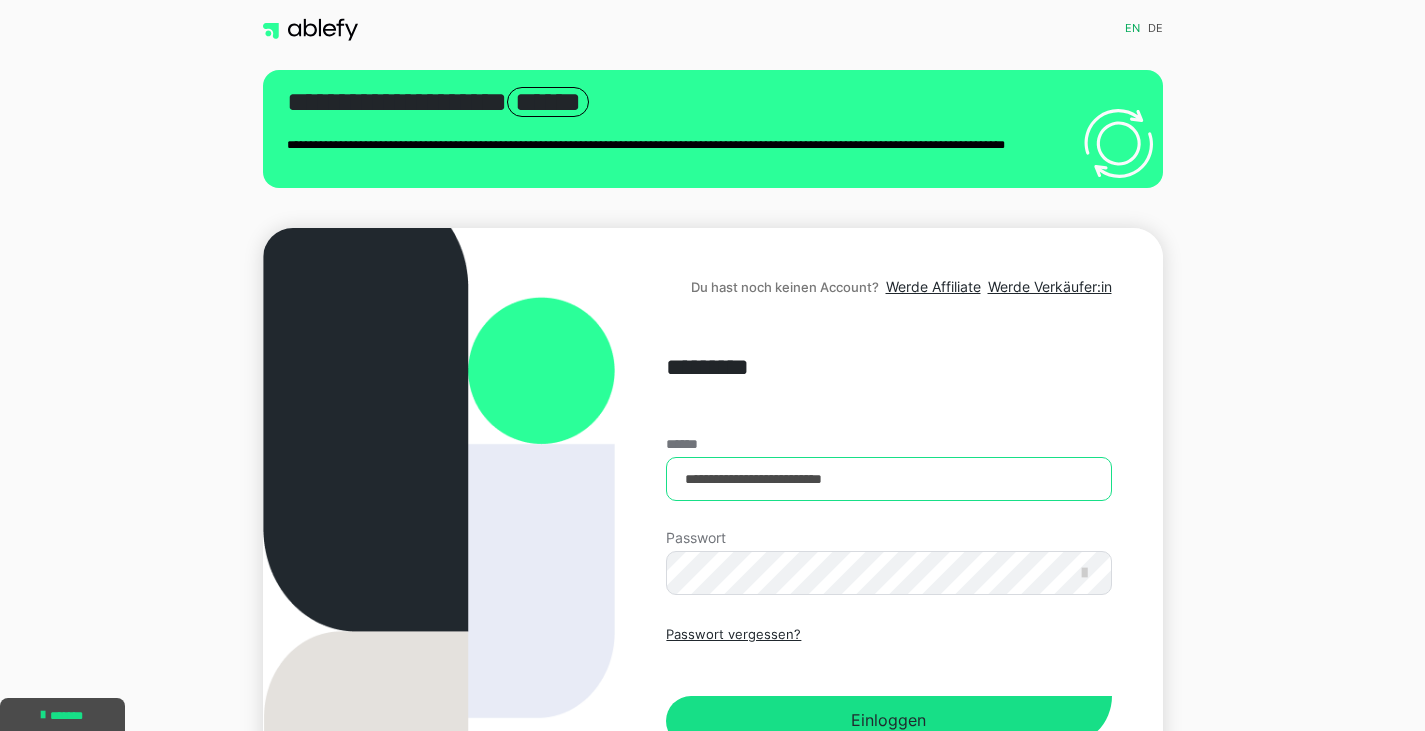 type on "**********" 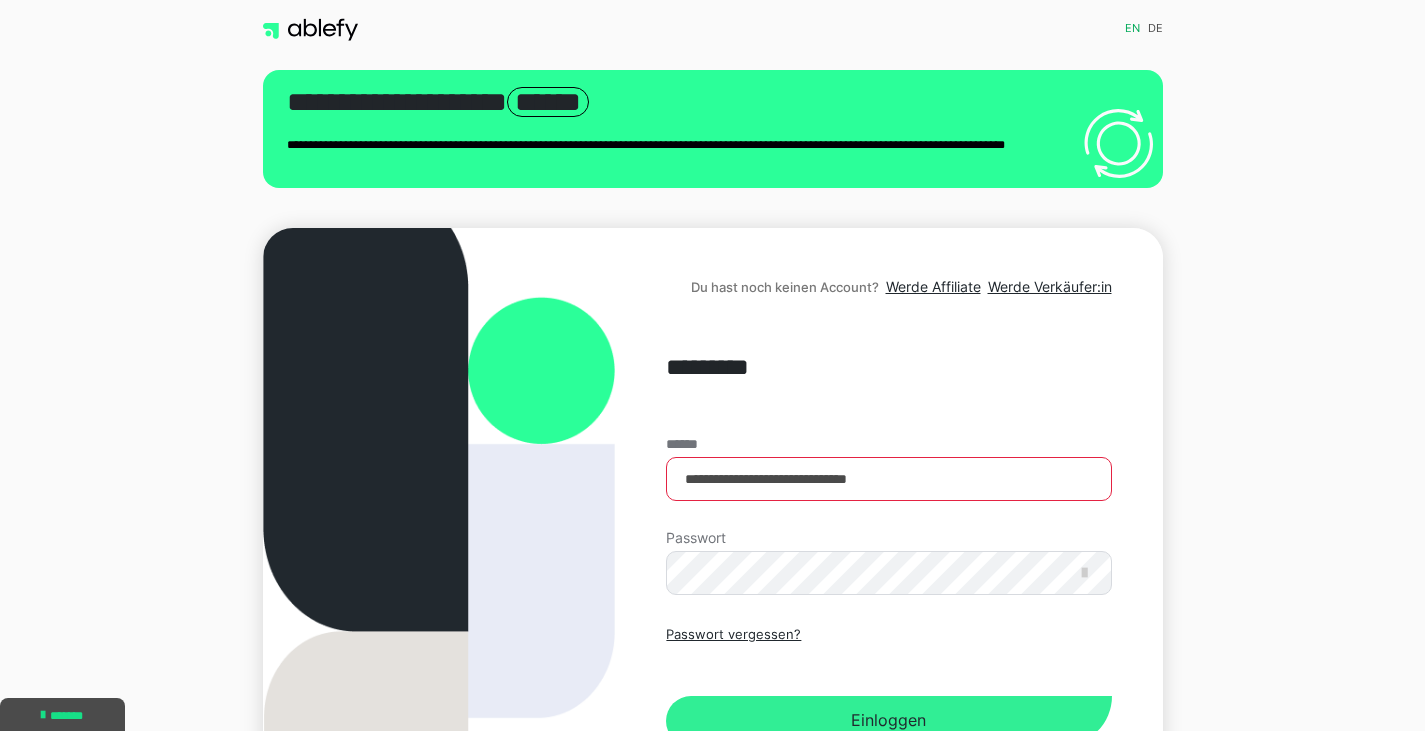 click on "Einloggen" at bounding box center (888, 721) 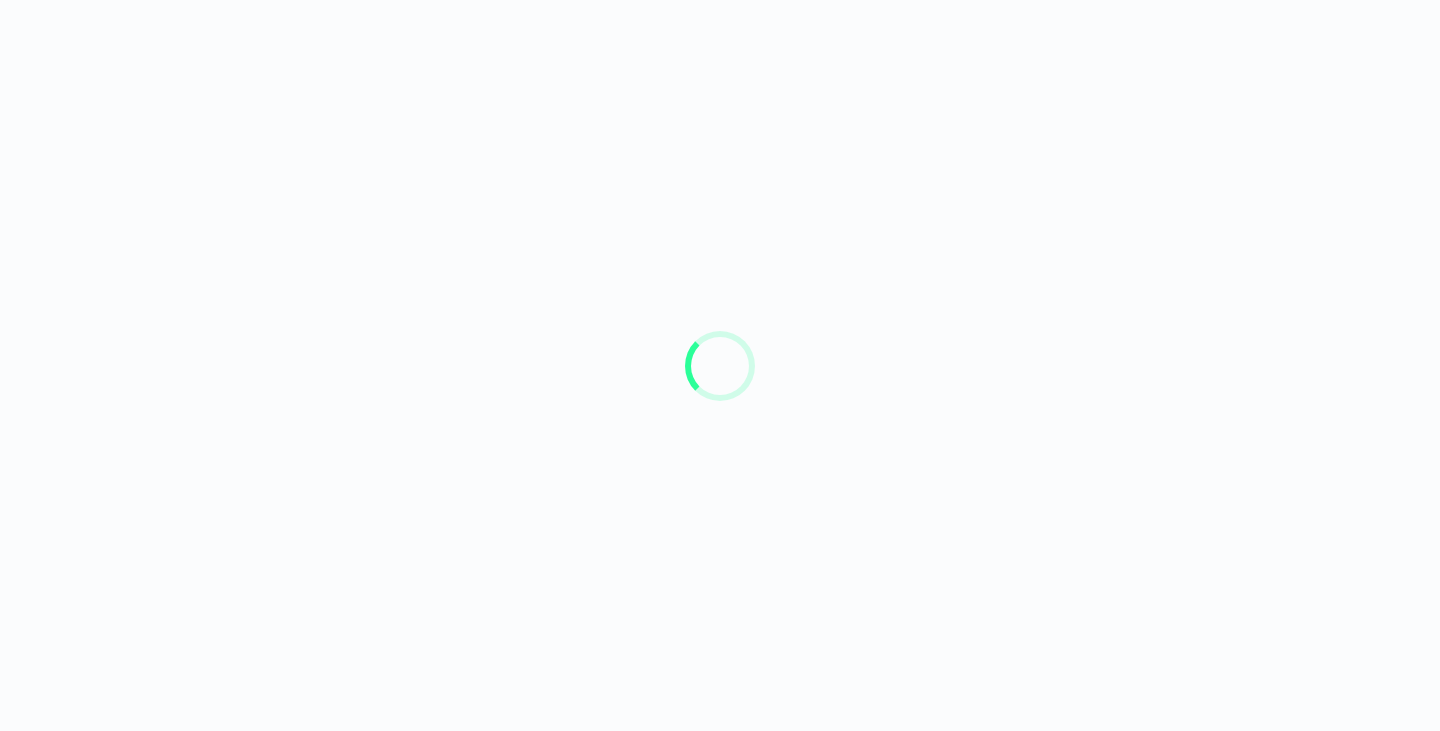 scroll, scrollTop: 0, scrollLeft: 0, axis: both 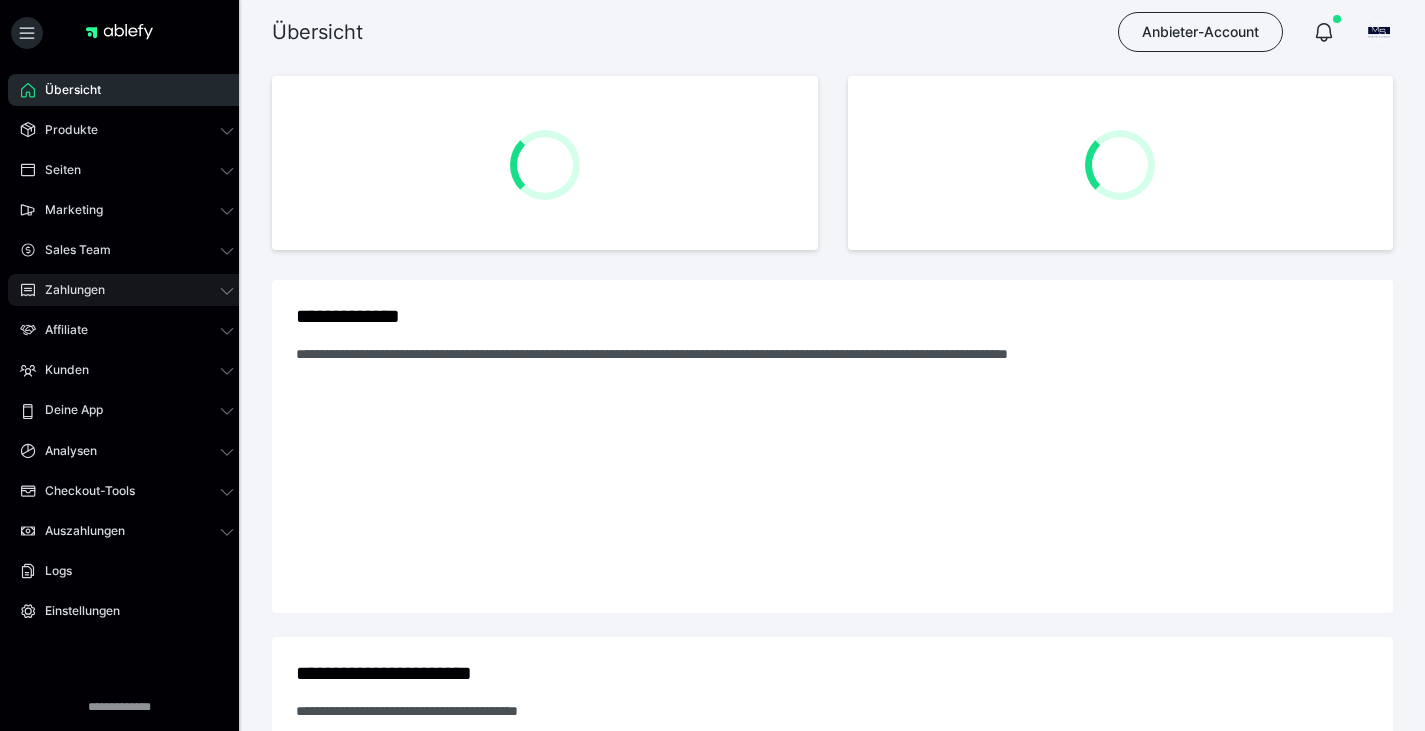 click on "Zahlungen" at bounding box center [127, 290] 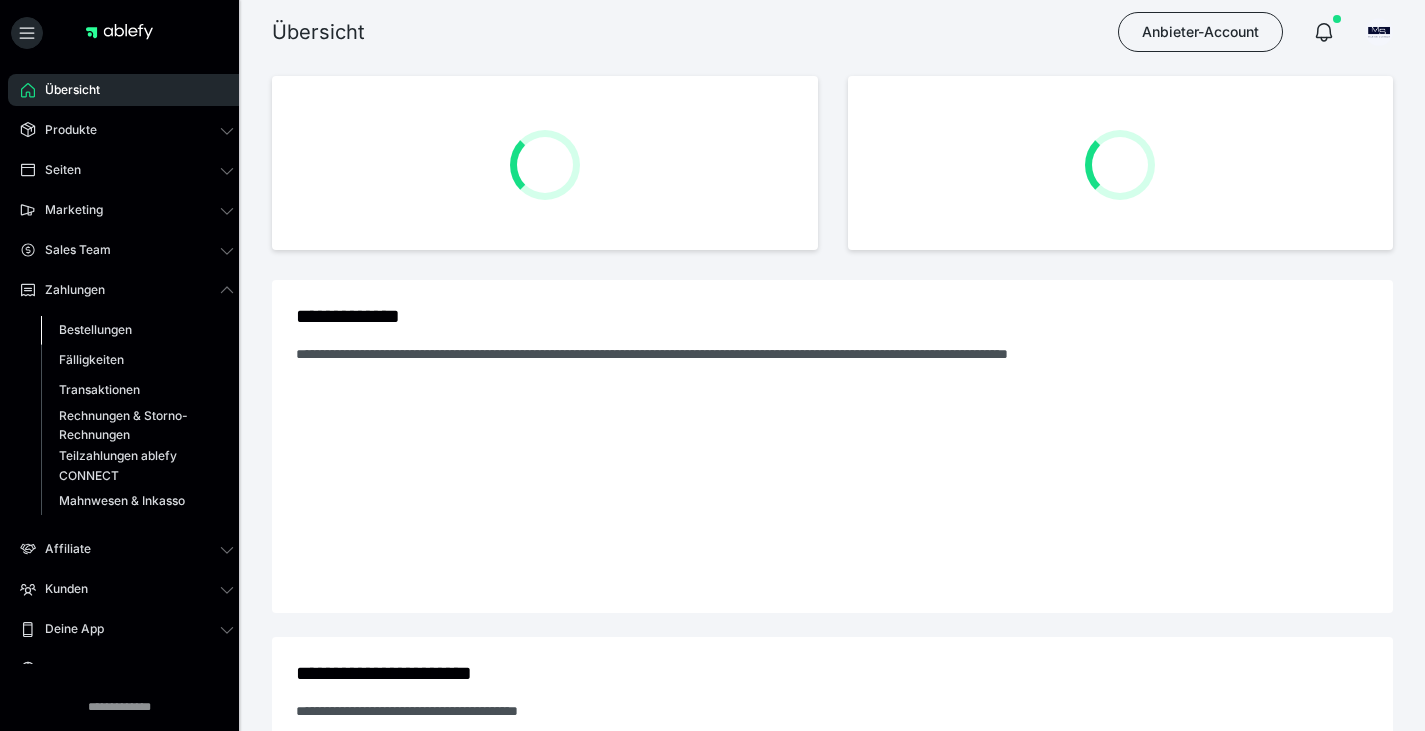 scroll, scrollTop: 0, scrollLeft: 0, axis: both 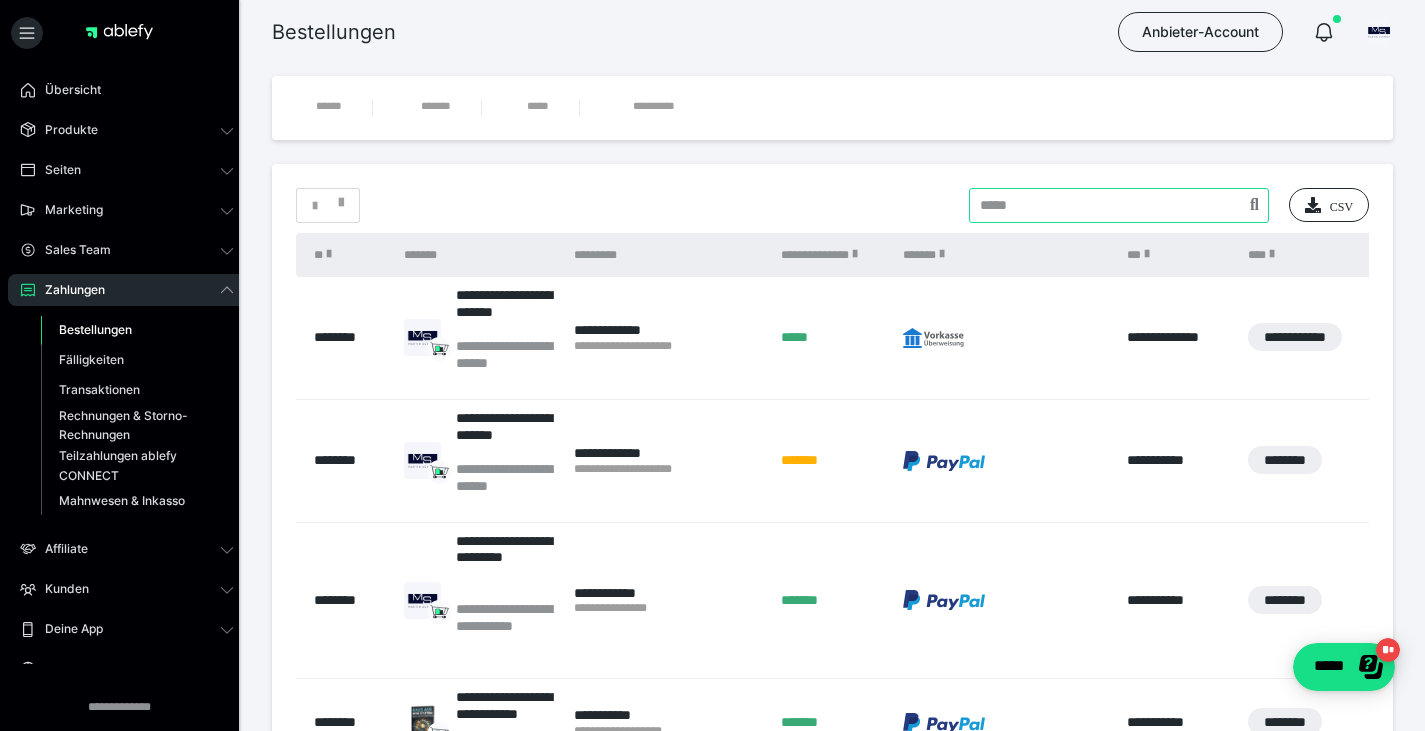 click at bounding box center (1119, 205) 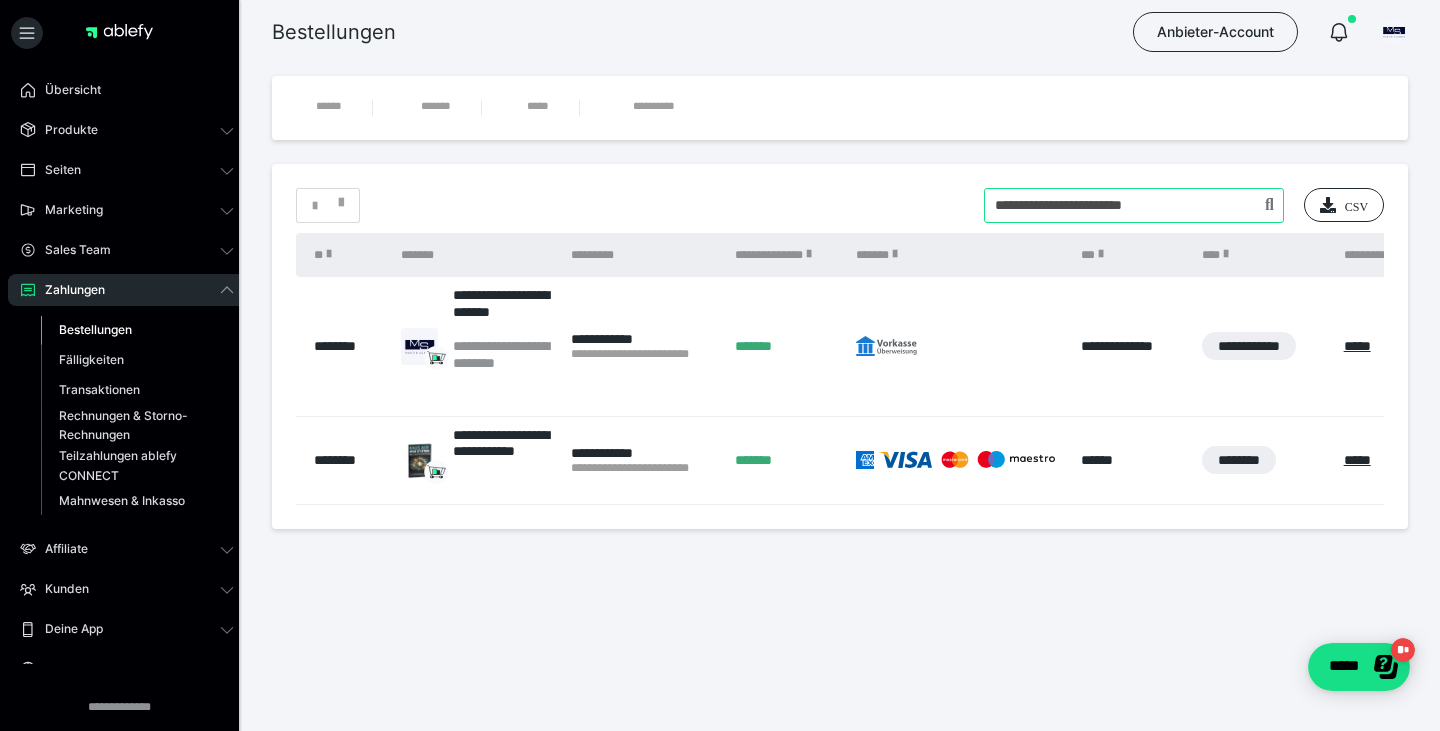 click at bounding box center [1134, 205] 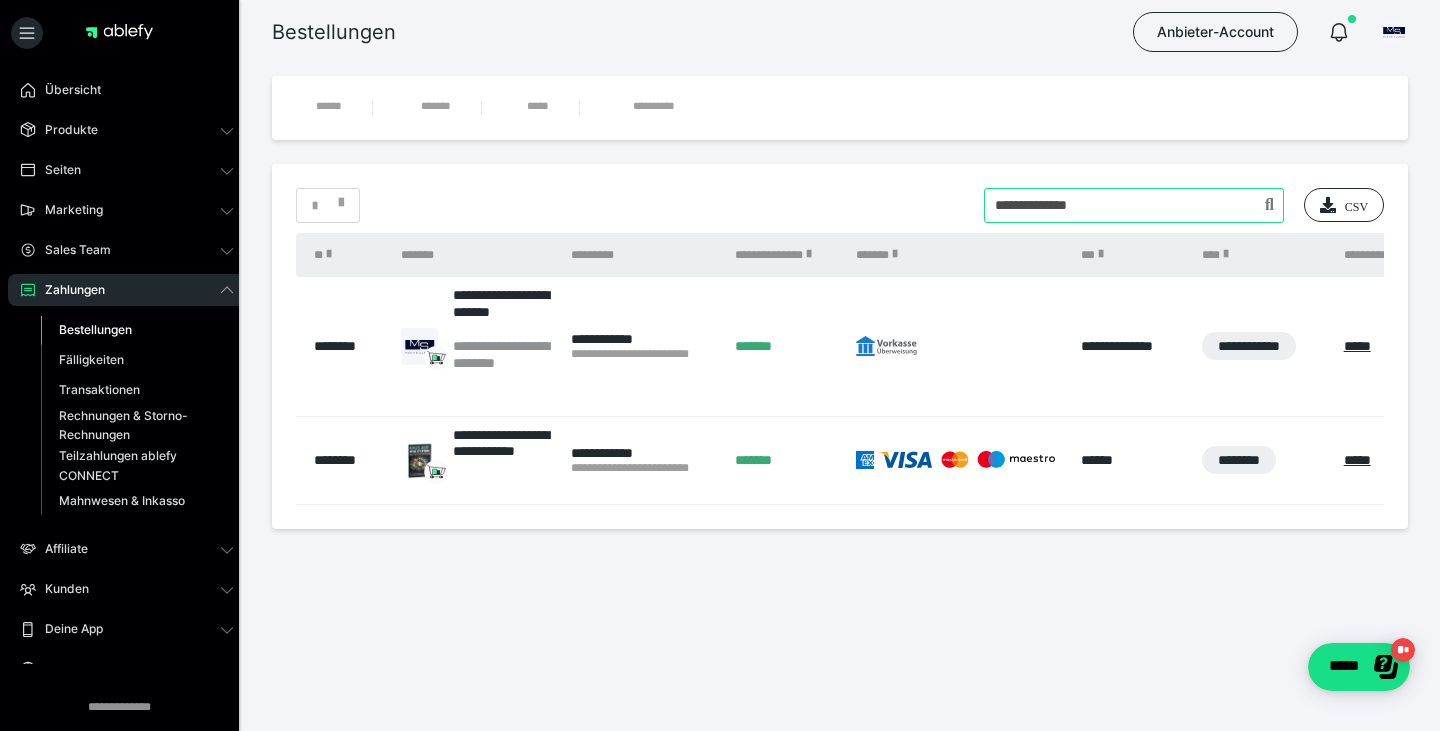 click at bounding box center (1134, 205) 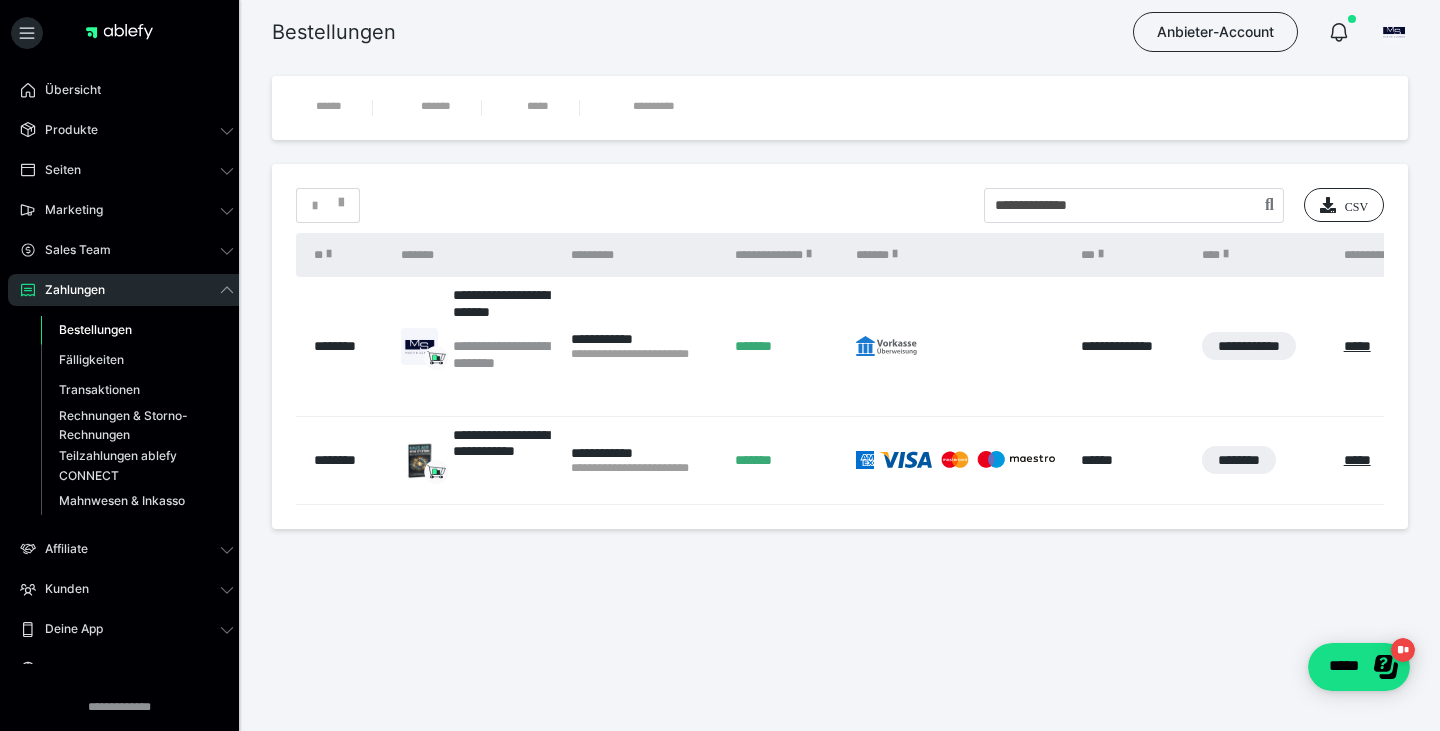 click on "**********" at bounding box center (840, 346) 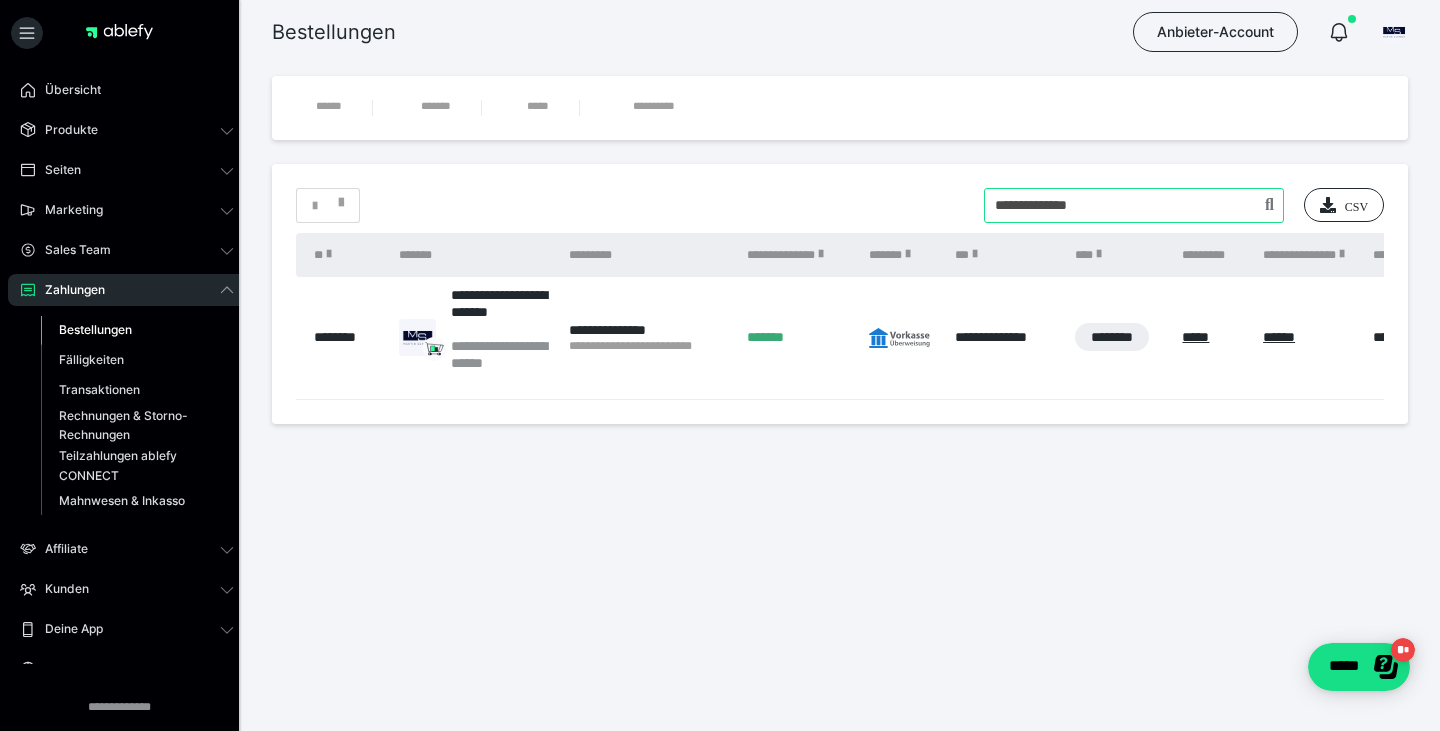 click at bounding box center [1134, 205] 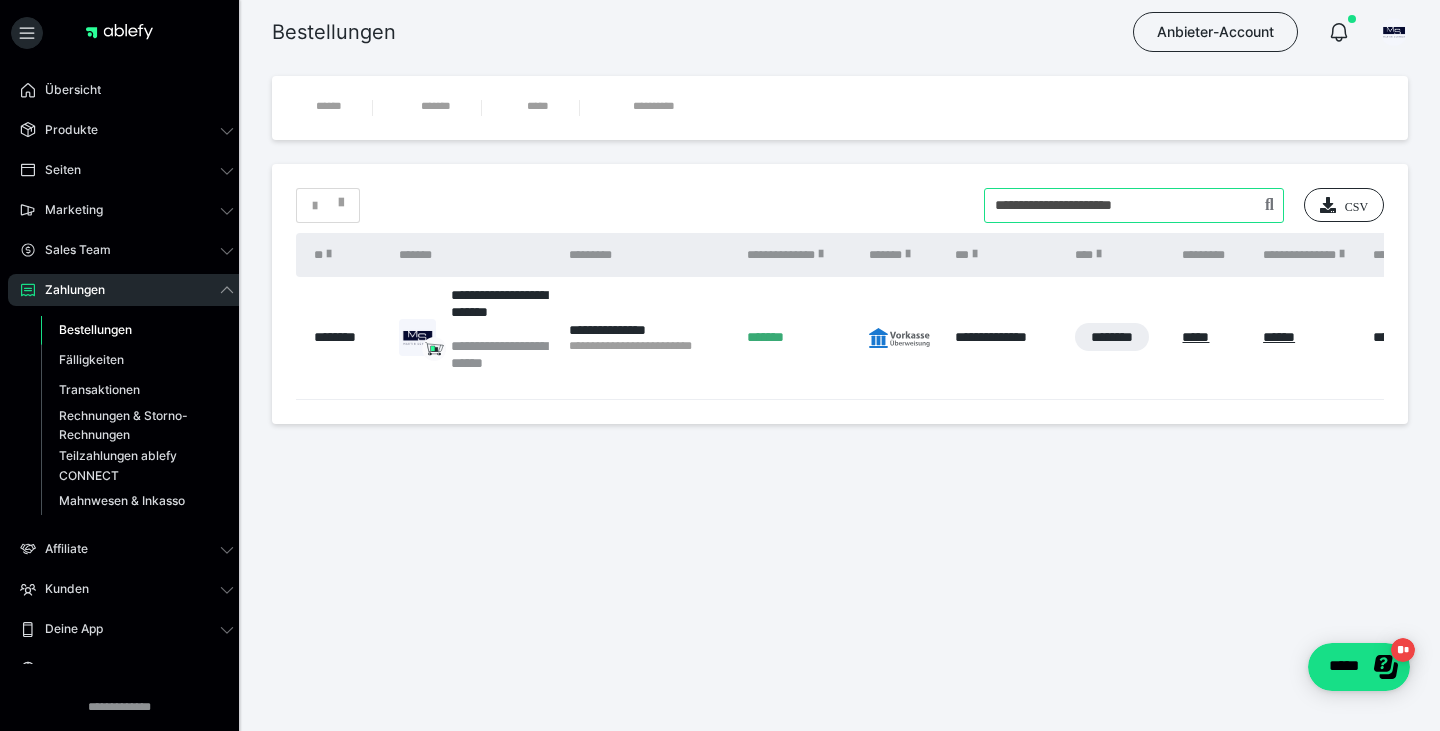 click at bounding box center [1134, 205] 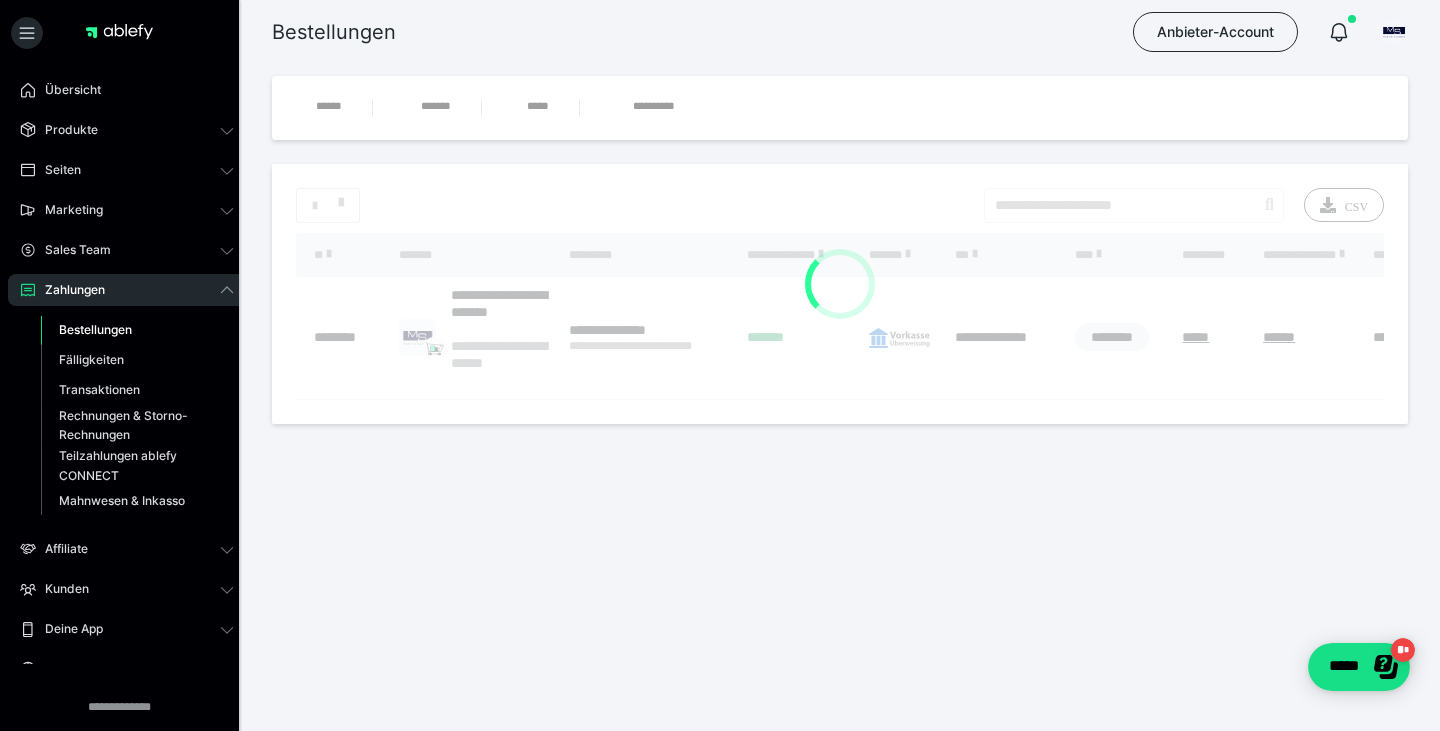 click on "**********" at bounding box center (840, 294) 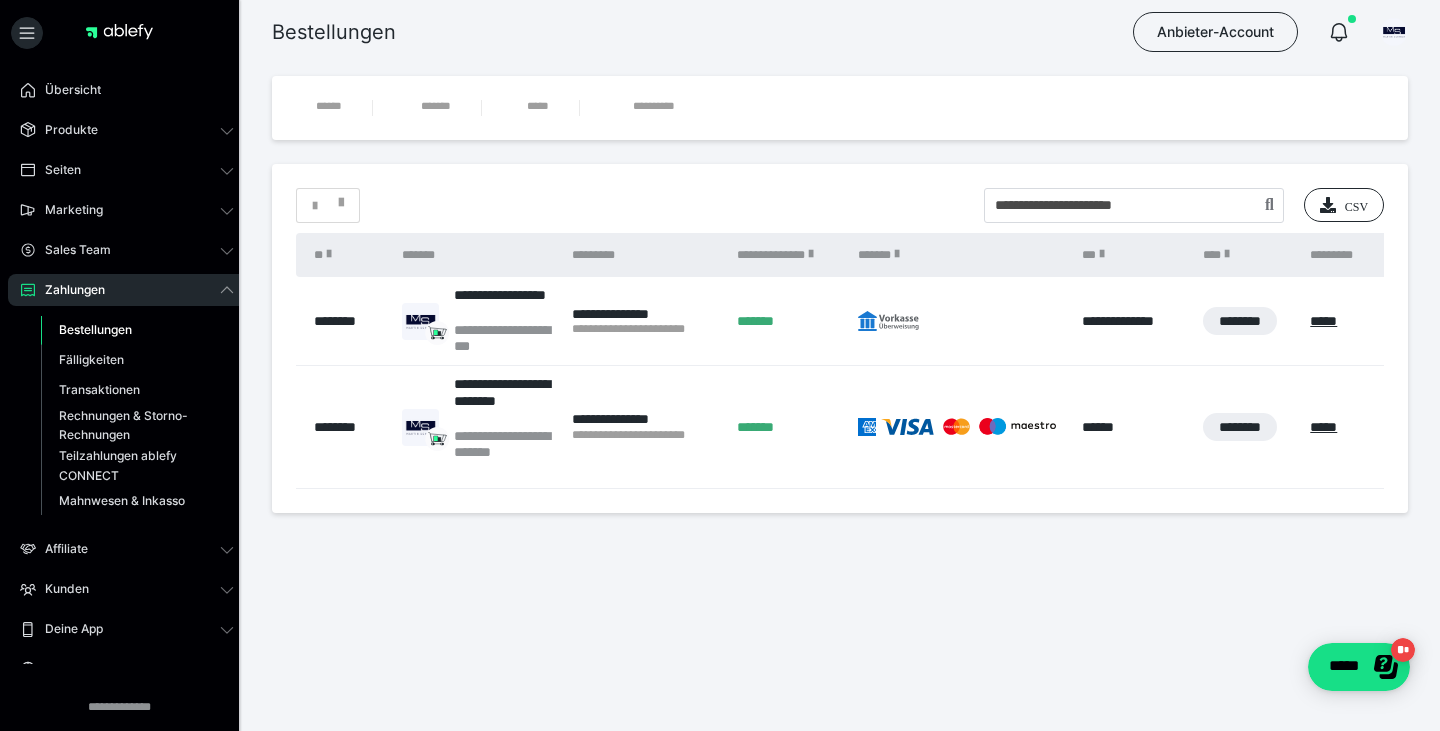 drag, startPoint x: 1136, startPoint y: 164, endPoint x: 1143, endPoint y: 193, distance: 29.832869 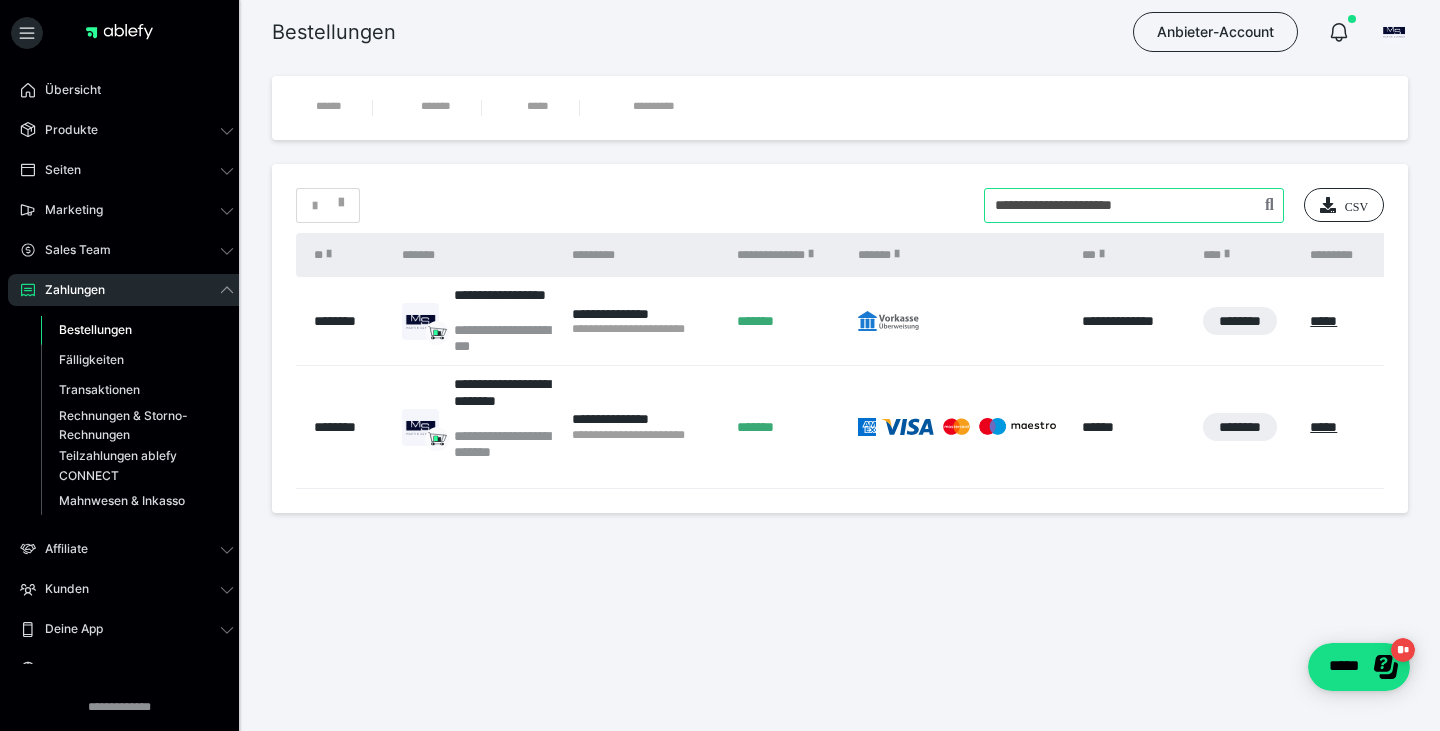 click at bounding box center (1134, 205) 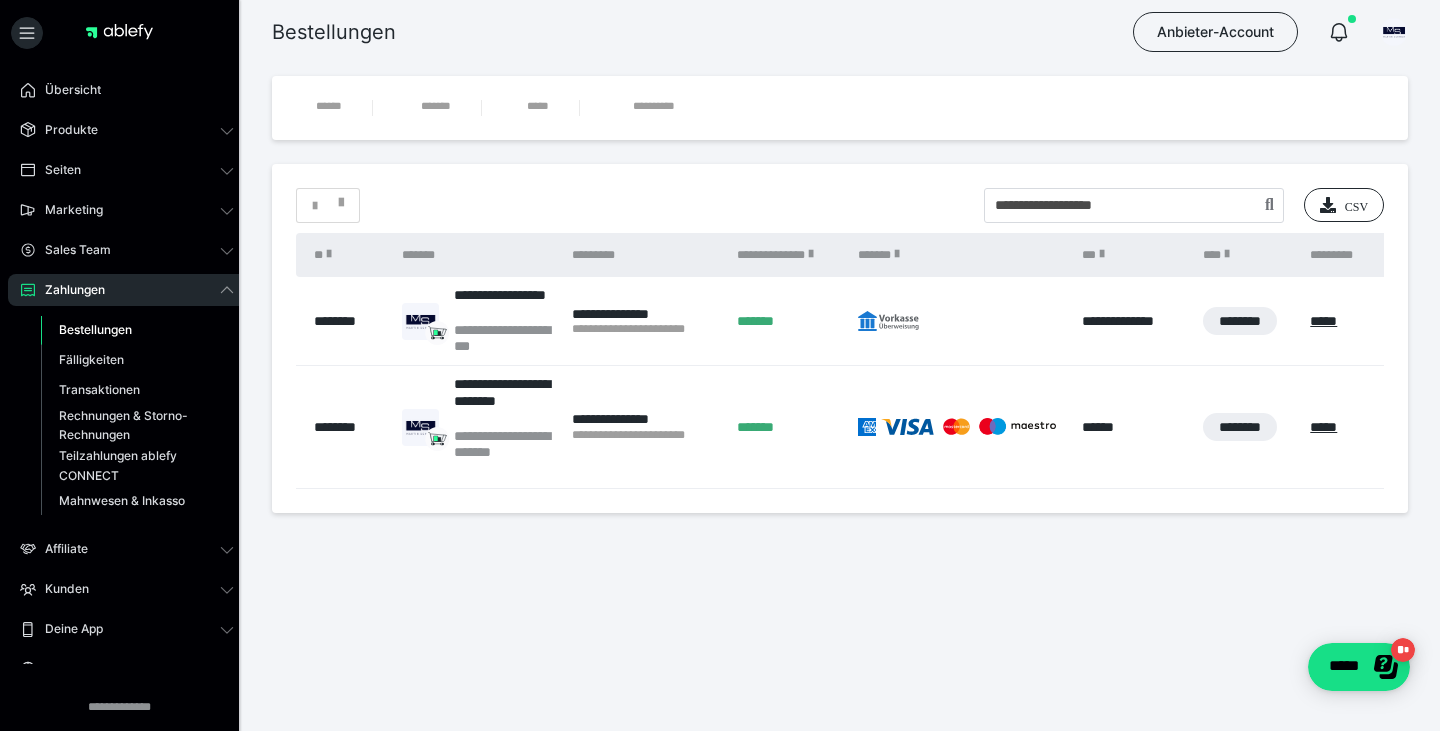 click on "**********" at bounding box center (840, 338) 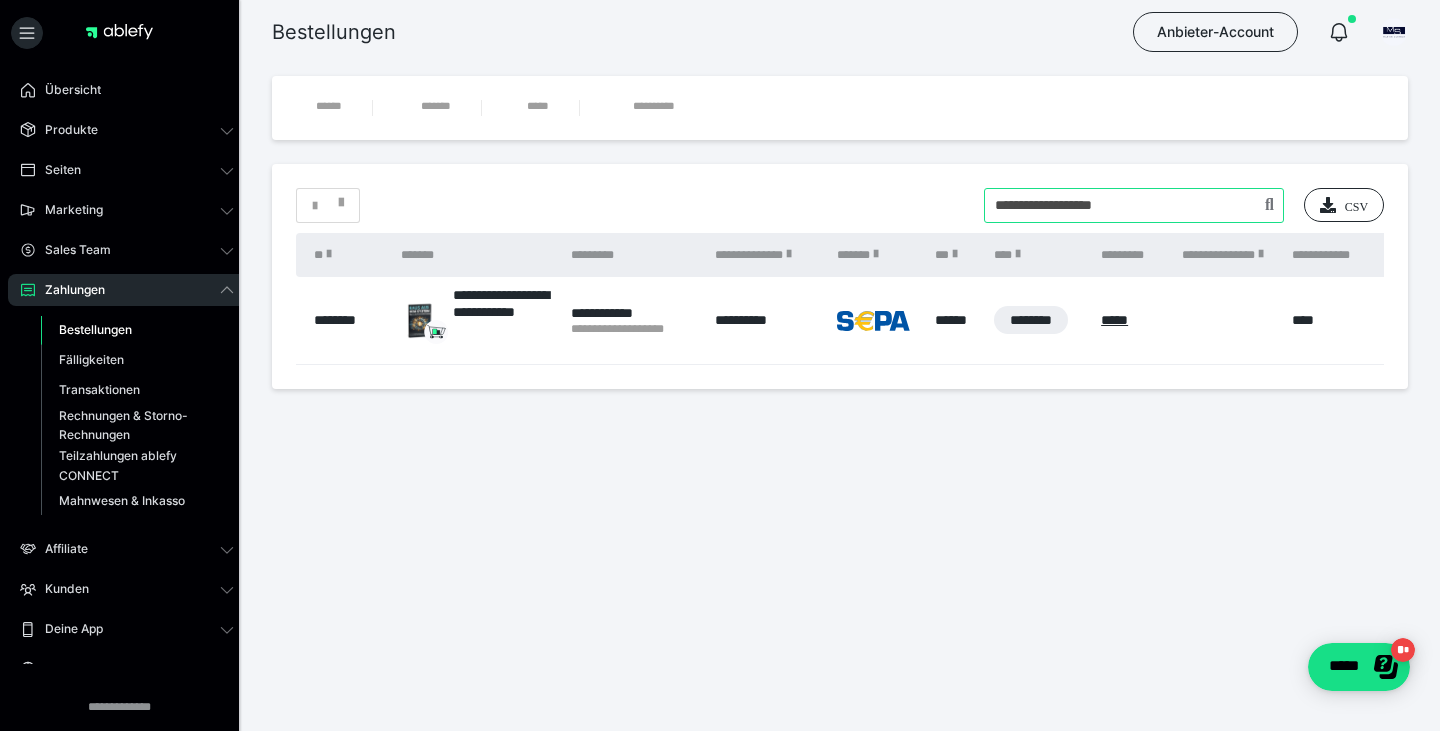 click at bounding box center [1134, 205] 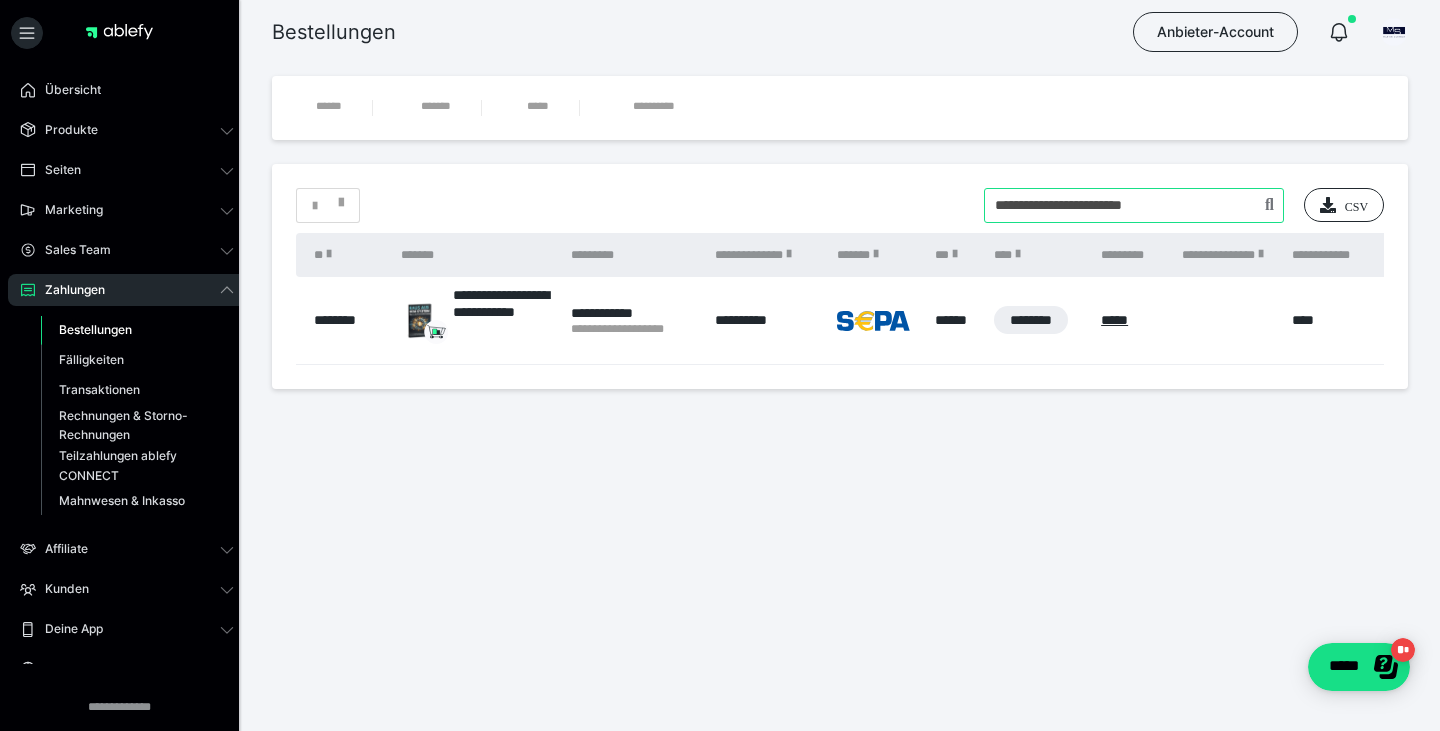 click at bounding box center [1134, 205] 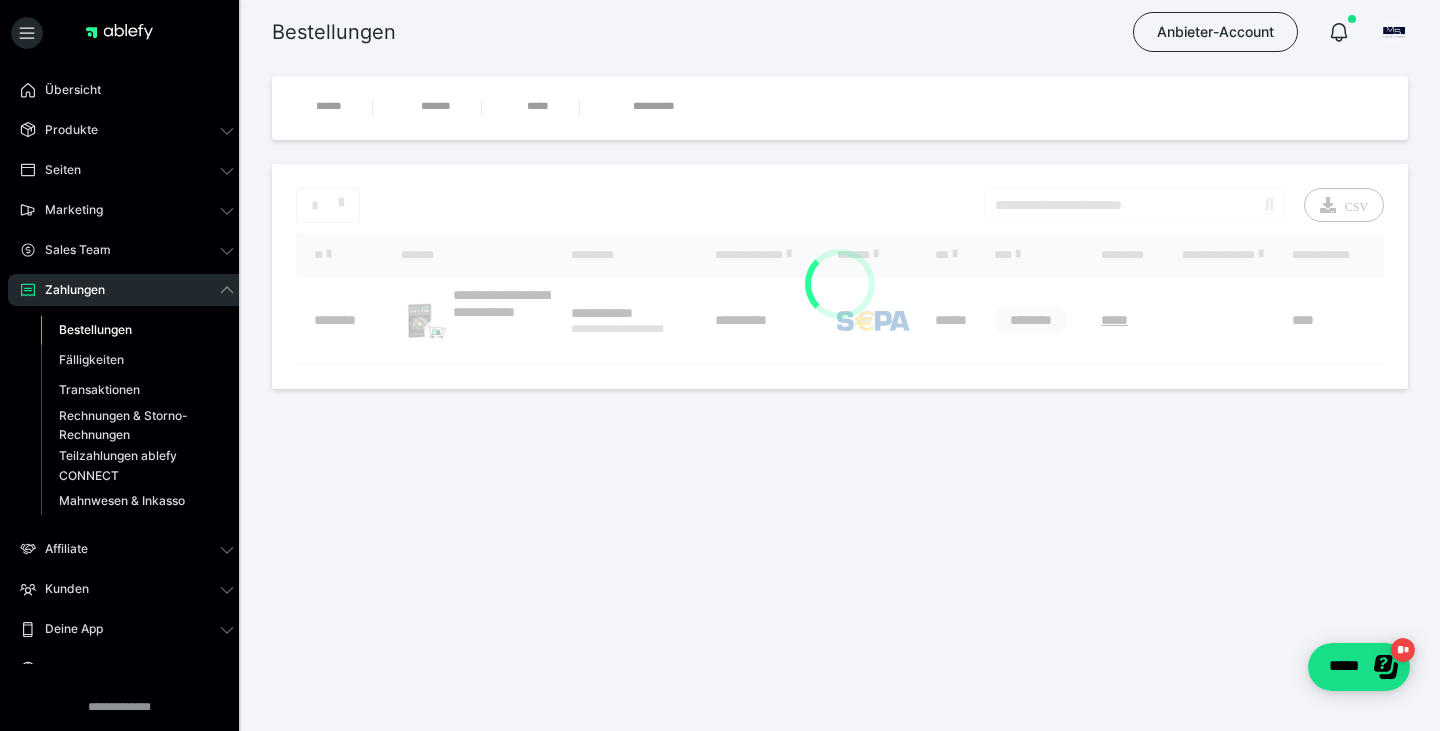 click on "**********" at bounding box center [840, 276] 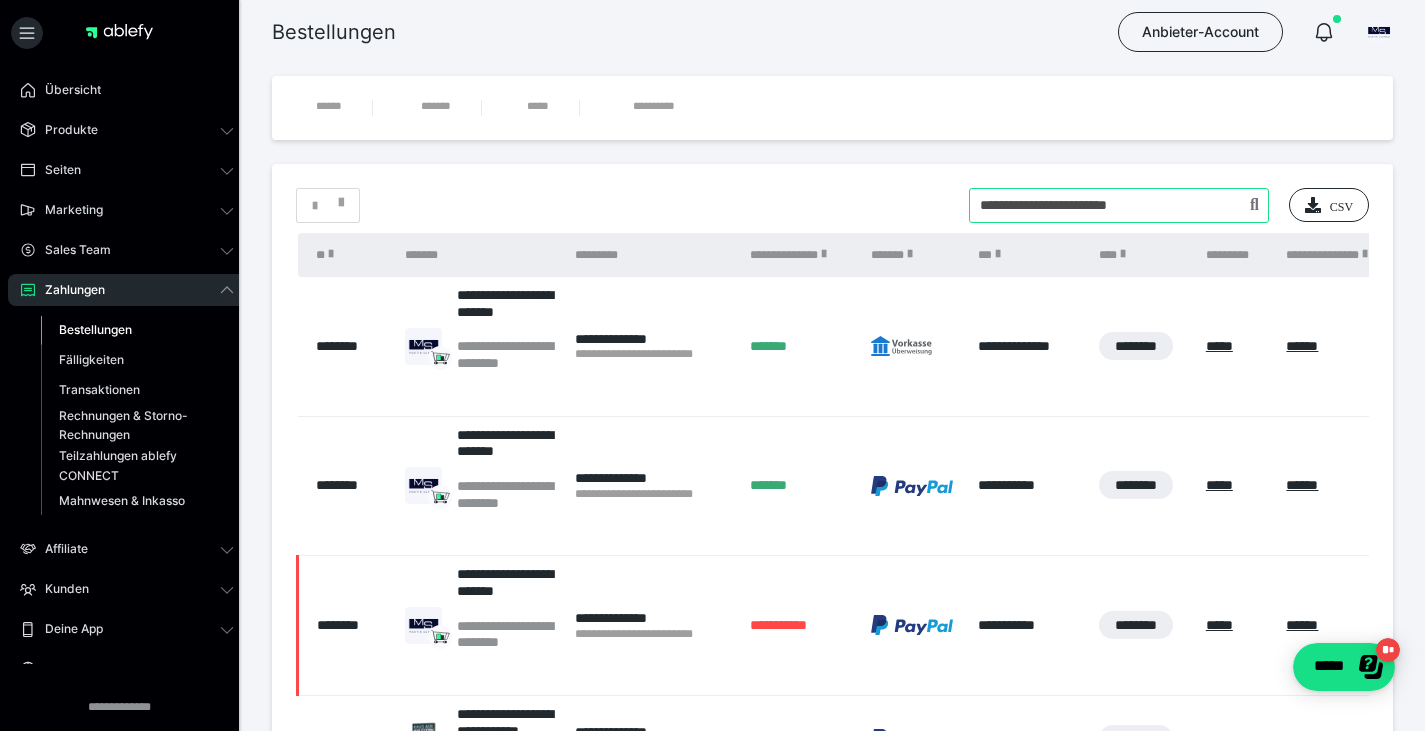 click at bounding box center (1119, 205) 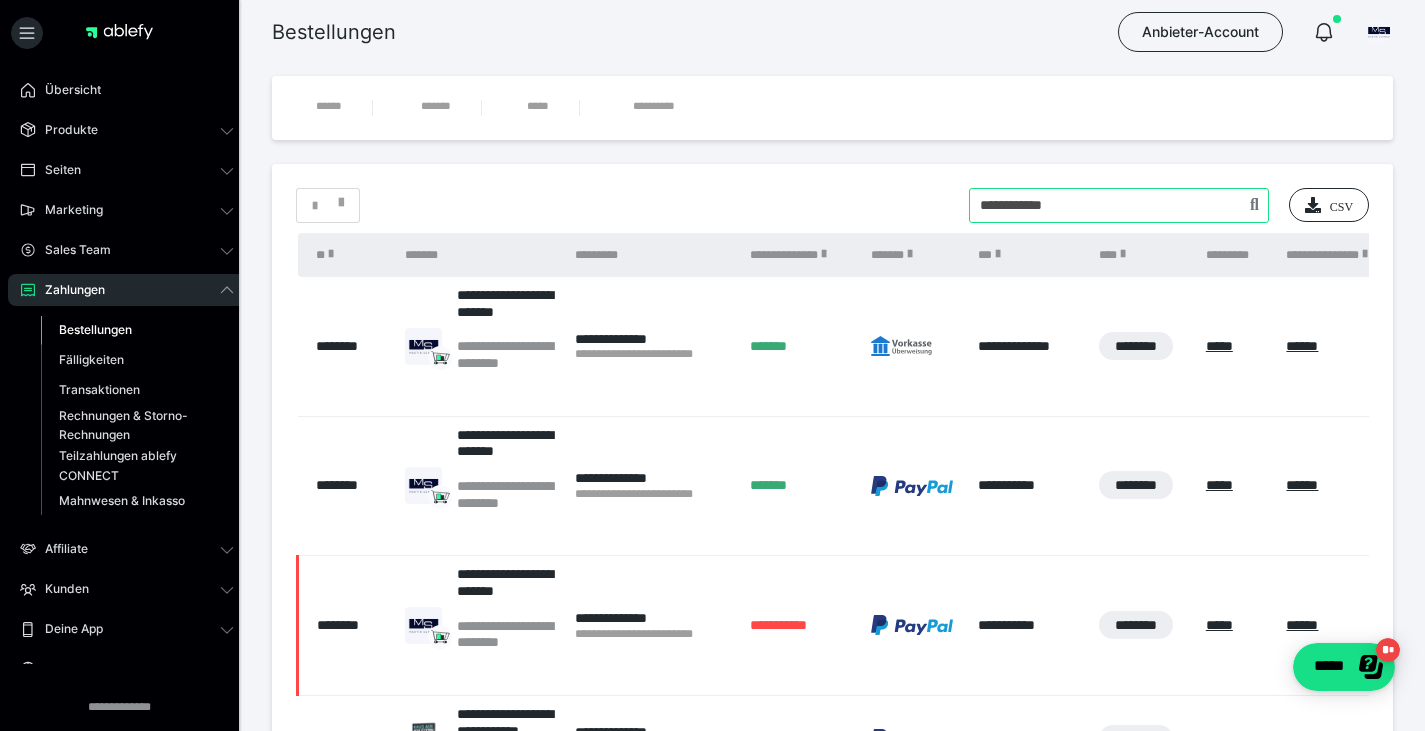 click at bounding box center (1119, 205) 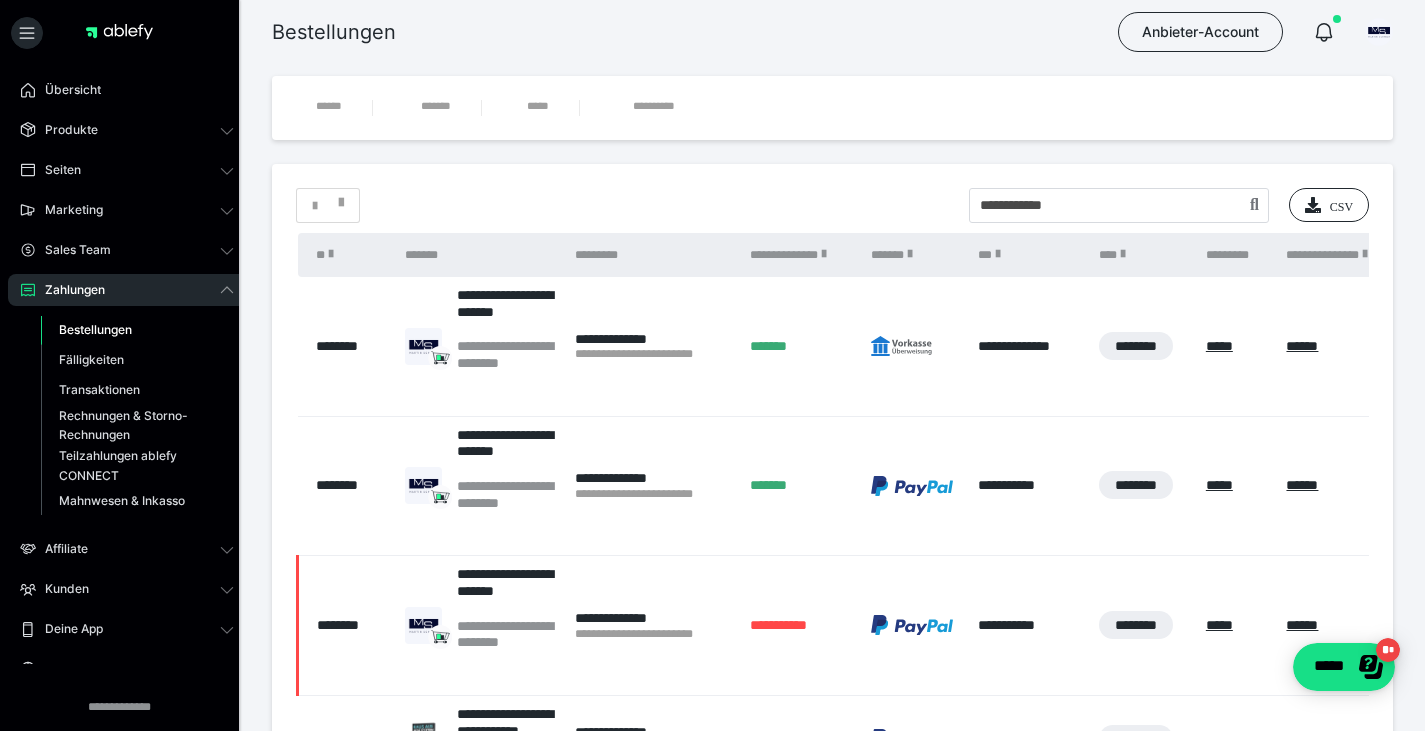 click on "**********" at bounding box center [832, 486] 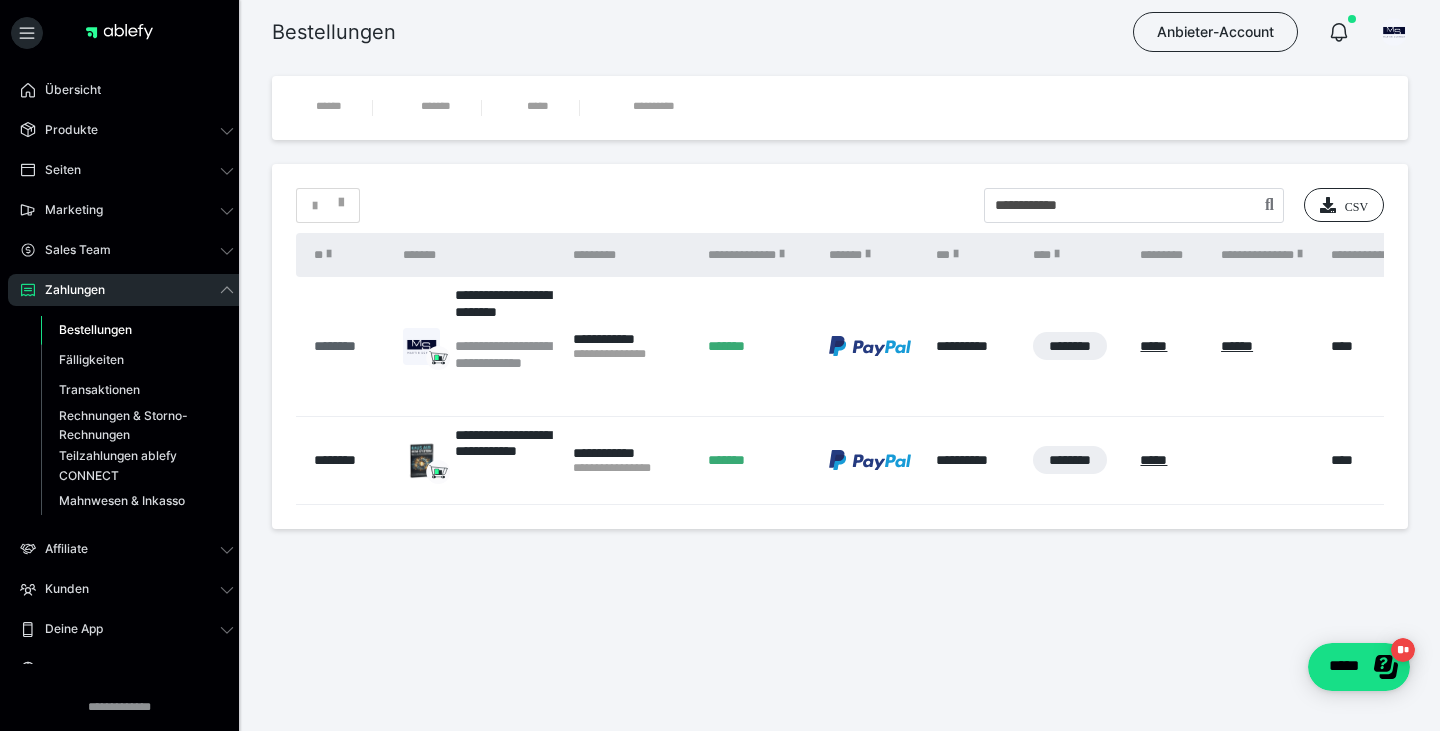 click on "********" at bounding box center [348, 346] 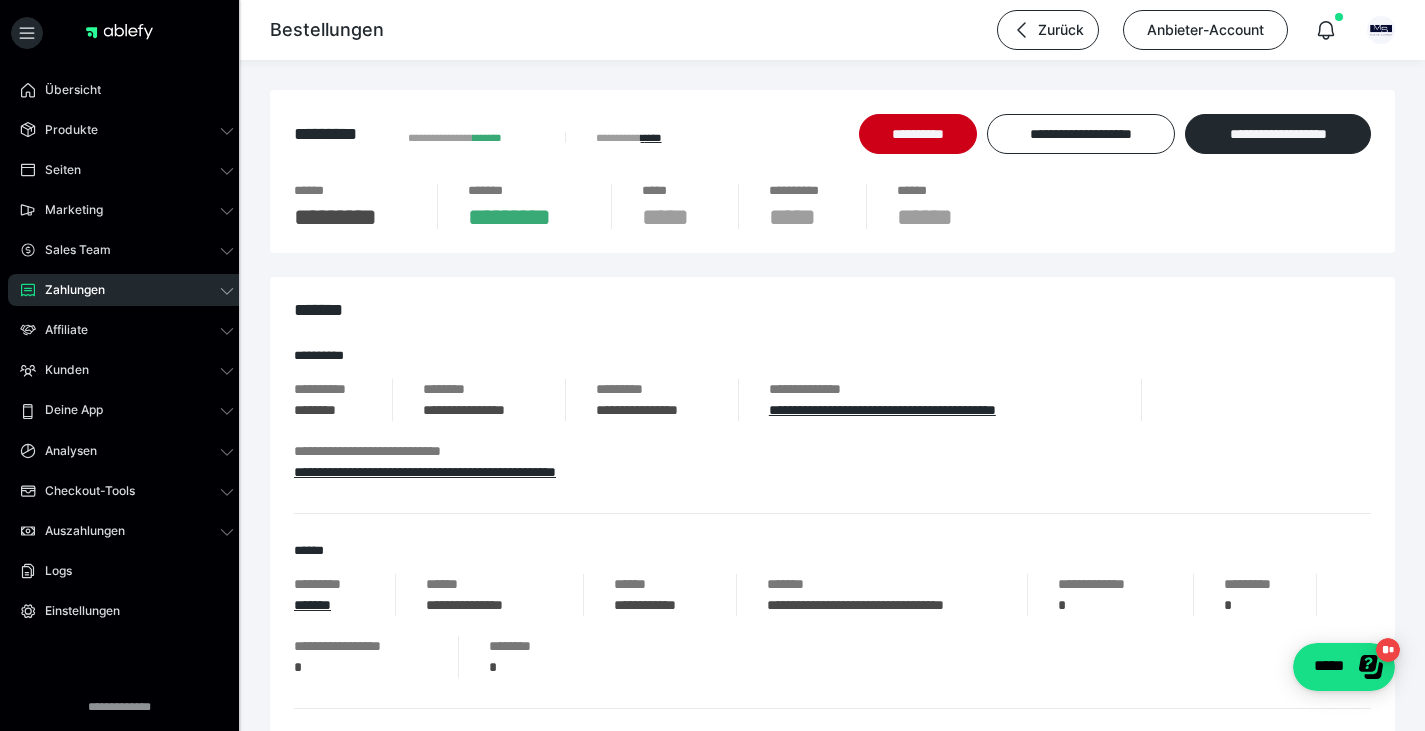 click on "**********" at bounding box center (832, 149) 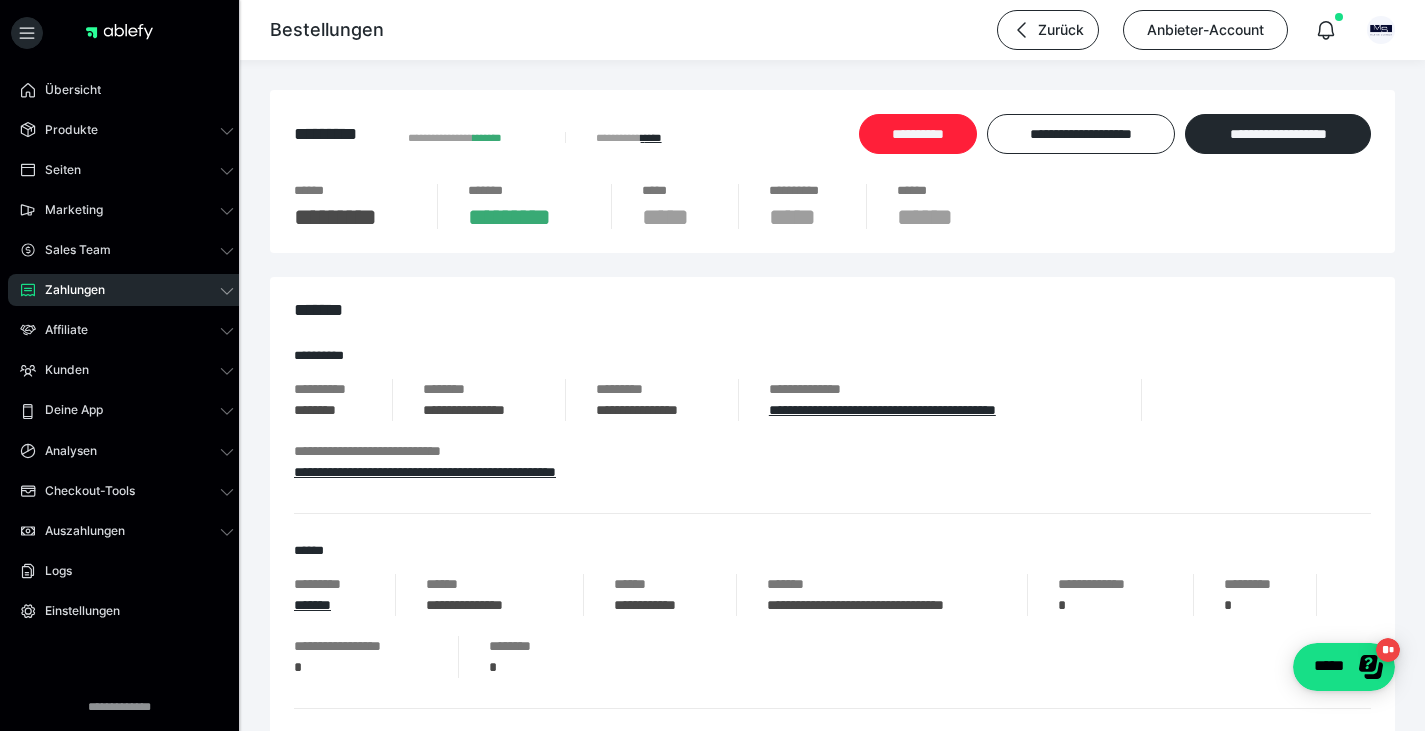 click on "**********" at bounding box center [918, 134] 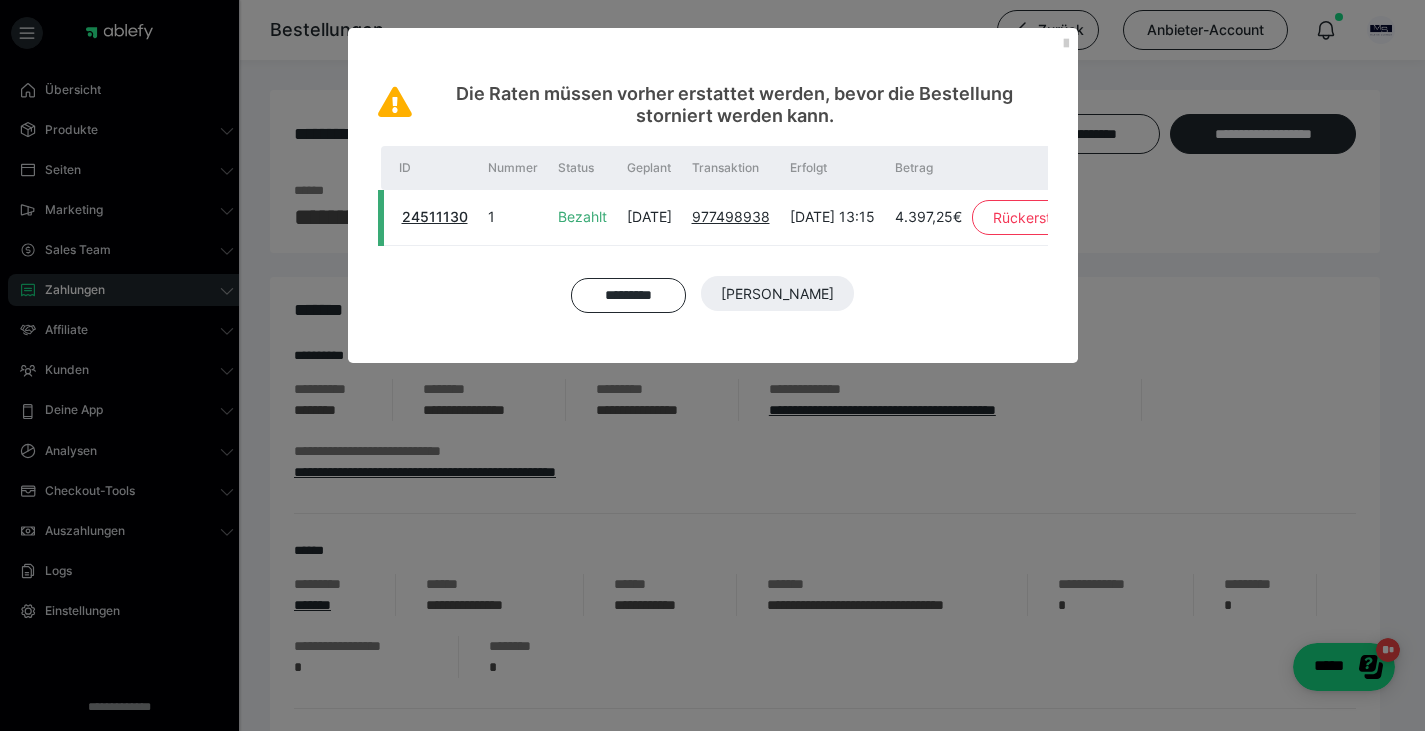 scroll, scrollTop: 0, scrollLeft: 100, axis: horizontal 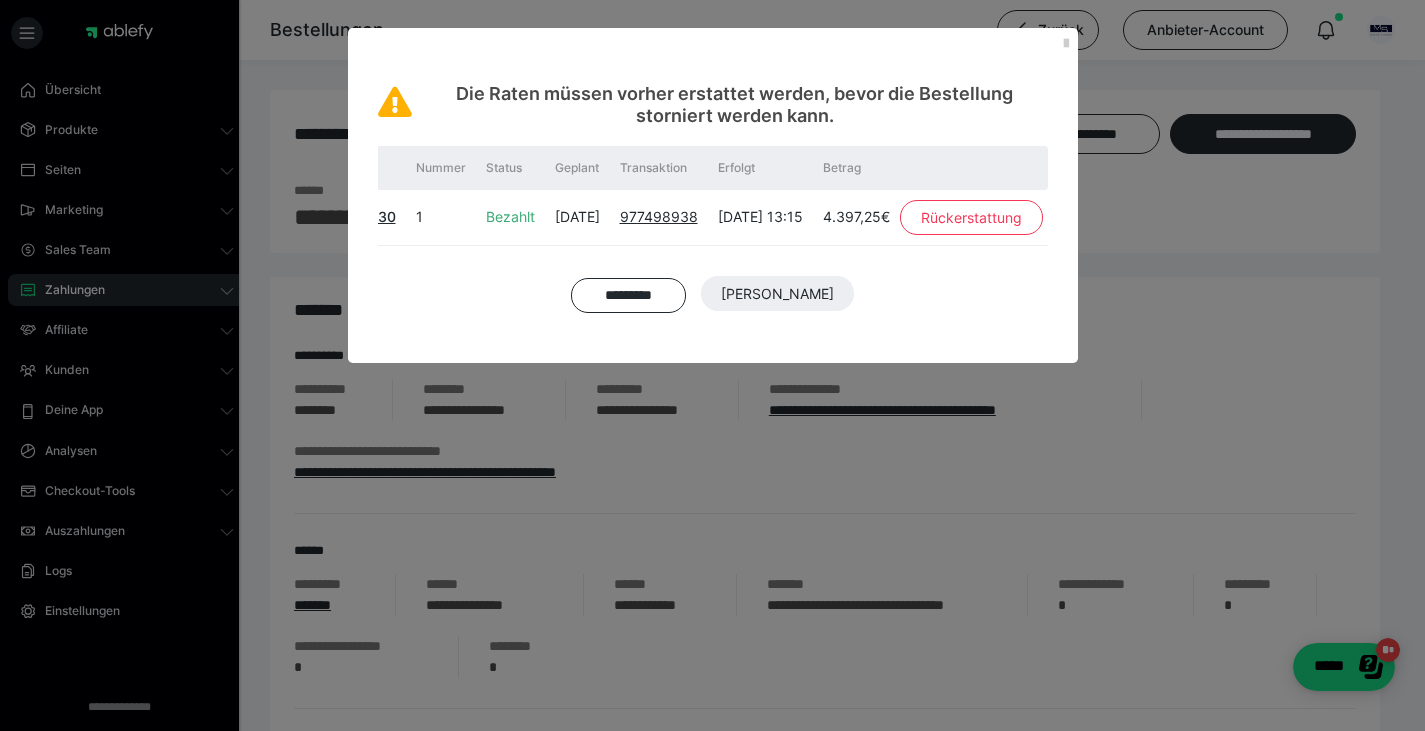 click on "Rückerstattung" at bounding box center (971, 218) 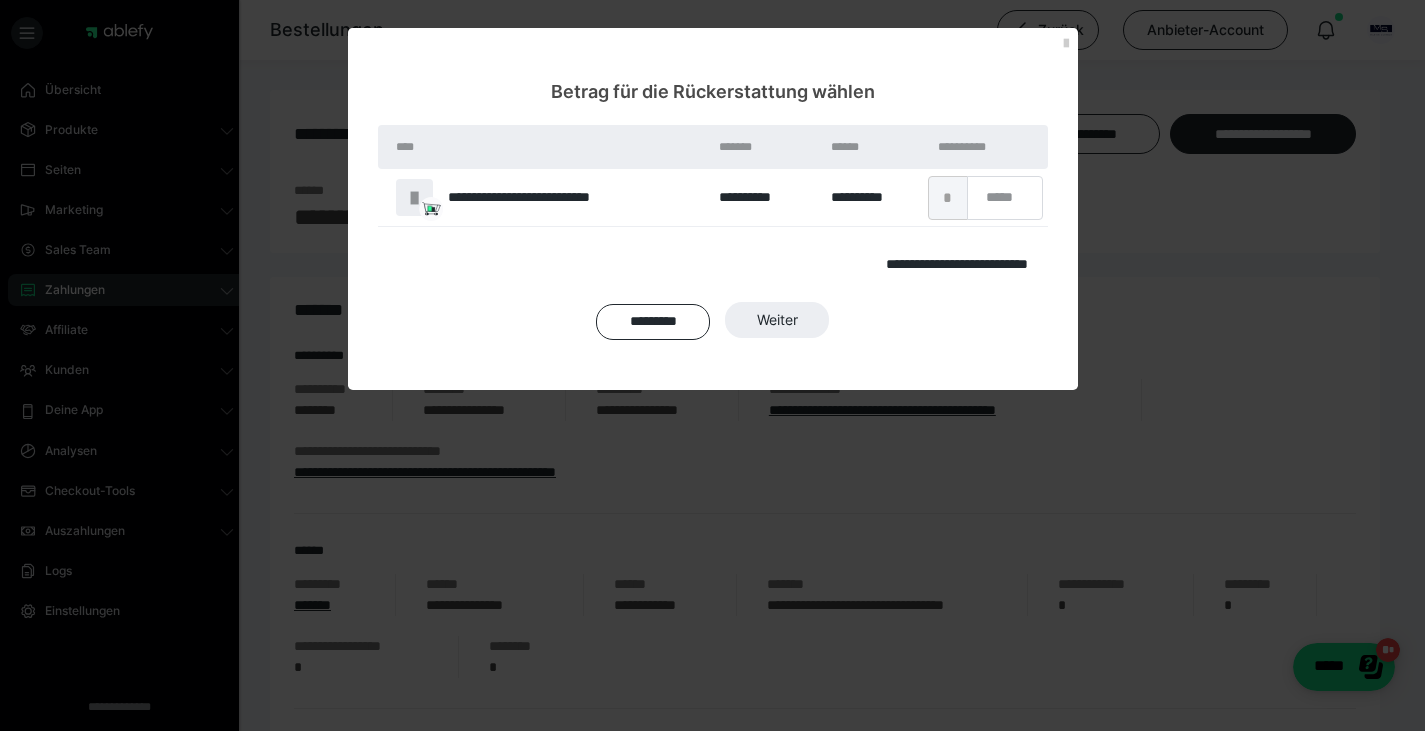 click on "* *" at bounding box center (988, 198) 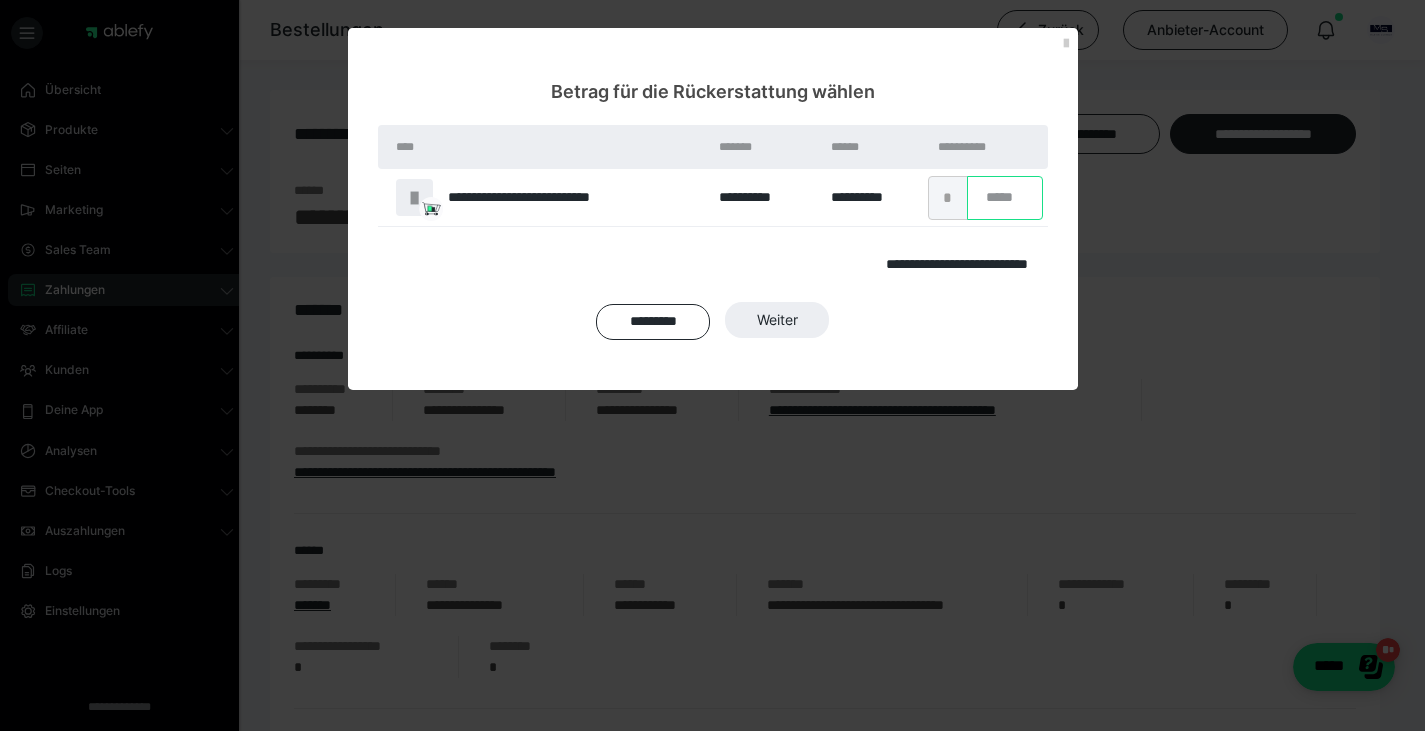 click on "*" at bounding box center [1005, 198] 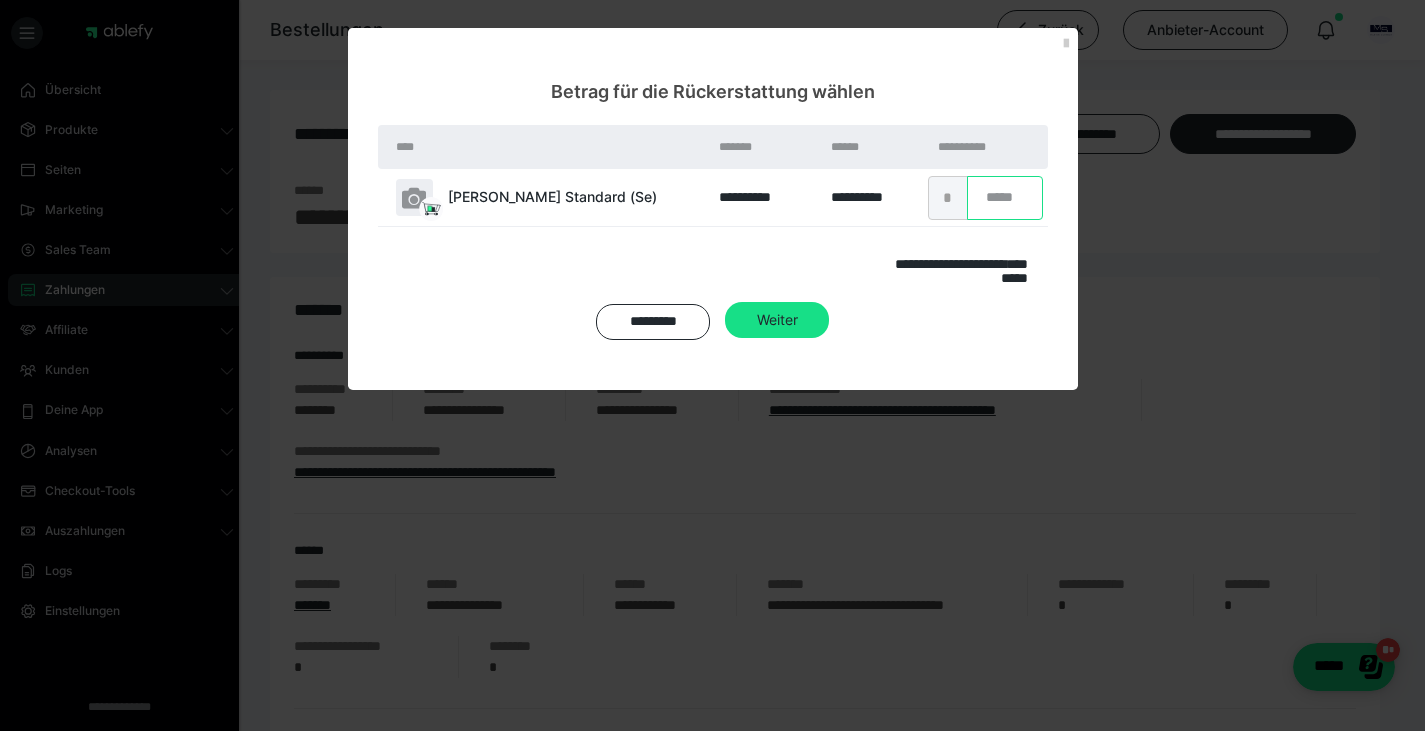 scroll, scrollTop: 0, scrollLeft: 15, axis: horizontal 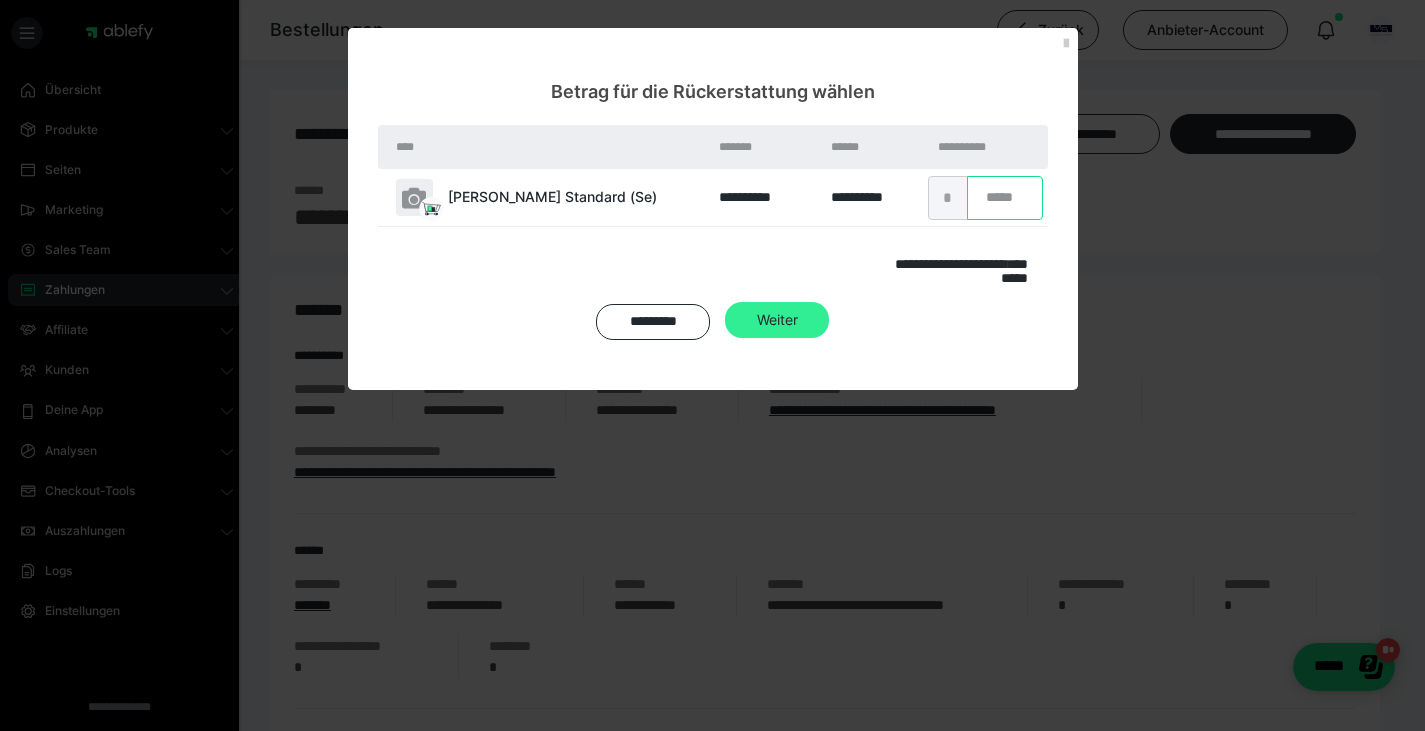 type on "*******" 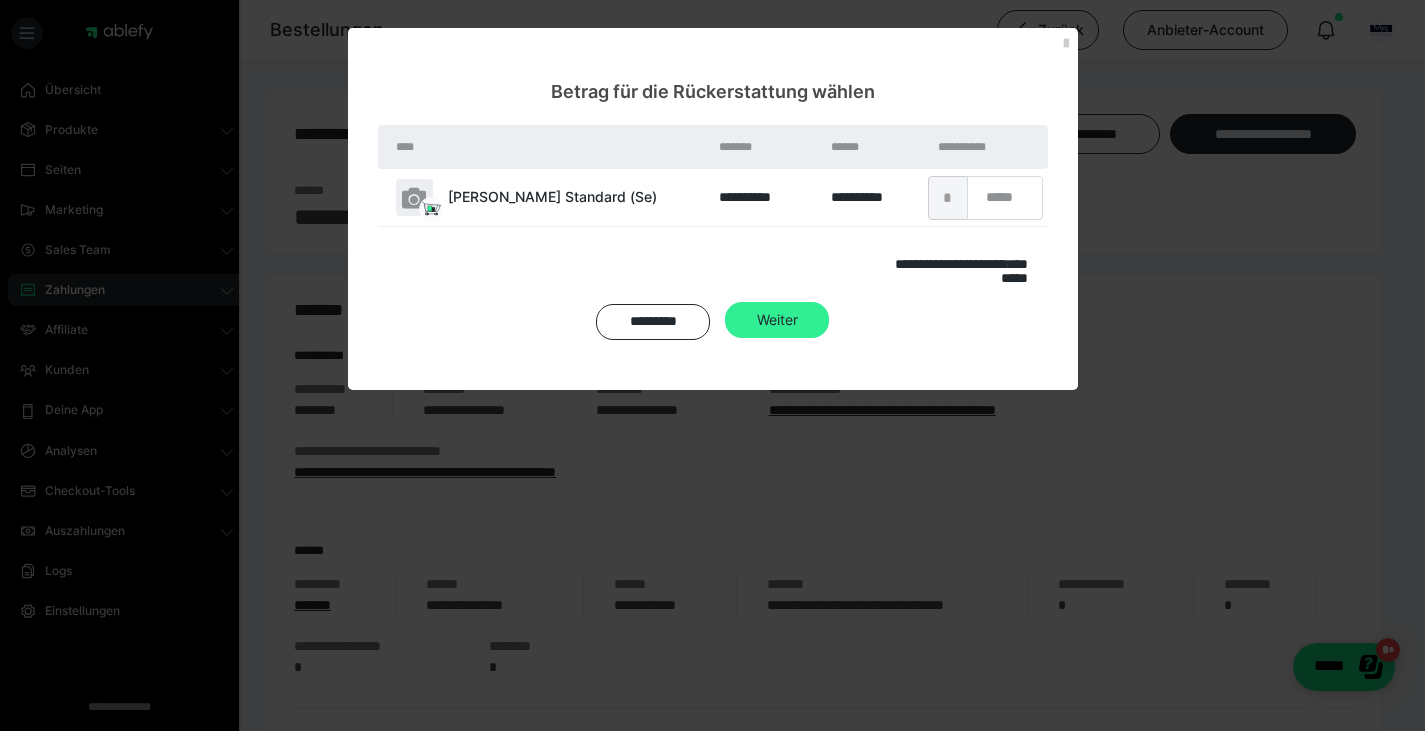 click on "Weiter" at bounding box center (777, 294) 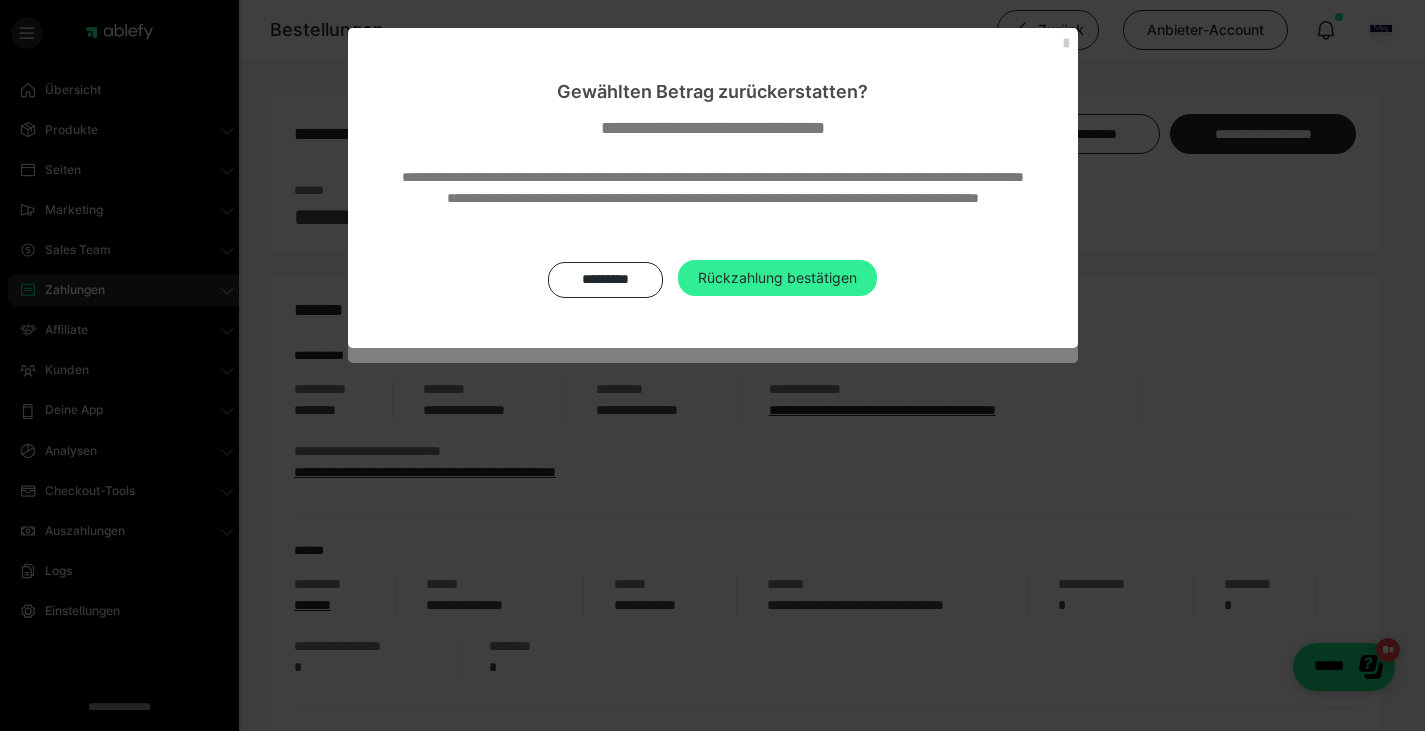 click on "**********" at bounding box center [713, 226] 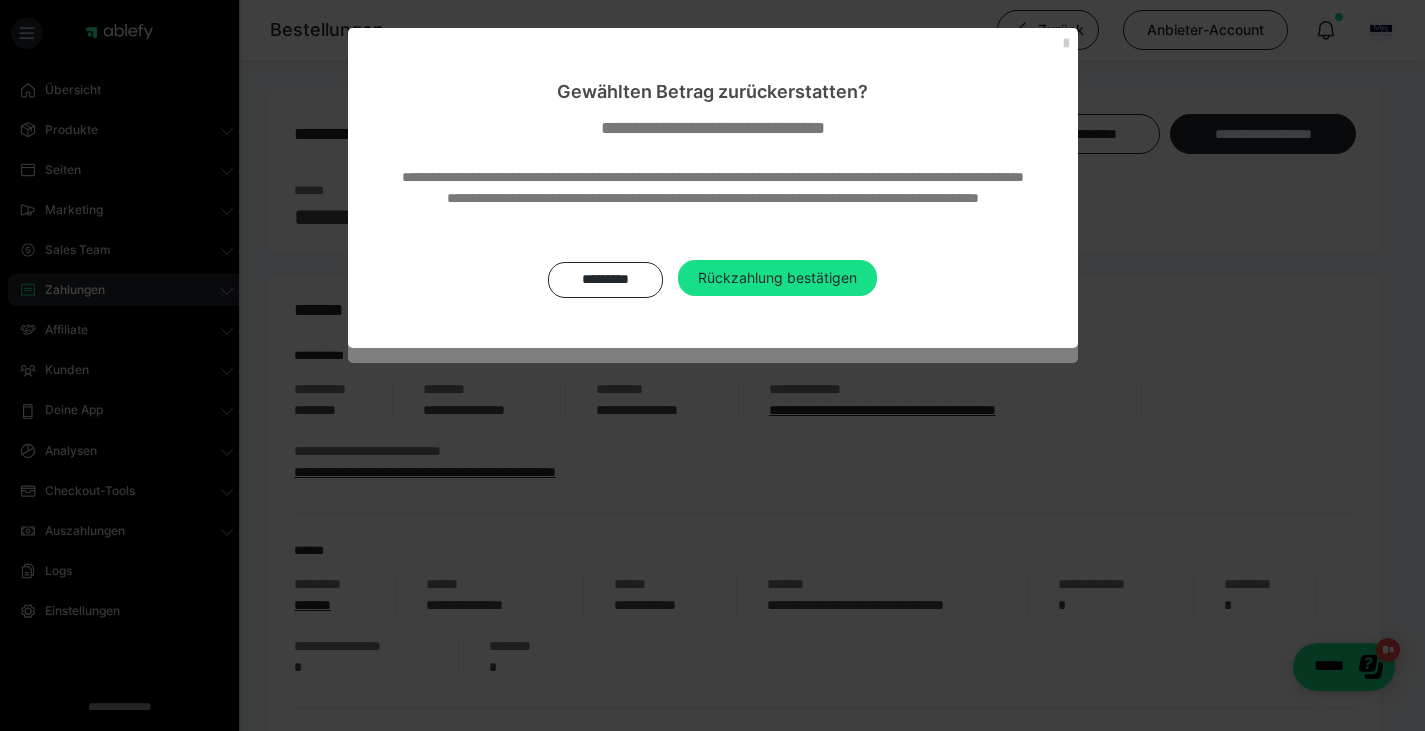 click on "Rückzahlung bestätigen" at bounding box center (777, 278) 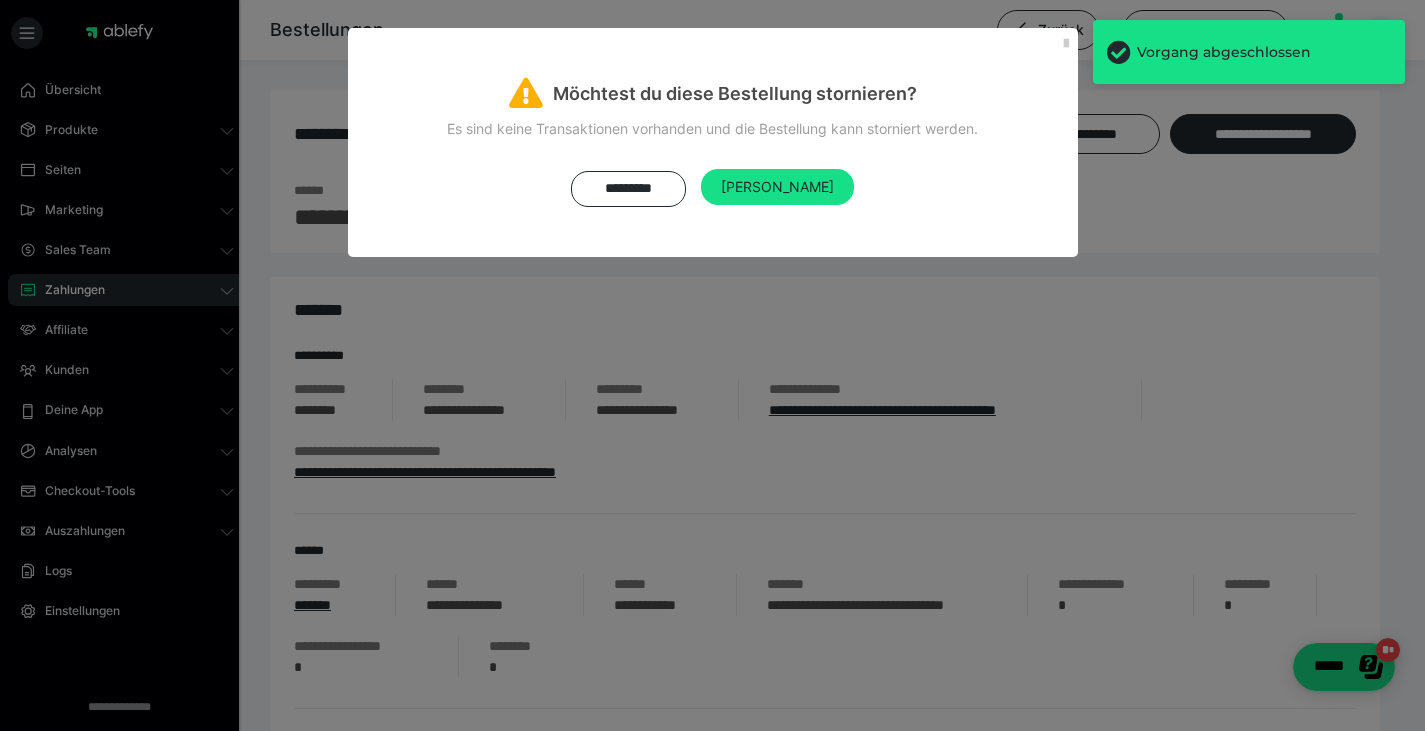 click on "Es sind keine Transaktionen vorhanden und die Bestellung kann storniert werden. ********* Ja" at bounding box center (713, 182) 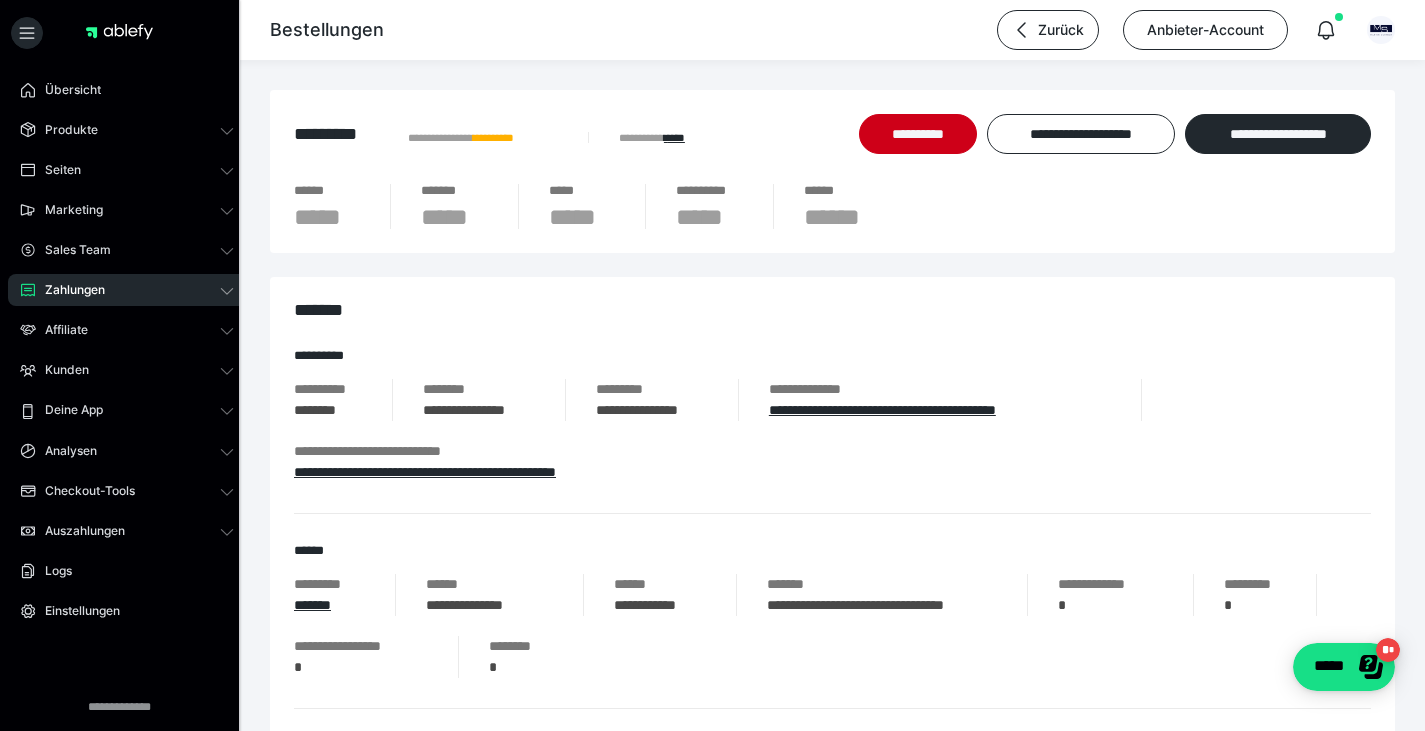 click at bounding box center [119, 37] 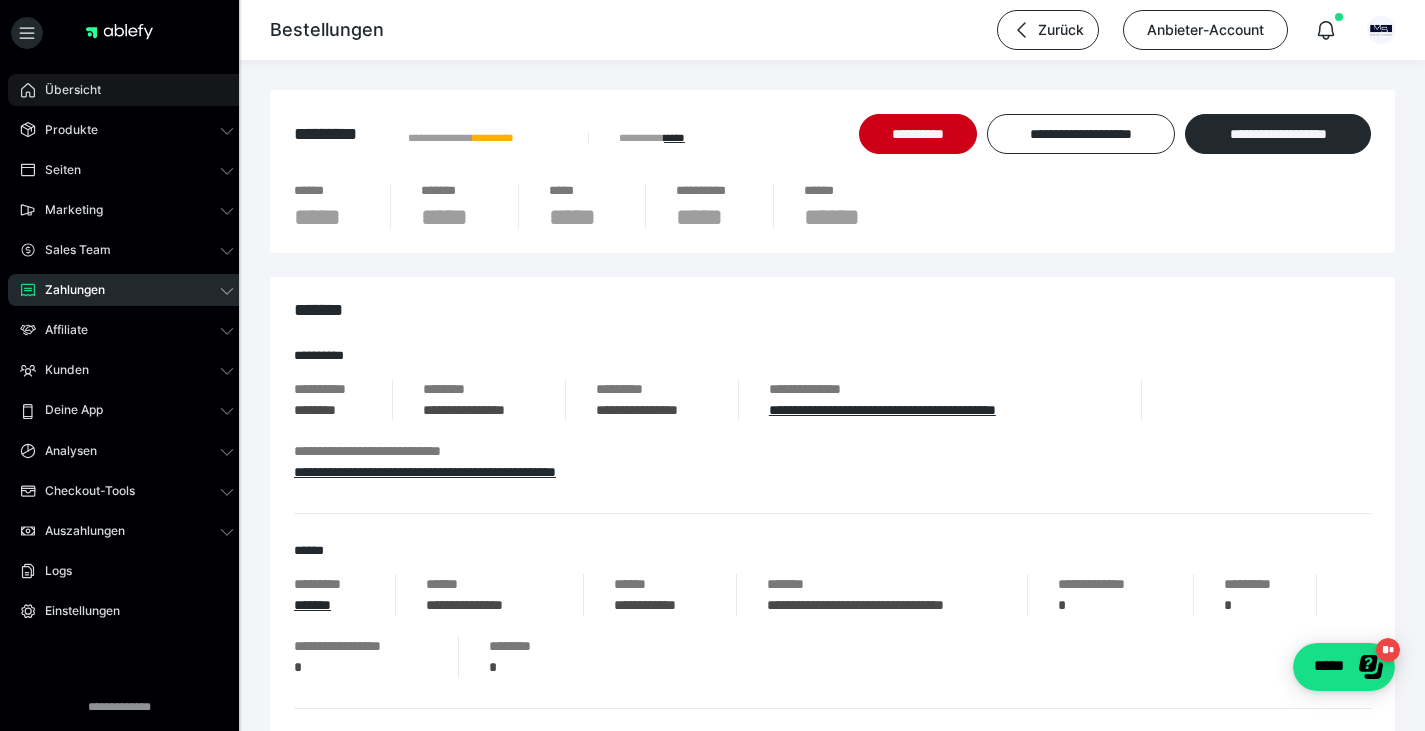 click on "Übersicht" at bounding box center [127, 90] 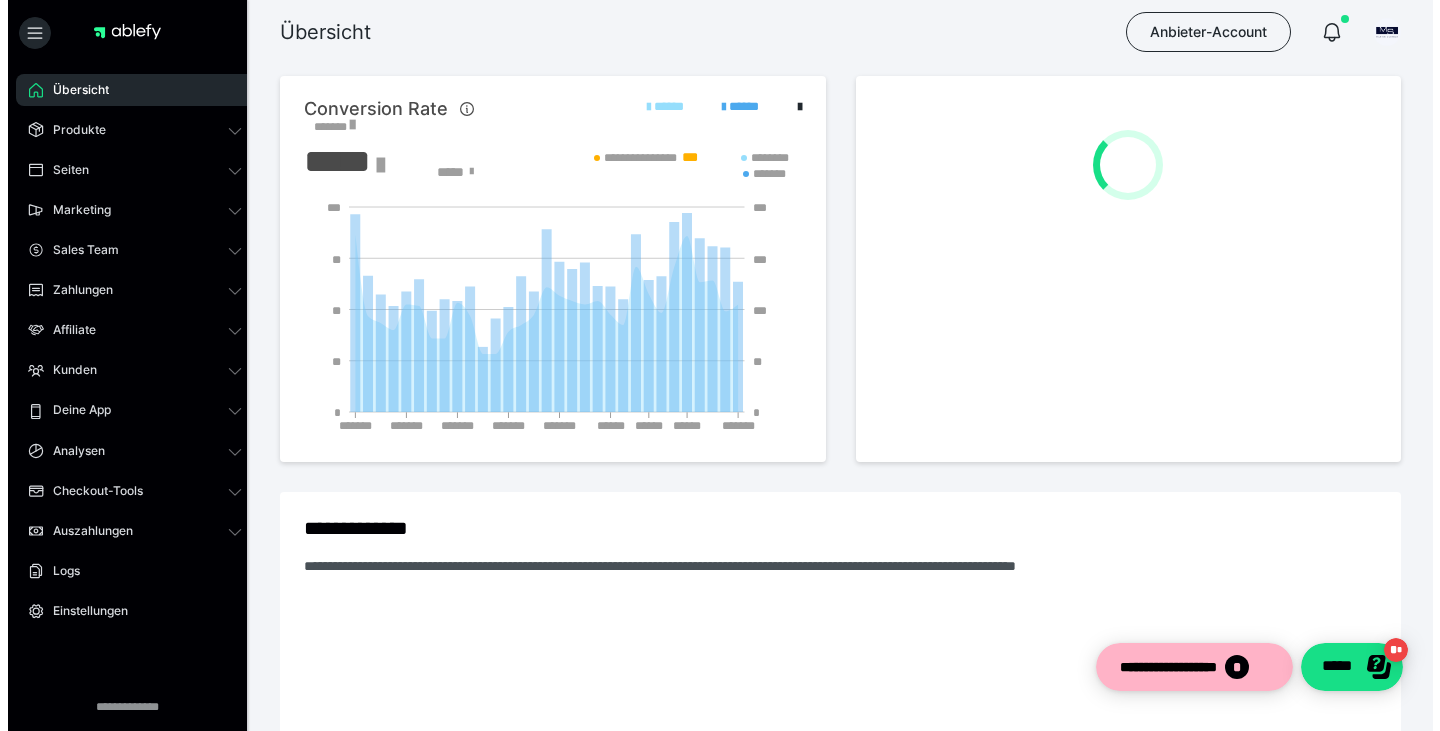 scroll, scrollTop: 0, scrollLeft: 0, axis: both 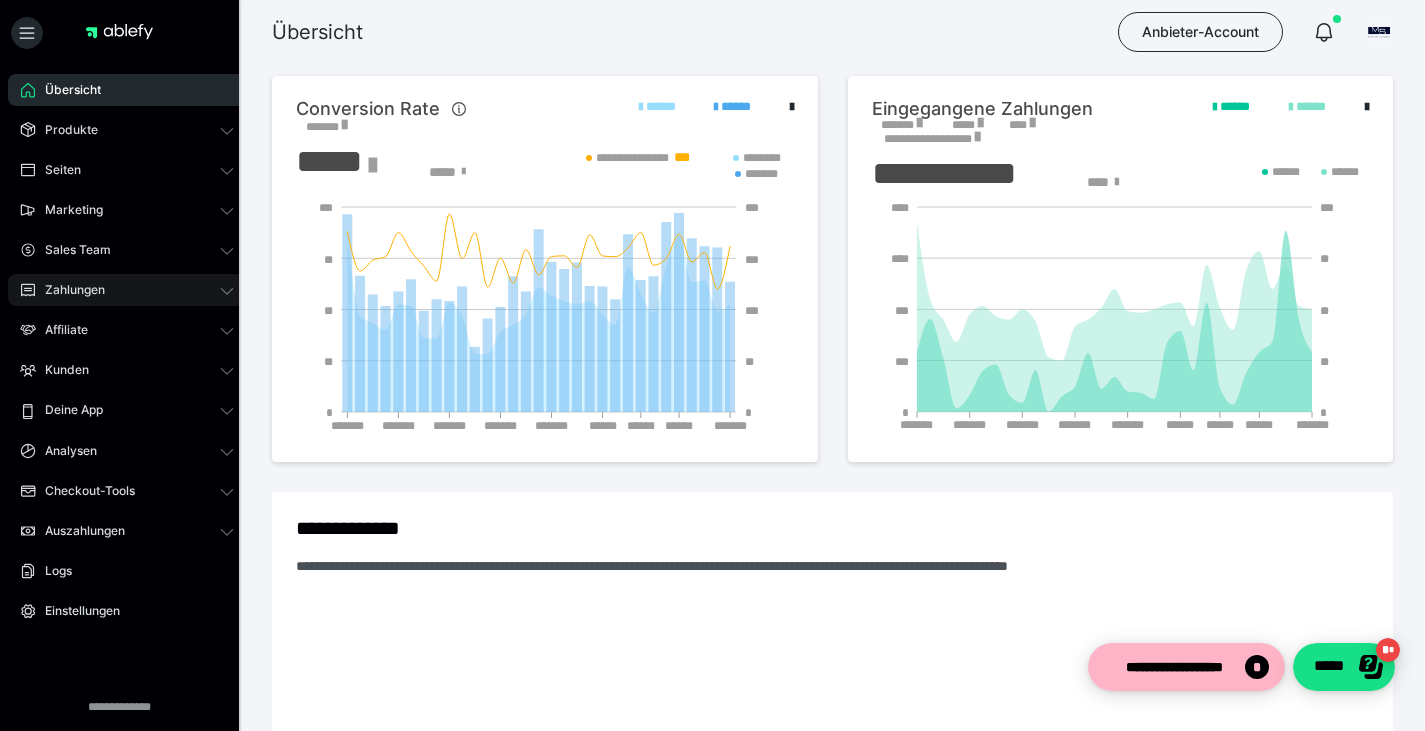 click on "Zahlungen" at bounding box center [127, 290] 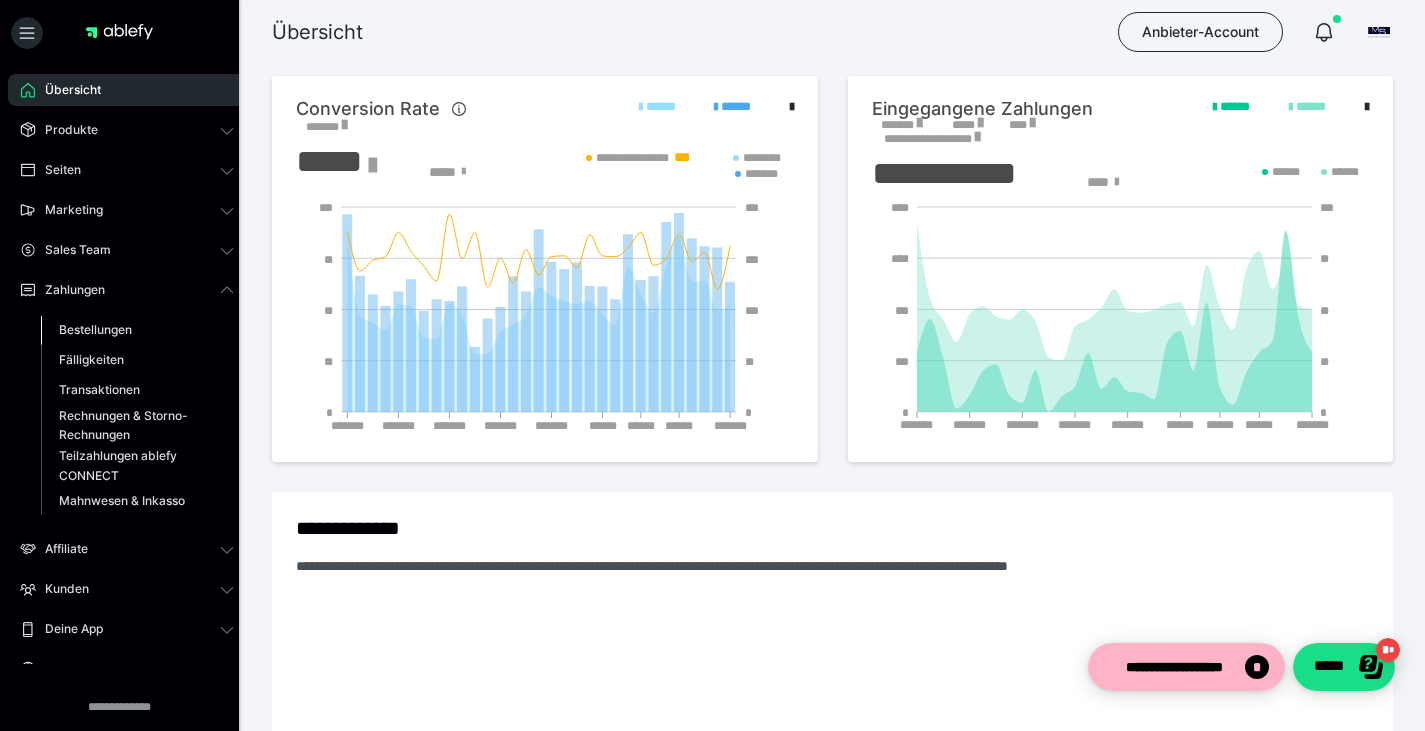 click on "Bestellungen" at bounding box center (95, 329) 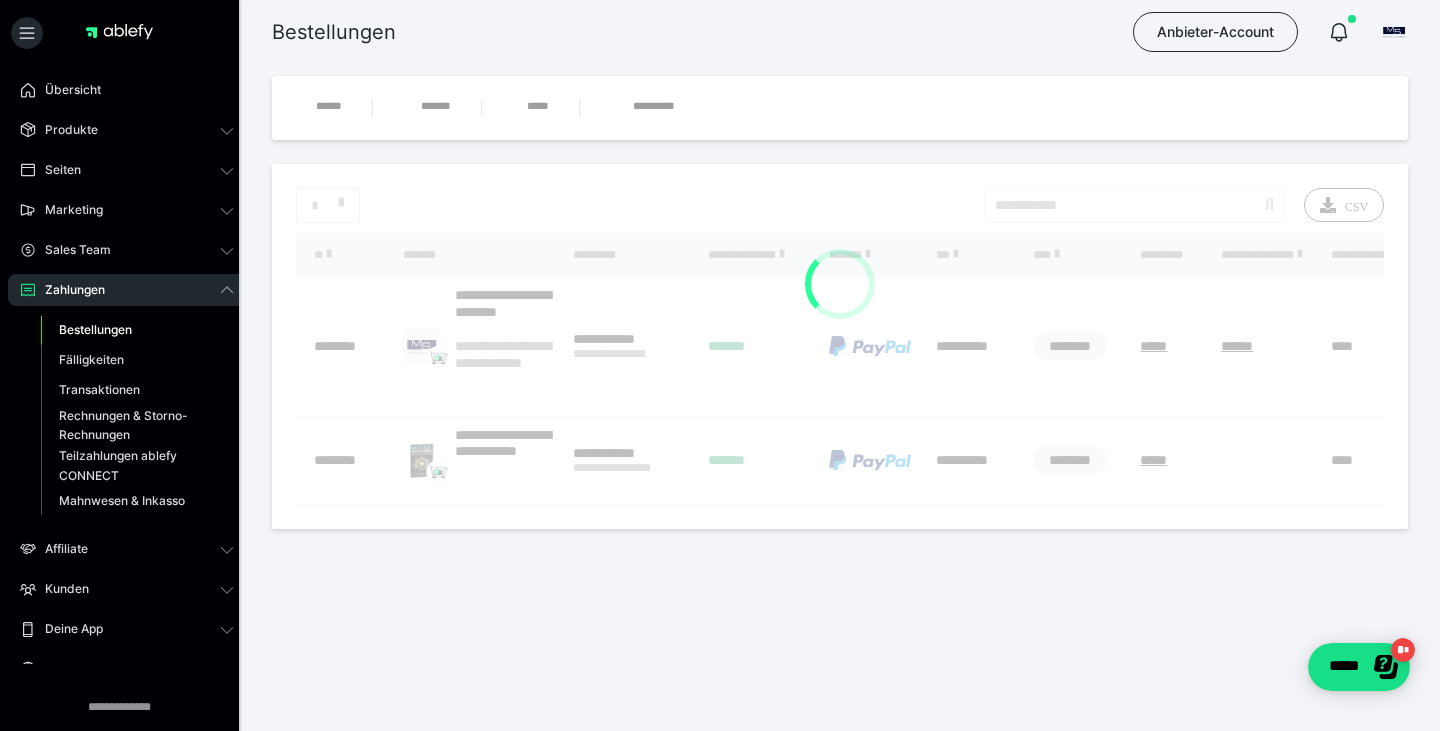 click on "Bestellungen Anbieter-Account" at bounding box center (720, 32) 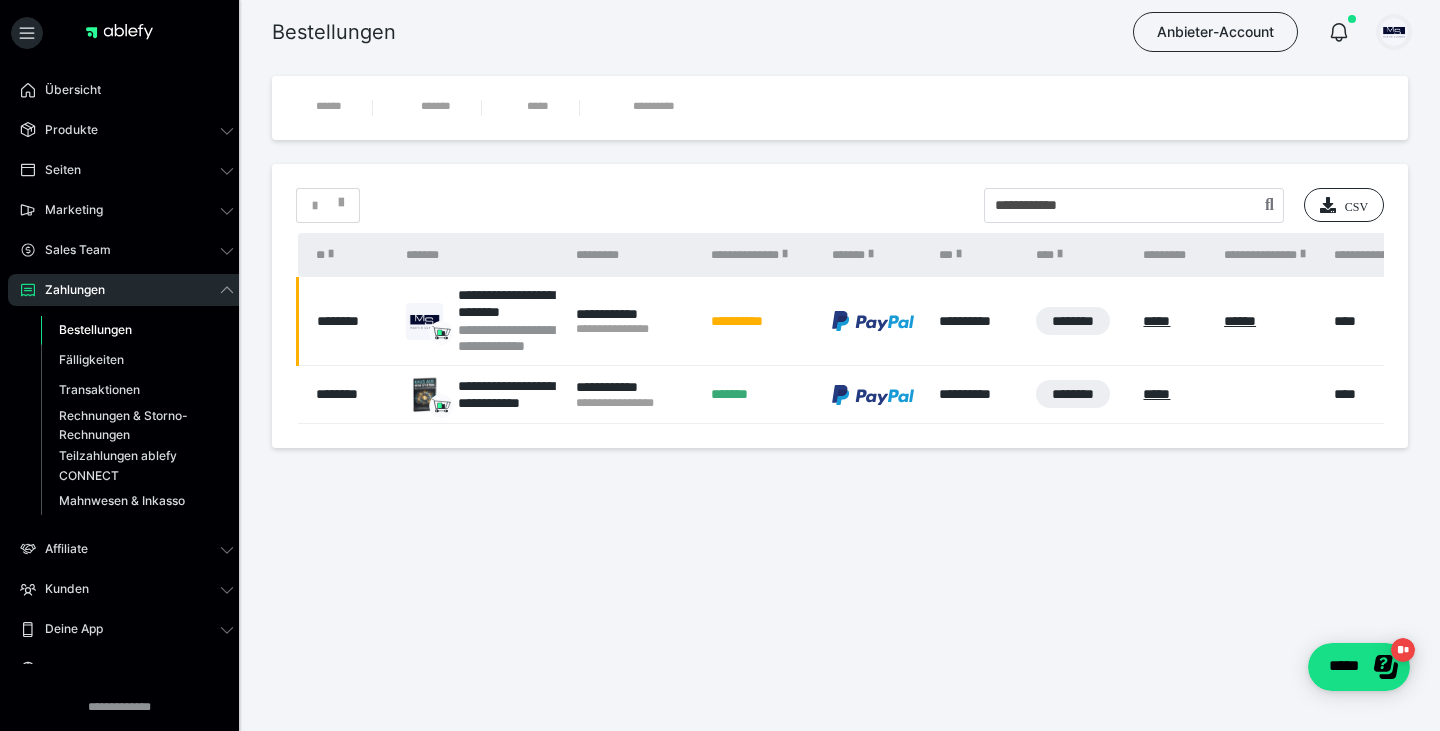 click at bounding box center [1394, 32] 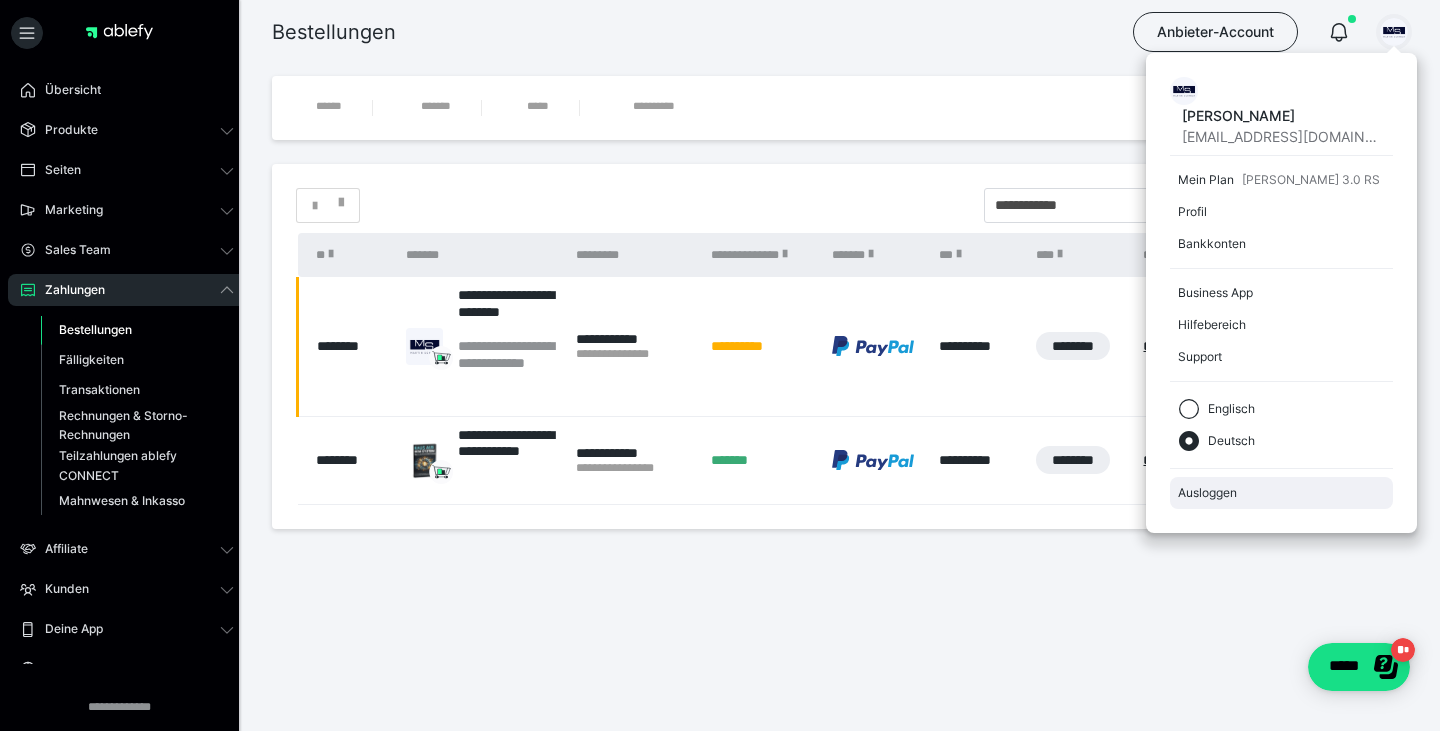 click on "Ausloggen" at bounding box center (1281, 493) 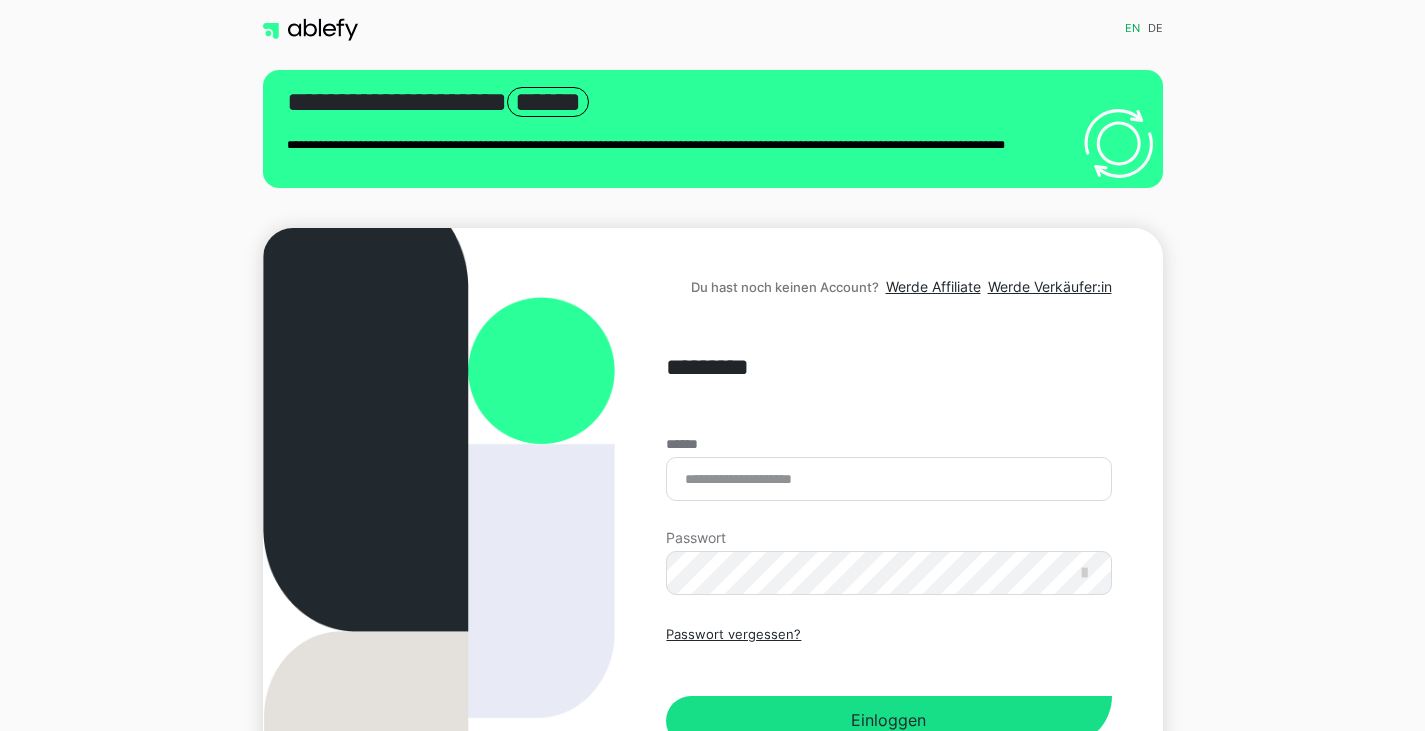 scroll, scrollTop: 0, scrollLeft: 0, axis: both 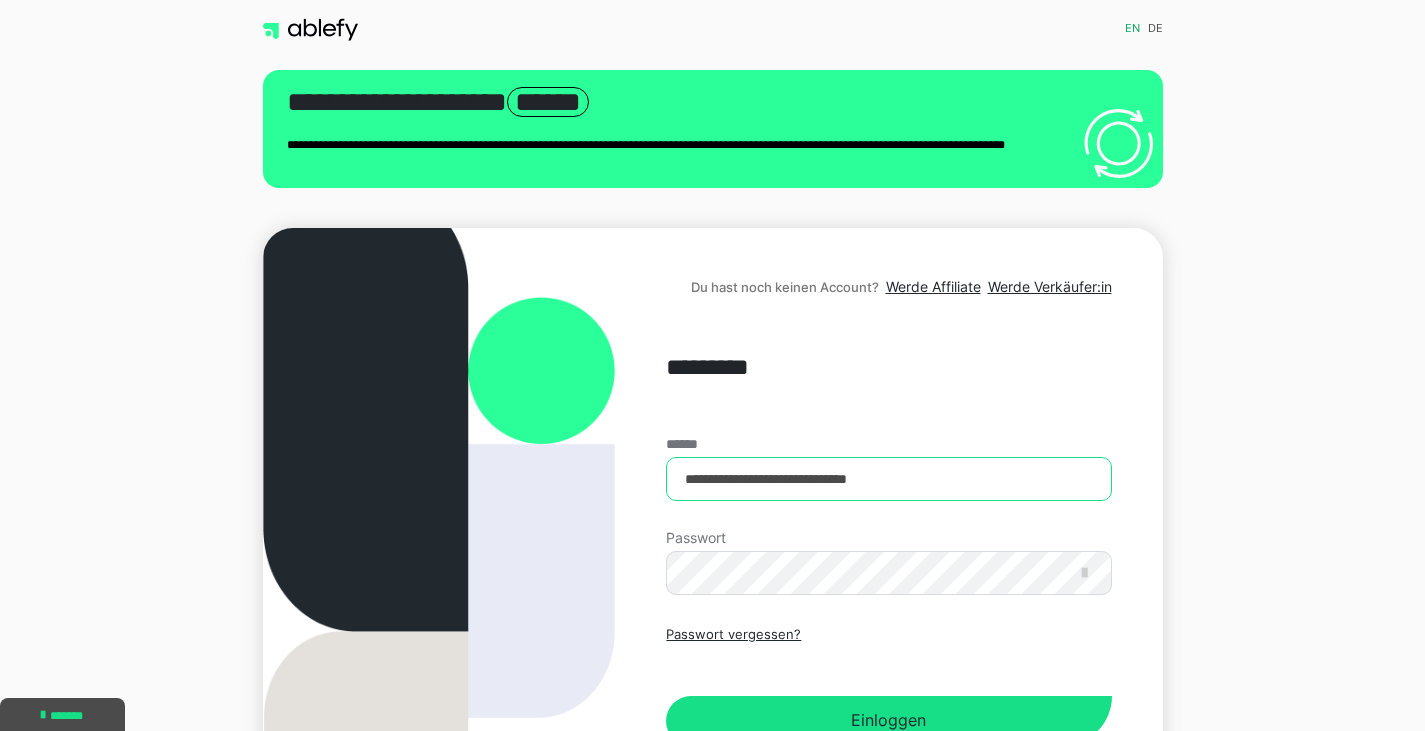 click on "**********" at bounding box center [888, 479] 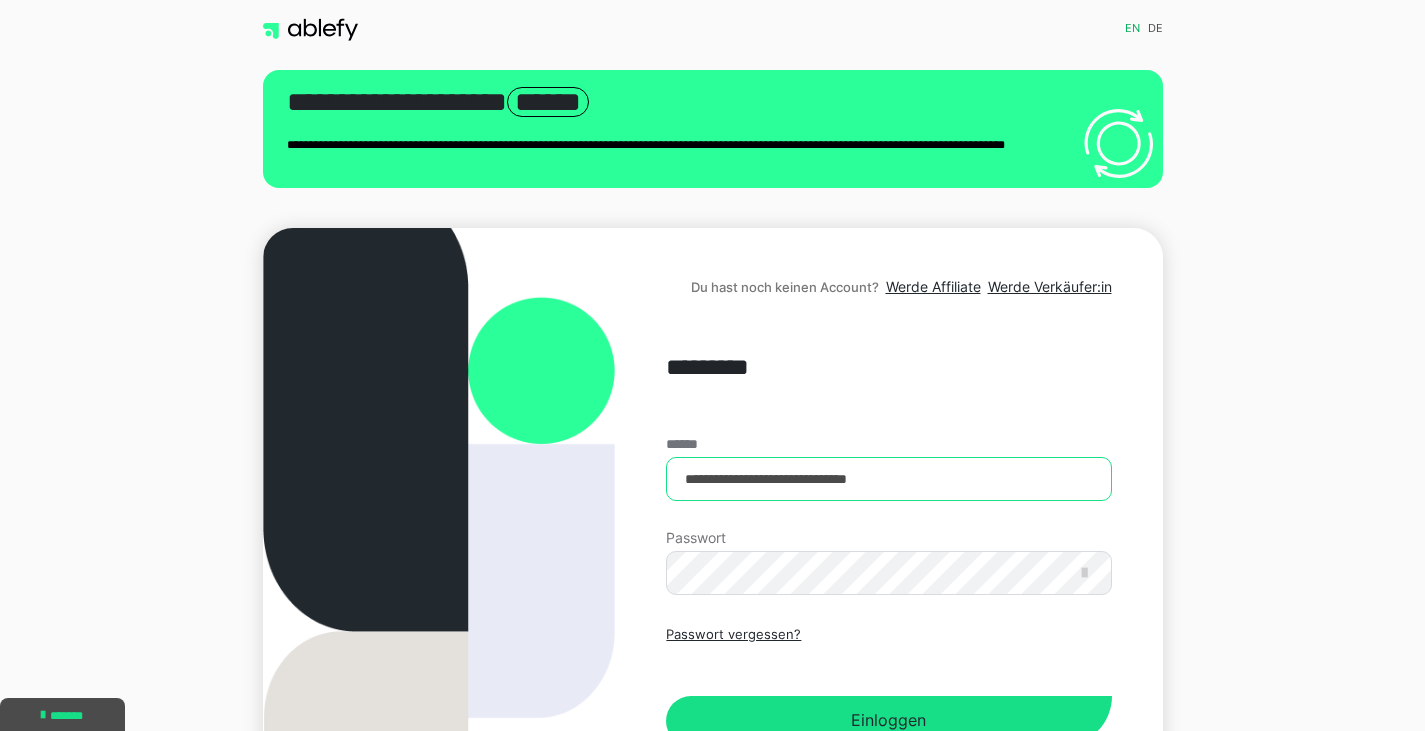 type on "**********" 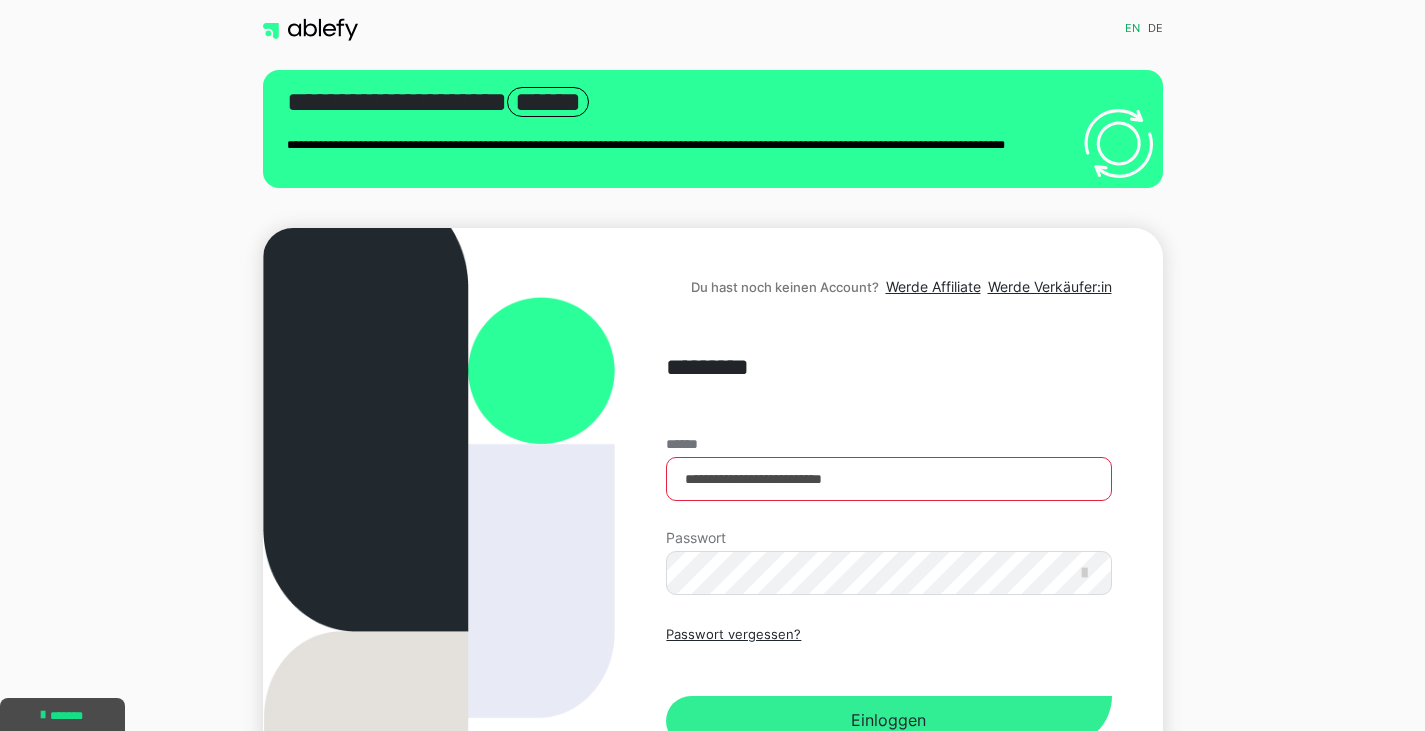 click on "Einloggen" at bounding box center (888, 721) 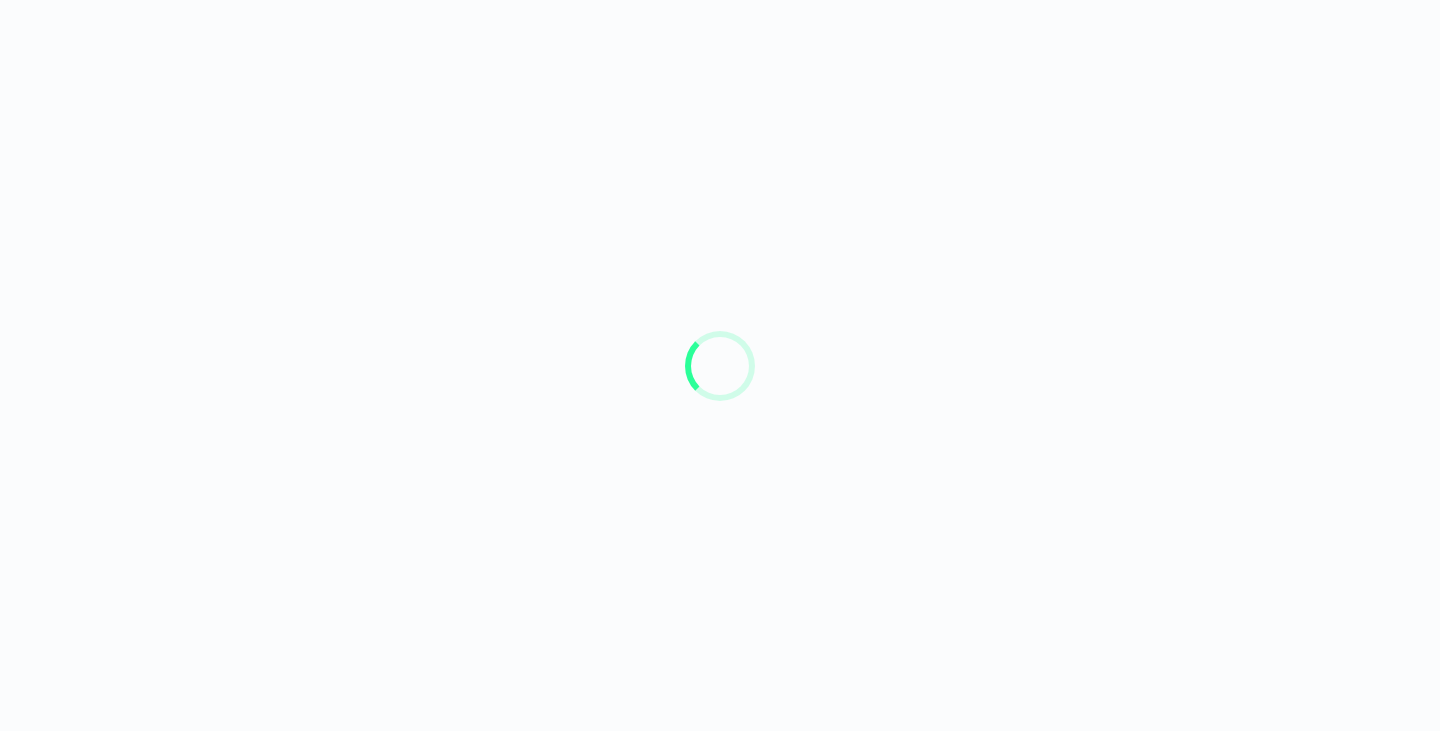 scroll, scrollTop: 0, scrollLeft: 0, axis: both 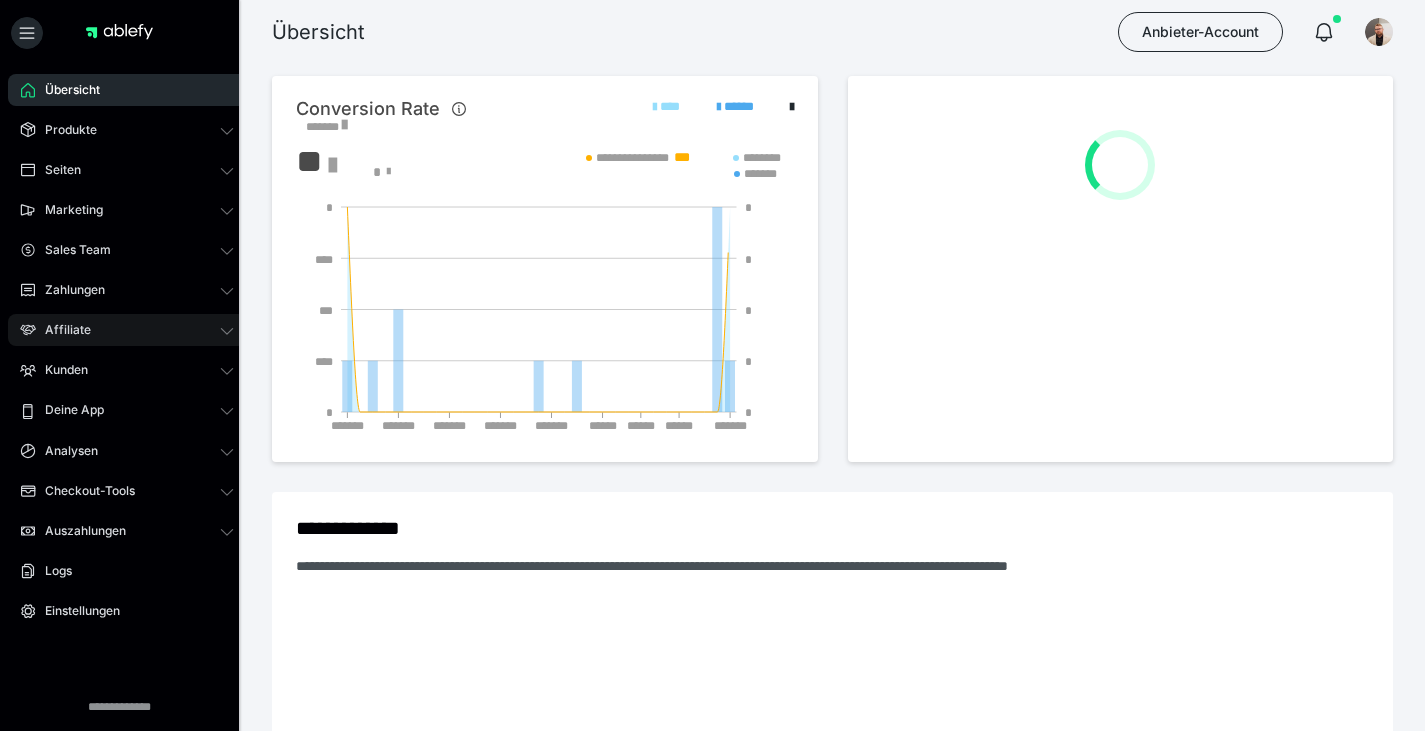 click on "Affiliate" at bounding box center (127, 330) 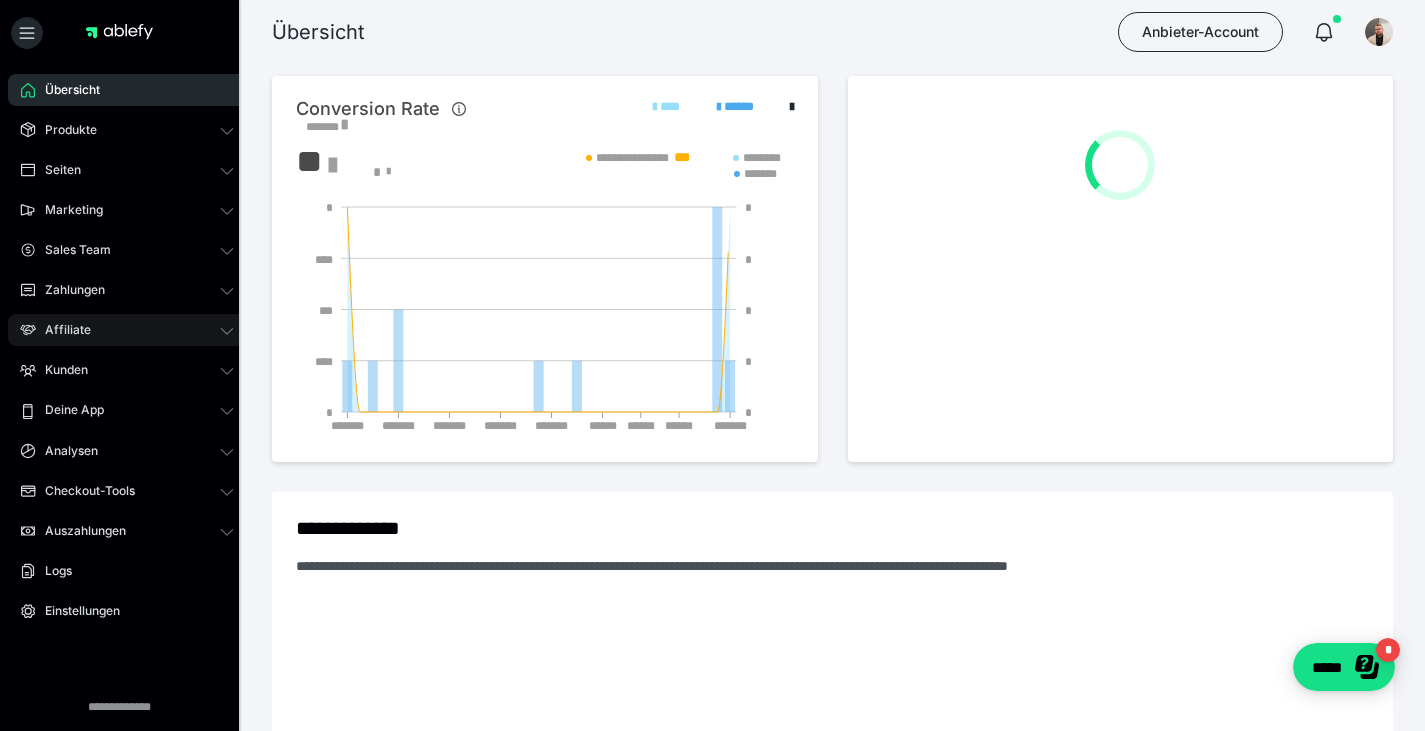 scroll, scrollTop: 0, scrollLeft: 0, axis: both 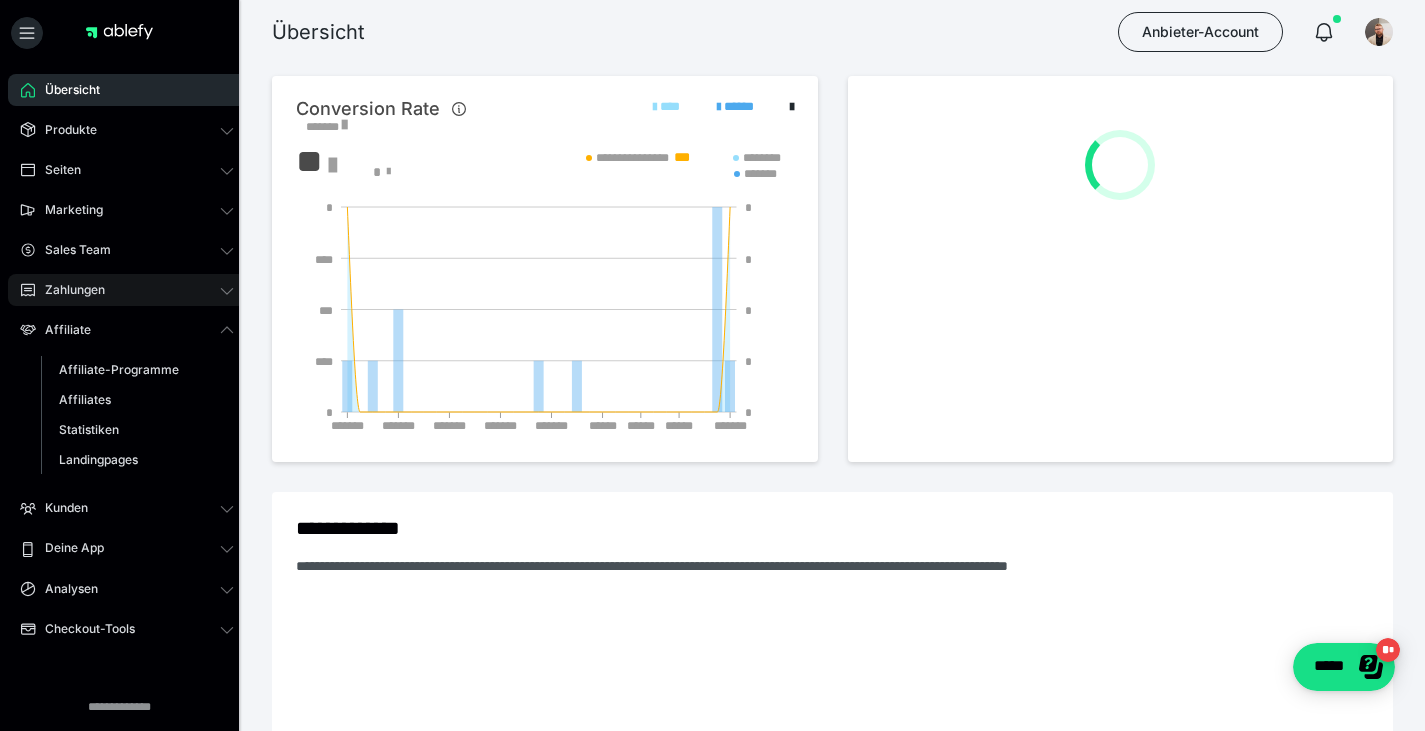 click on "Zahlungen" at bounding box center (127, 290) 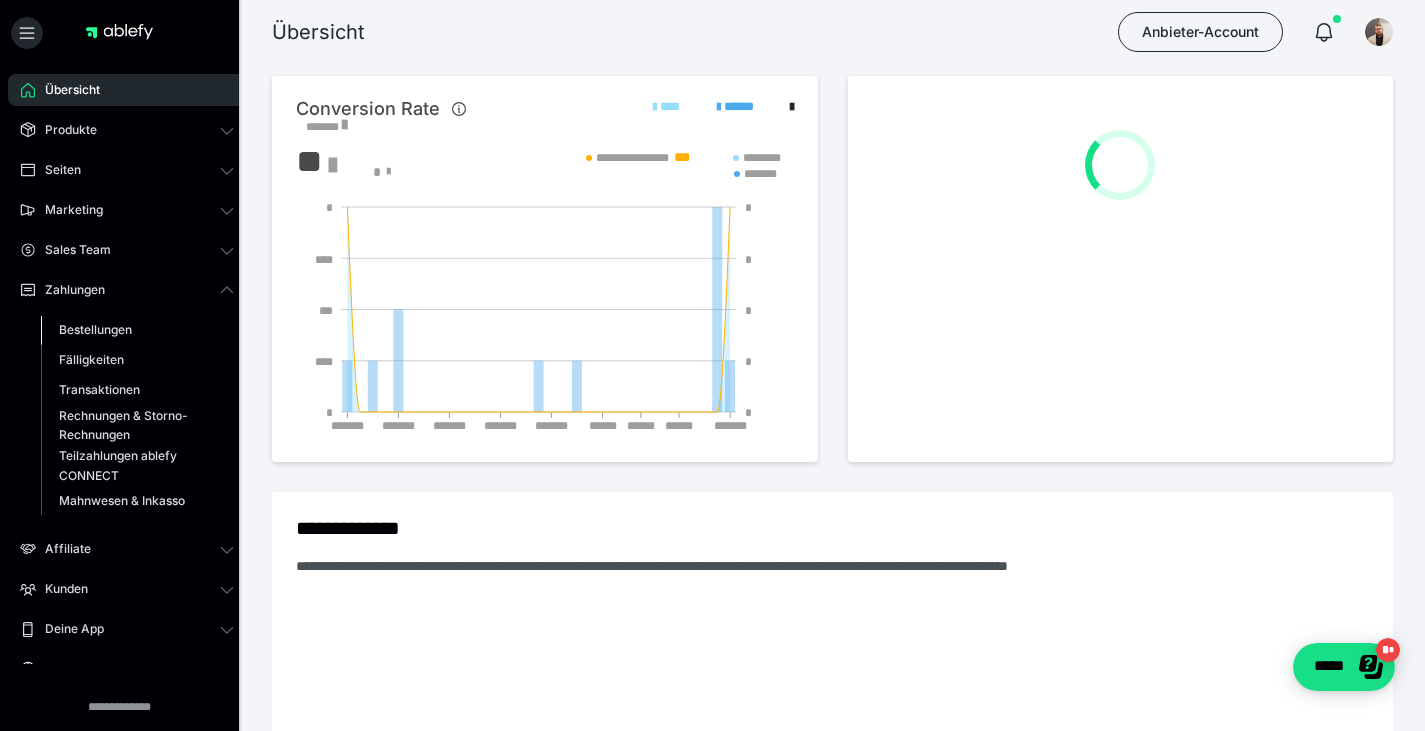 click on "Bestellungen" at bounding box center [95, 329] 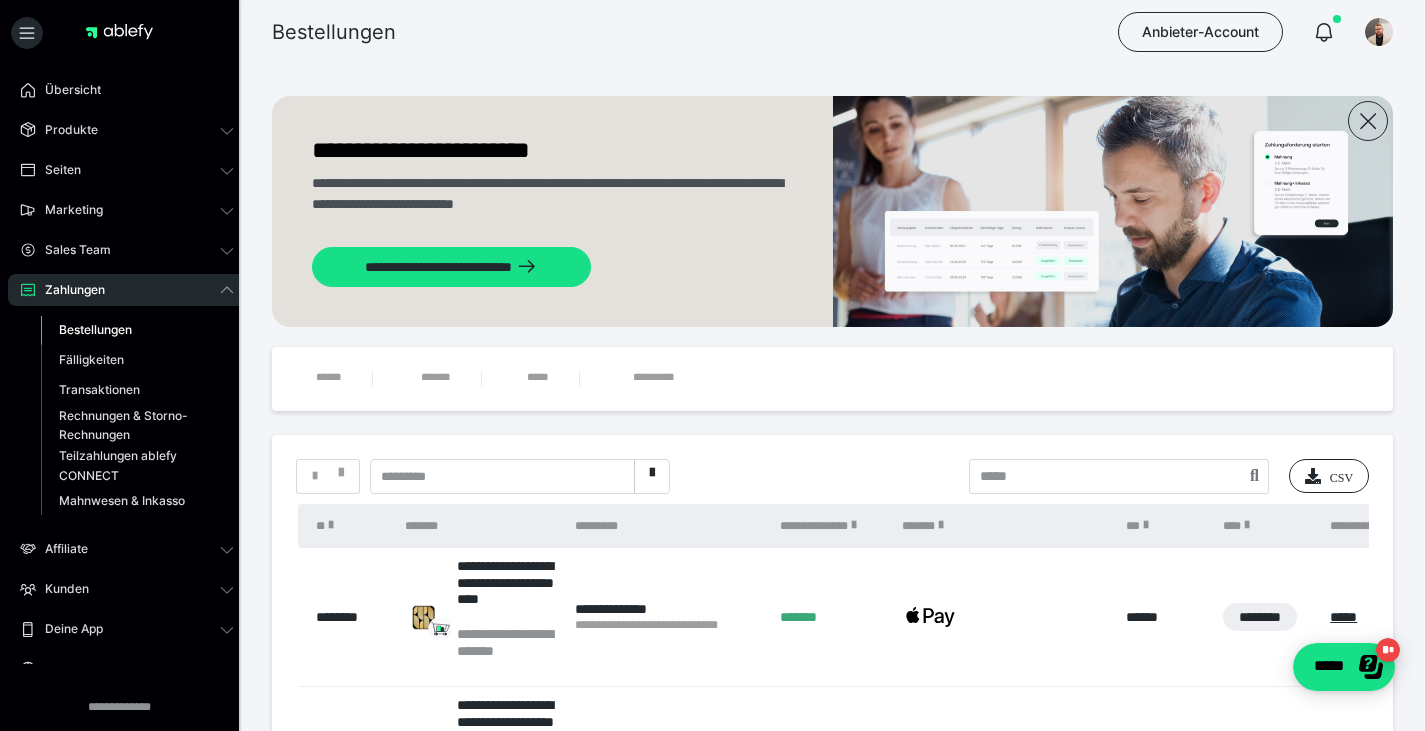 click on "**********" at bounding box center [832, 1164] 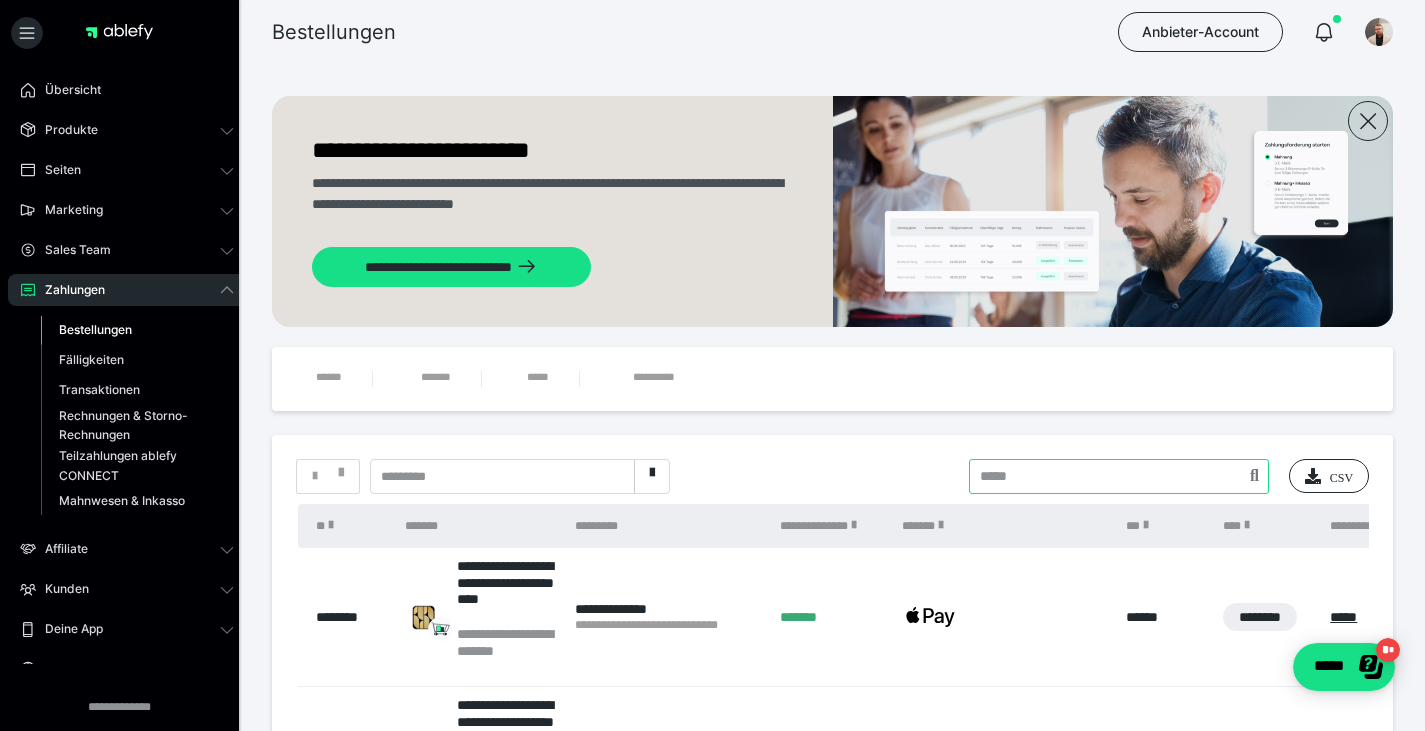 click at bounding box center [1119, 476] 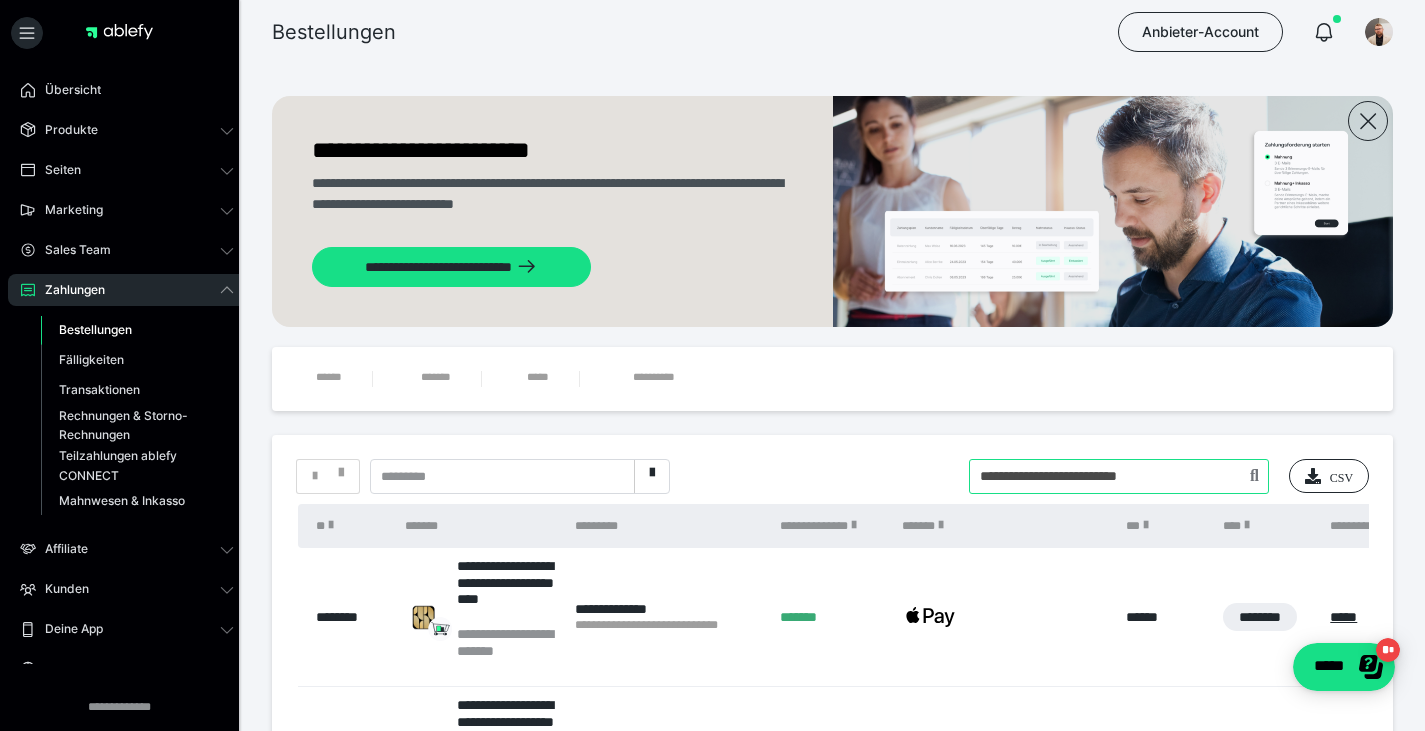 type on "**********" 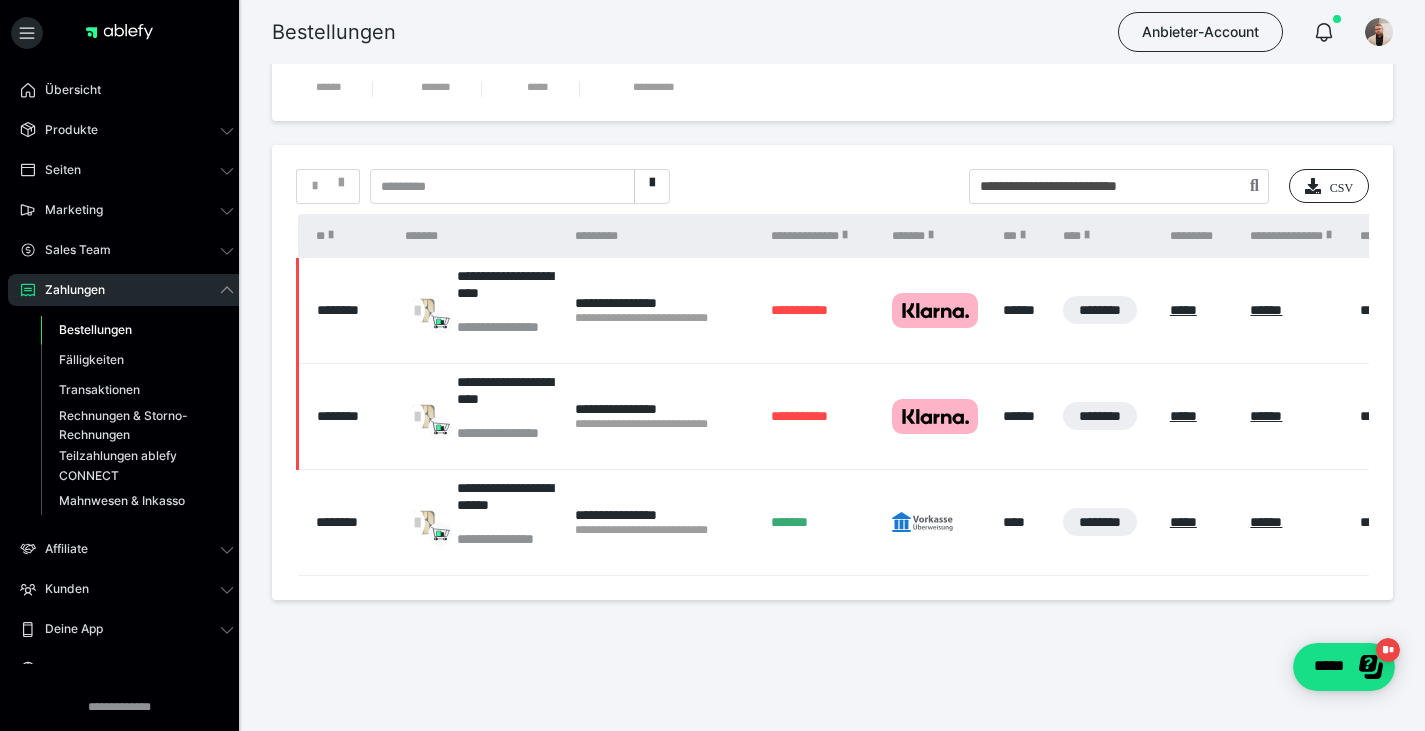 scroll, scrollTop: 289, scrollLeft: 0, axis: vertical 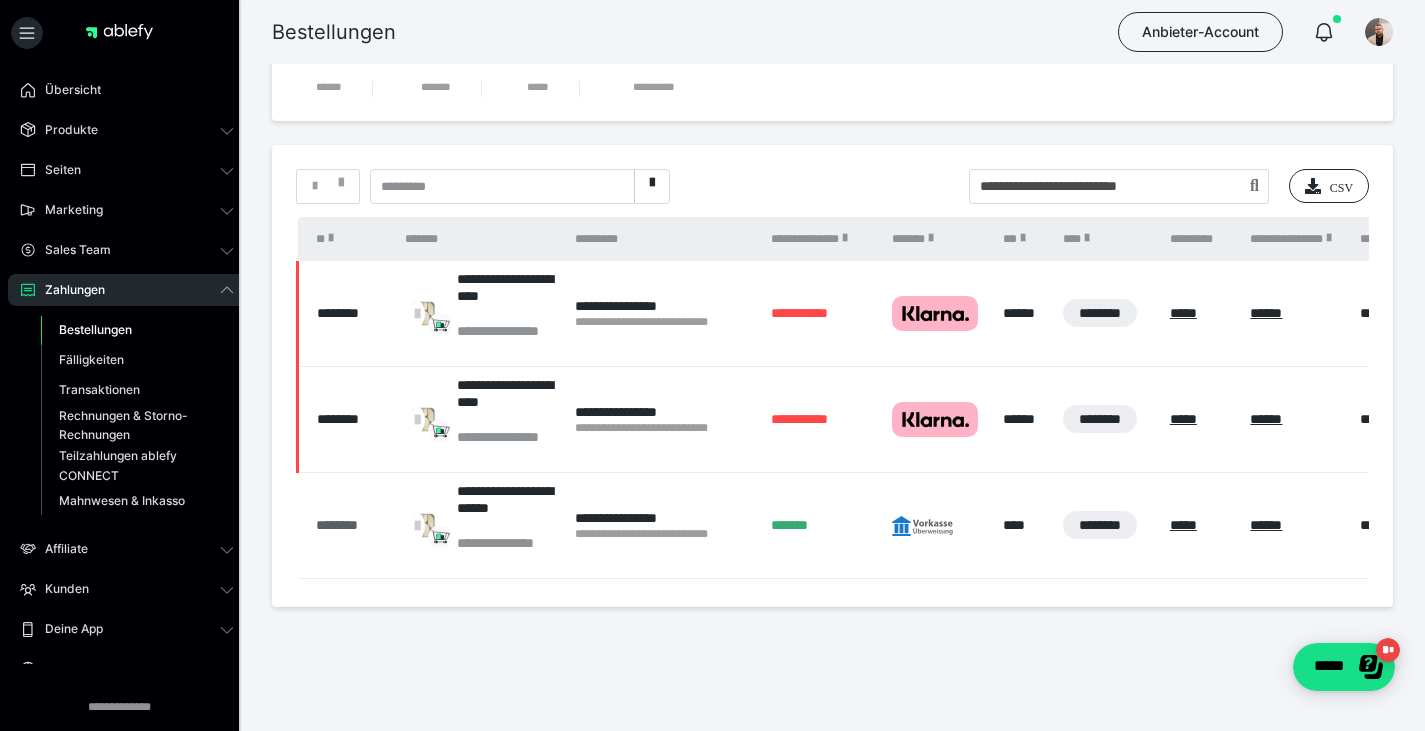 click on "********" at bounding box center [350, 525] 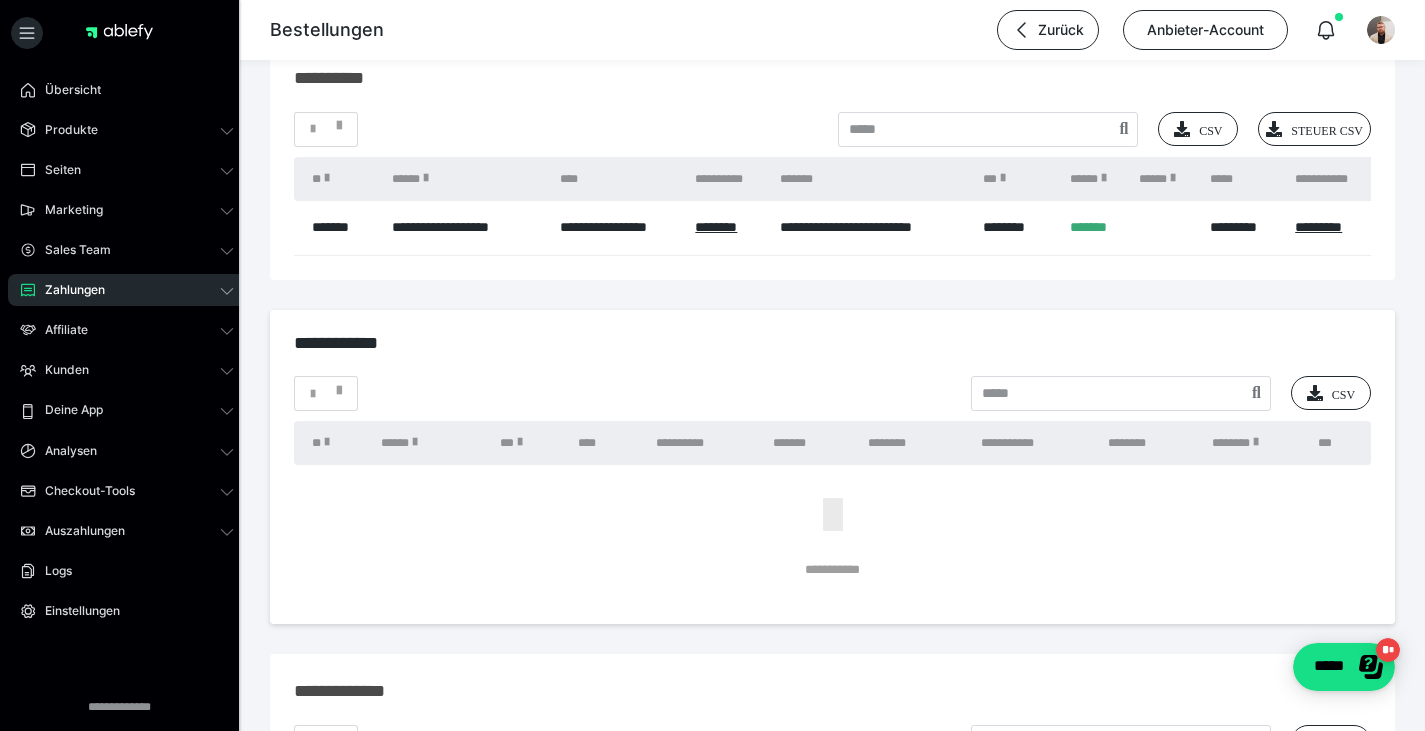scroll, scrollTop: 1814, scrollLeft: 0, axis: vertical 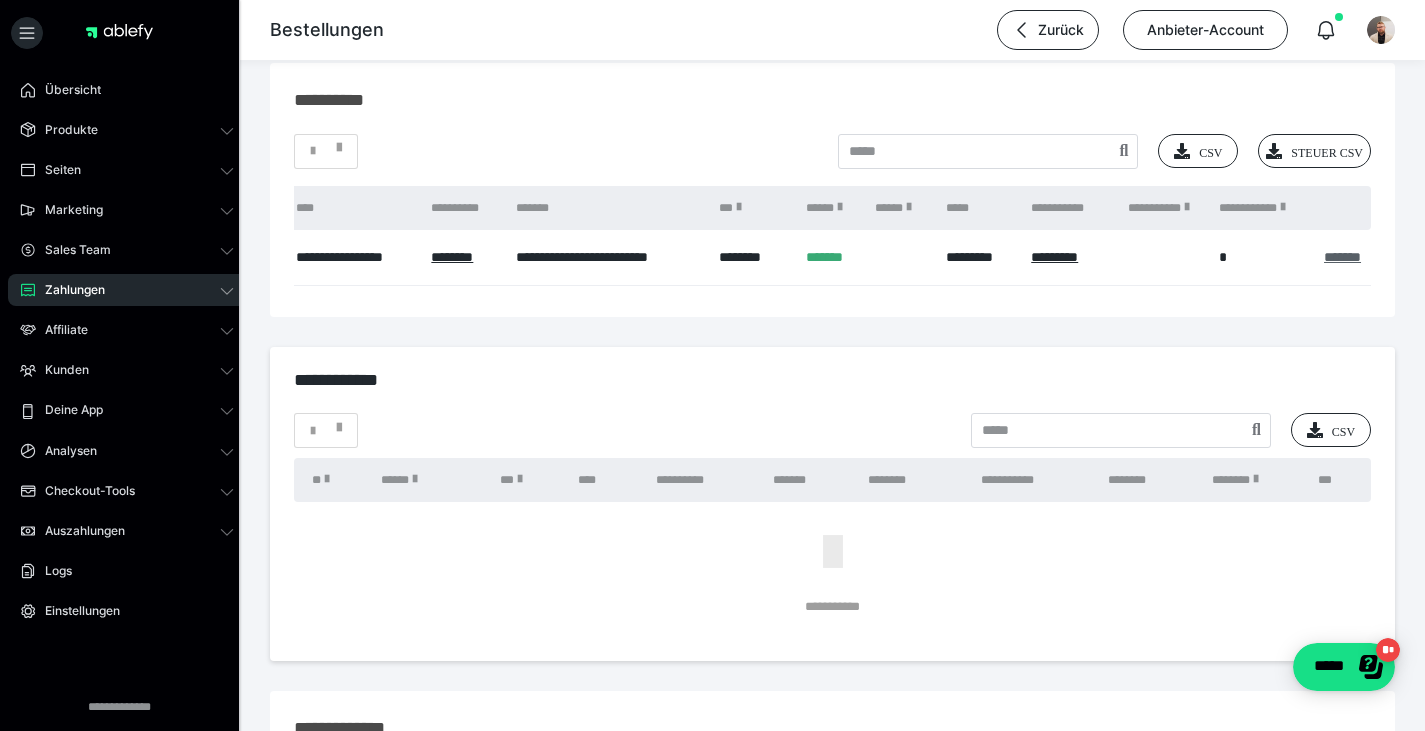 click on "*******" at bounding box center [1342, 257] 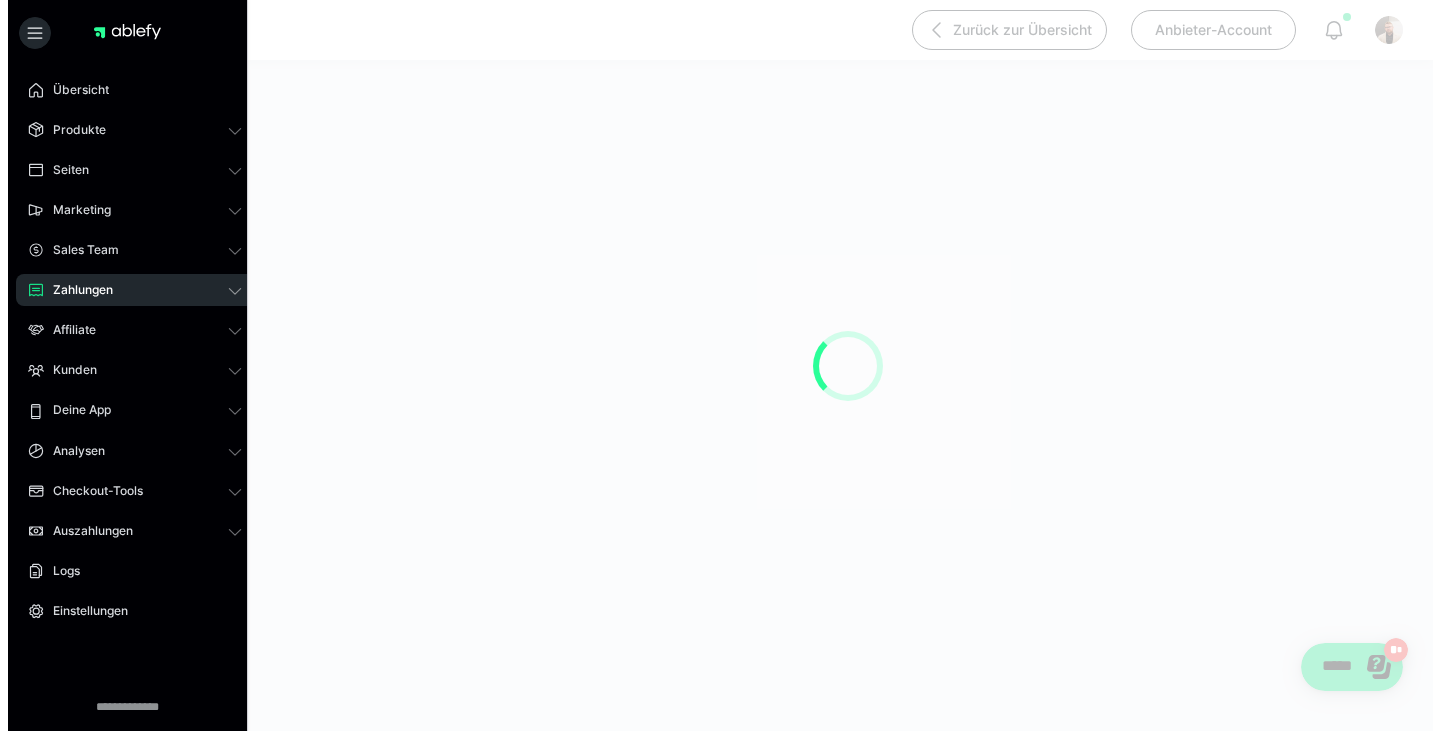 scroll, scrollTop: 0, scrollLeft: 0, axis: both 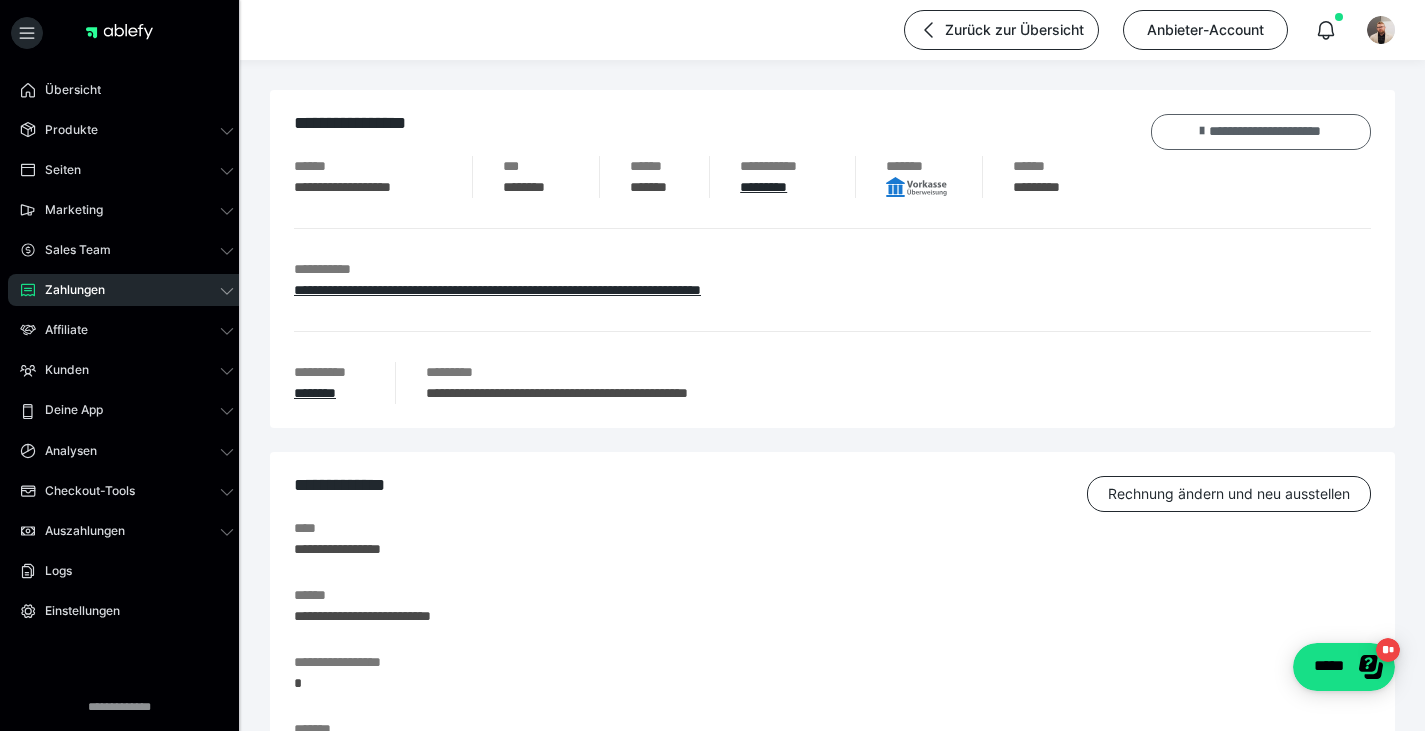 click on "**********" at bounding box center (1261, 132) 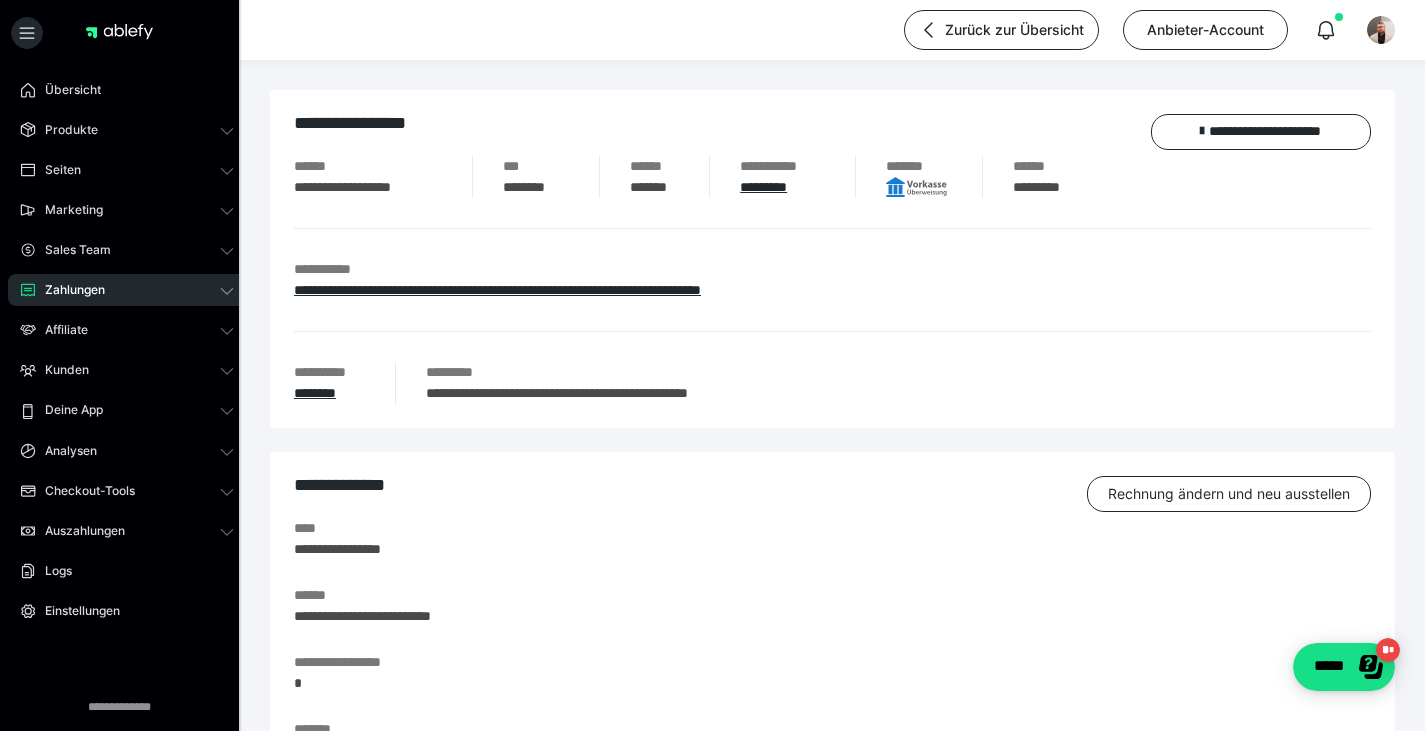 click on "Zahlungen" at bounding box center [127, 290] 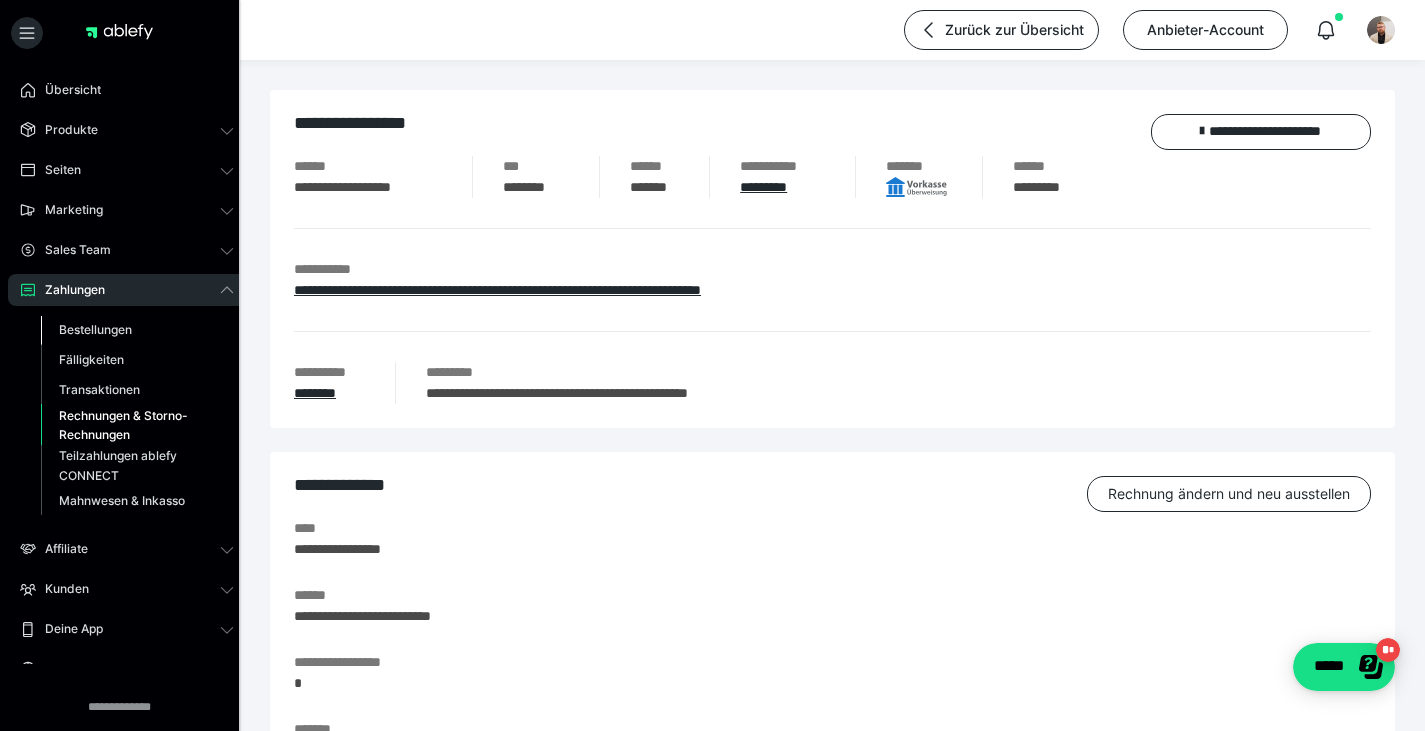 click on "Bestellungen" at bounding box center (95, 329) 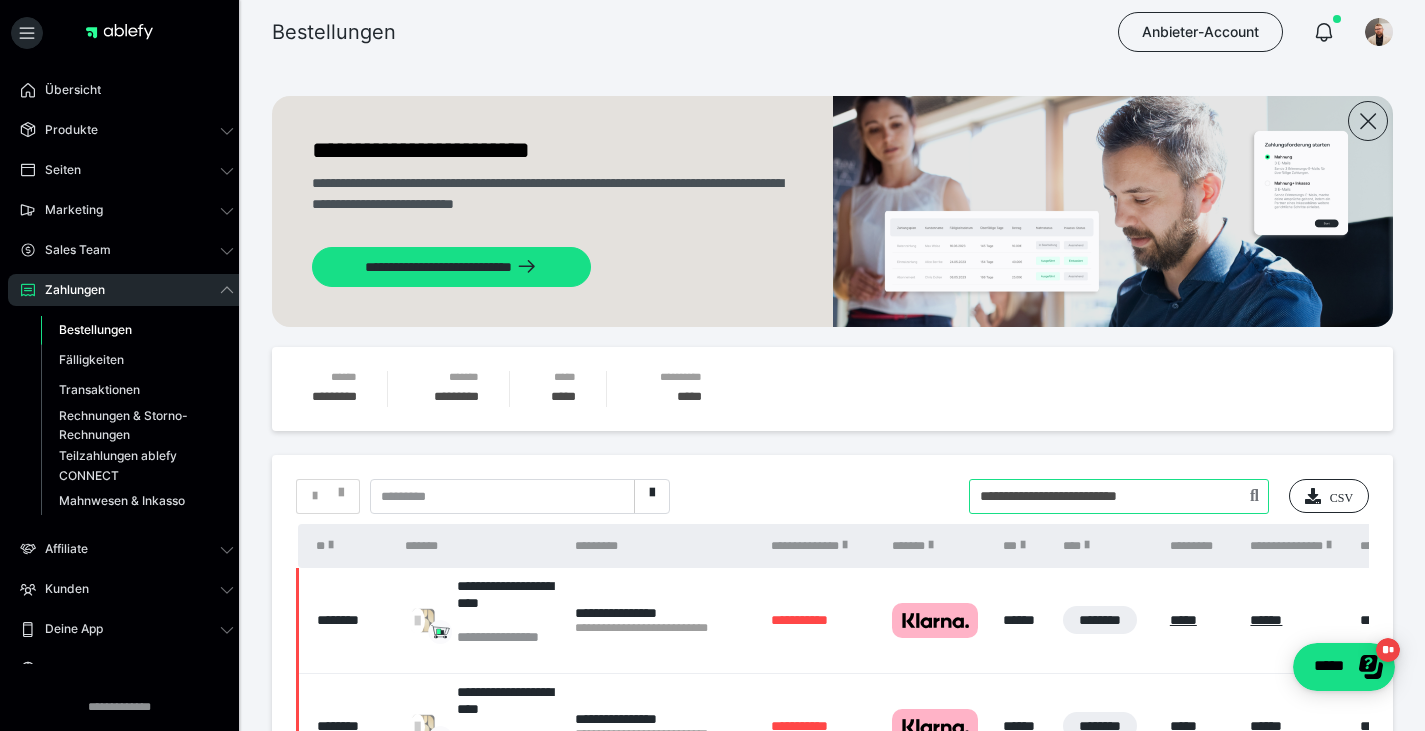 click at bounding box center (1119, 496) 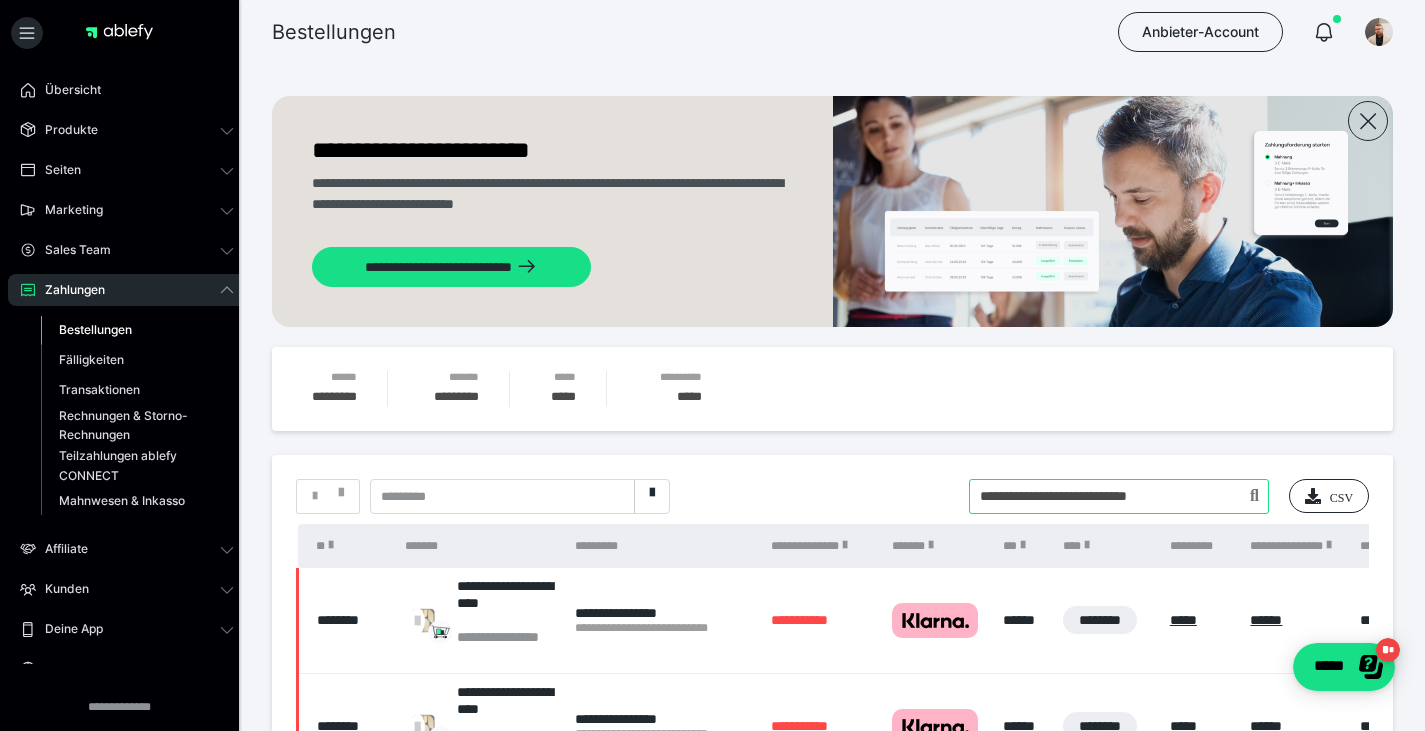 paste on "****" 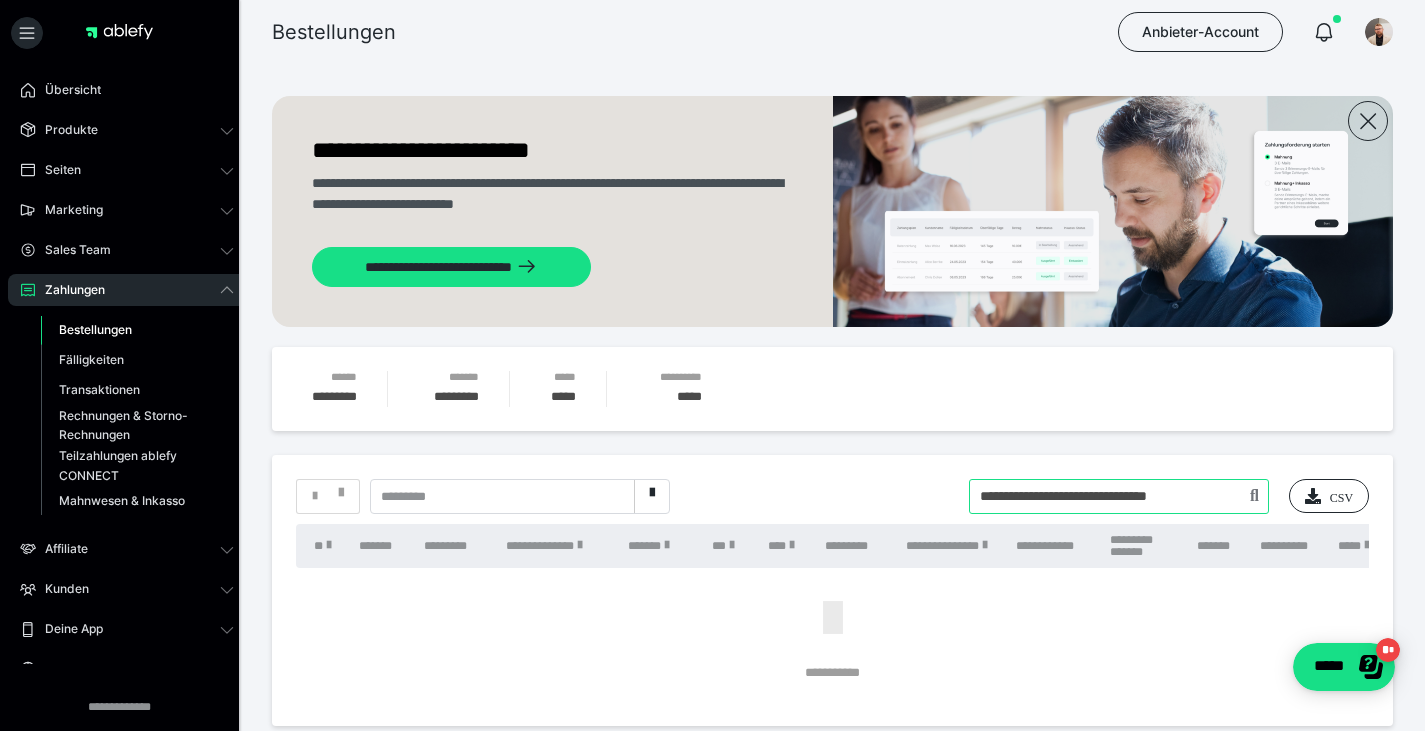 click at bounding box center [1119, 496] 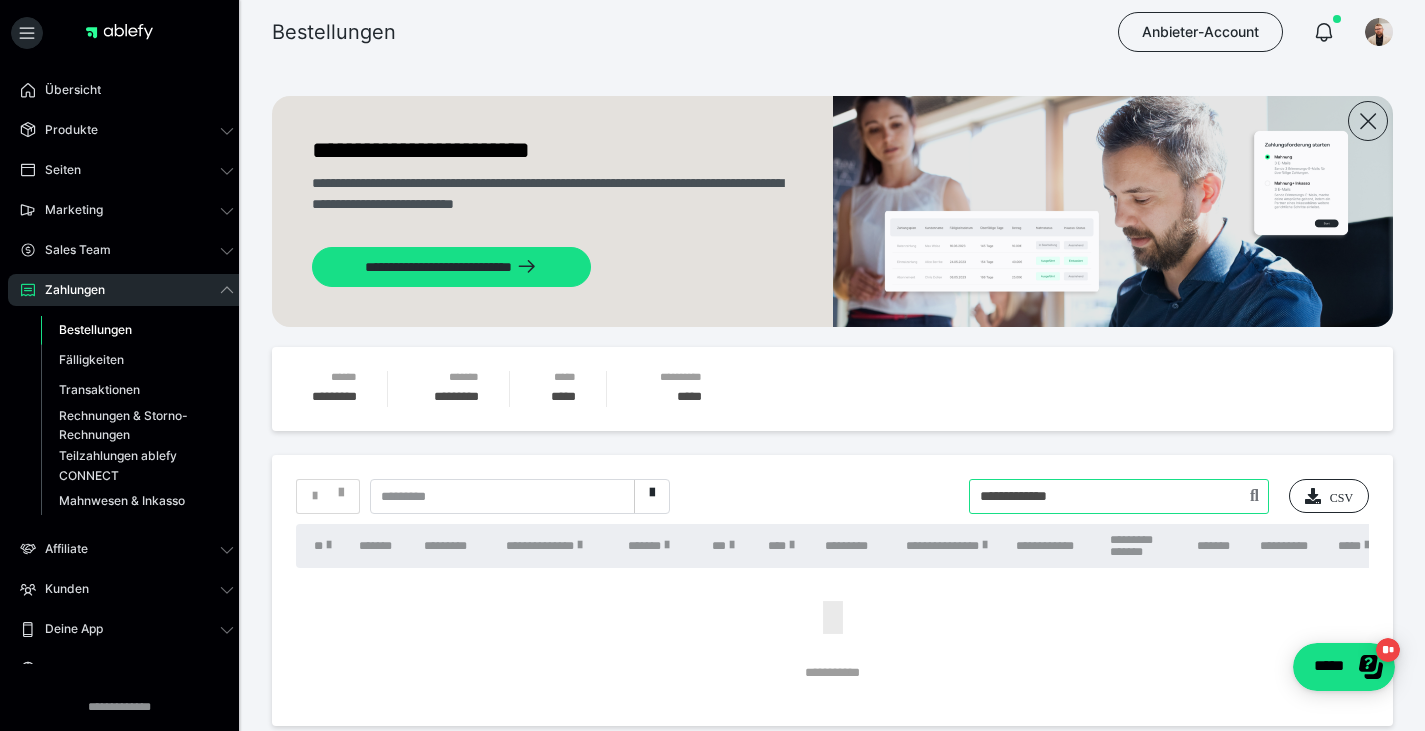 type on "**********" 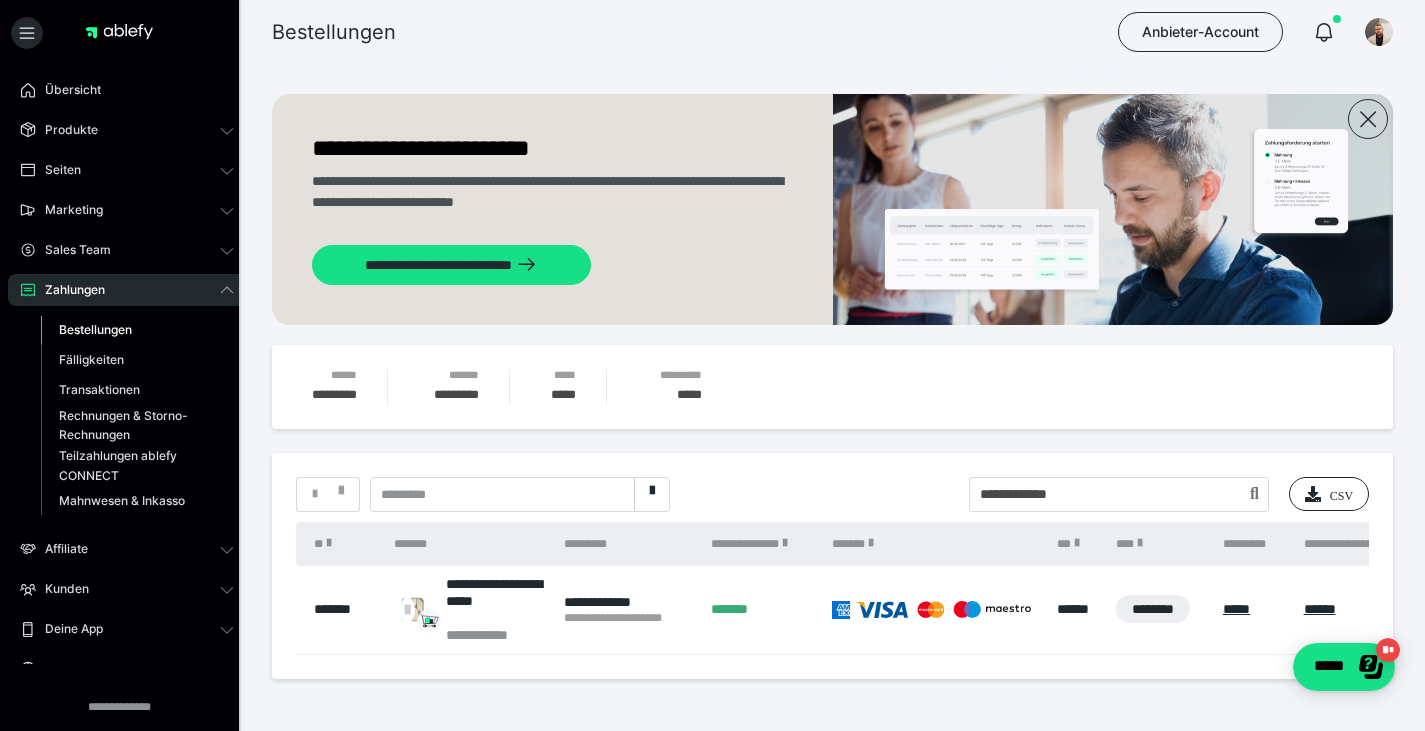 scroll, scrollTop: 81, scrollLeft: 0, axis: vertical 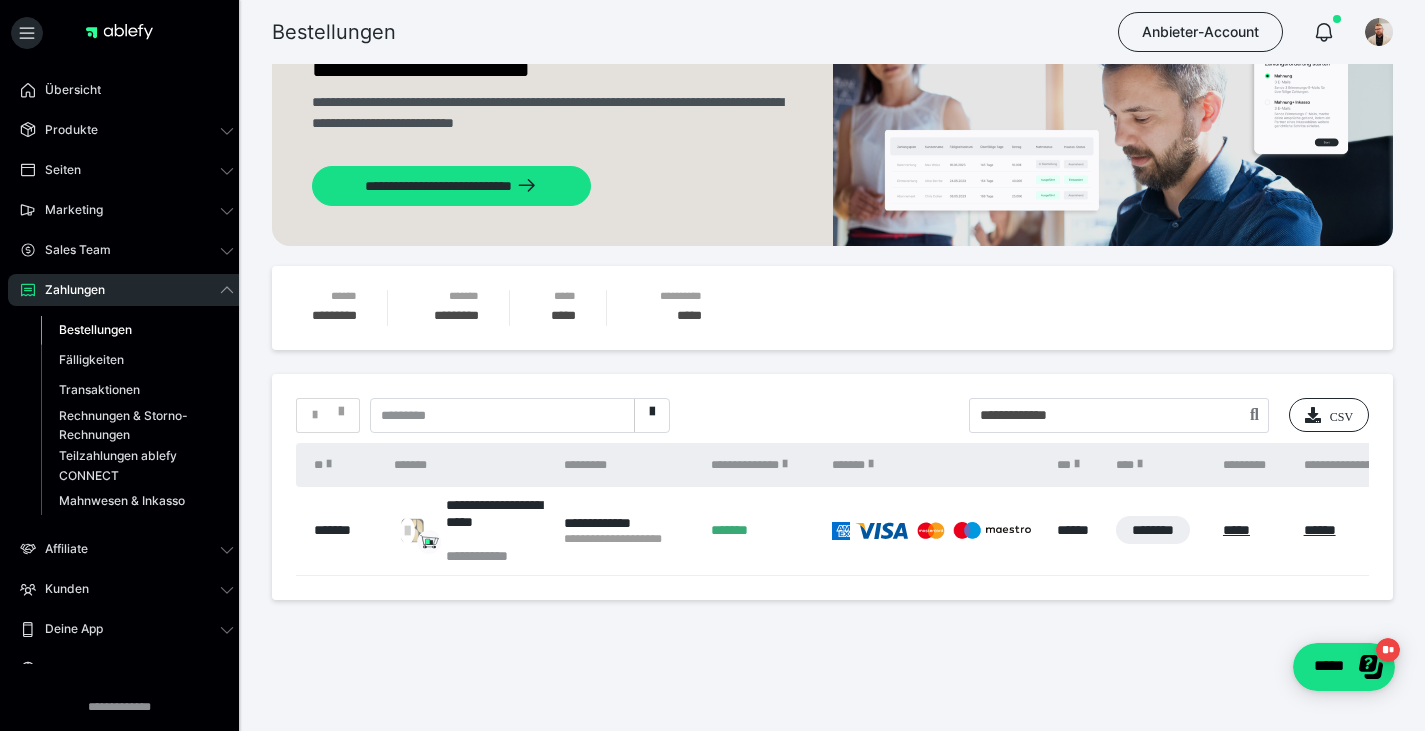 click on "*******" at bounding box center [340, 531] 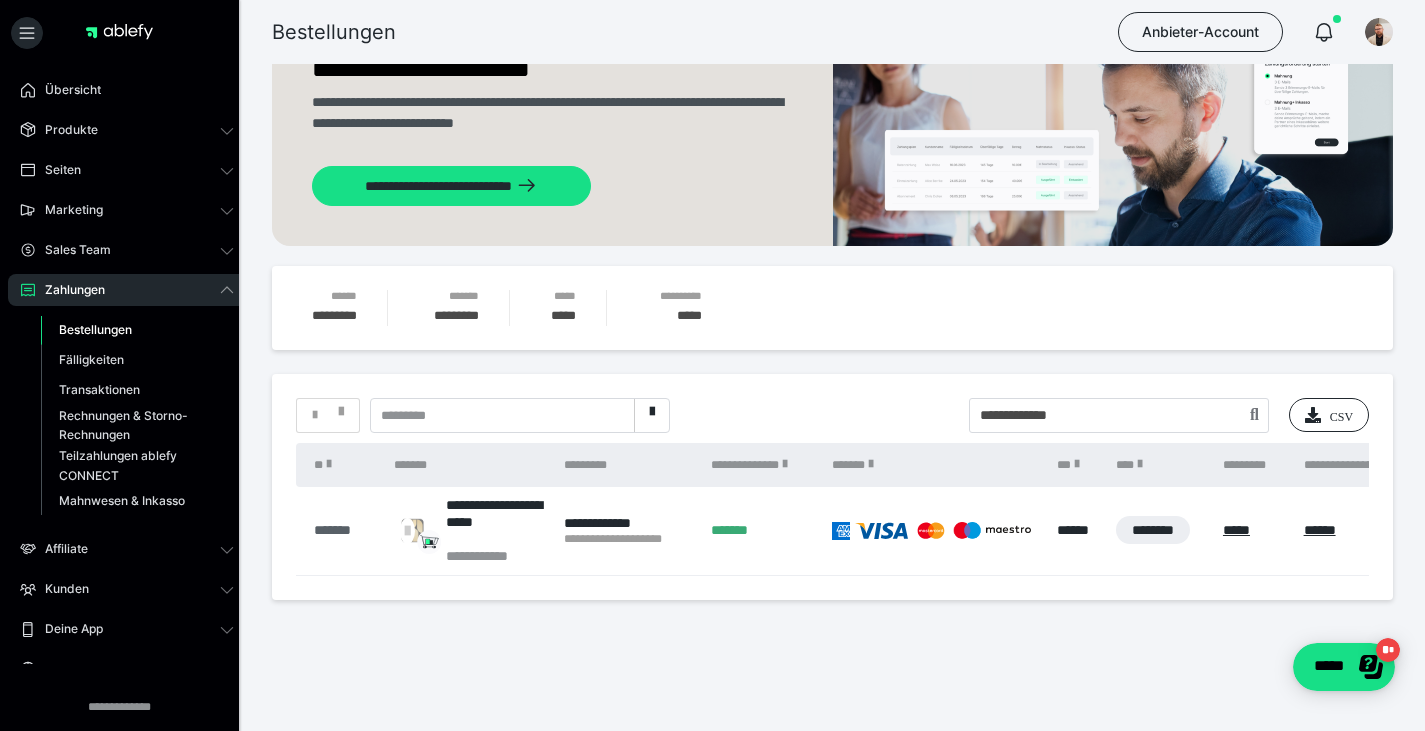 click on "*******" at bounding box center [344, 530] 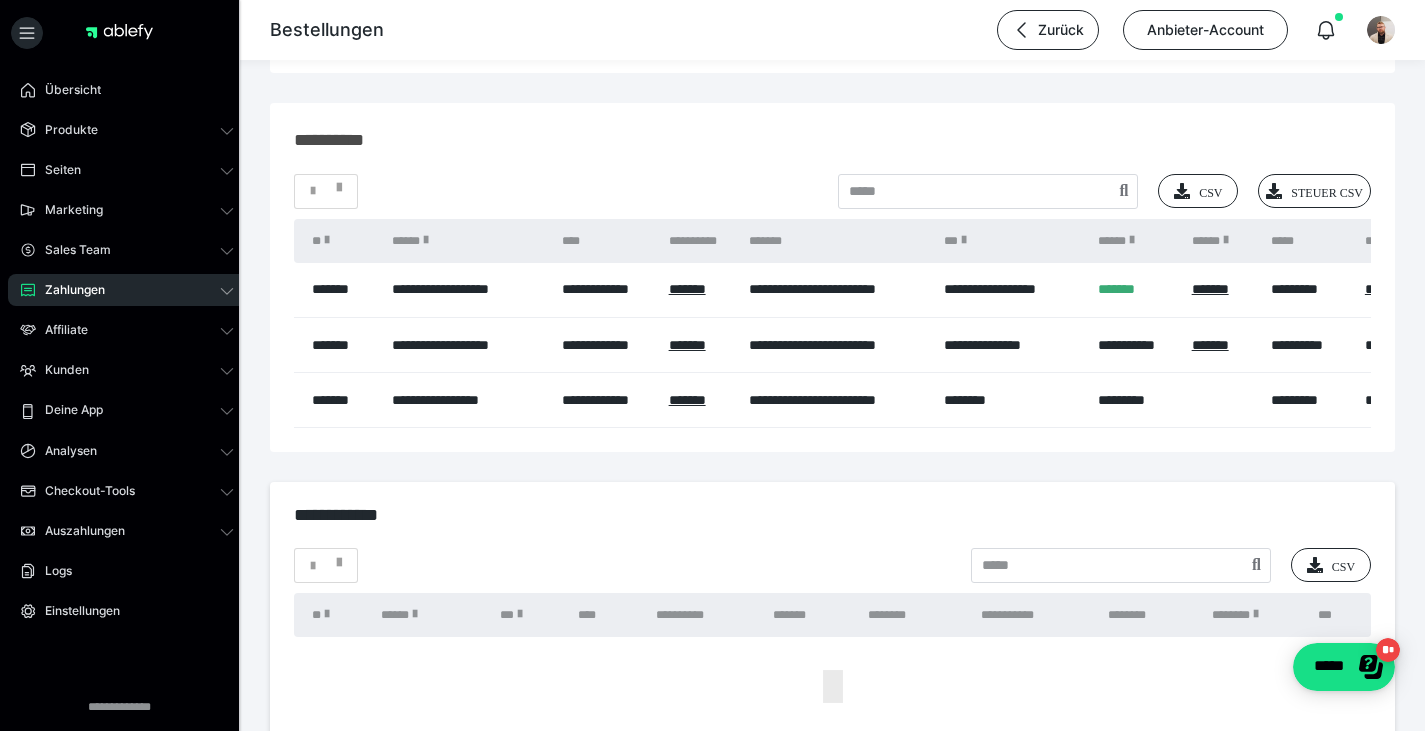 scroll, scrollTop: 1775, scrollLeft: 0, axis: vertical 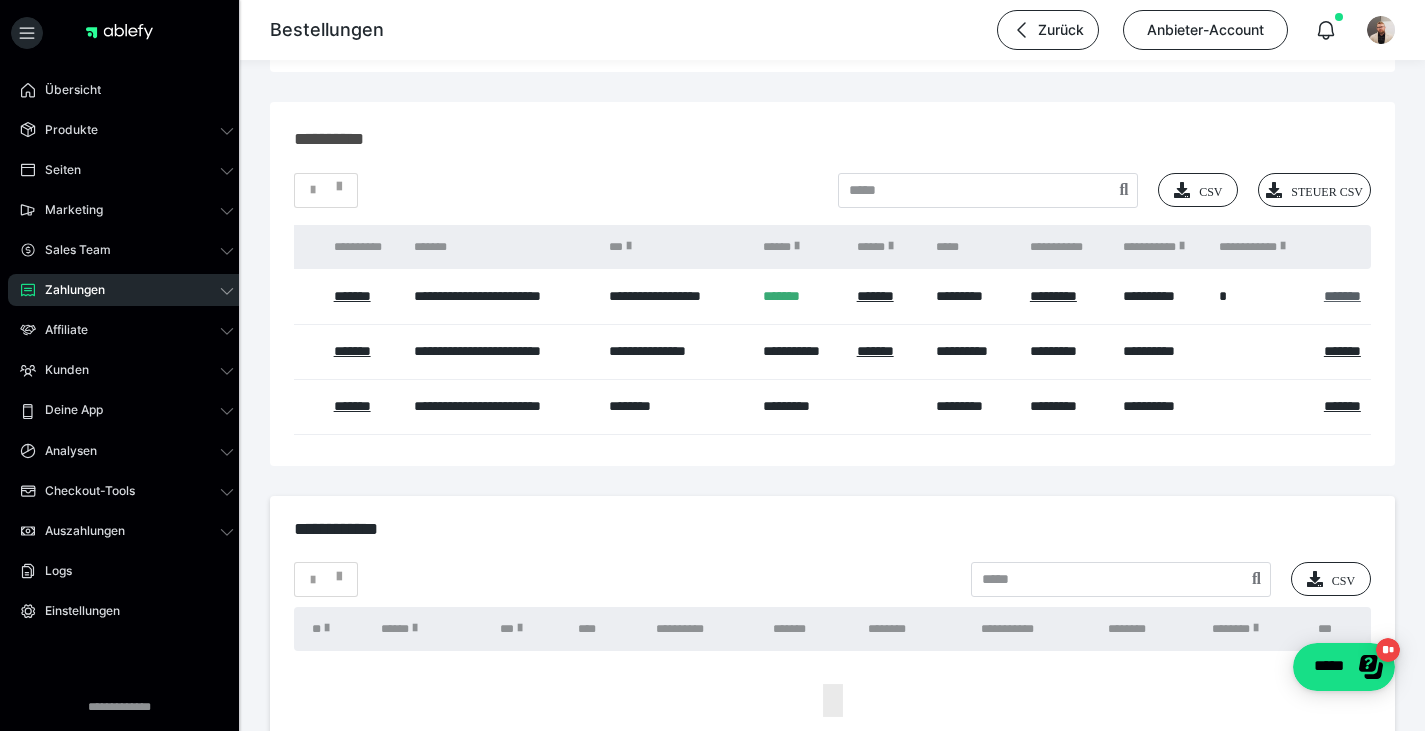 click on "*******" at bounding box center [1342, 296] 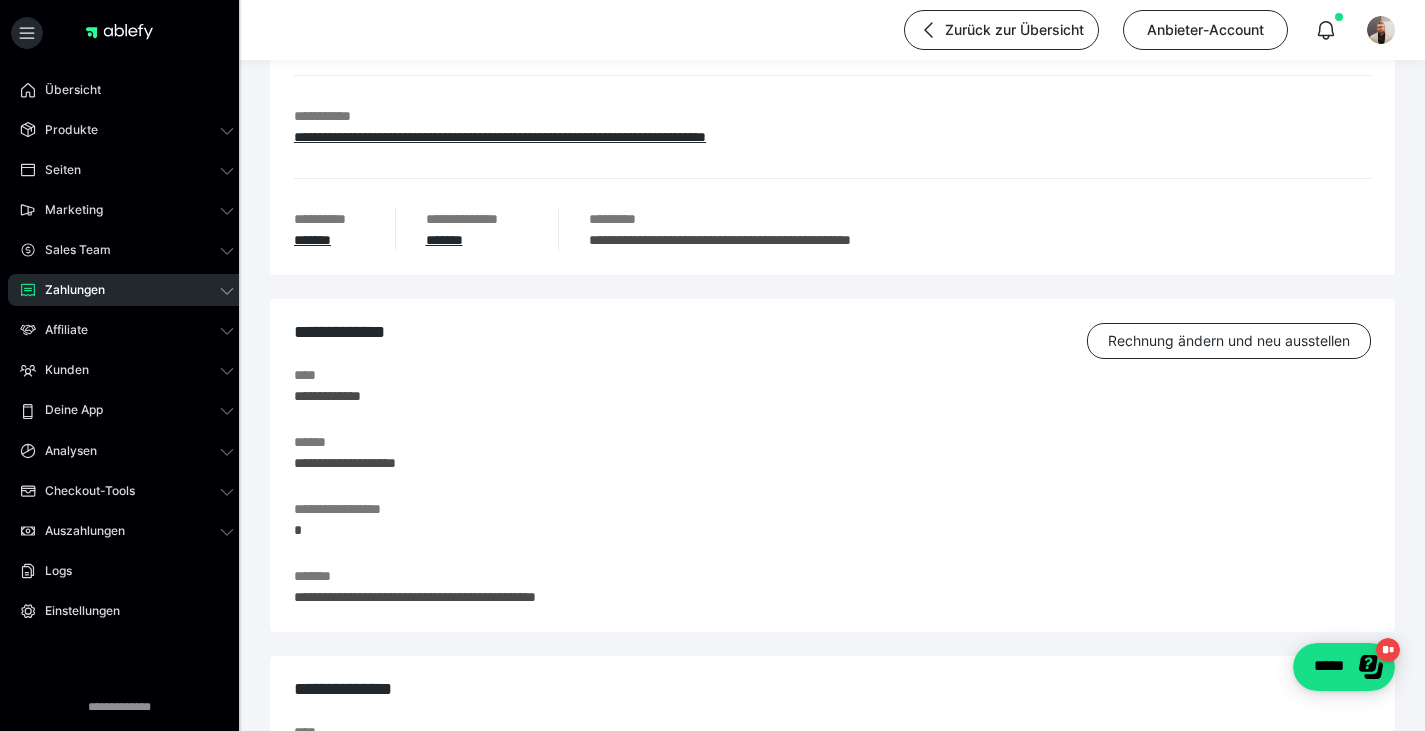 scroll, scrollTop: 158, scrollLeft: 0, axis: vertical 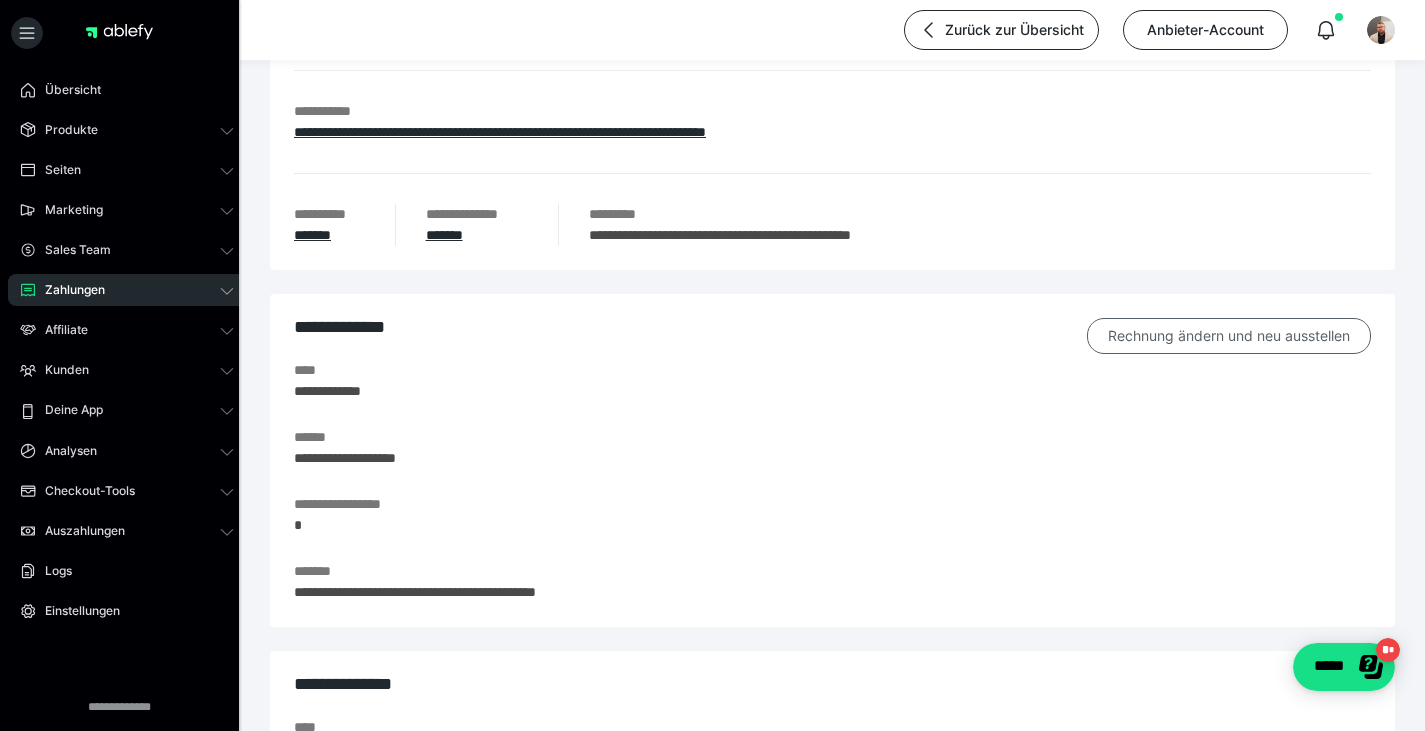 click on "Rechnung ändern und neu ausstellen" at bounding box center (1229, 336) 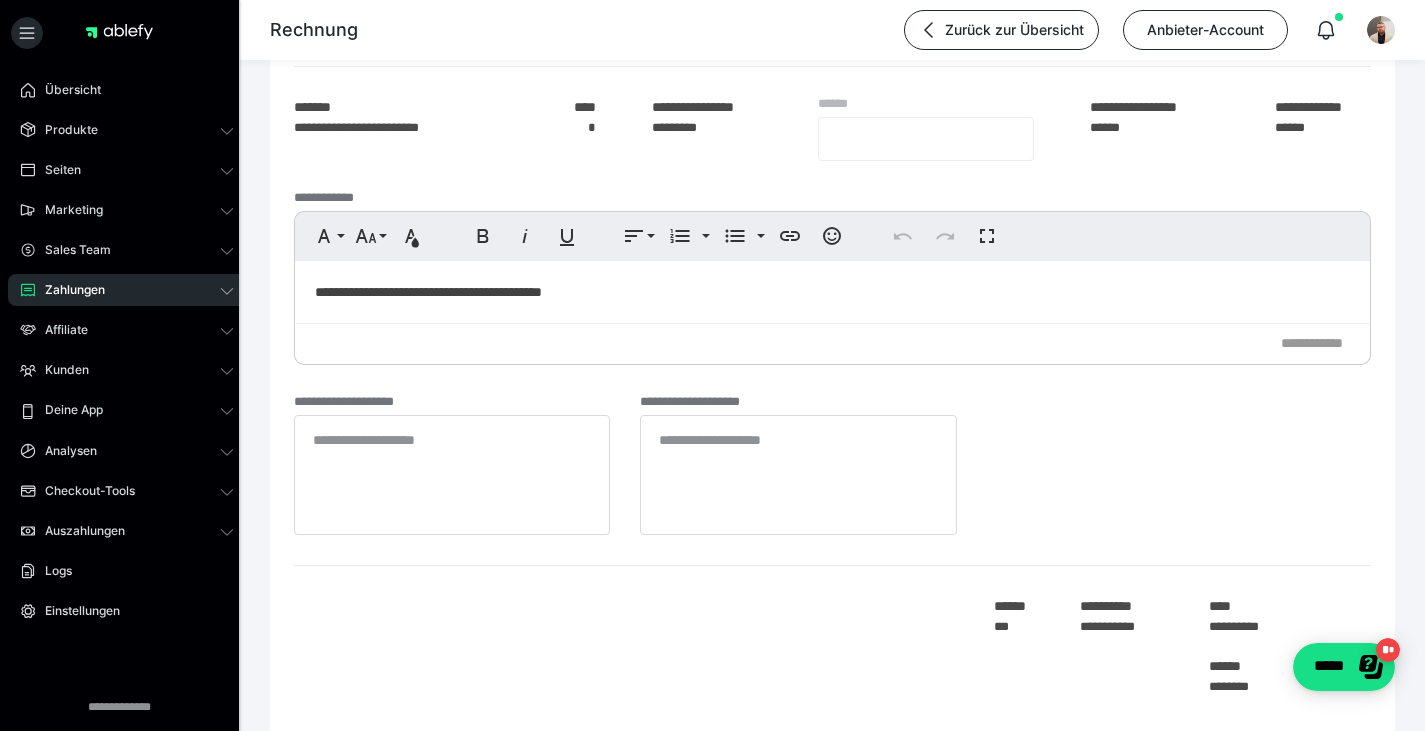 scroll, scrollTop: 571, scrollLeft: 0, axis: vertical 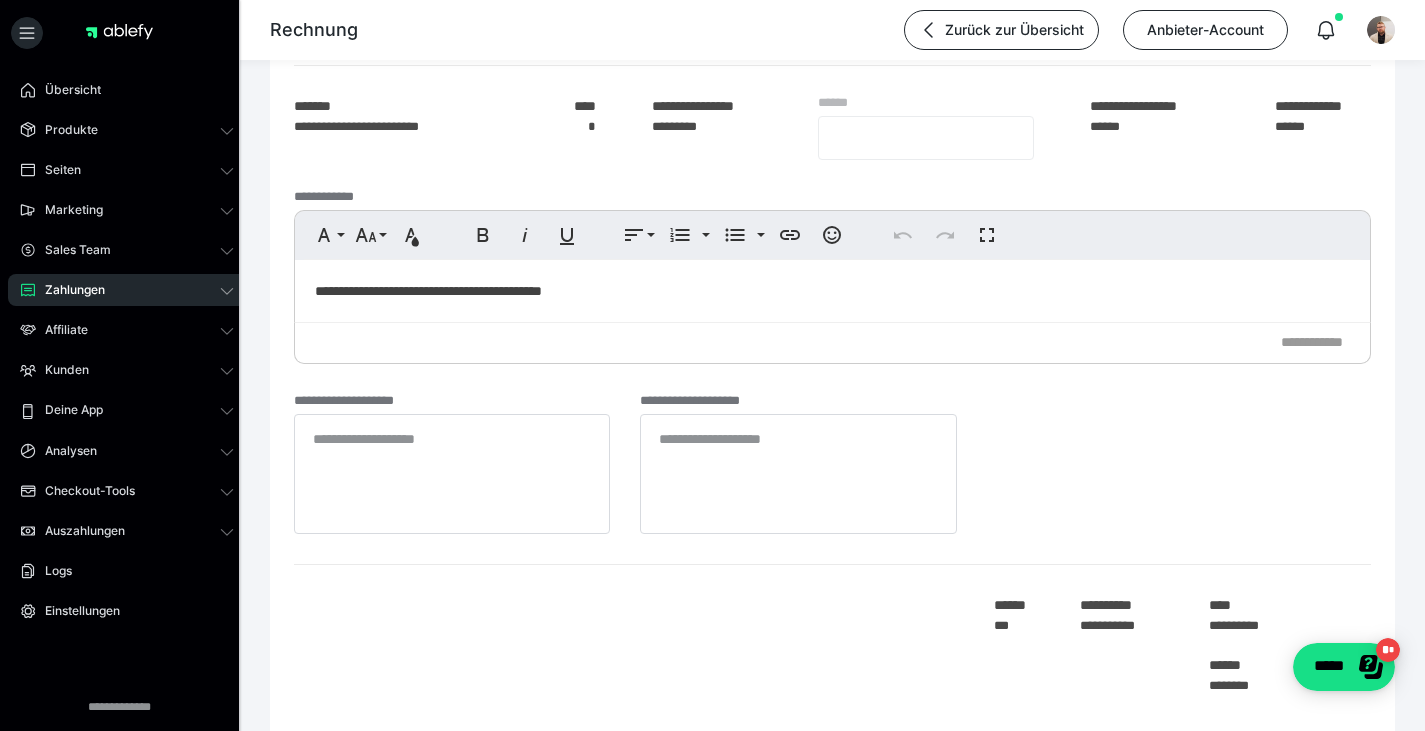 click on "**********" at bounding box center [832, 291] 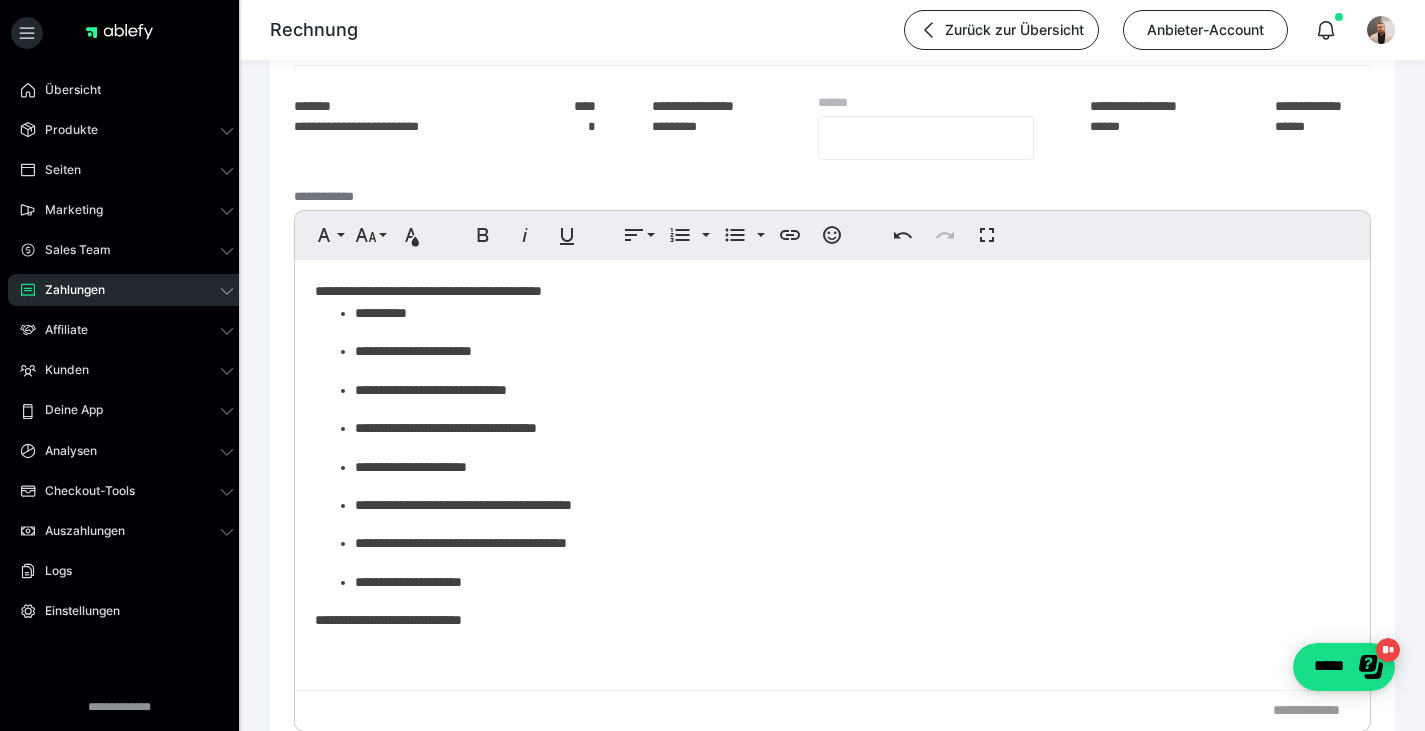 click on "**********" at bounding box center [832, 475] 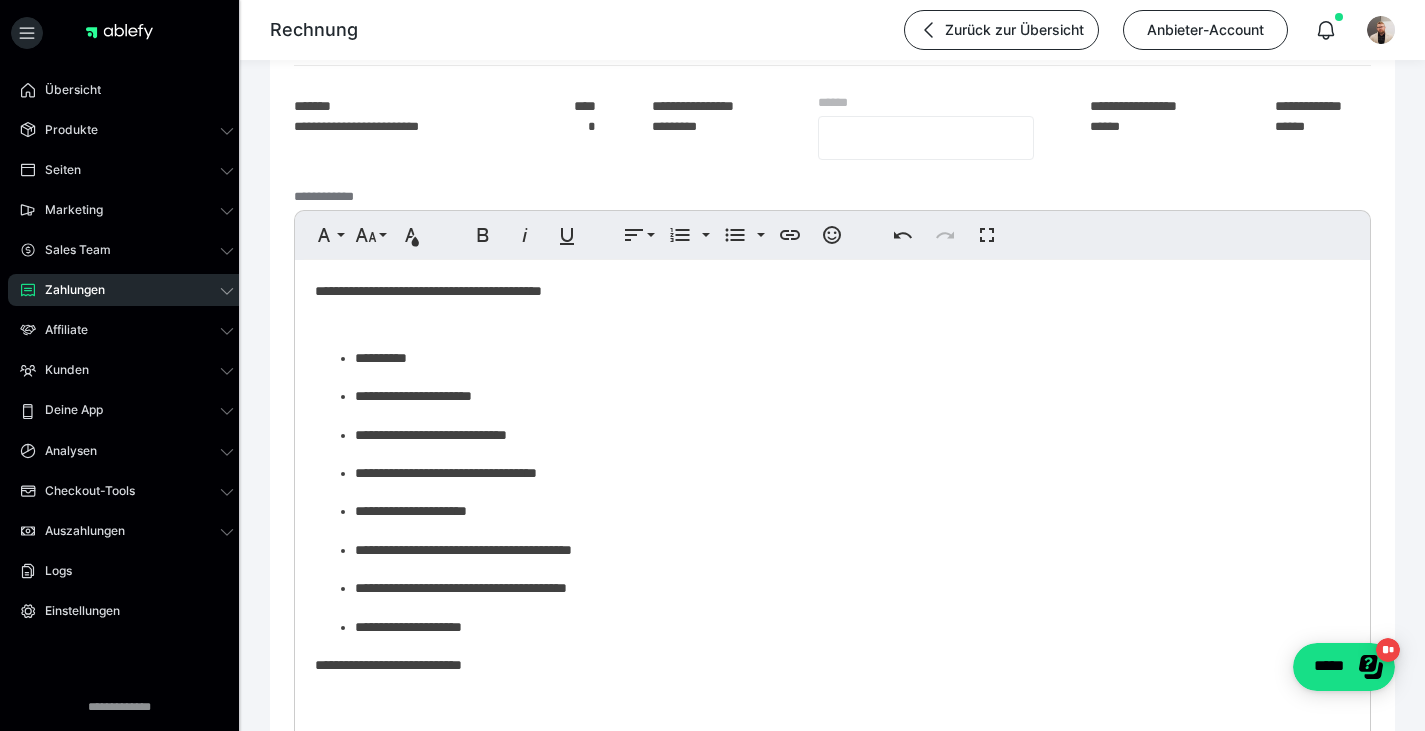 type 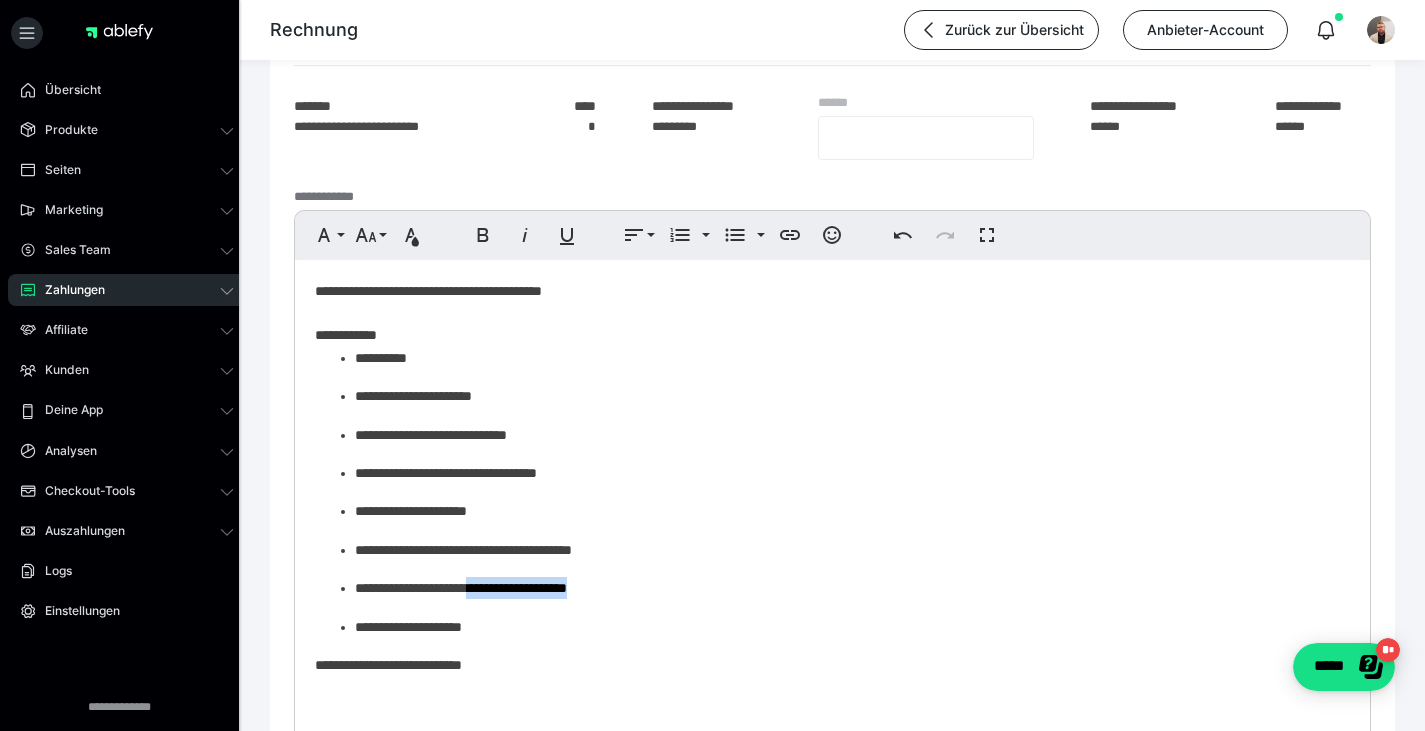 drag, startPoint x: 627, startPoint y: 589, endPoint x: 502, endPoint y: 594, distance: 125.09996 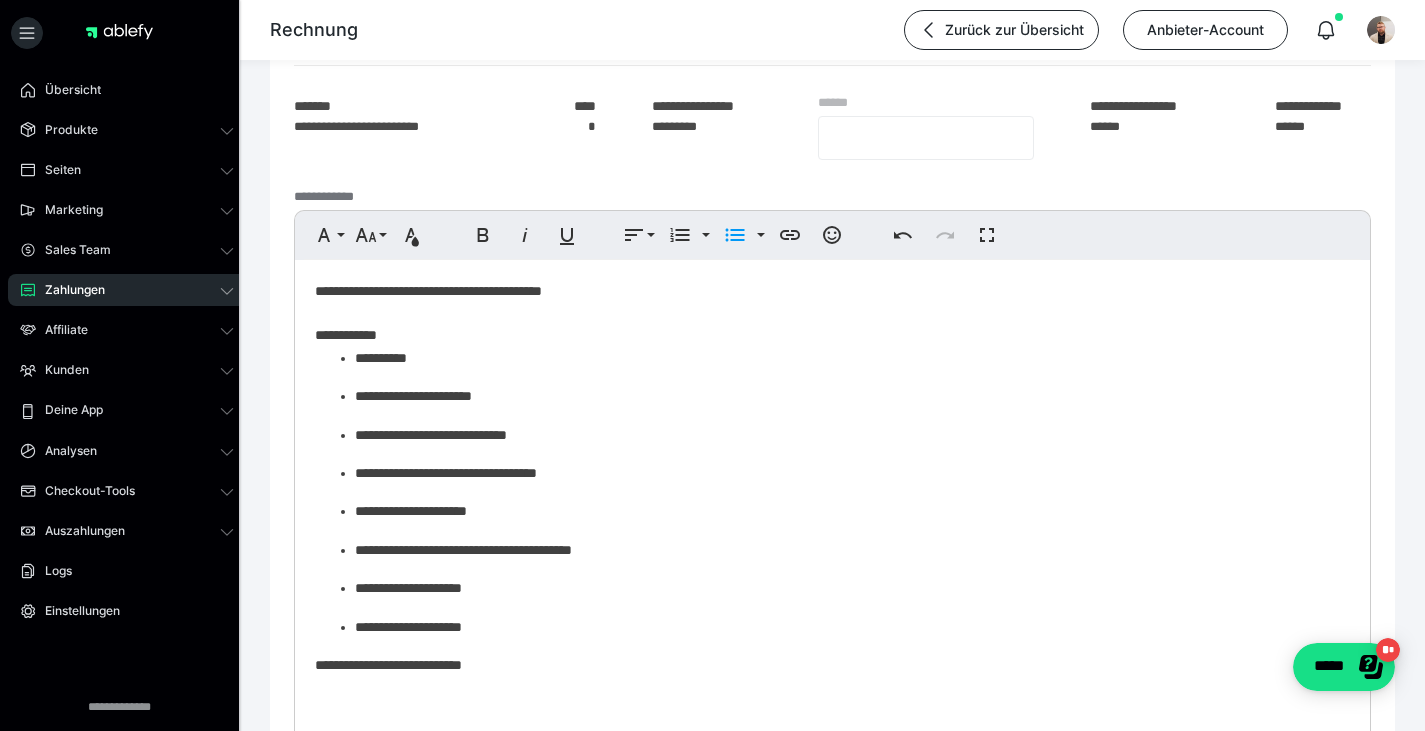 click on "**********" at bounding box center [852, 627] 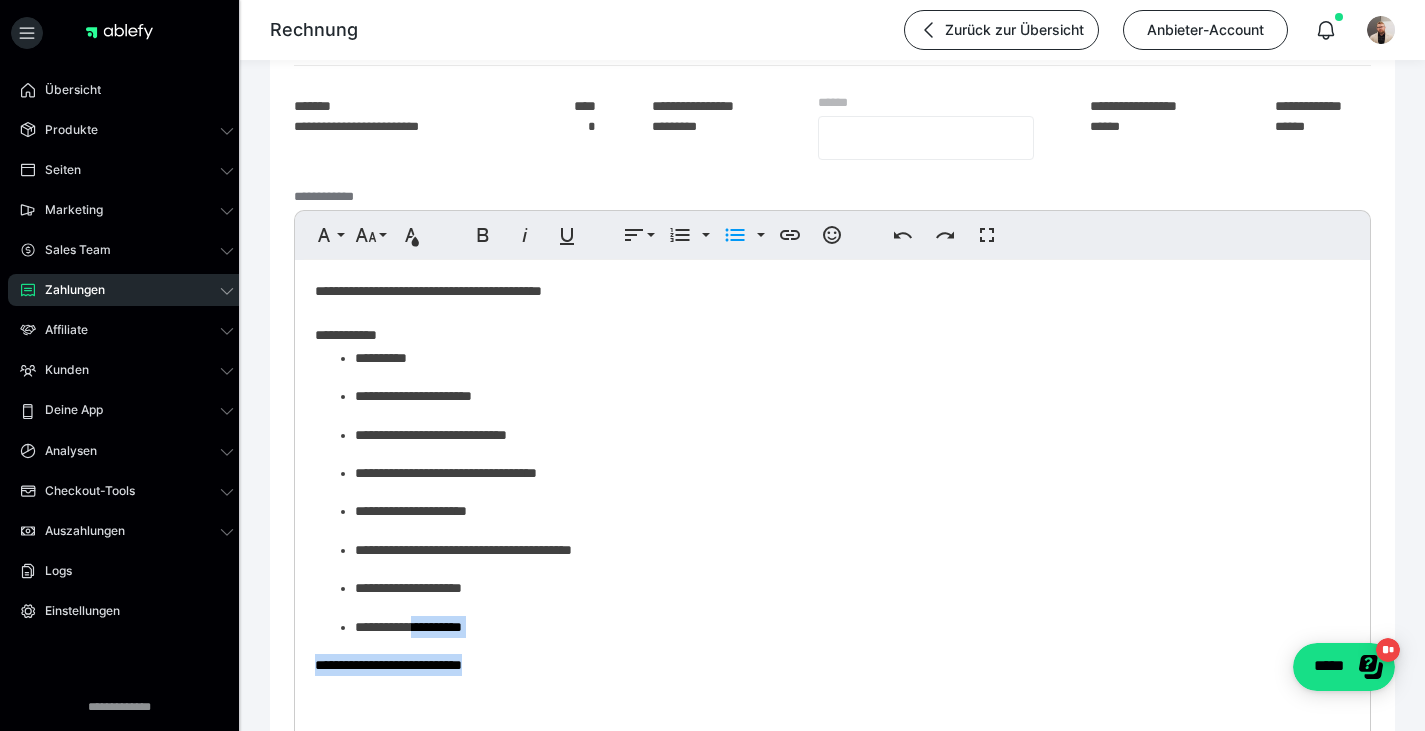 drag, startPoint x: 534, startPoint y: 640, endPoint x: 432, endPoint y: 629, distance: 102.59142 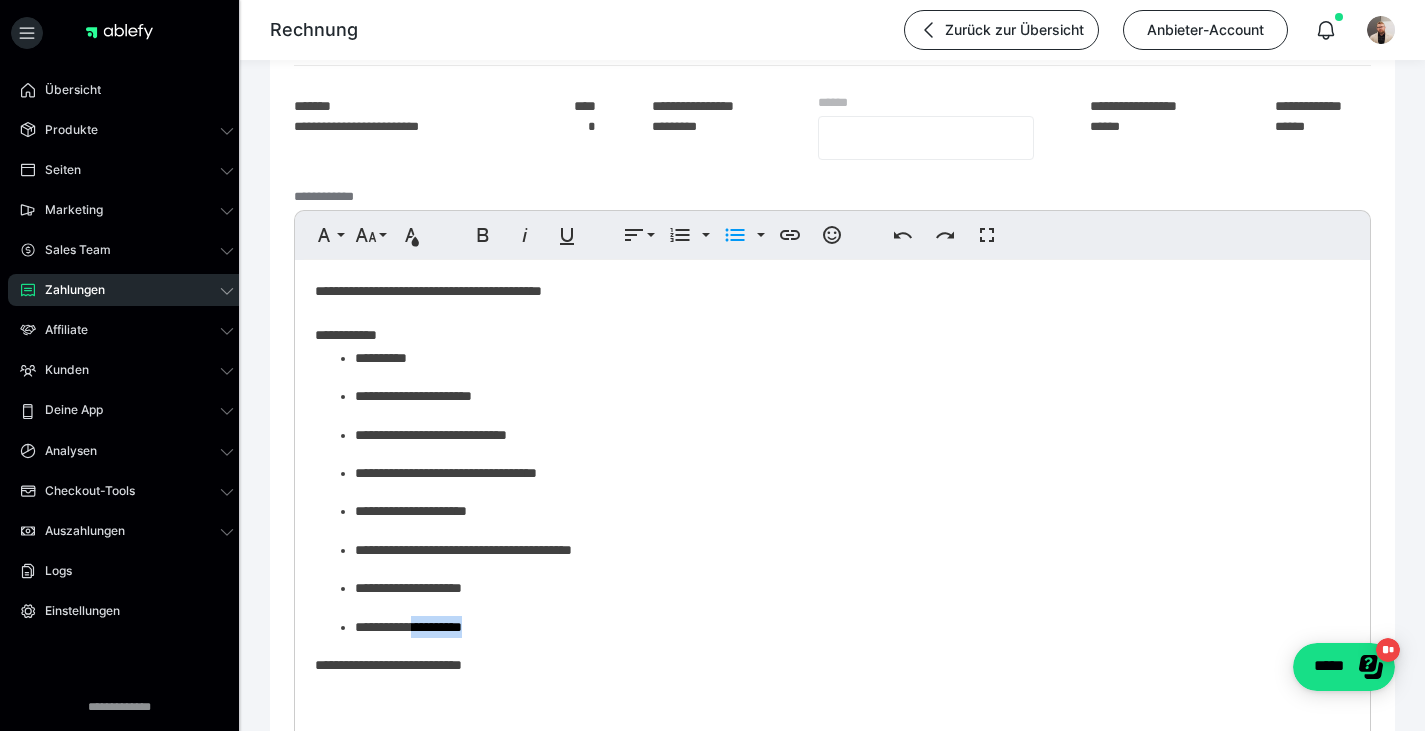 drag, startPoint x: 429, startPoint y: 628, endPoint x: 515, endPoint y: 628, distance: 86 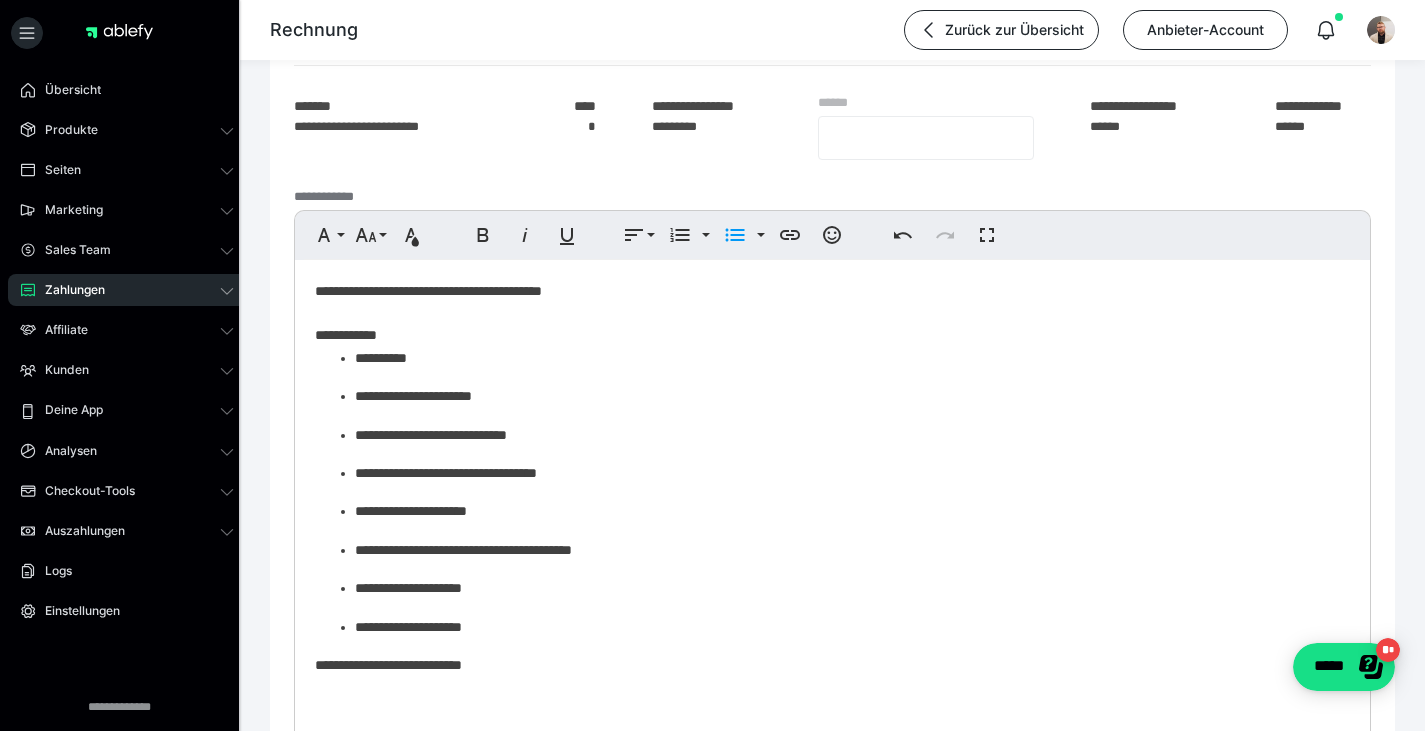 click on "**********" at bounding box center (832, 665) 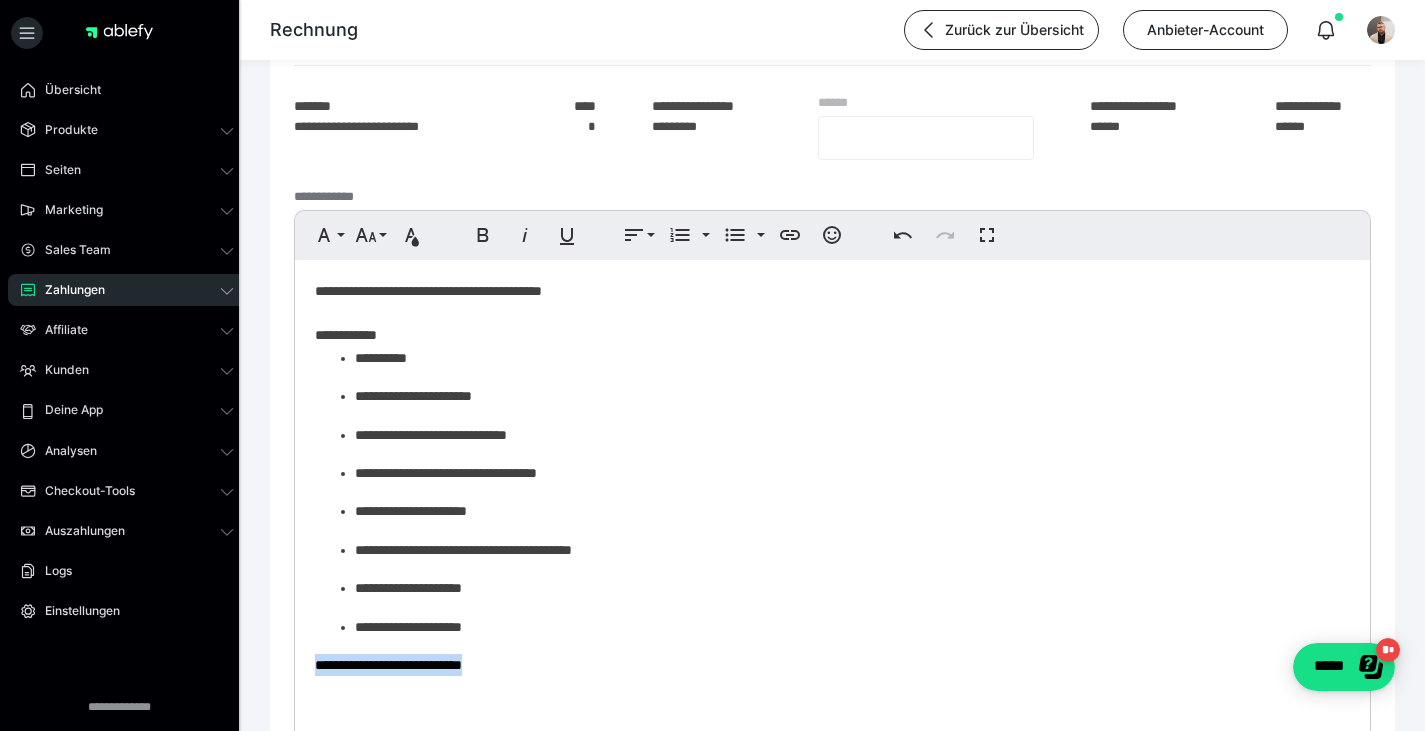 click on "**********" at bounding box center [832, 665] 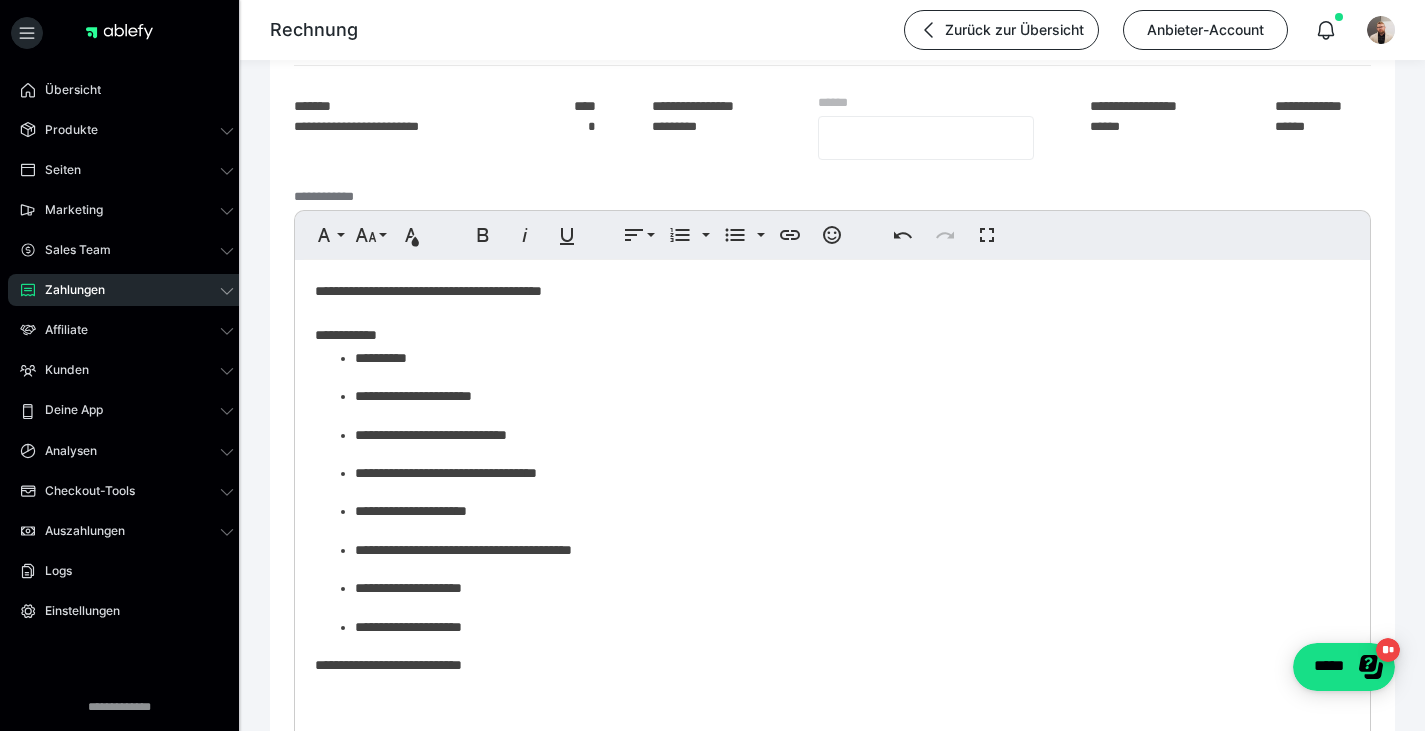 click on "**********" at bounding box center (832, 665) 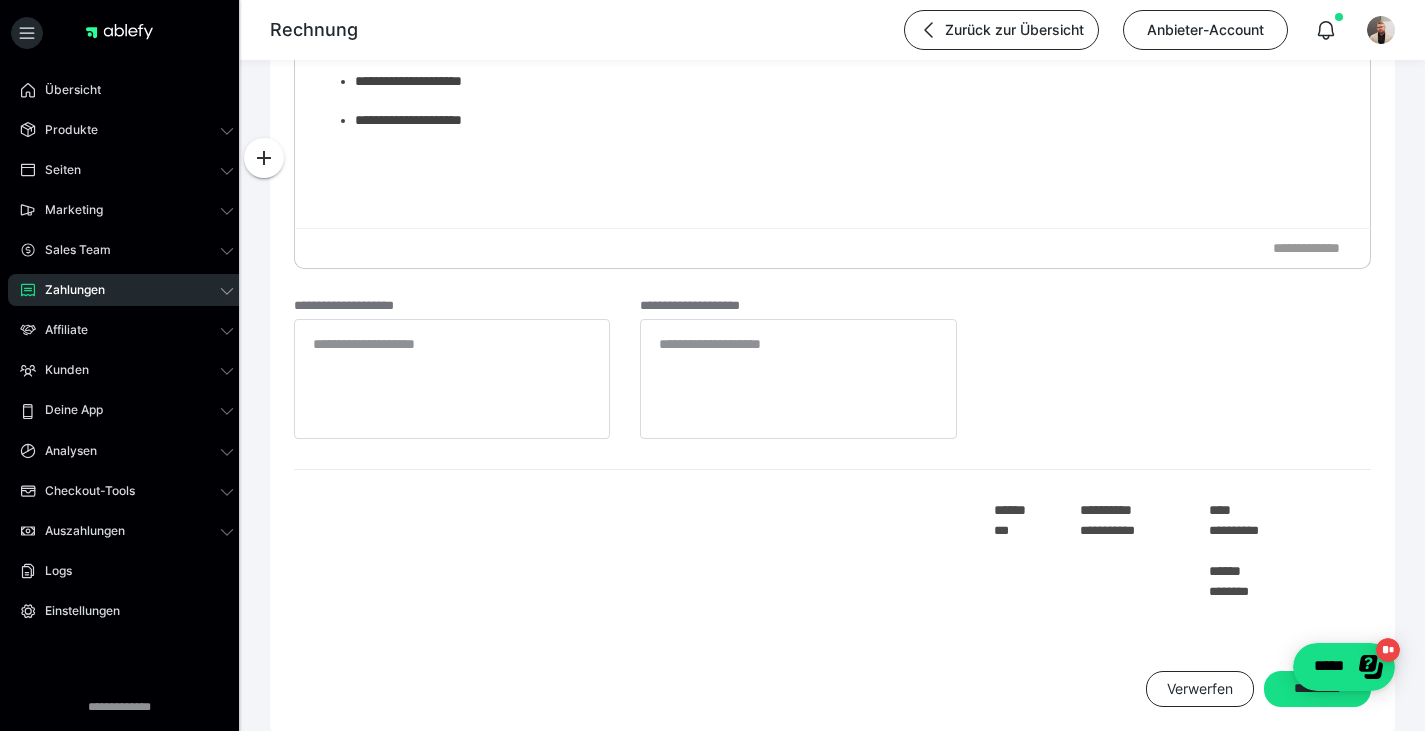 scroll, scrollTop: 1202, scrollLeft: 0, axis: vertical 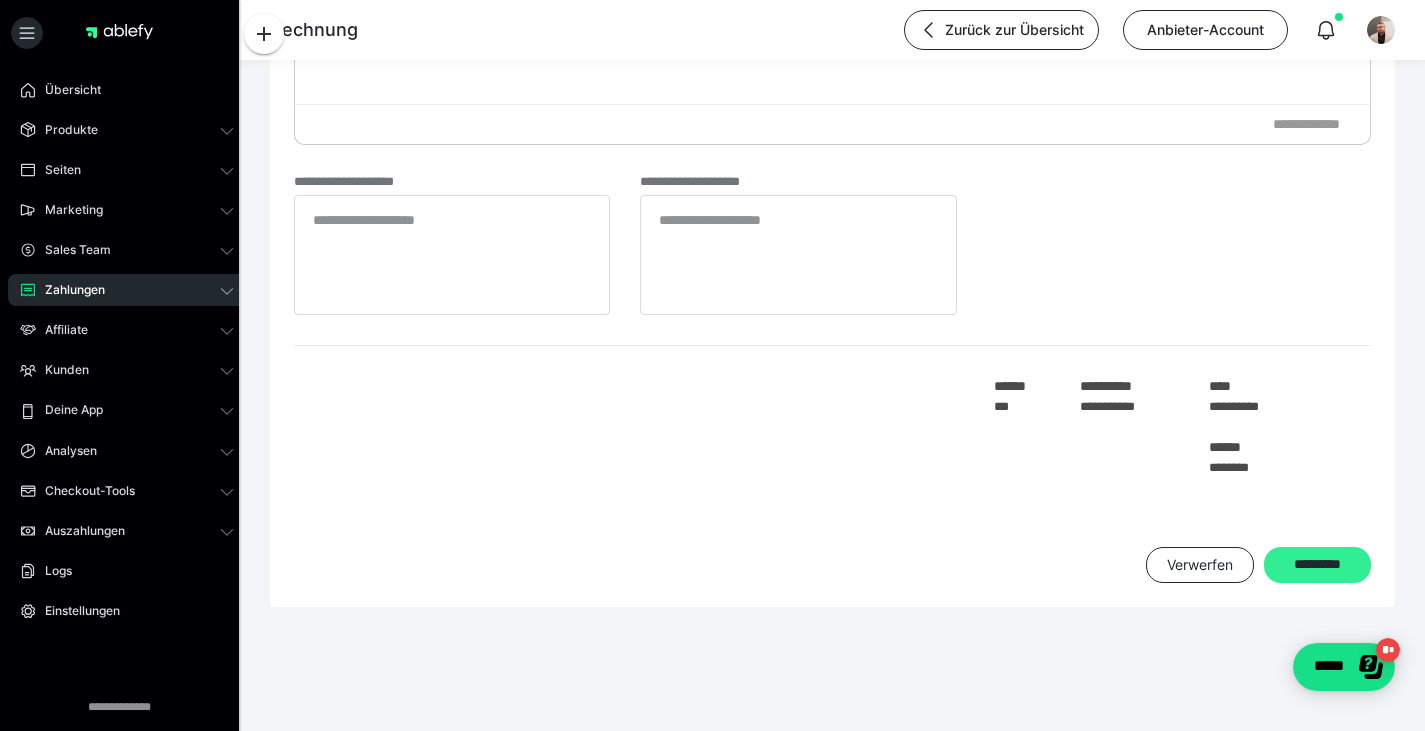 click on "*********" at bounding box center [1317, -1070] 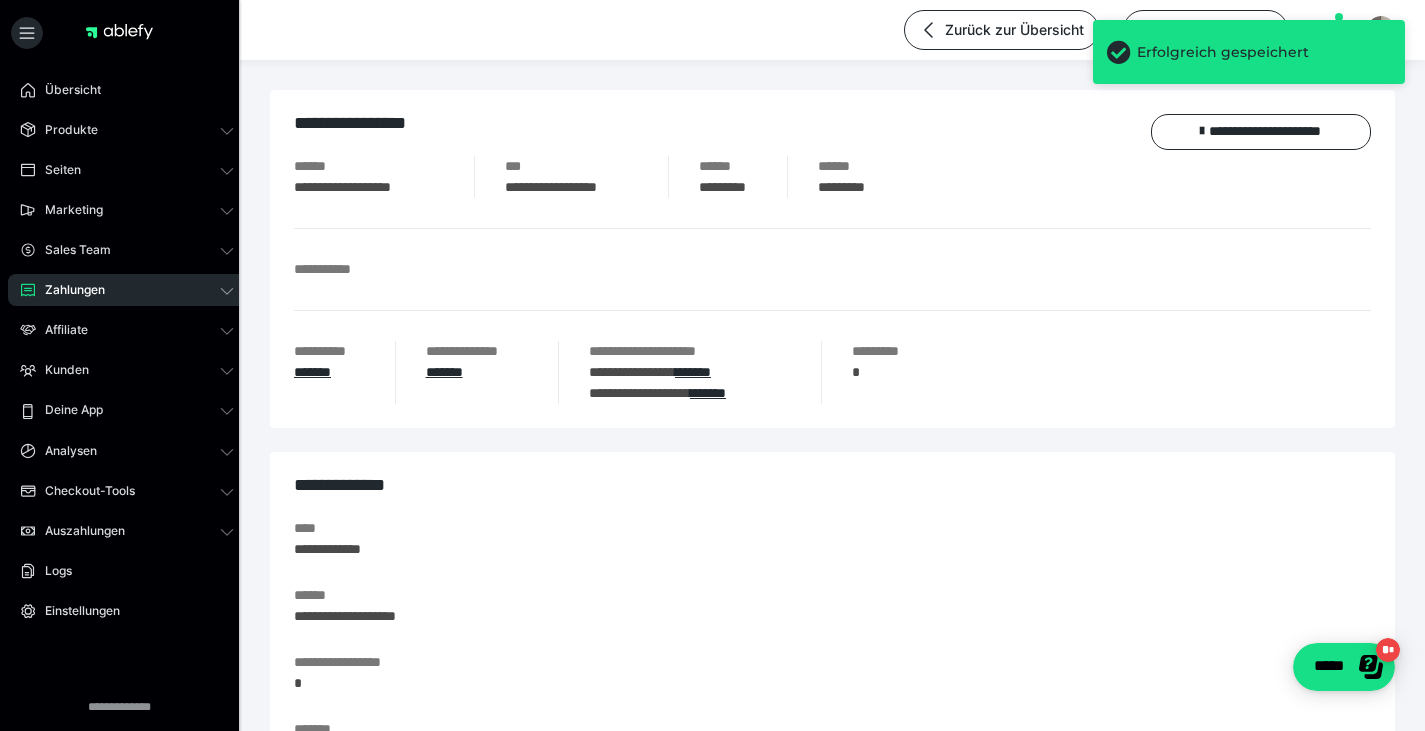 scroll, scrollTop: 10, scrollLeft: 0, axis: vertical 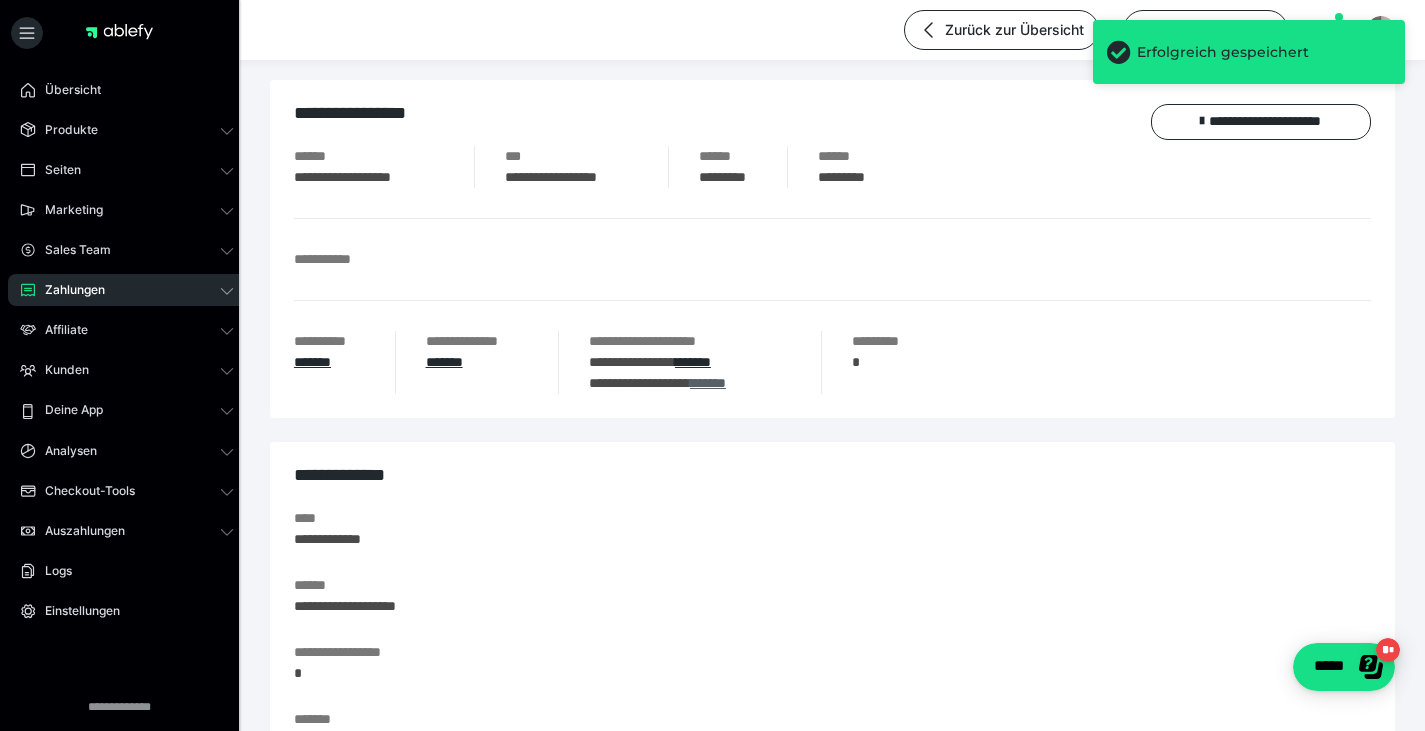 click on "*******" at bounding box center [708, 383] 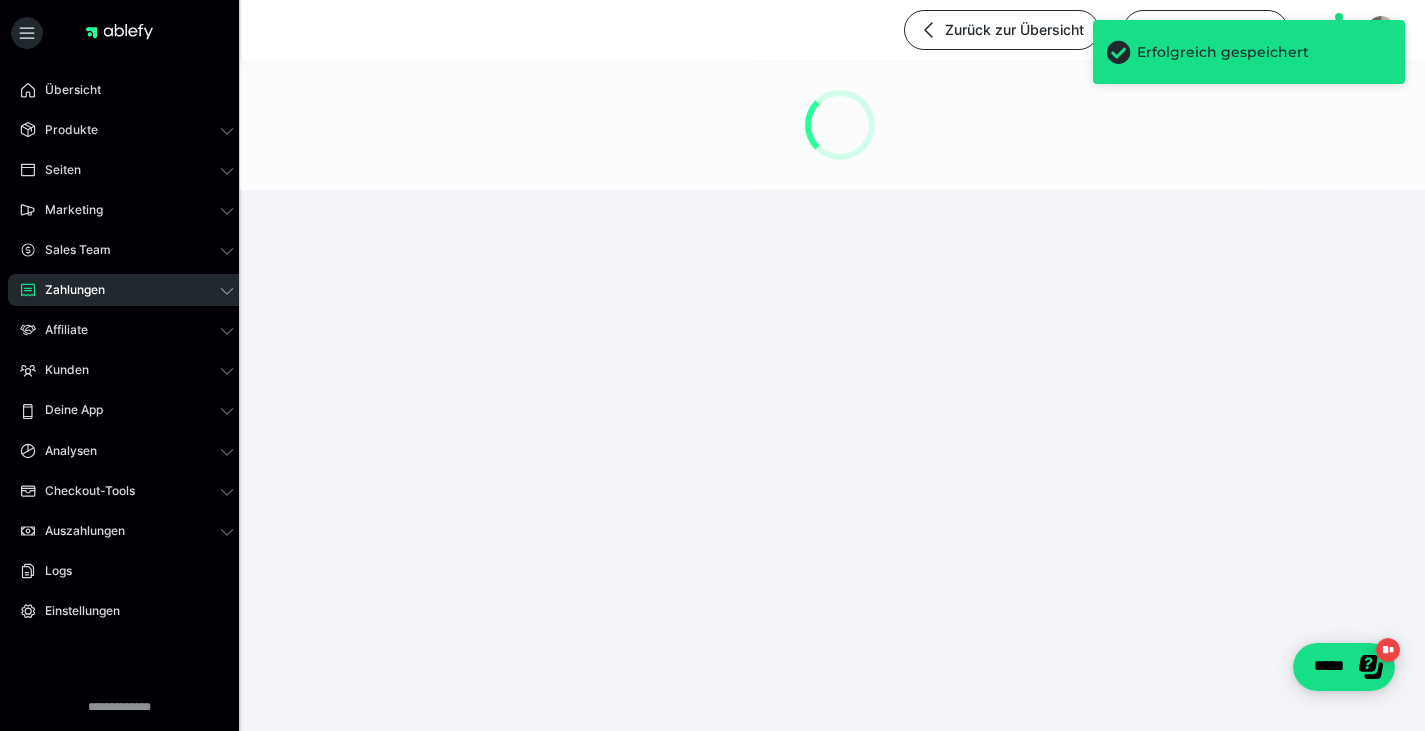 scroll, scrollTop: 0, scrollLeft: 0, axis: both 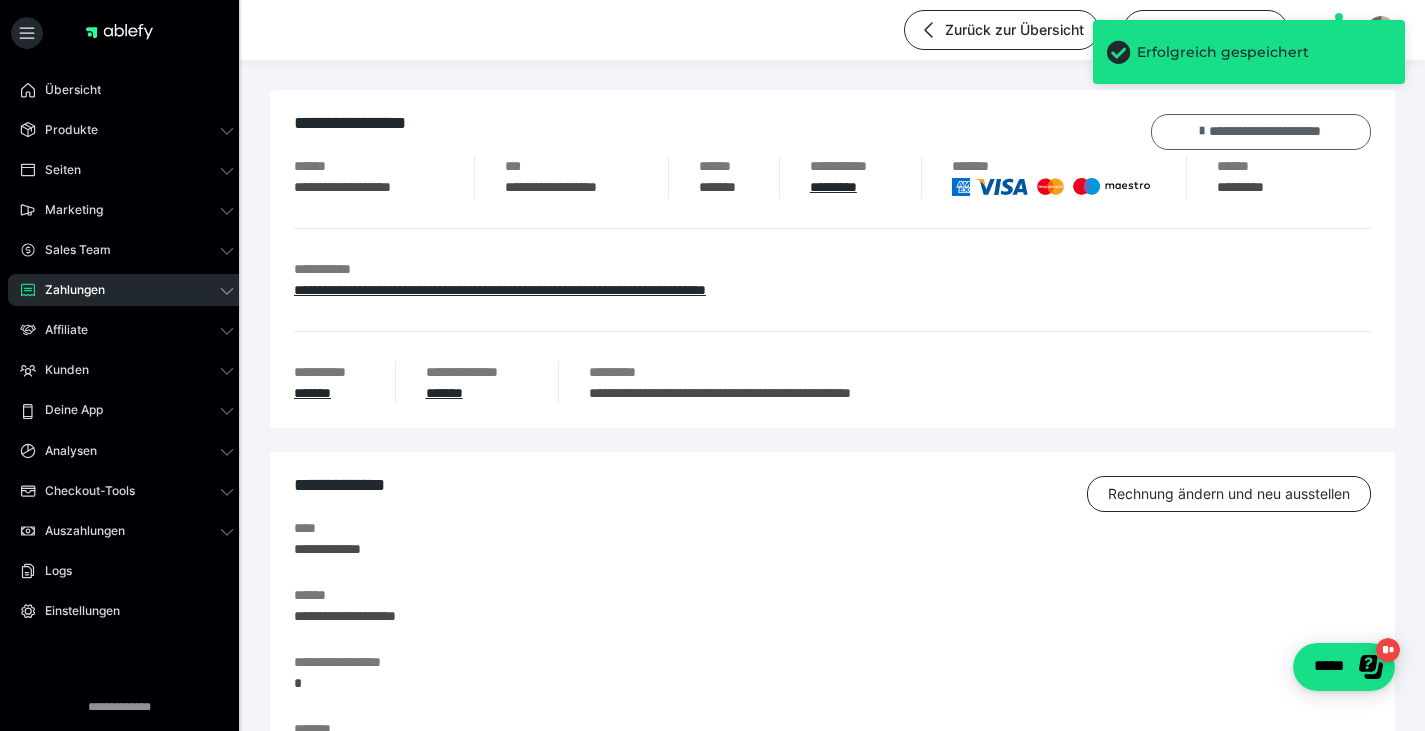 click on "**********" at bounding box center (1261, 132) 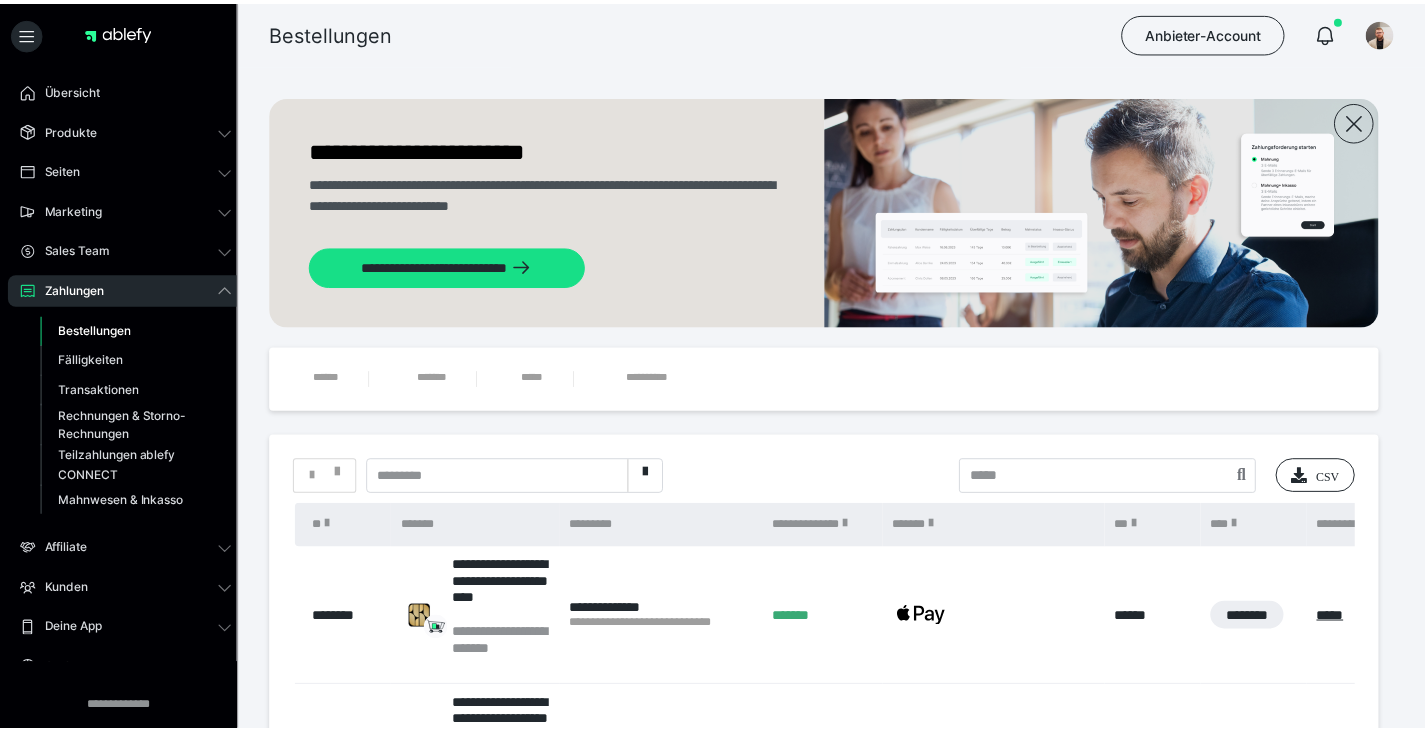 scroll, scrollTop: 0, scrollLeft: 0, axis: both 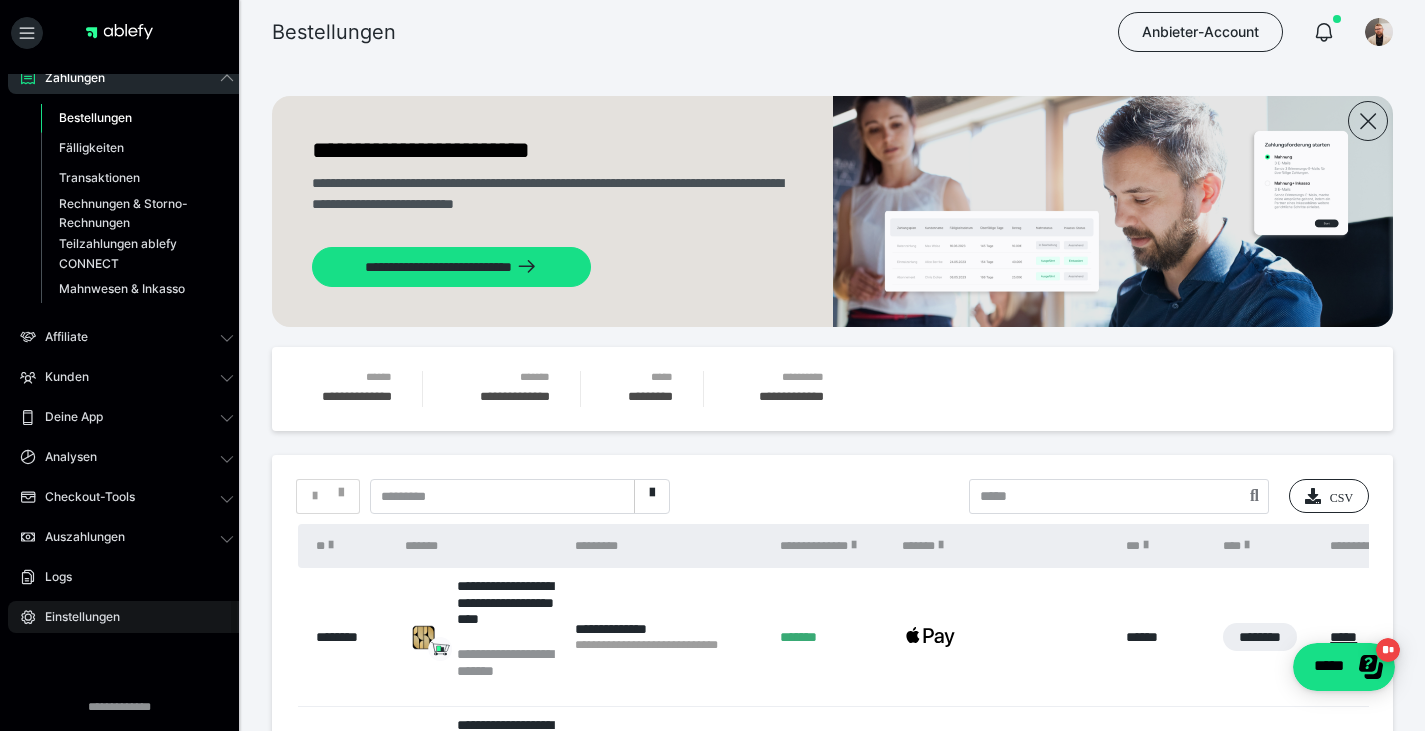 click on "Einstellungen" at bounding box center (75, 617) 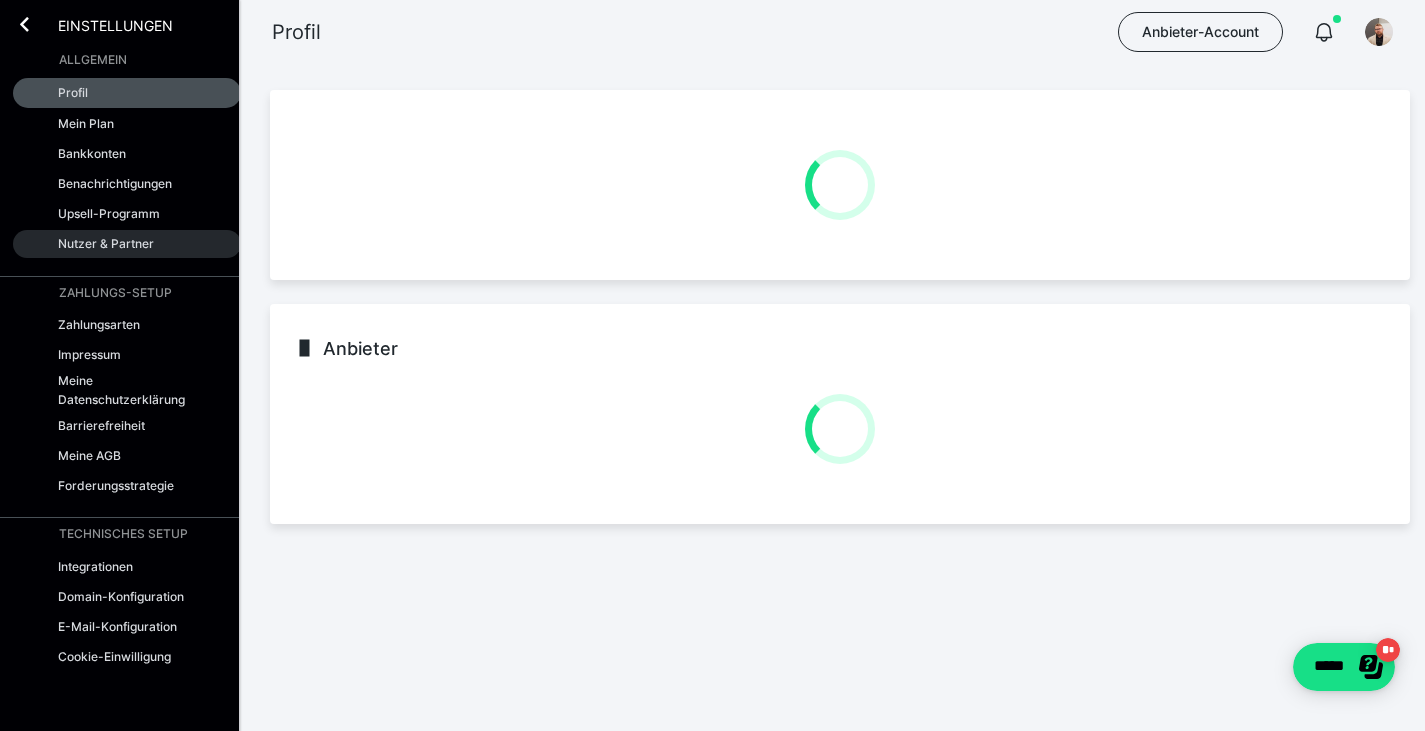 click on "Nutzer & Partner" at bounding box center [127, 244] 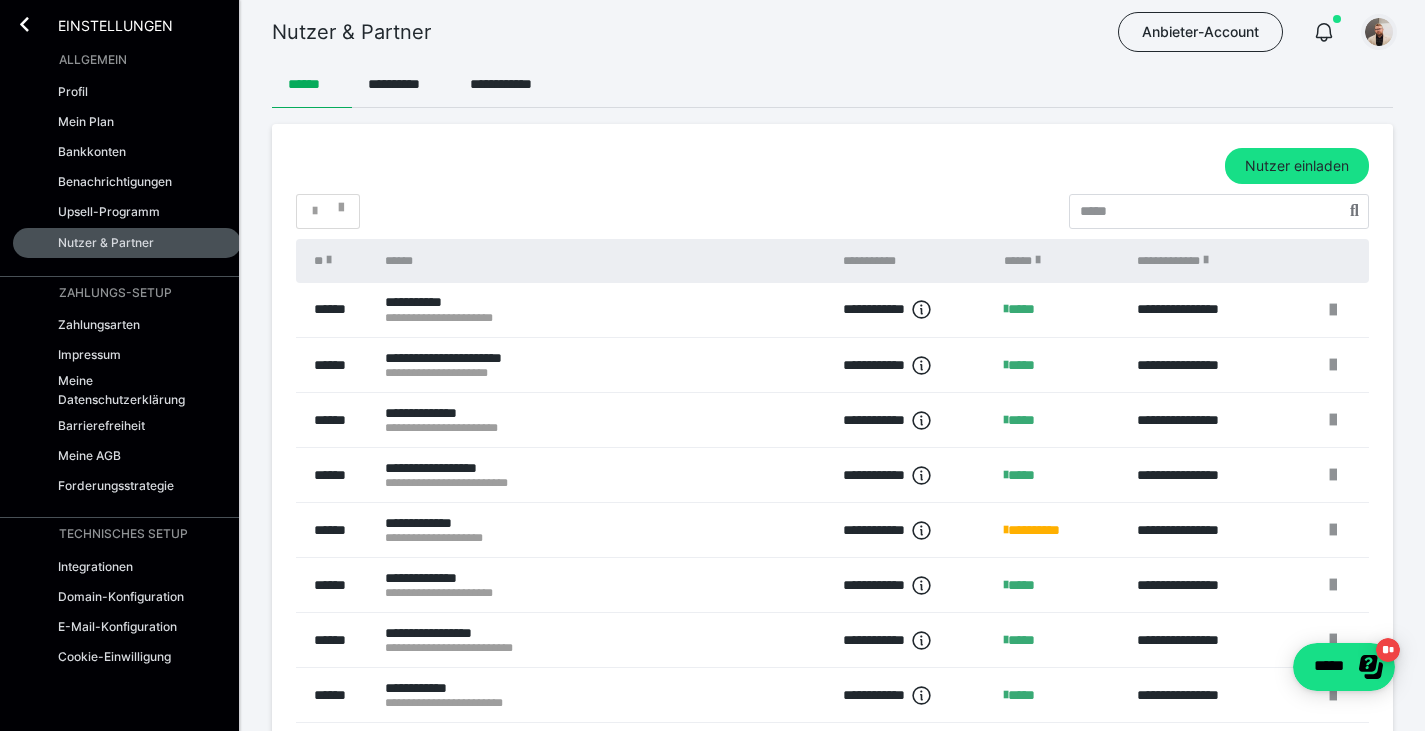 click at bounding box center (1379, 32) 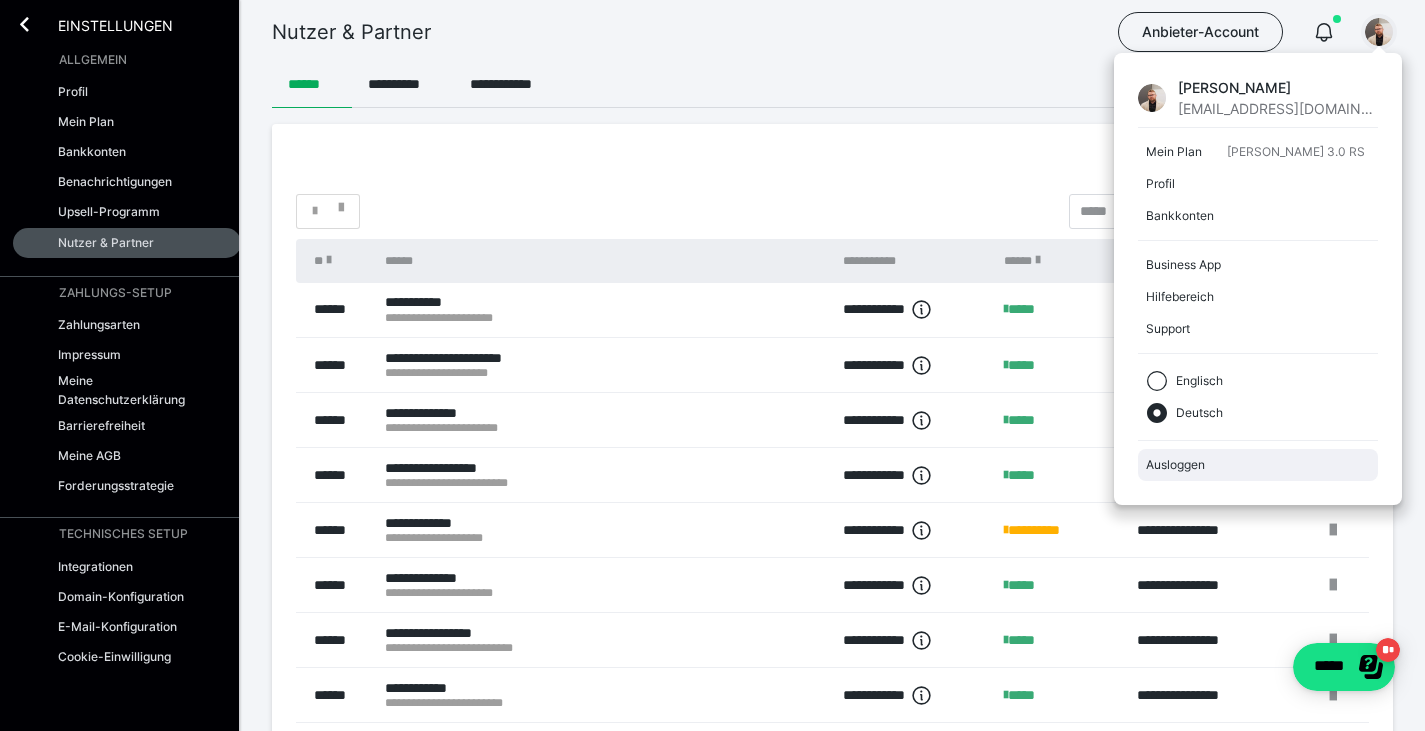 click on "Ausloggen" at bounding box center [1258, 465] 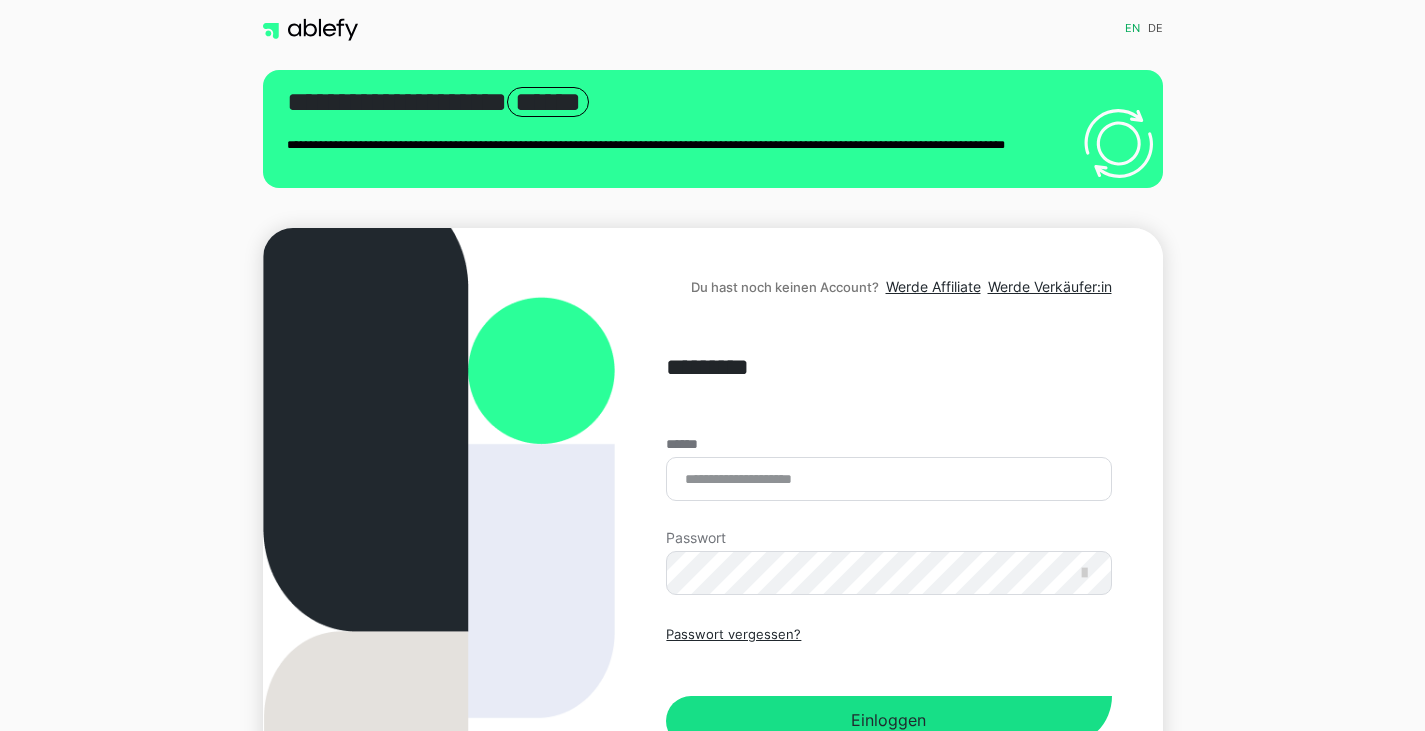 scroll, scrollTop: 186, scrollLeft: 0, axis: vertical 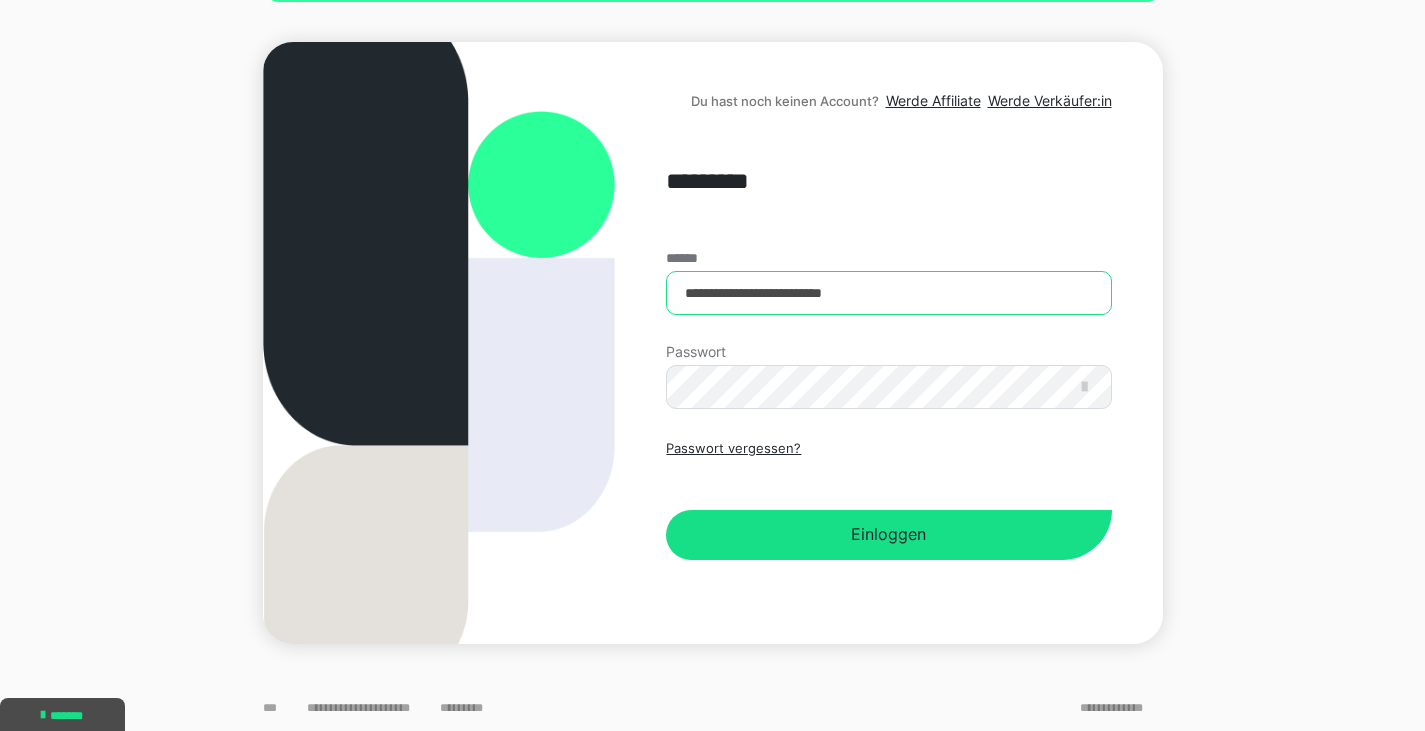 click on "**********" at bounding box center [888, 293] 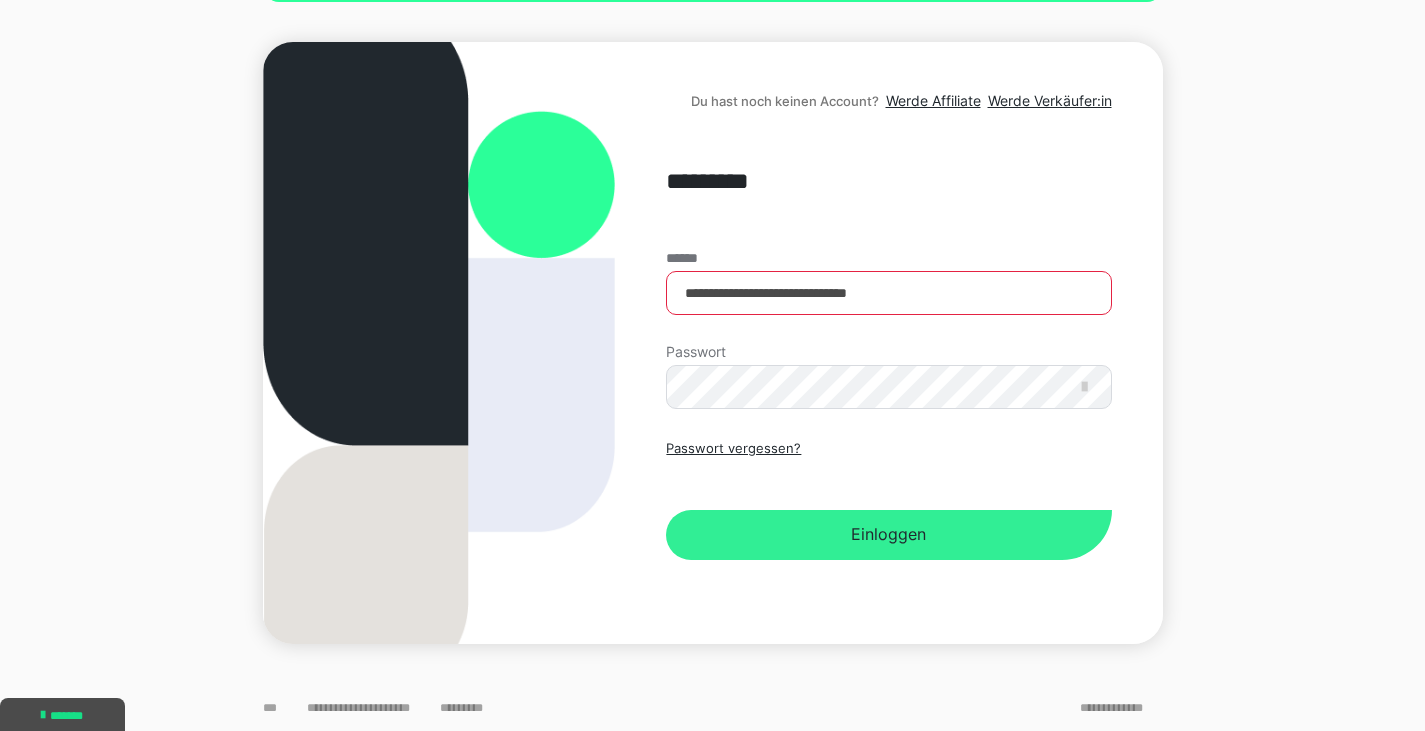 click on "Einloggen" at bounding box center [888, 535] 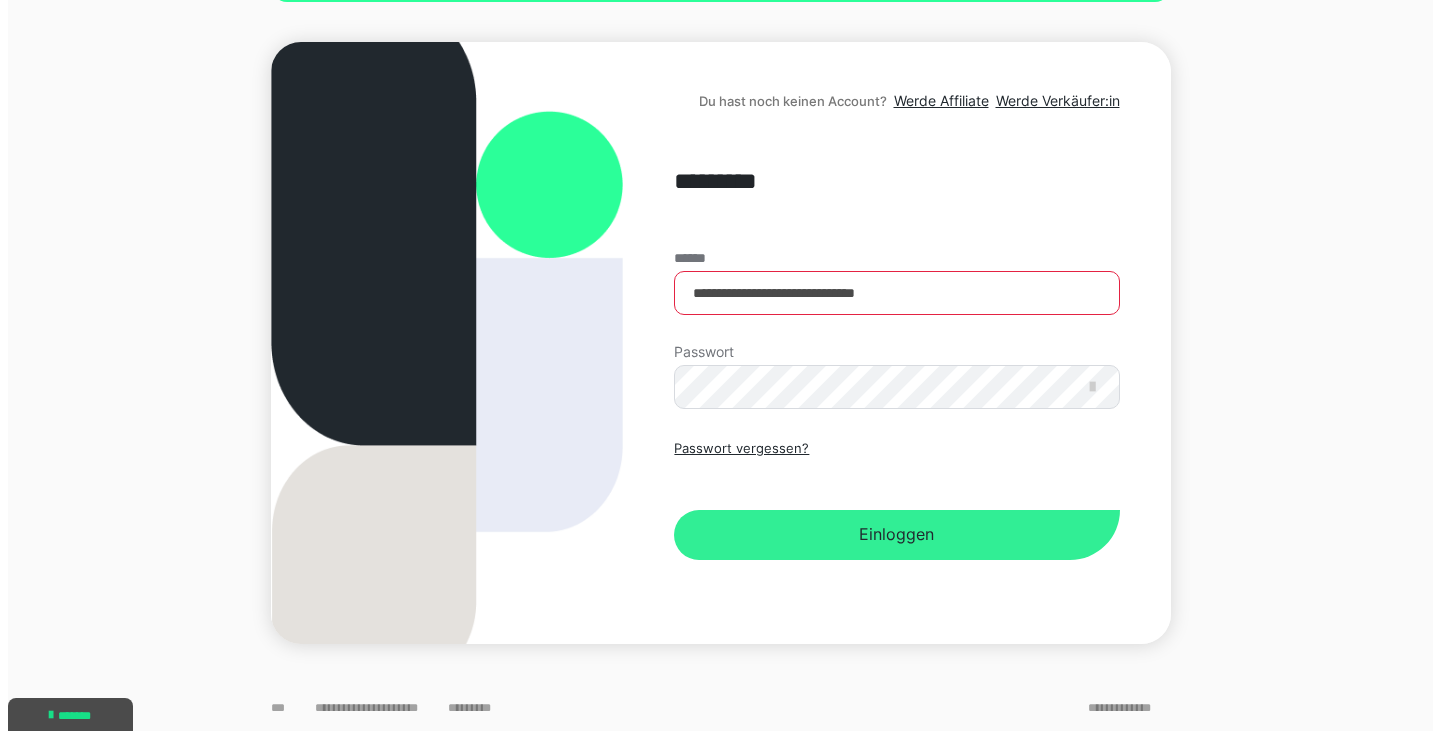 scroll, scrollTop: 0, scrollLeft: 0, axis: both 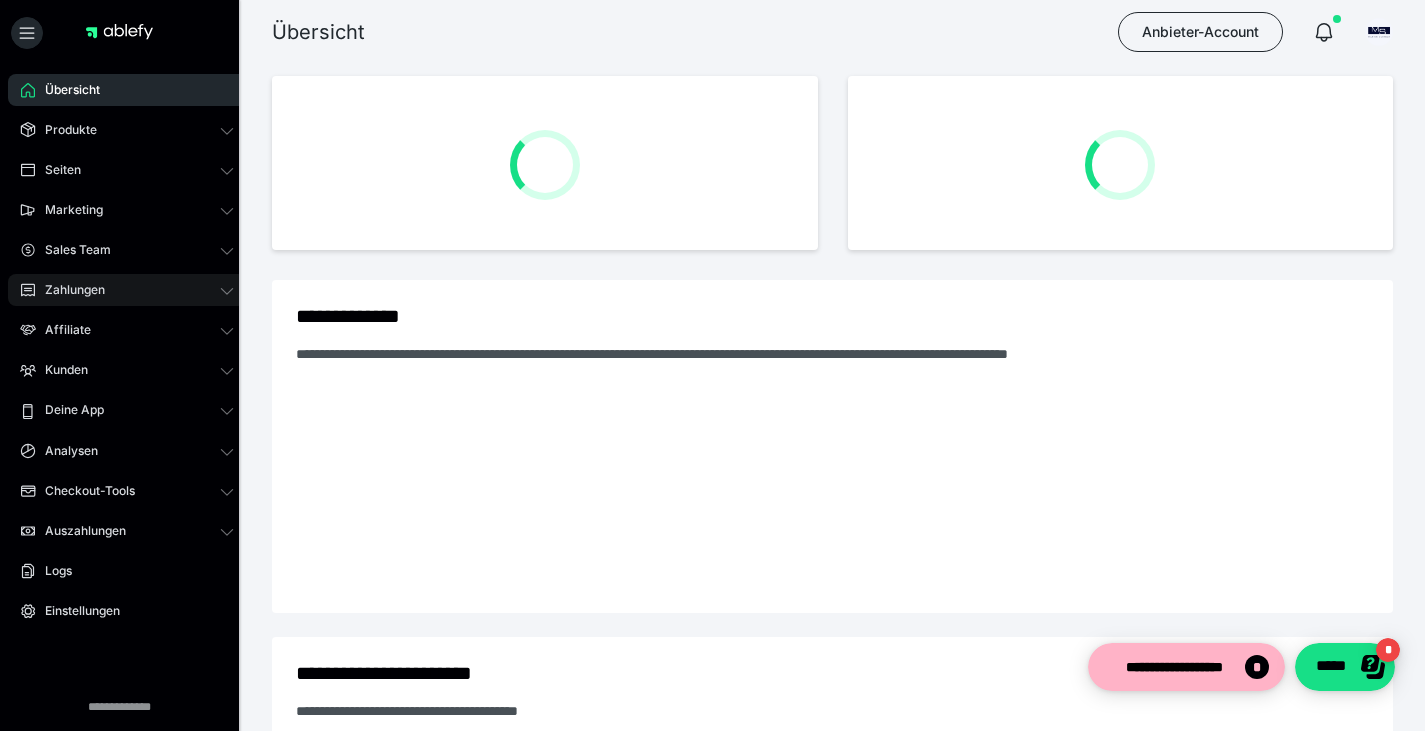 click on "Zahlungen" at bounding box center [127, 290] 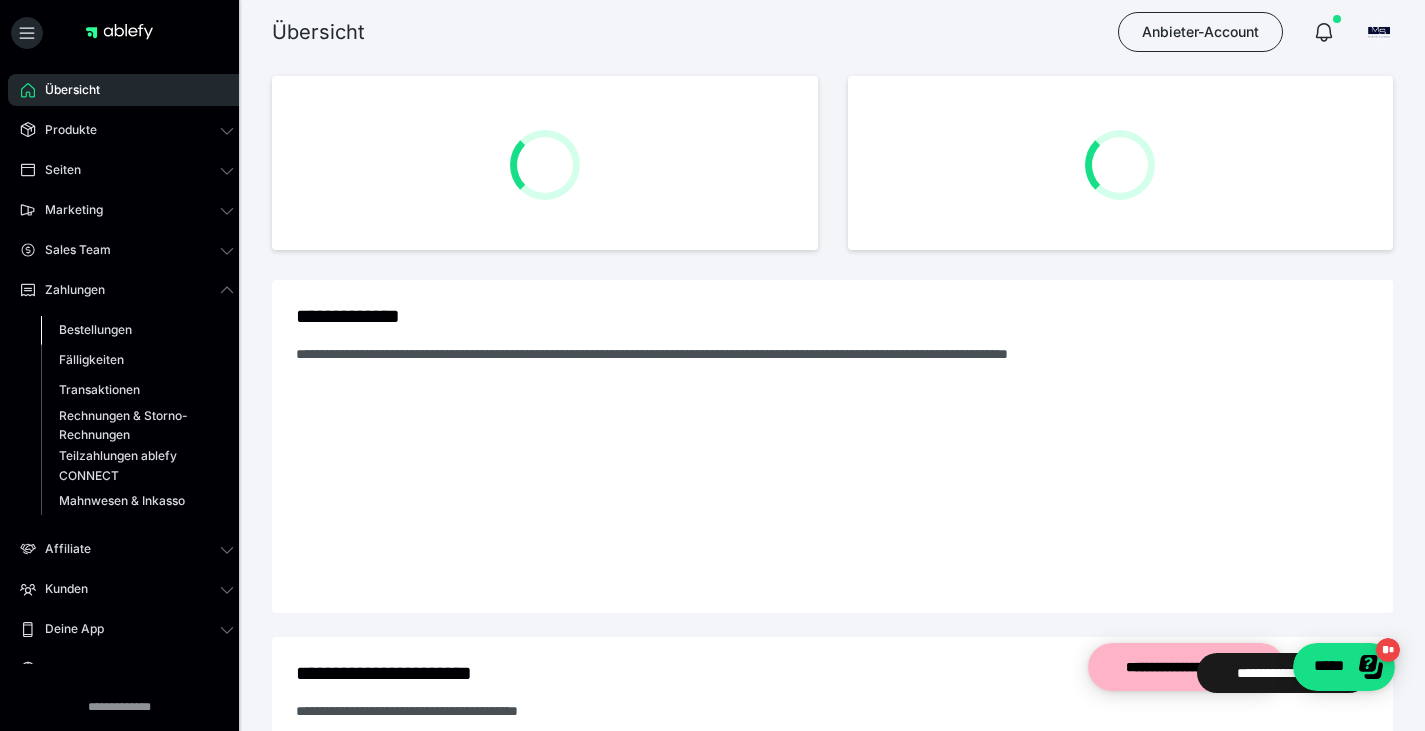 click on "Bestellungen" at bounding box center (95, 329) 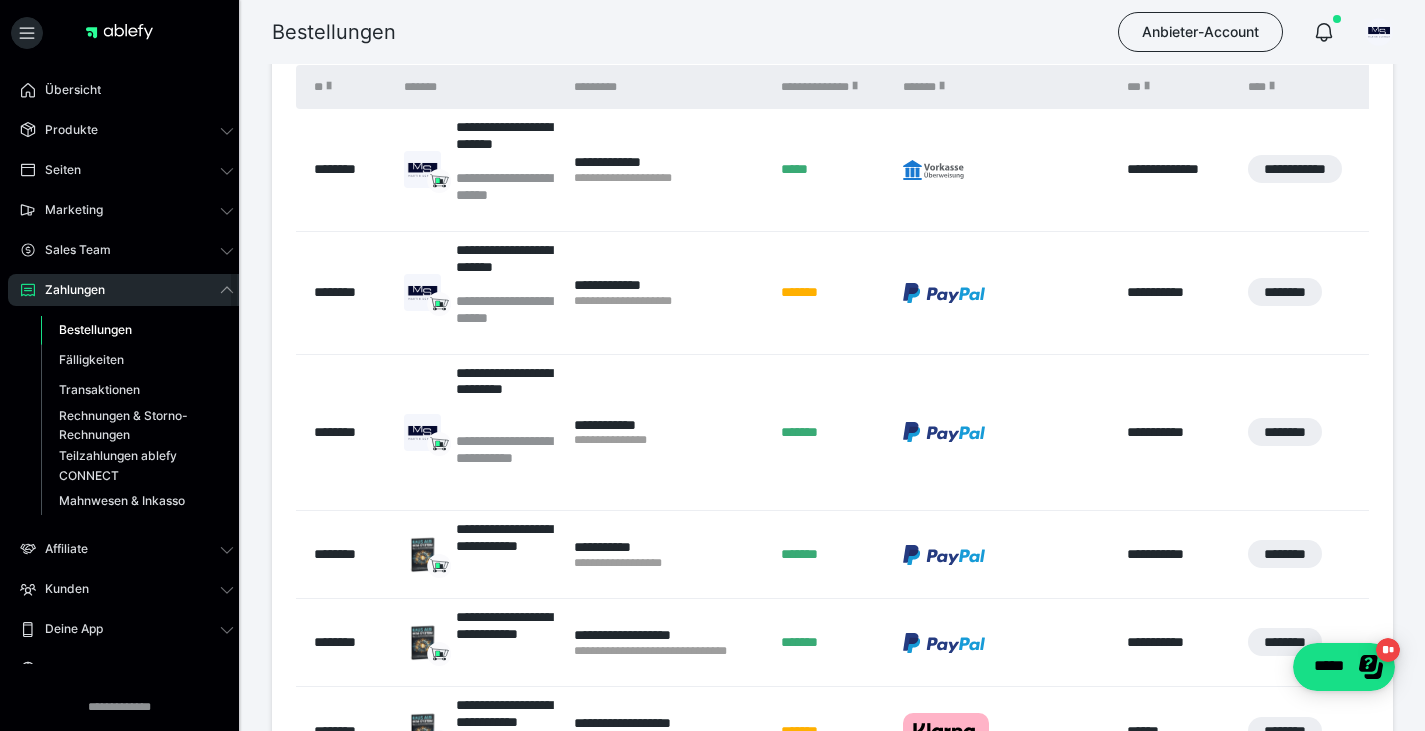 scroll, scrollTop: 0, scrollLeft: 0, axis: both 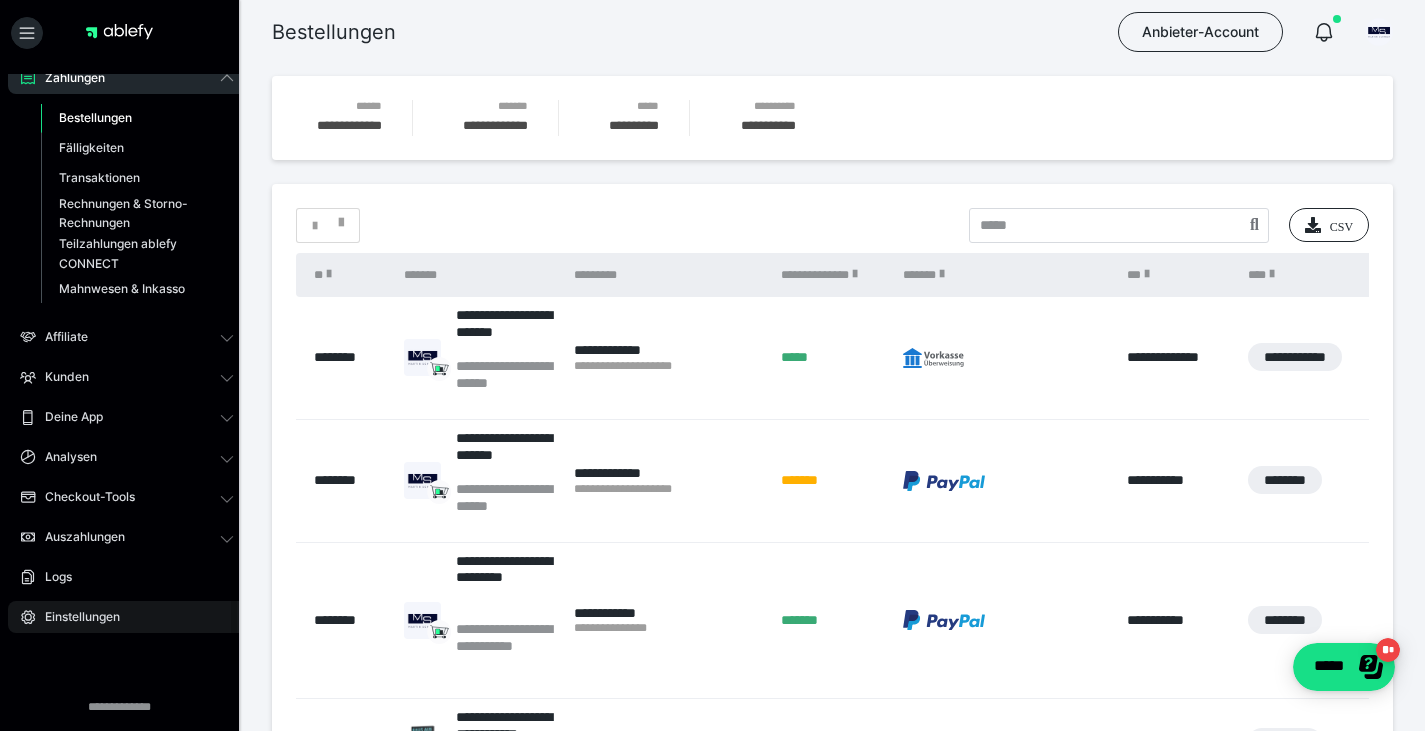 click on "Einstellungen" at bounding box center [127, 617] 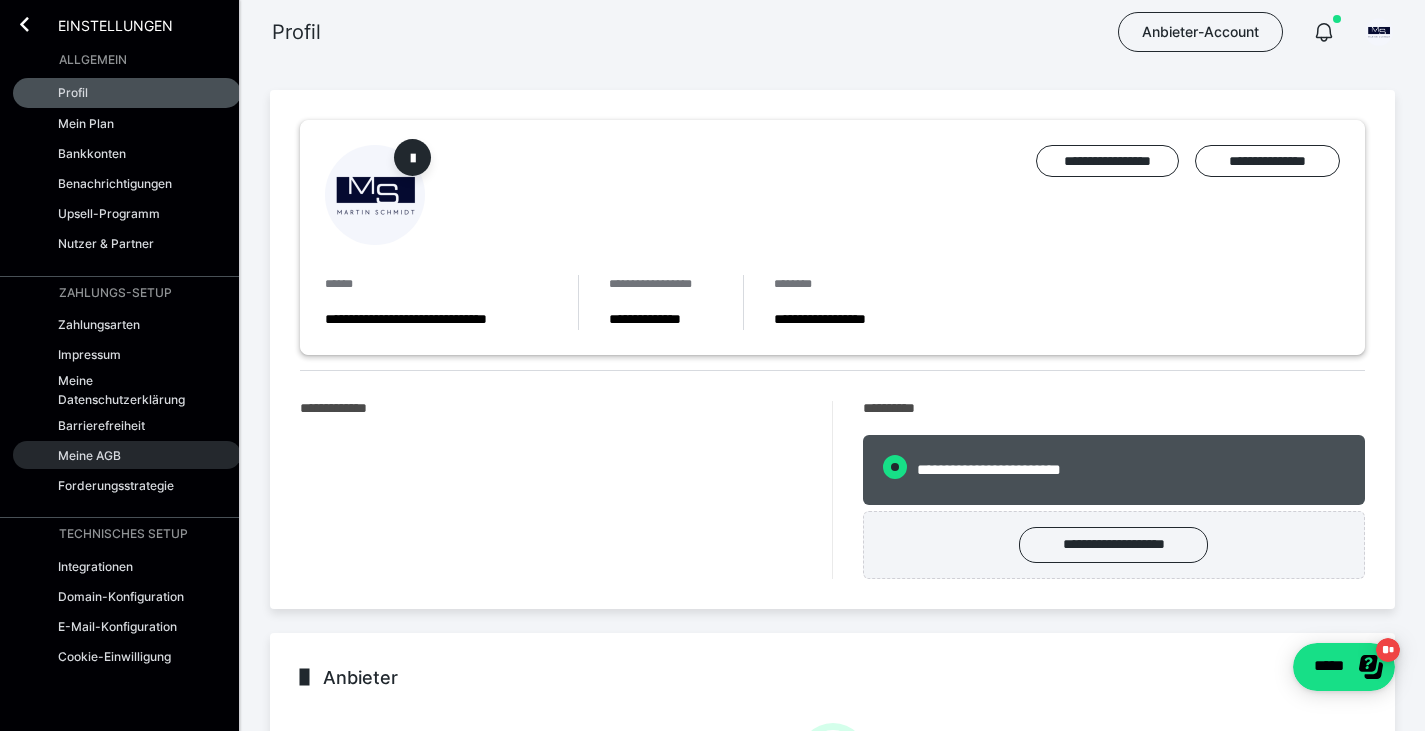 radio on "****" 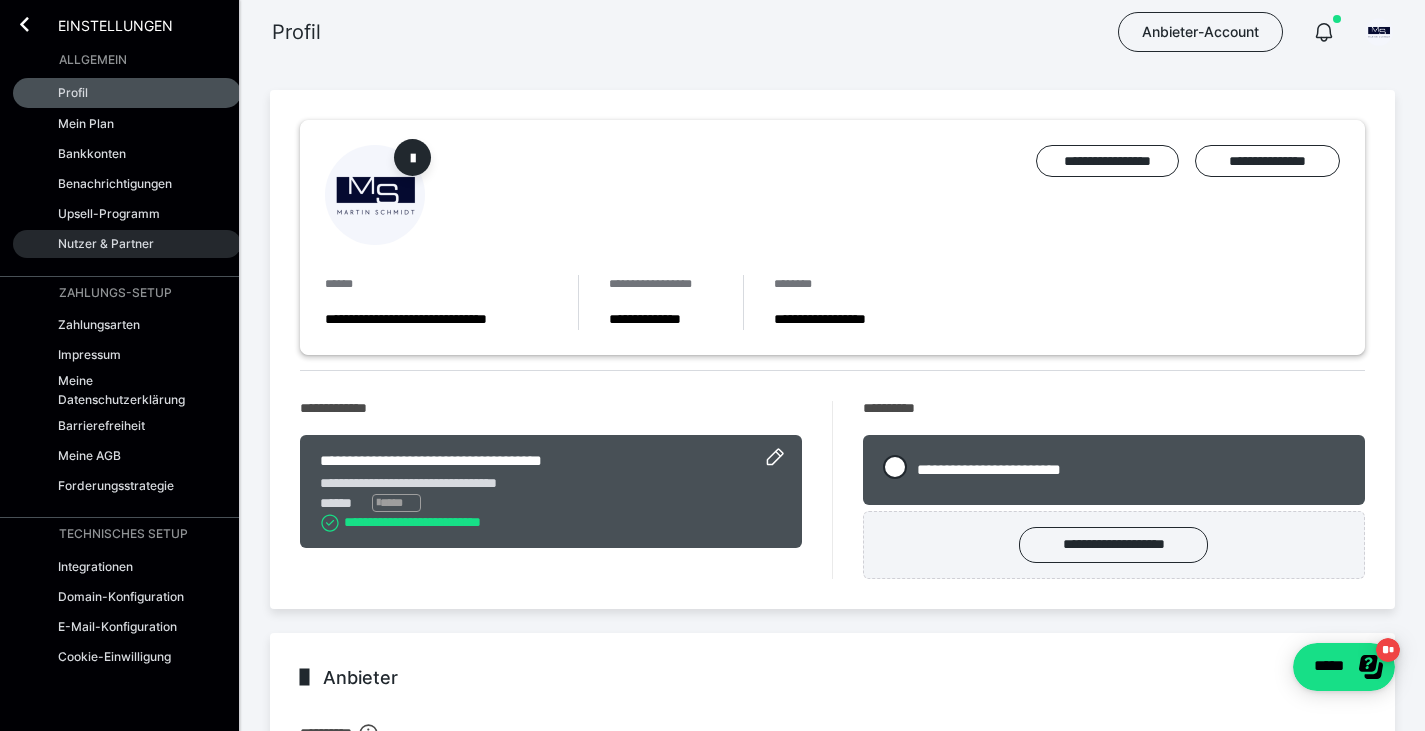 click on "Nutzer & Partner" at bounding box center [127, 244] 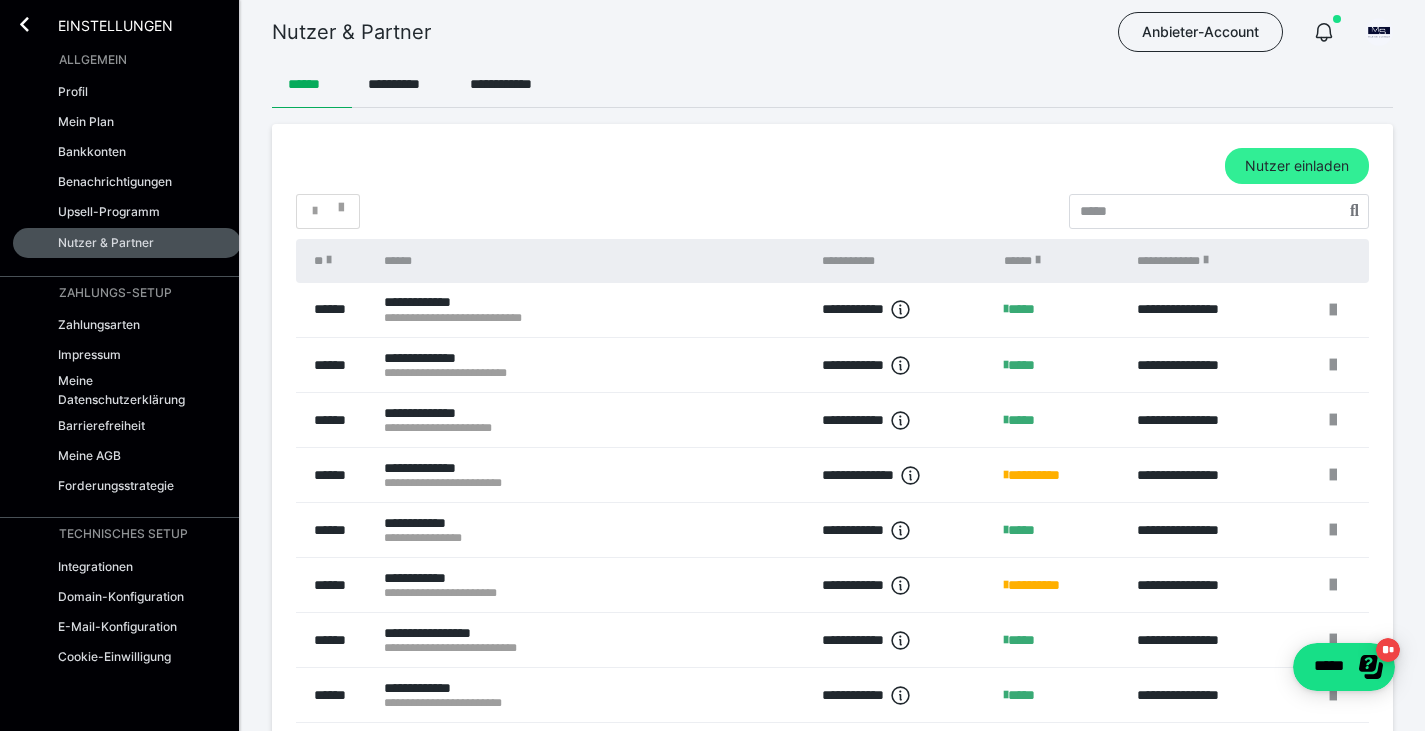 click on "Nutzer einladen" at bounding box center (1297, 166) 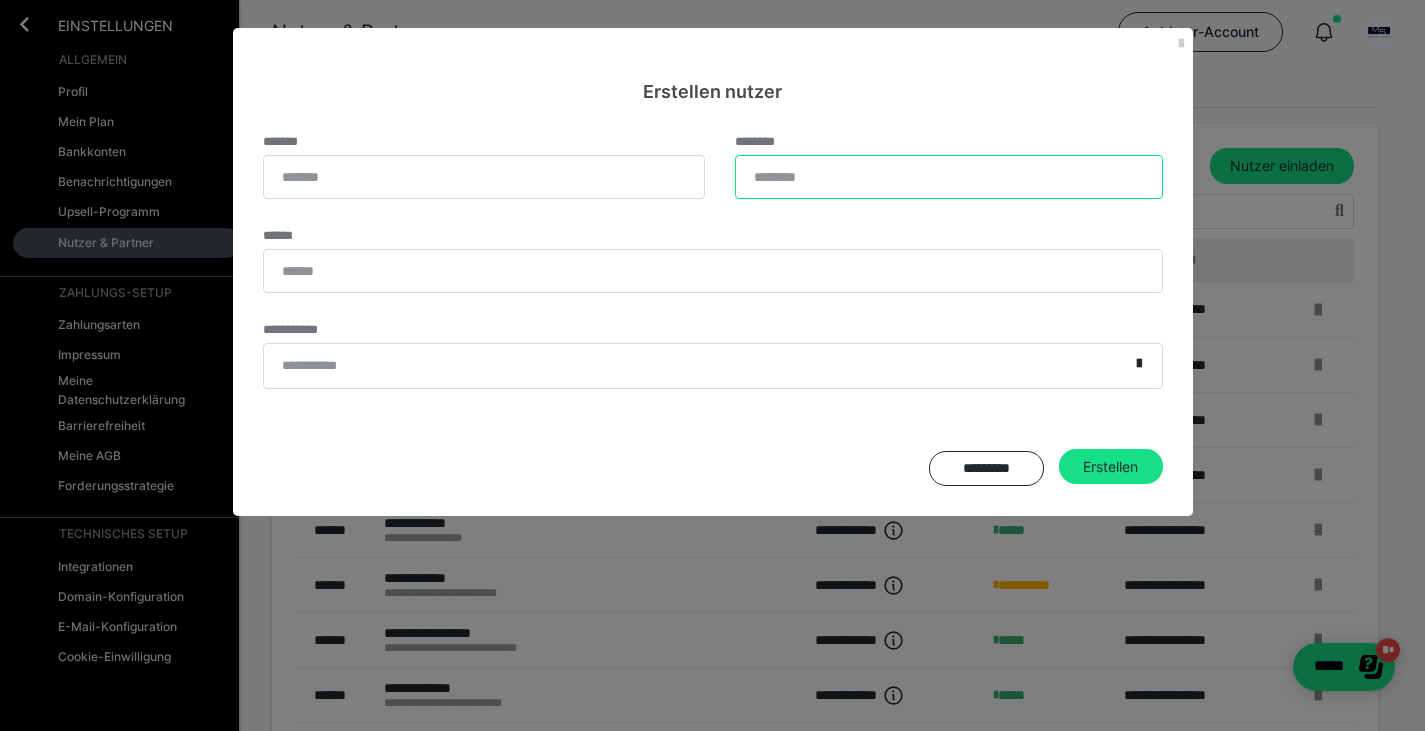 click on "********" at bounding box center [949, 177] 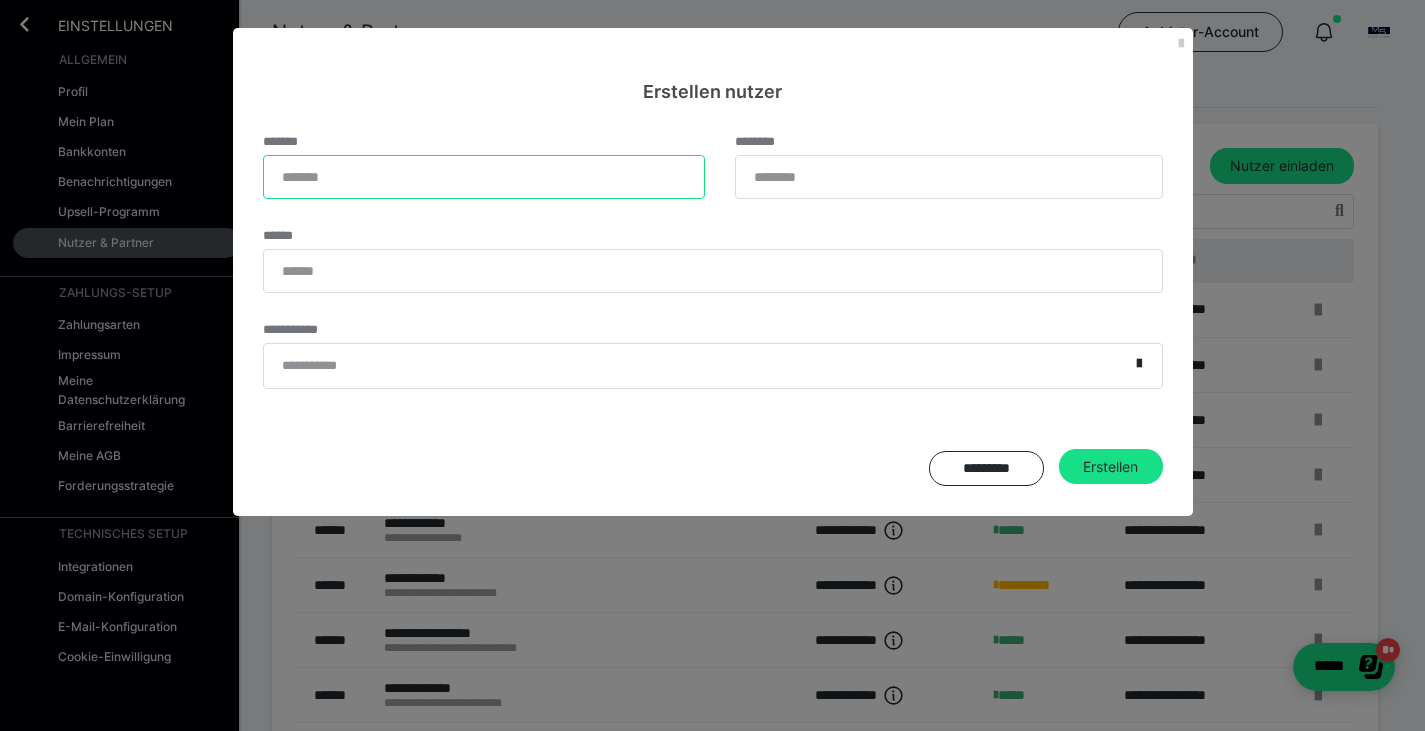 click on "*******" at bounding box center (484, 177) 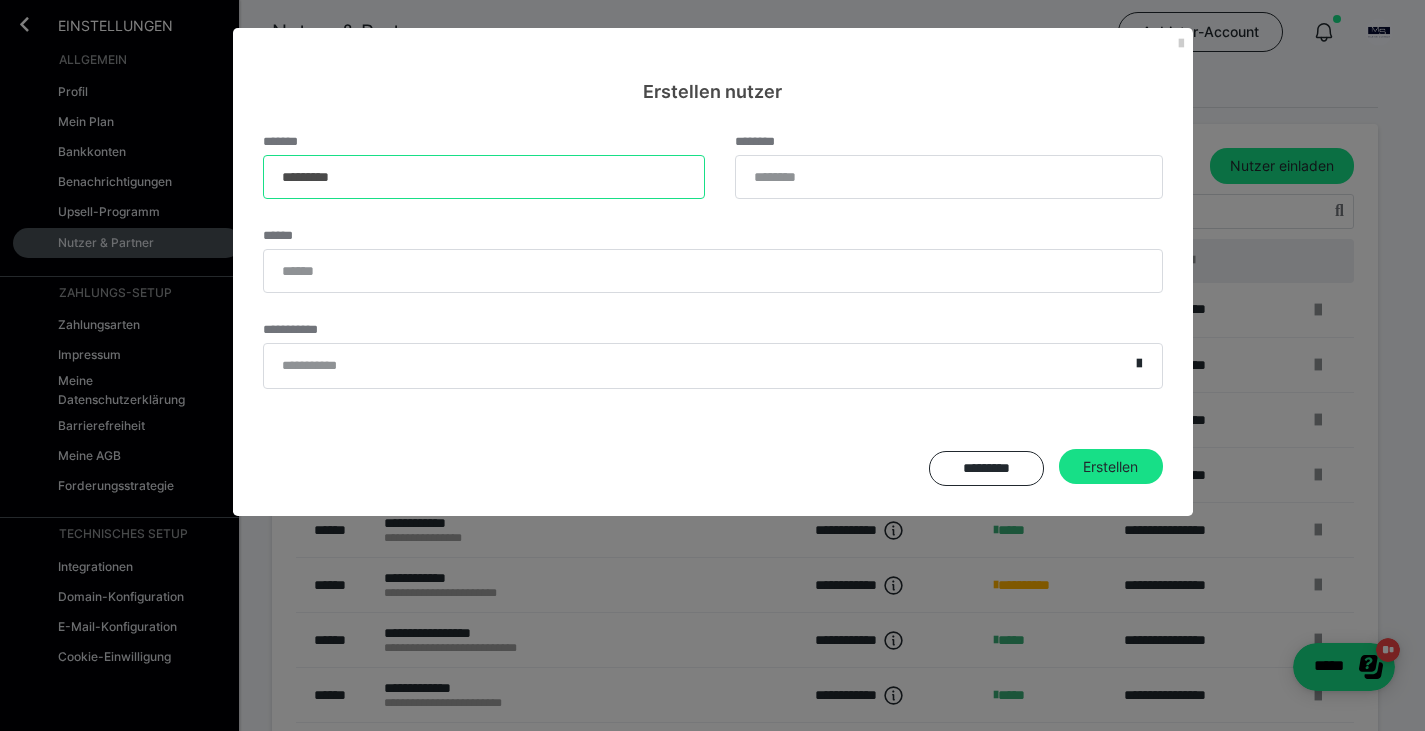 type on "*********" 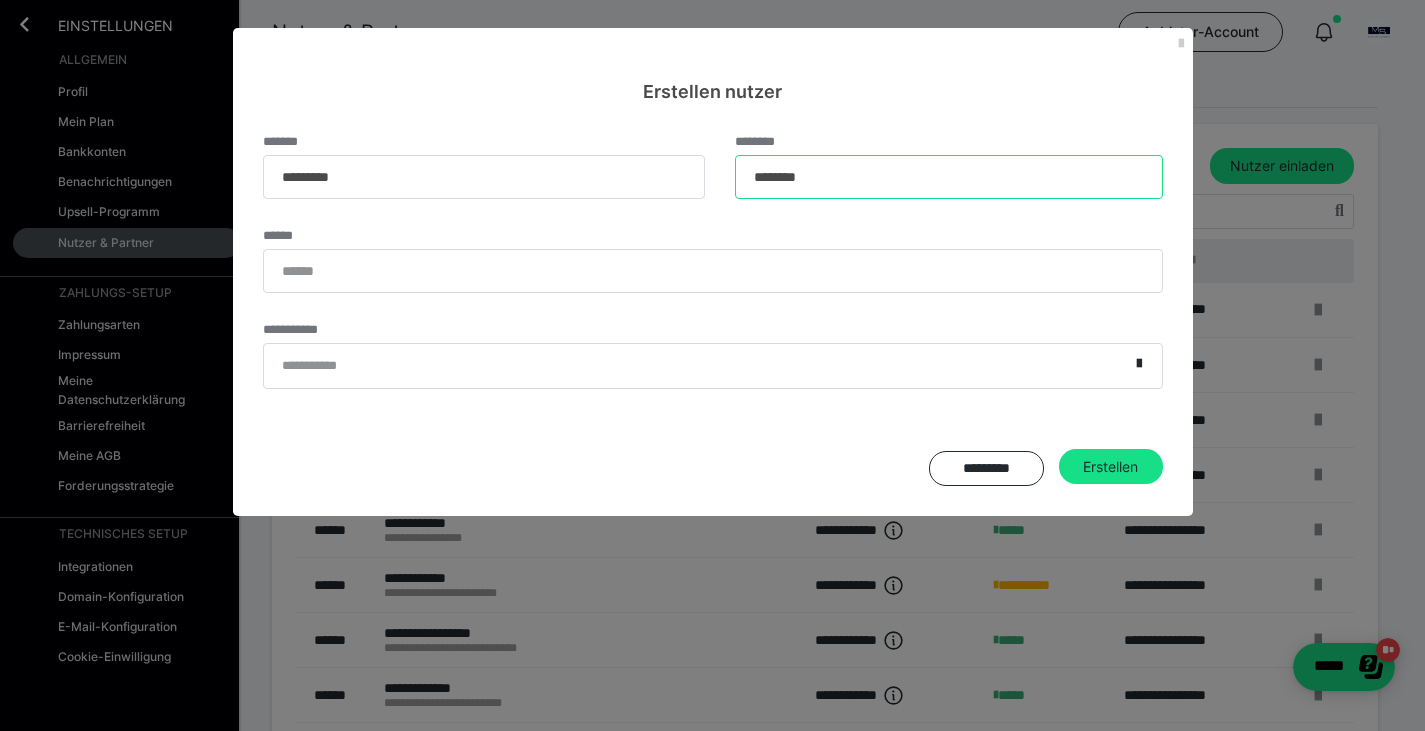 type on "********" 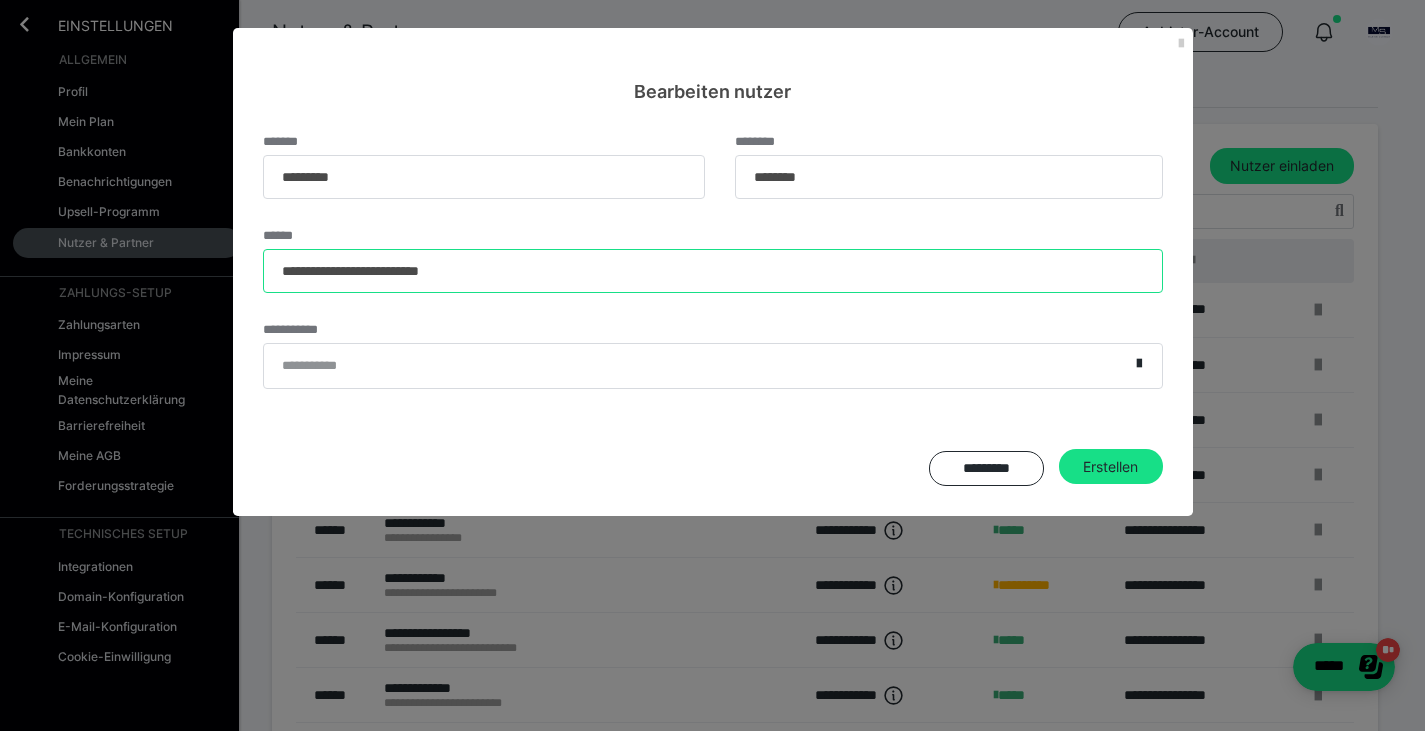 type on "**********" 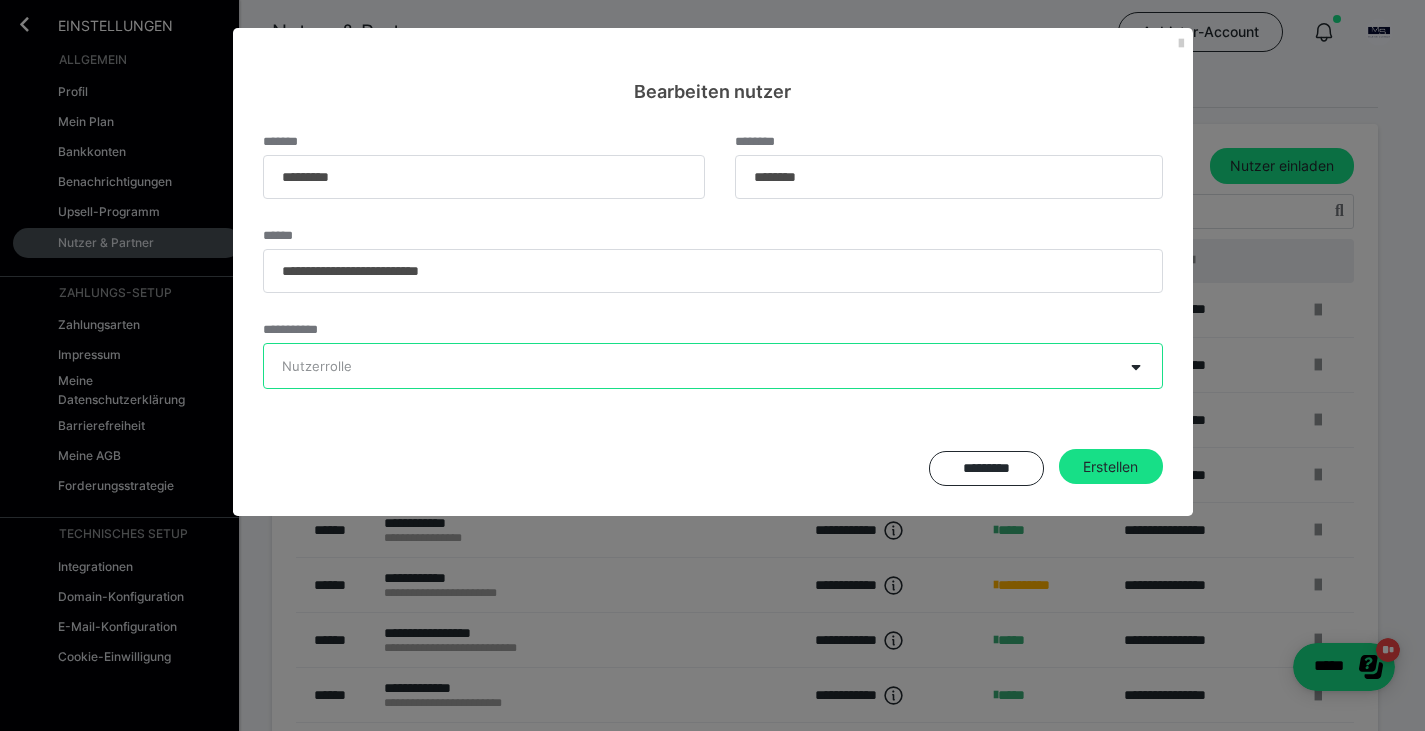 click on "Nutzerrolle" at bounding box center [693, 366] 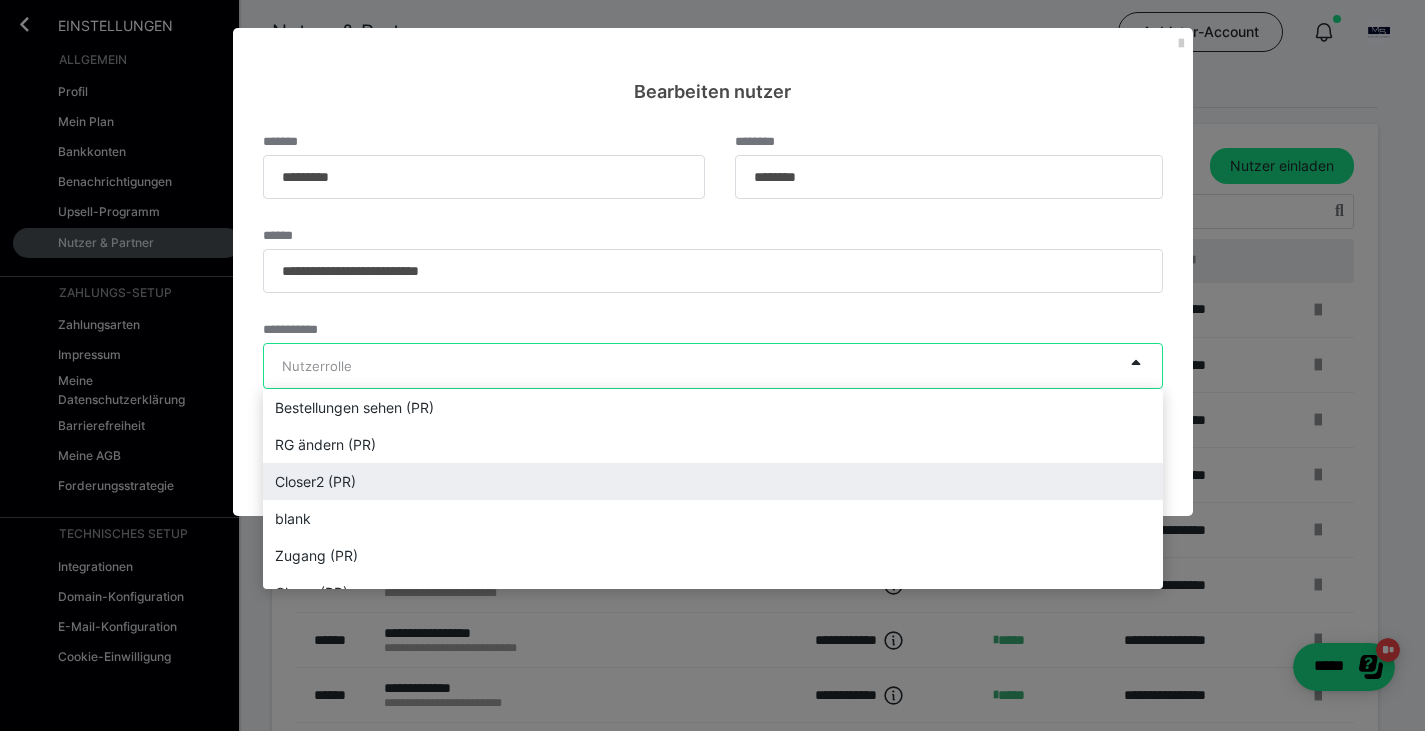 click on "Closer2 (PR)" at bounding box center (713, 481) 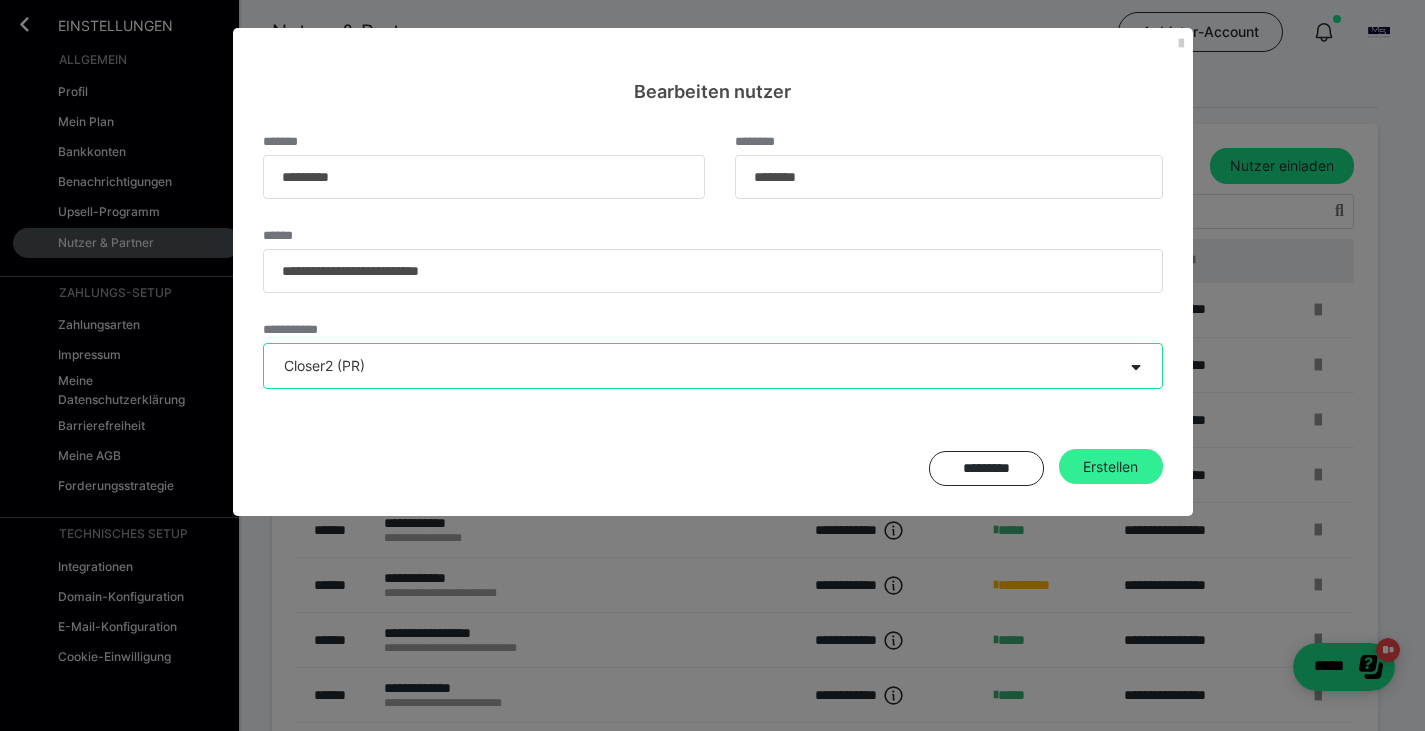 click on "Erstellen" at bounding box center (1111, 467) 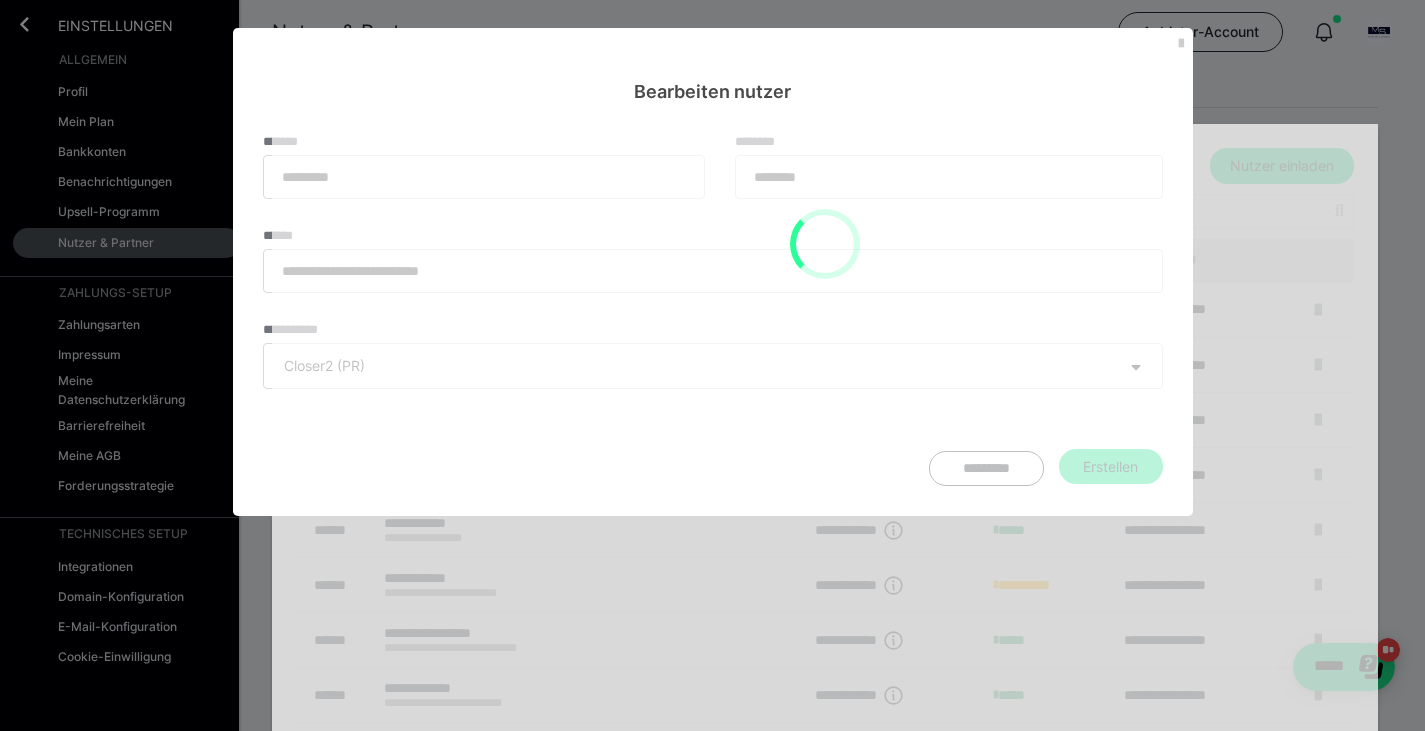 type 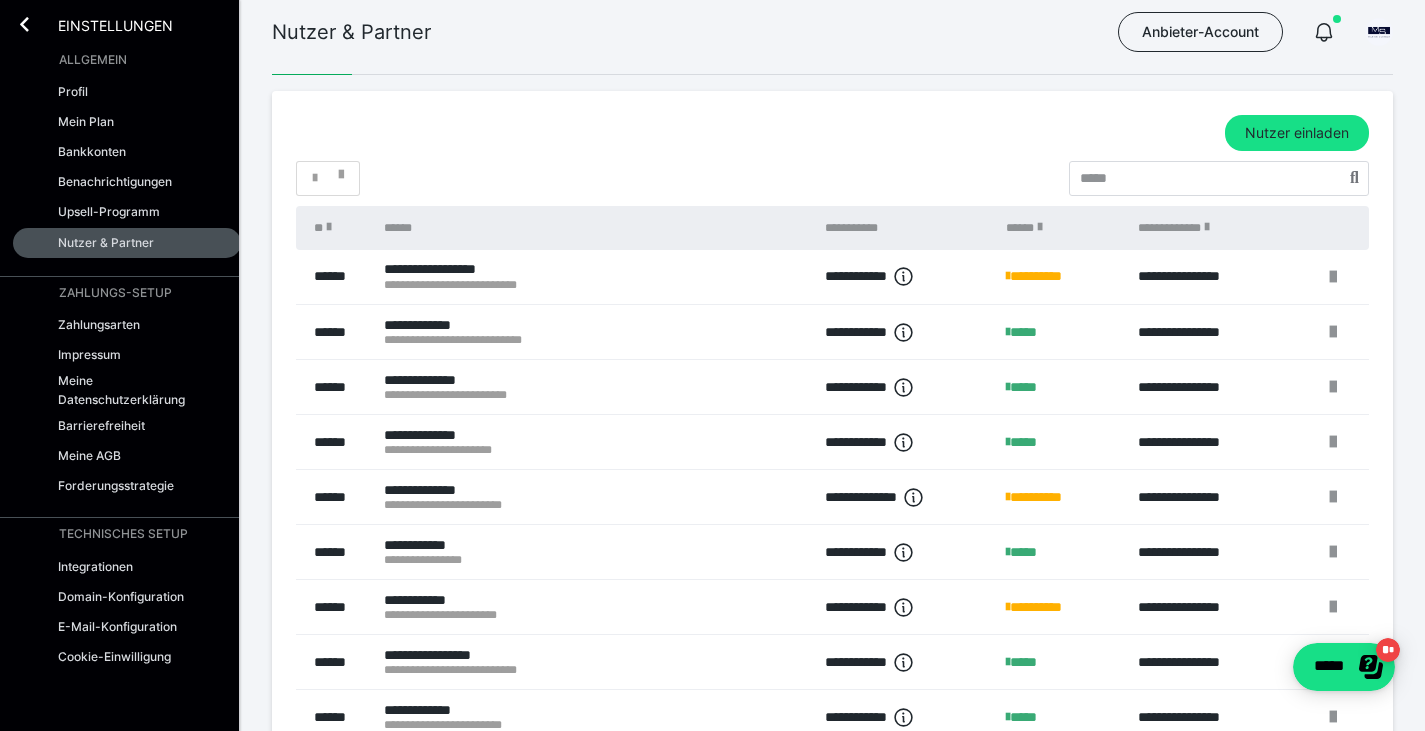 scroll, scrollTop: 0, scrollLeft: 0, axis: both 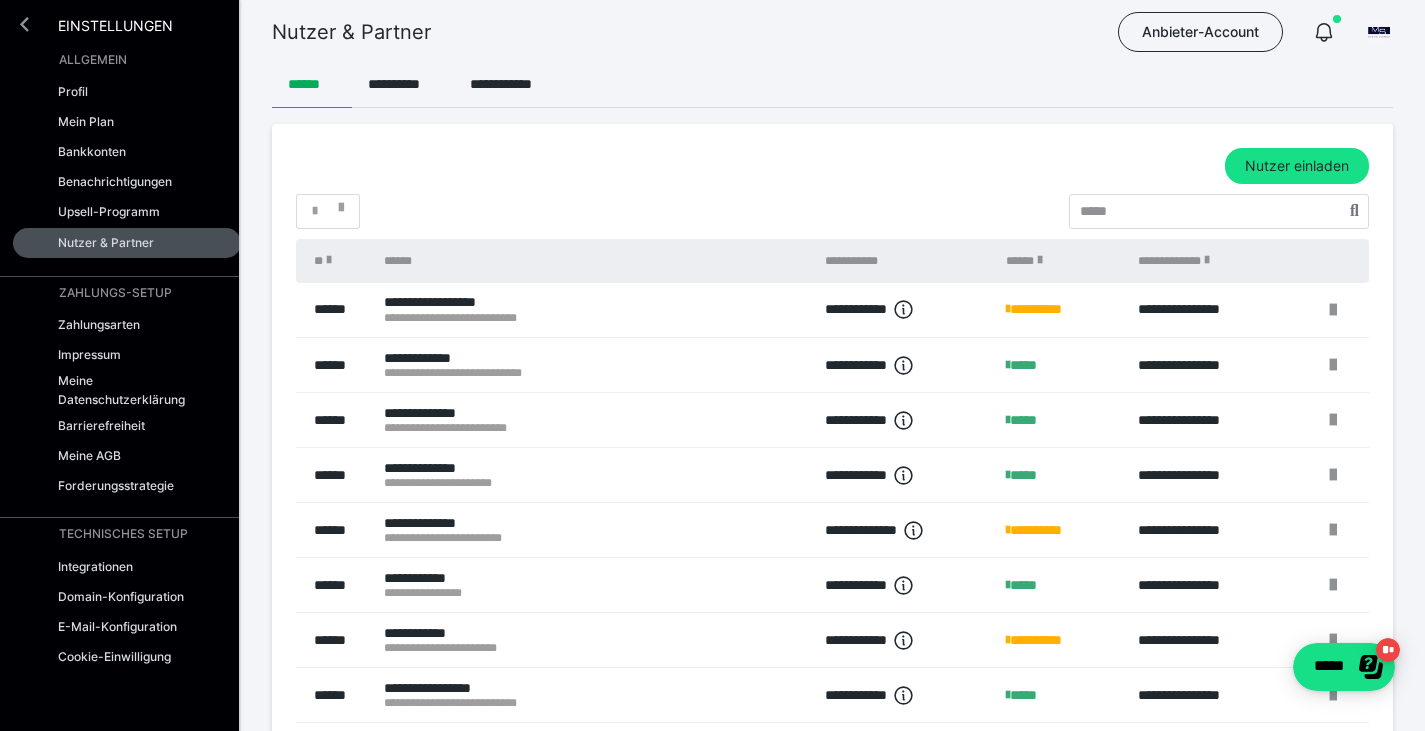 click at bounding box center [24, 24] 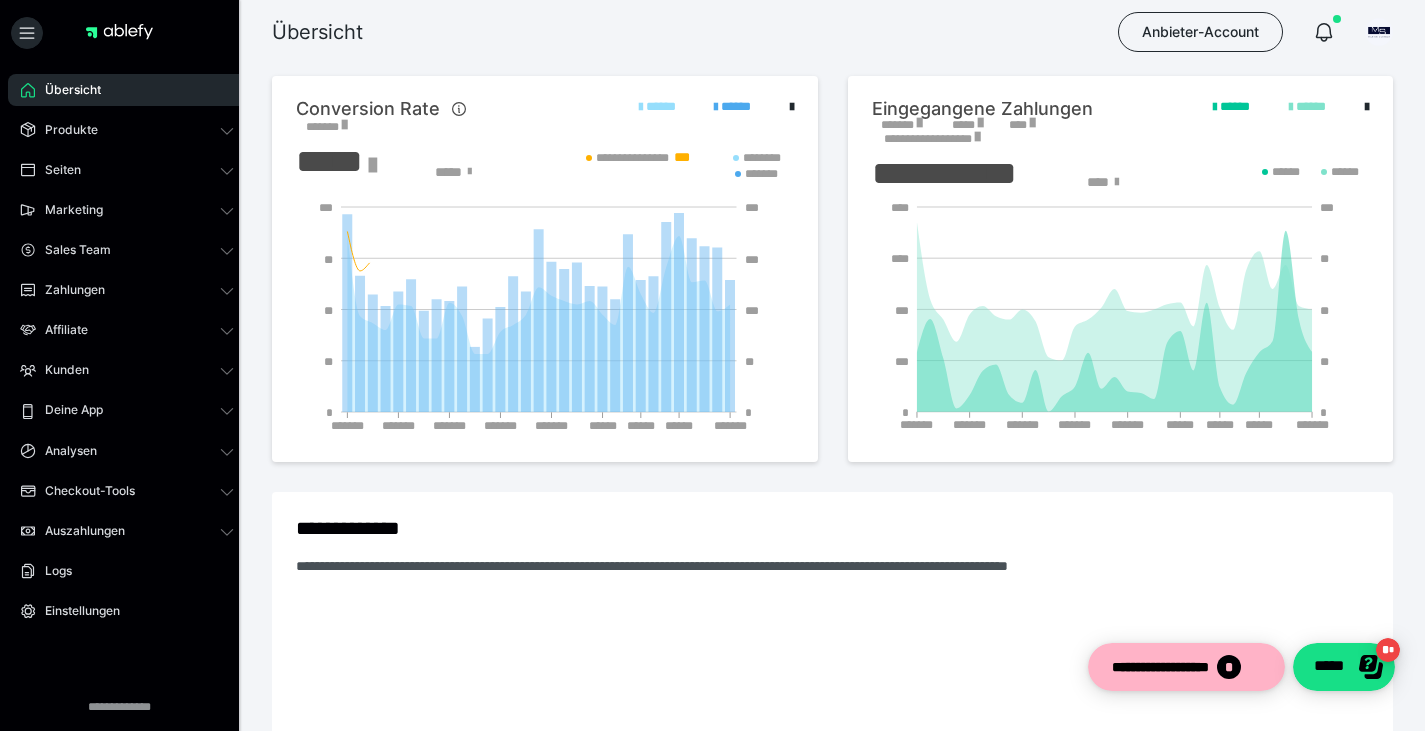 scroll, scrollTop: 0, scrollLeft: 0, axis: both 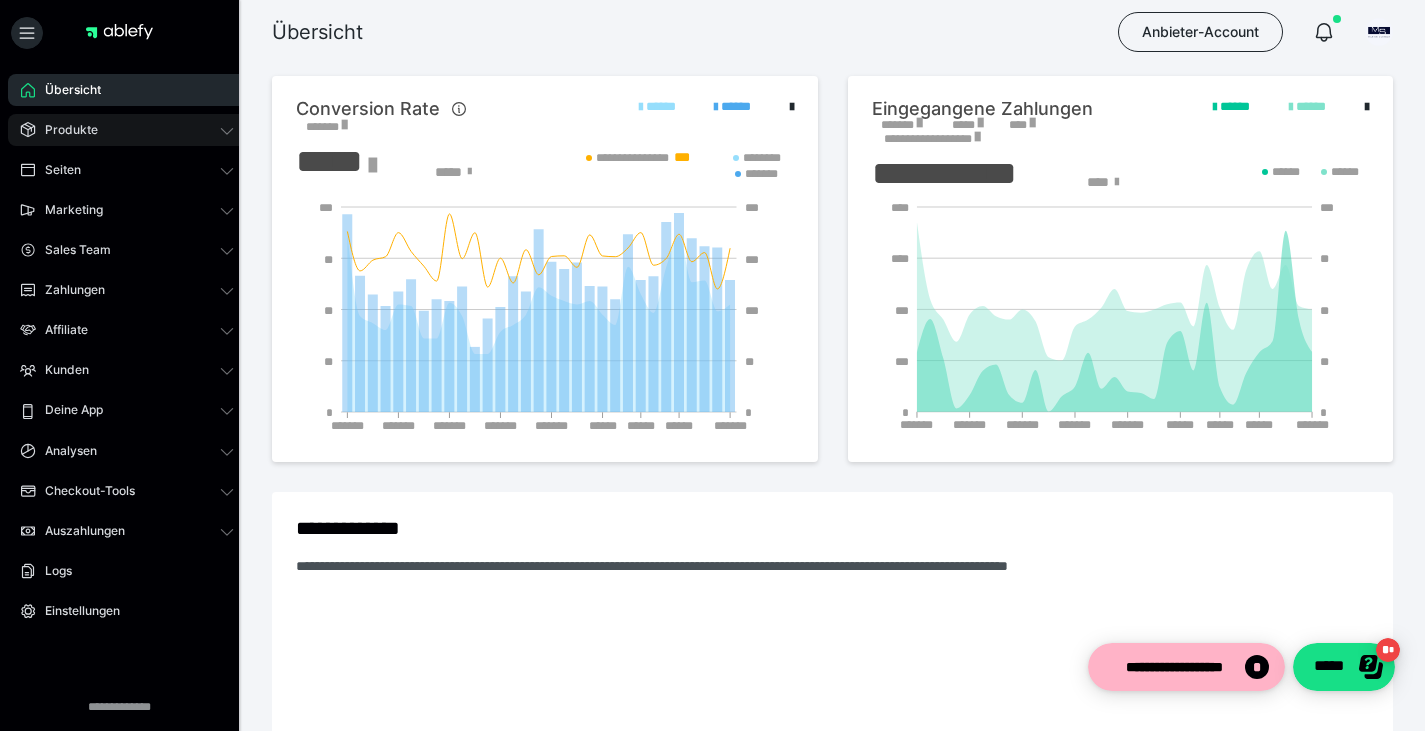 click on "Produkte" at bounding box center (127, 130) 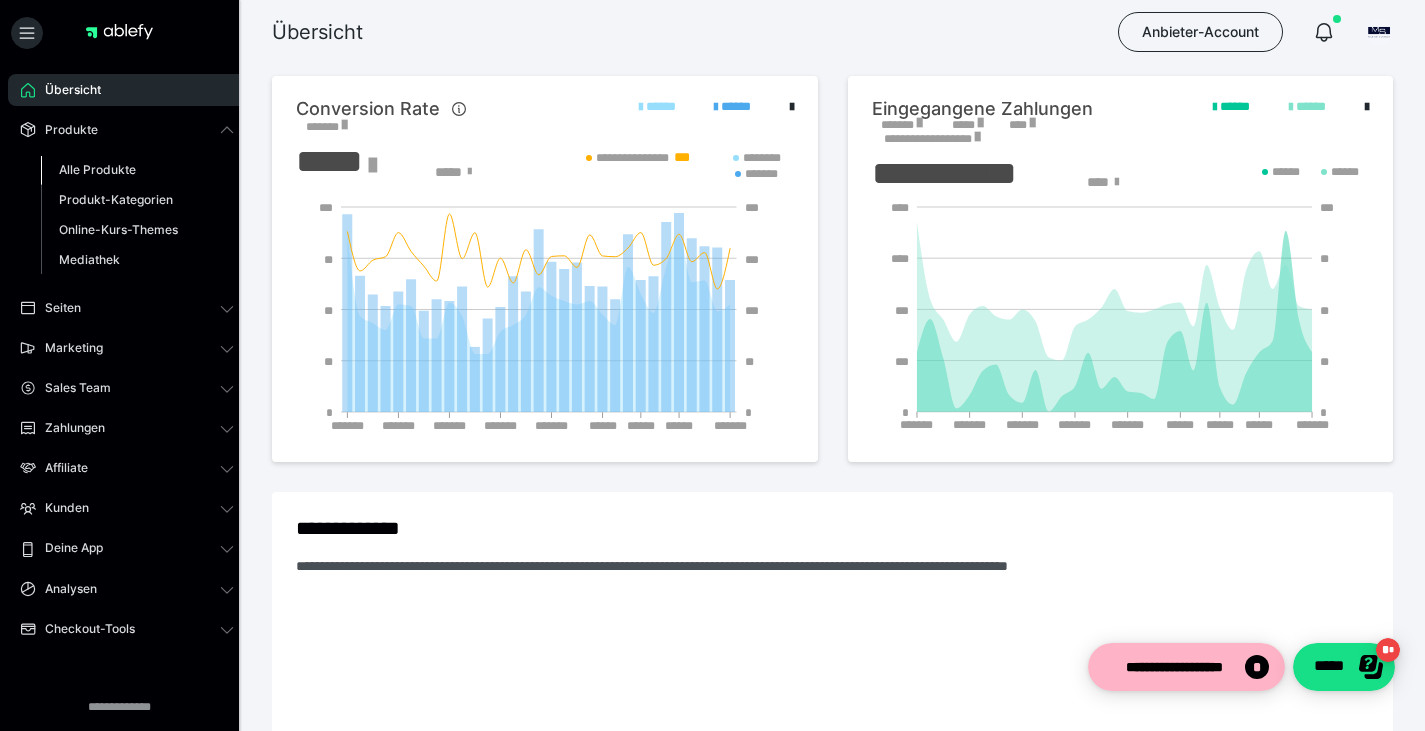 click on "Alle Produkte" at bounding box center [97, 169] 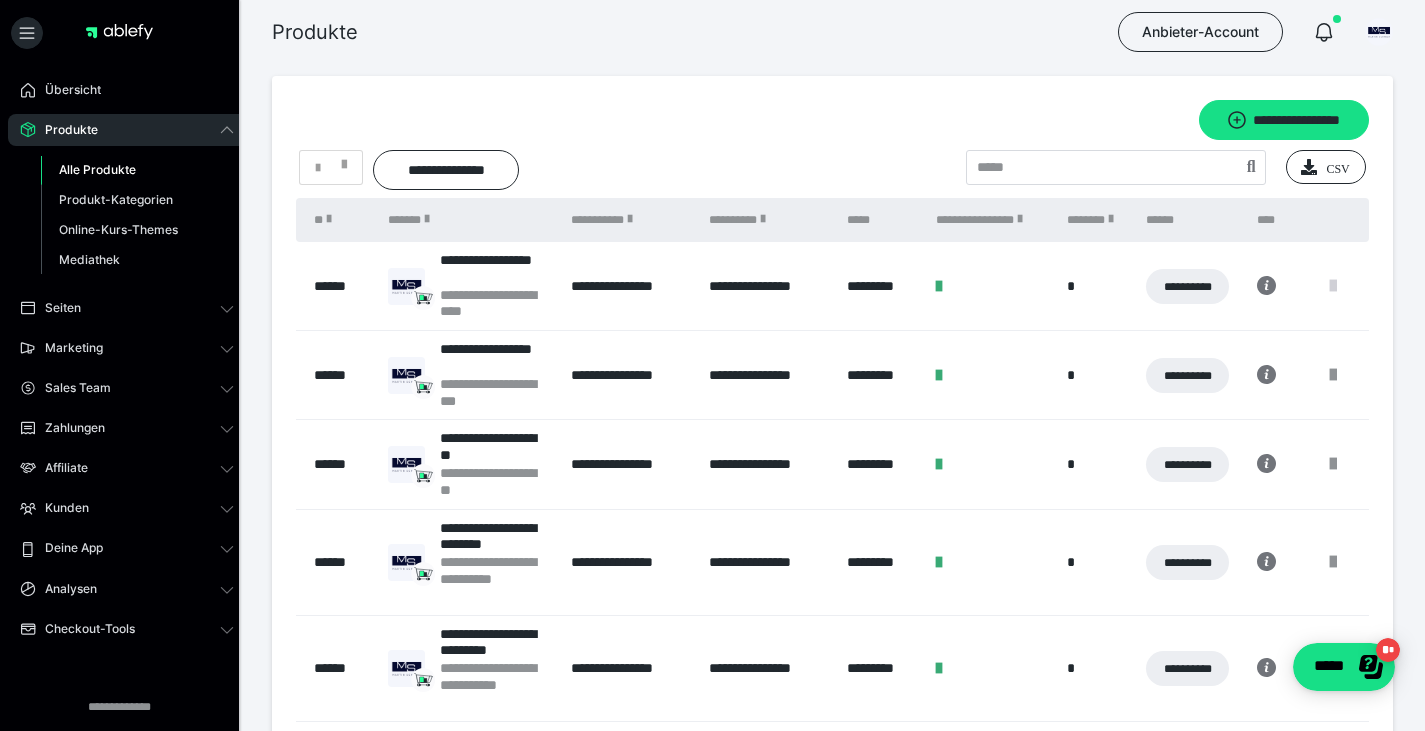 click at bounding box center (1333, 286) 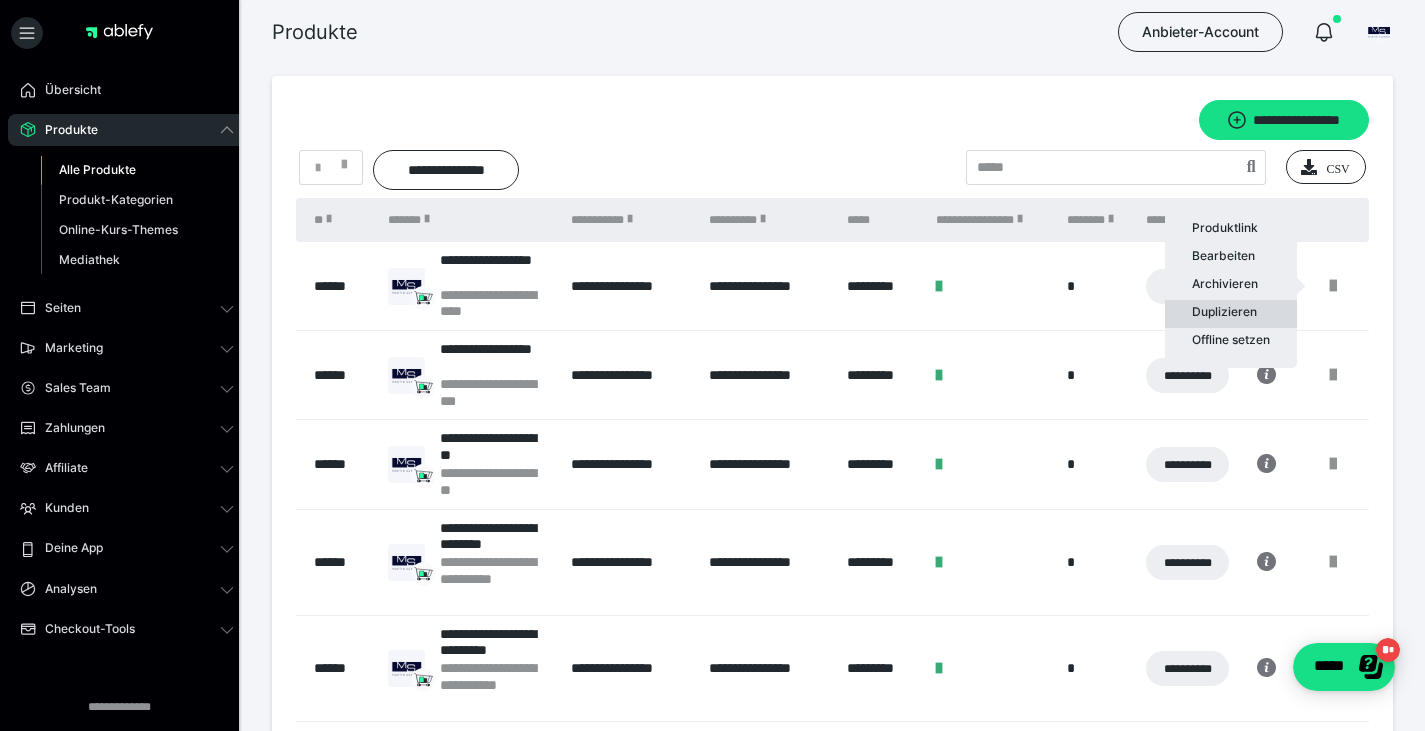 click on "Duplizieren" at bounding box center (1231, 314) 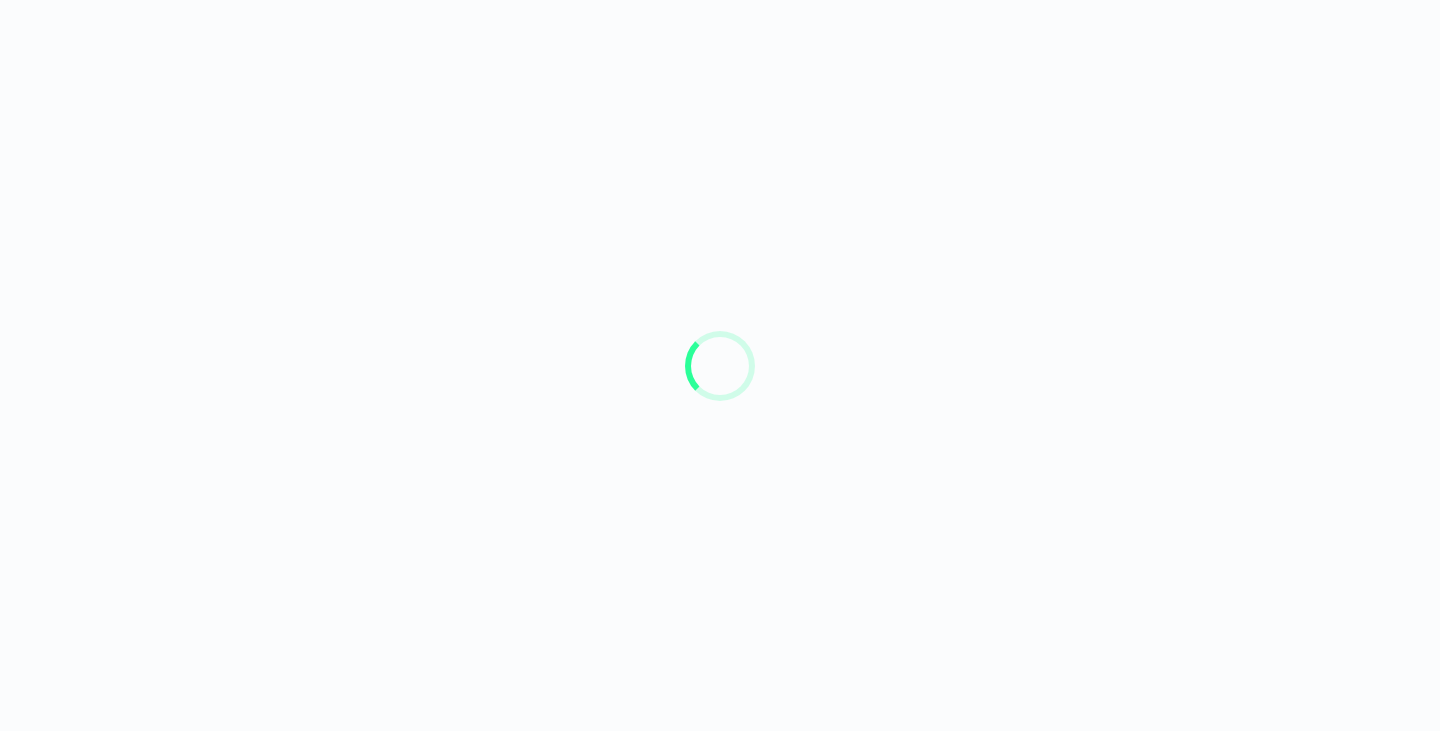 scroll, scrollTop: 0, scrollLeft: 0, axis: both 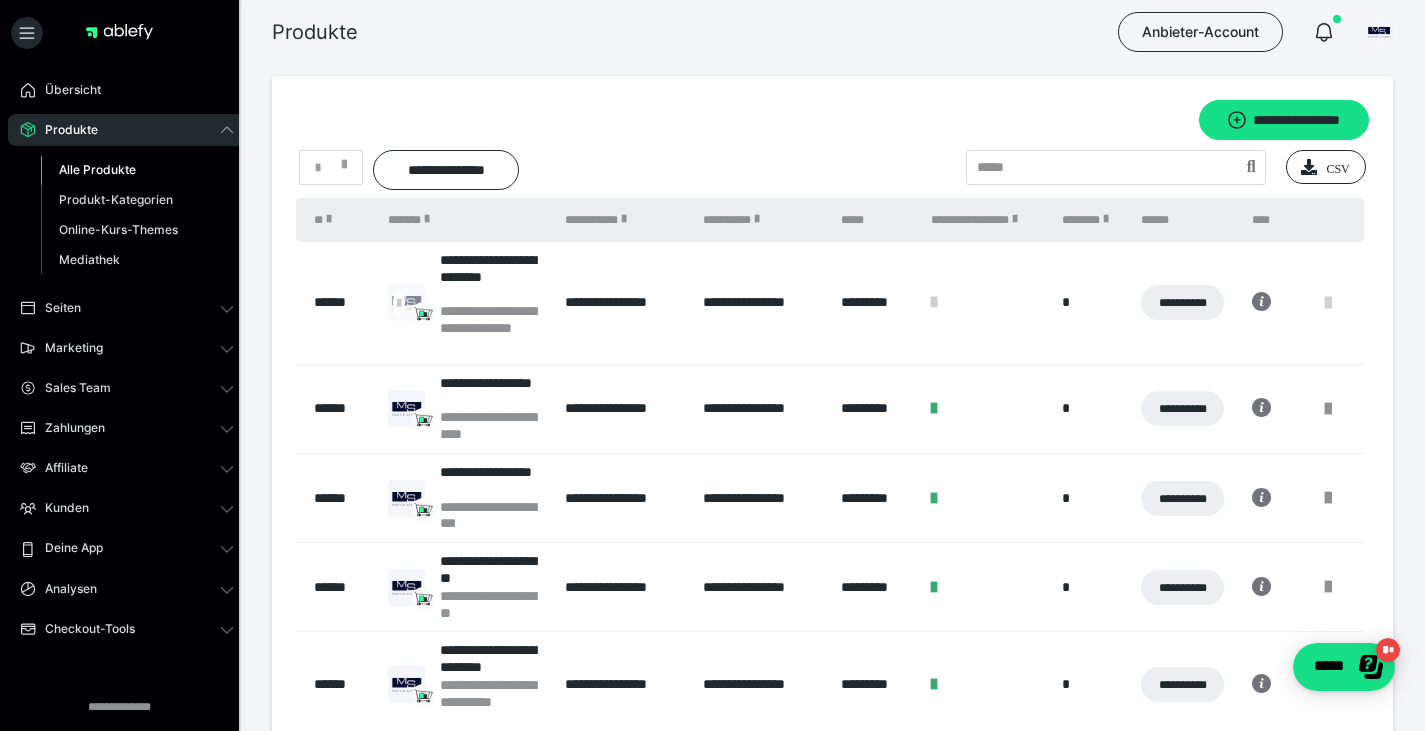 click at bounding box center [1328, 303] 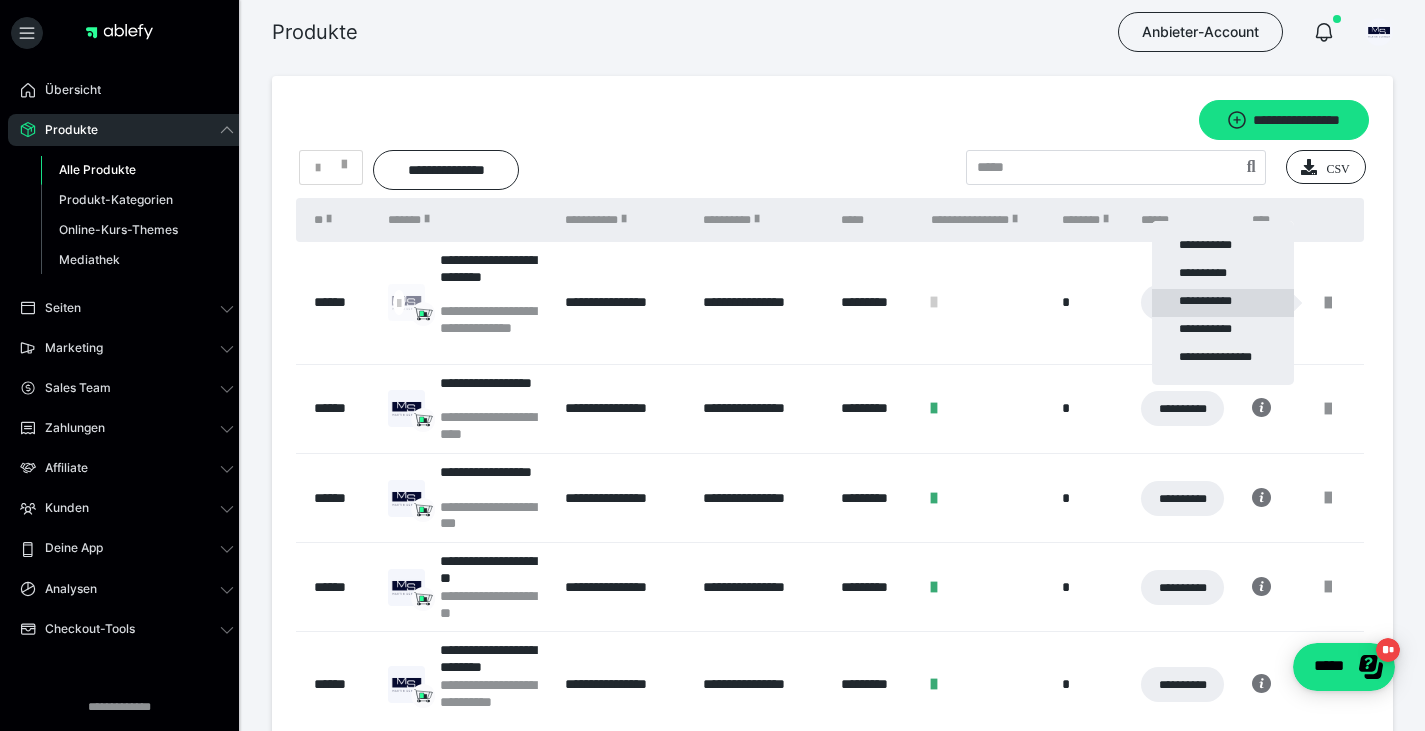 click on "**********" at bounding box center (1223, 303) 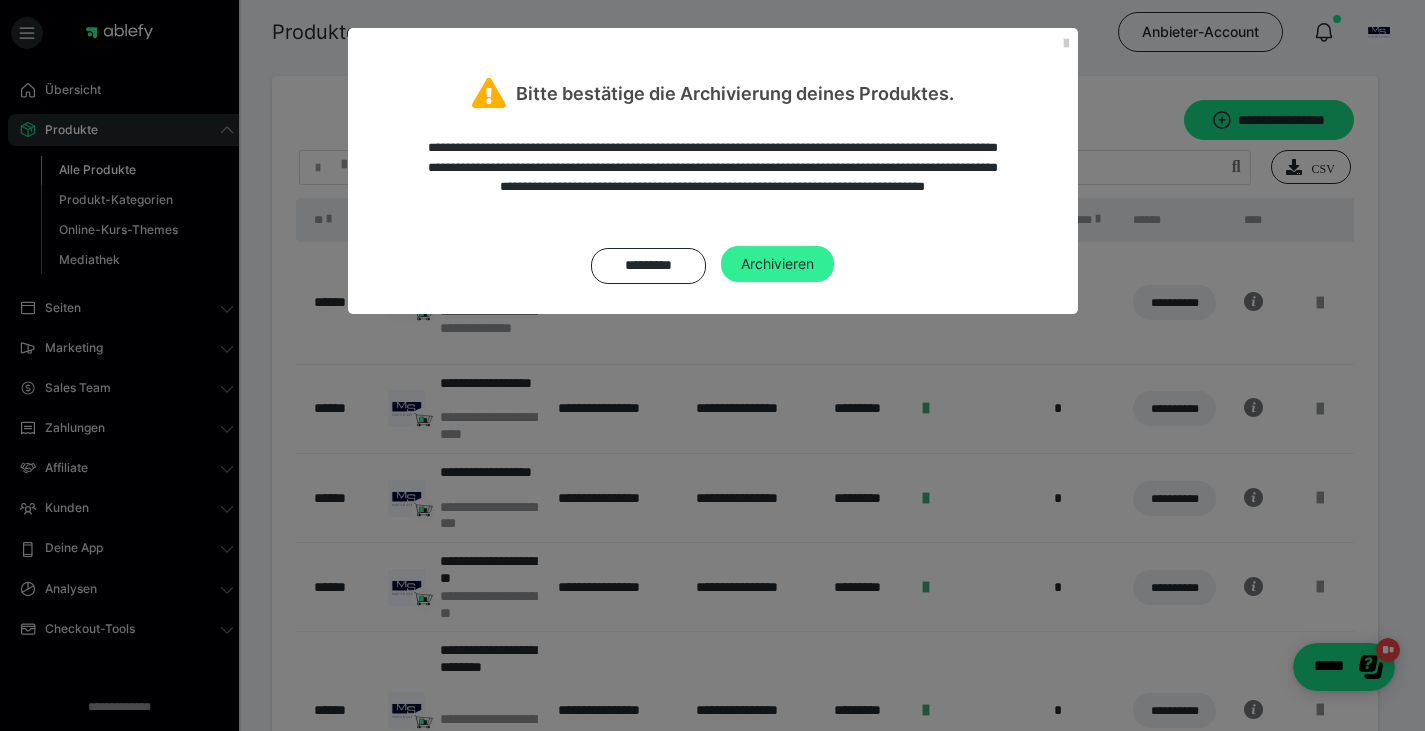 click on "Archivieren" at bounding box center (777, 264) 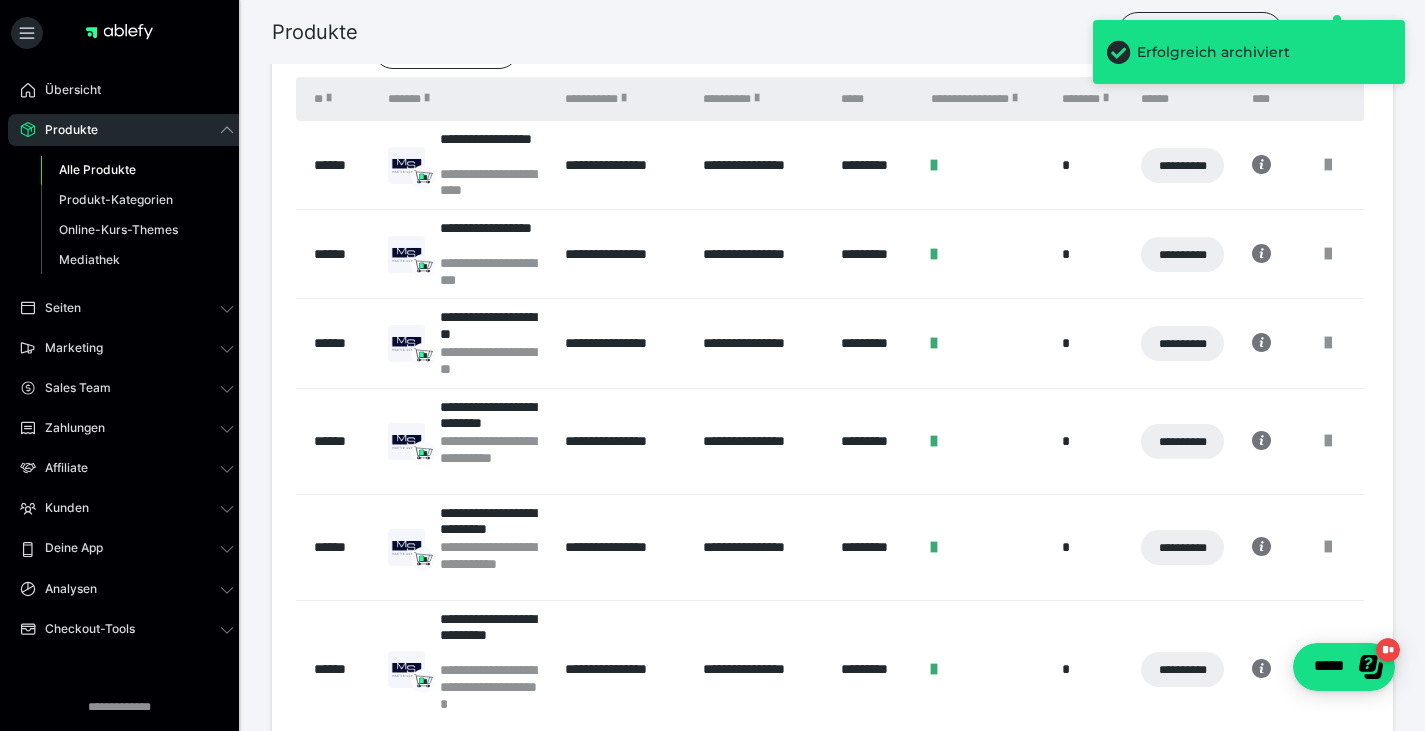 scroll, scrollTop: 217, scrollLeft: 0, axis: vertical 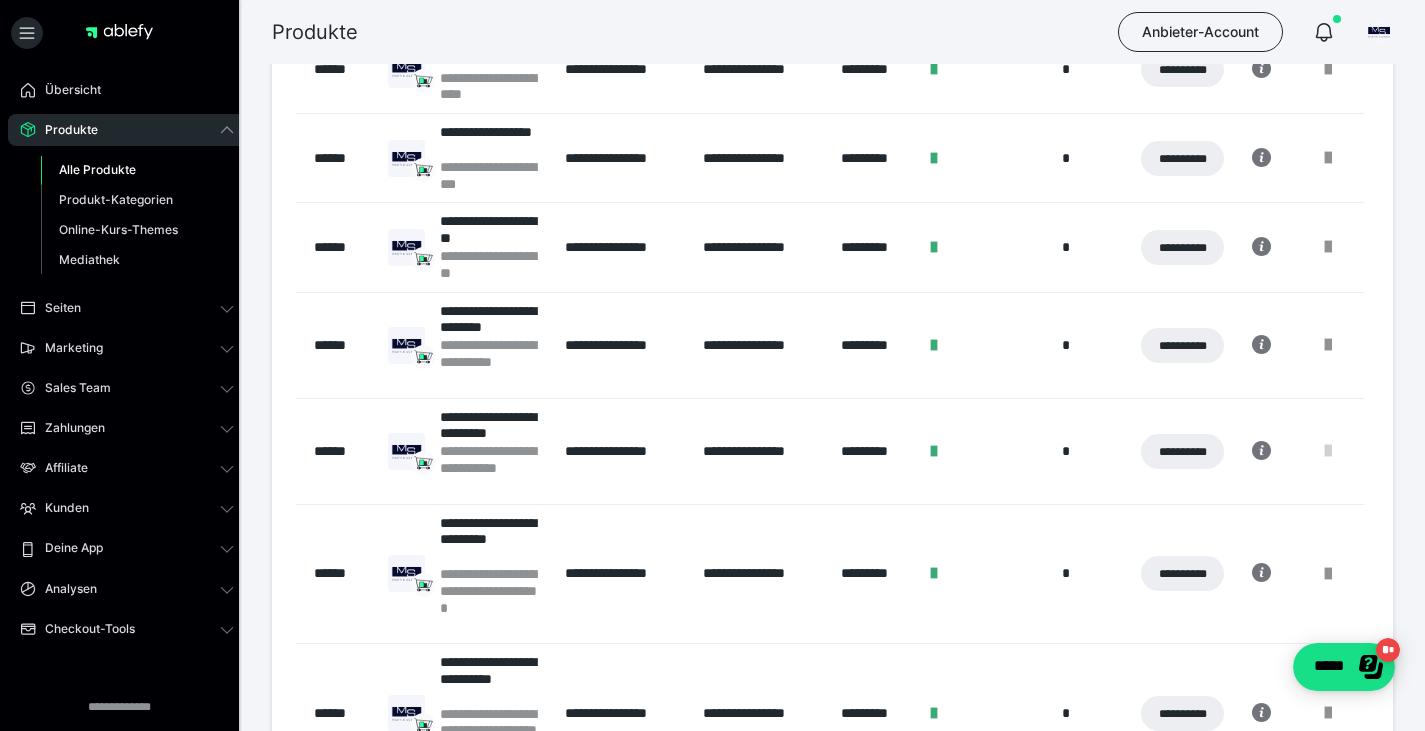 click at bounding box center [1328, 451] 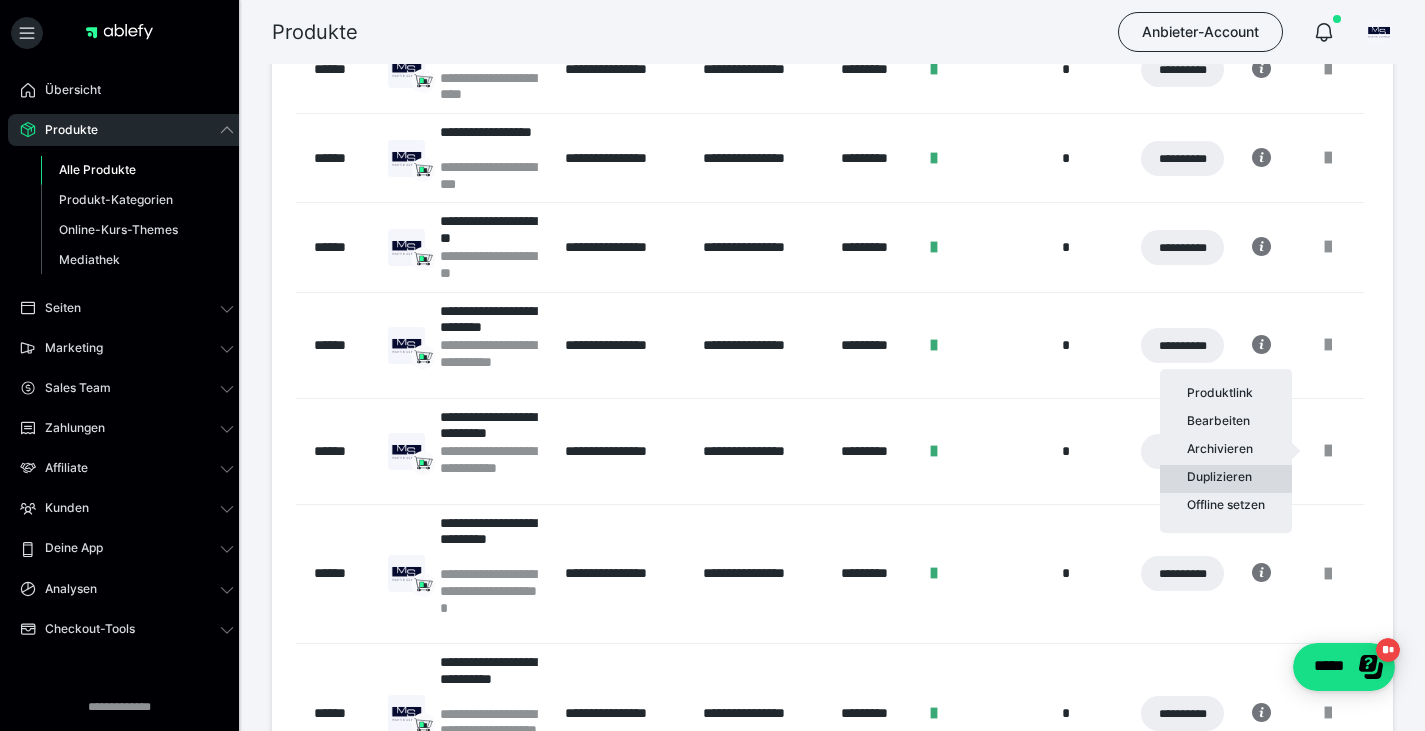 click on "Duplizieren" at bounding box center [1226, 479] 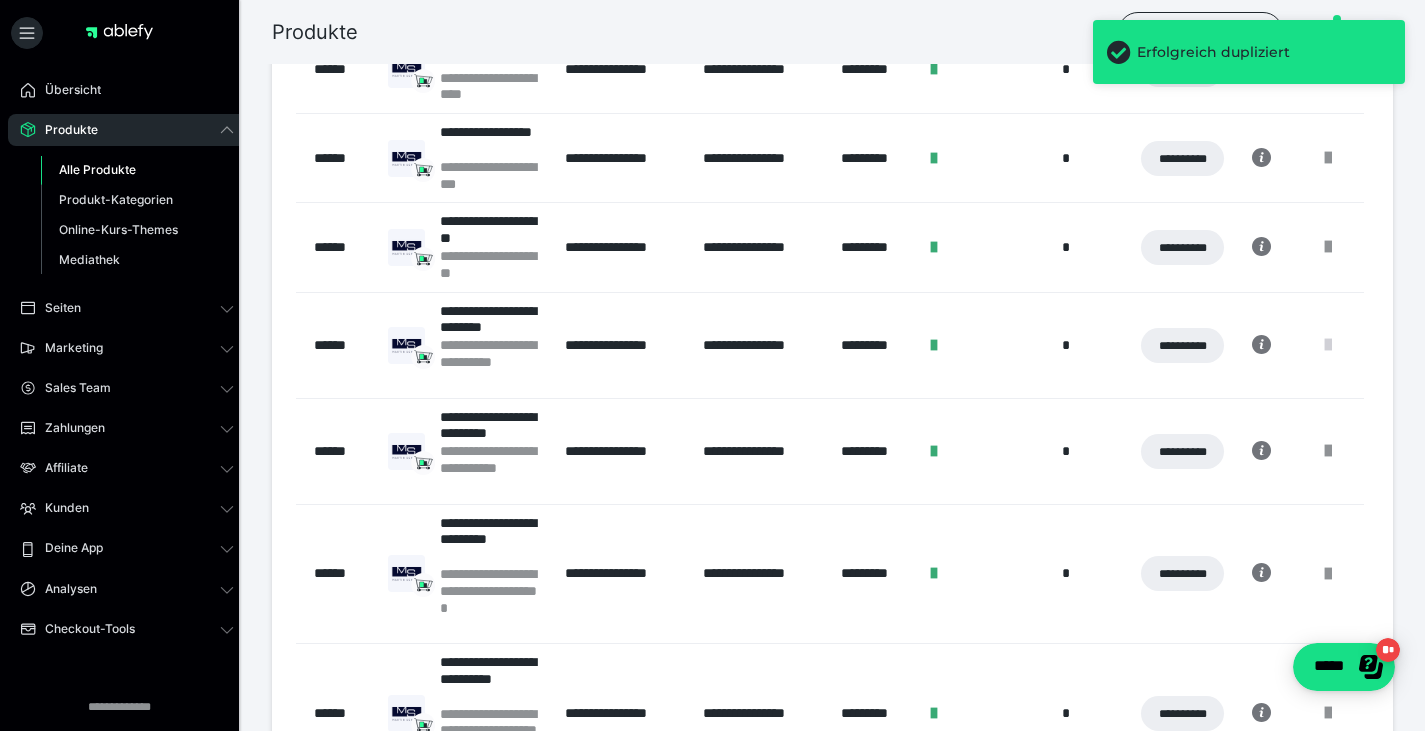 click at bounding box center [1328, 345] 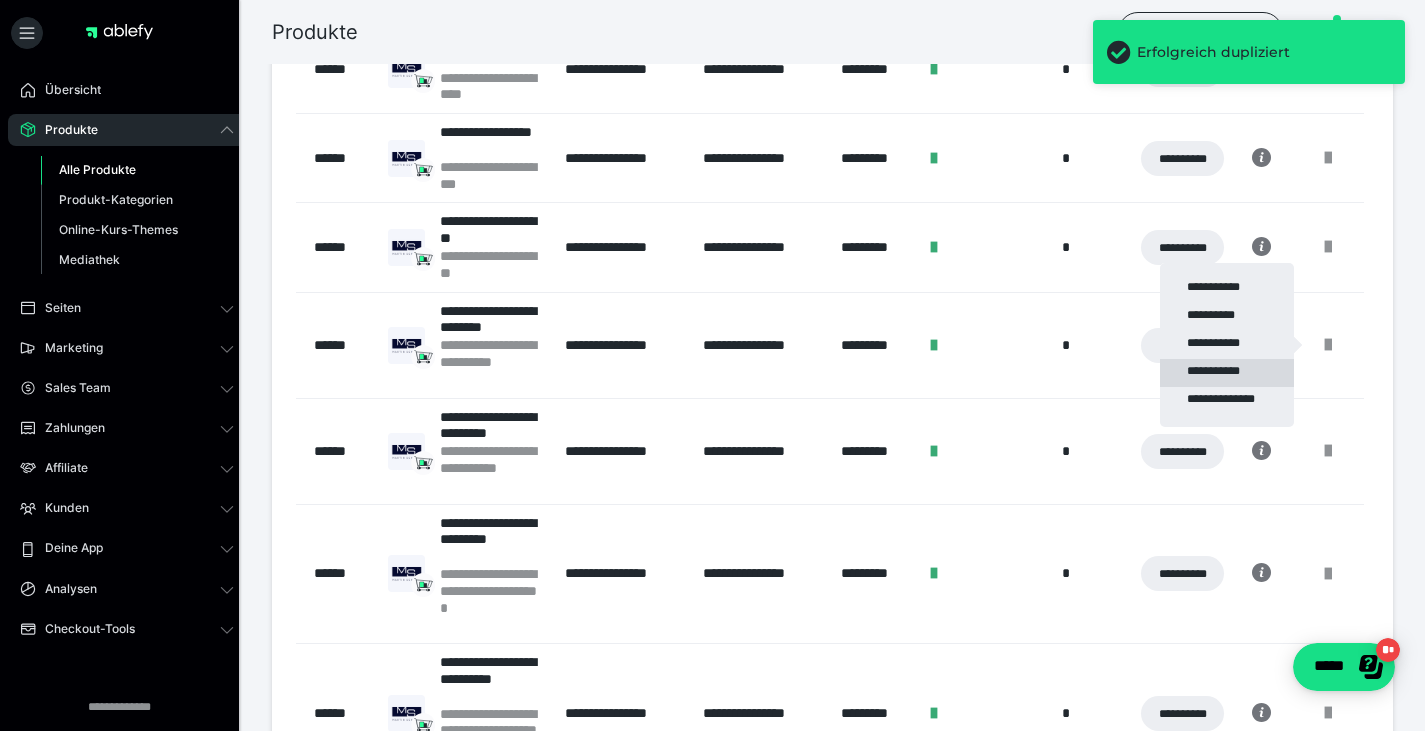 click on "**********" at bounding box center (1227, 373) 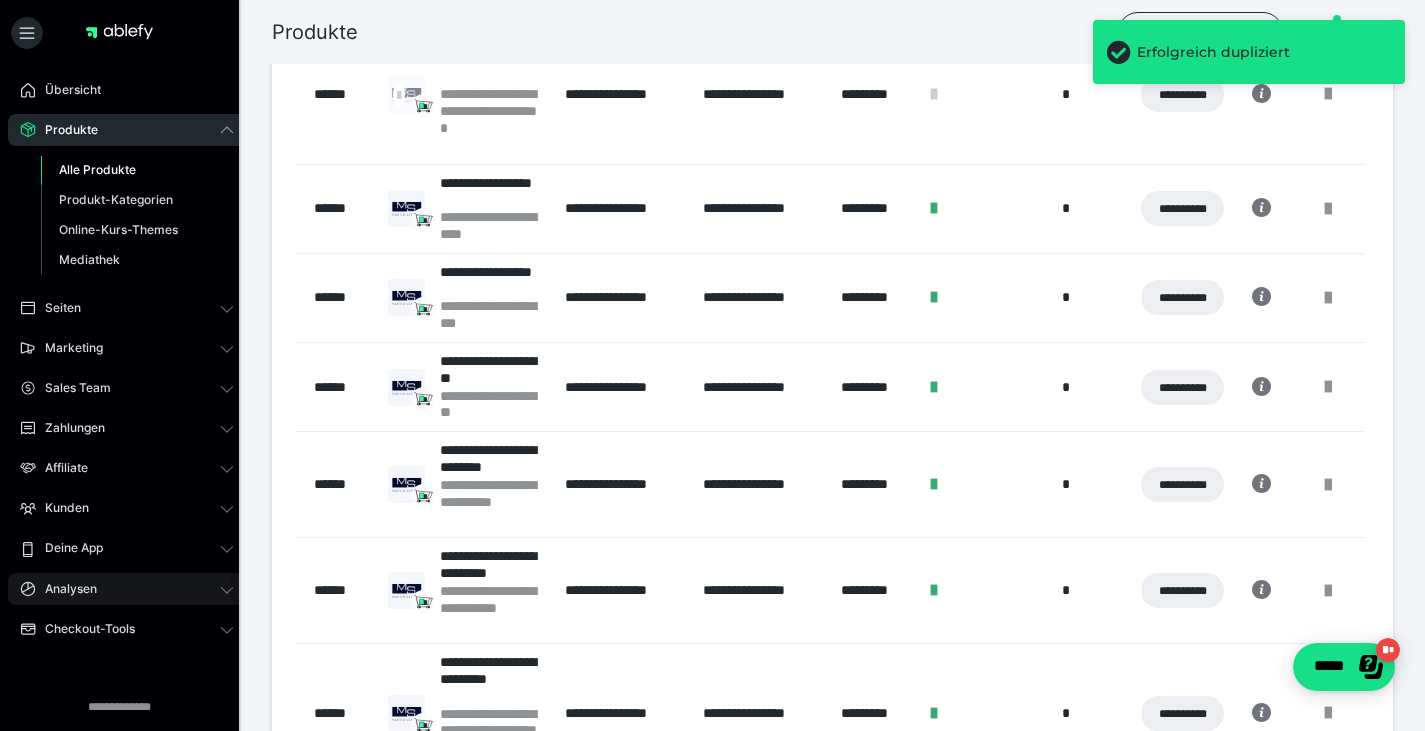 scroll, scrollTop: 146, scrollLeft: 0, axis: vertical 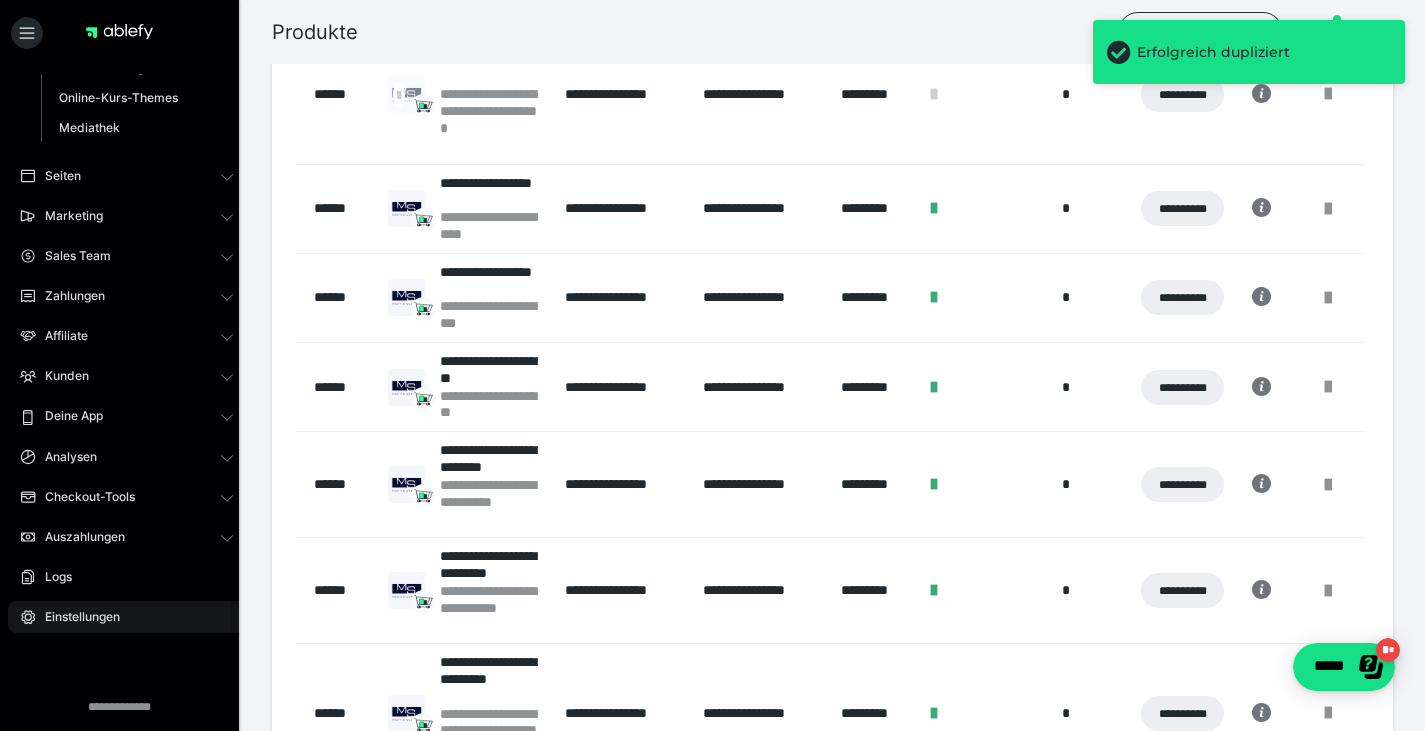 click on "Einstellungen" at bounding box center [127, 617] 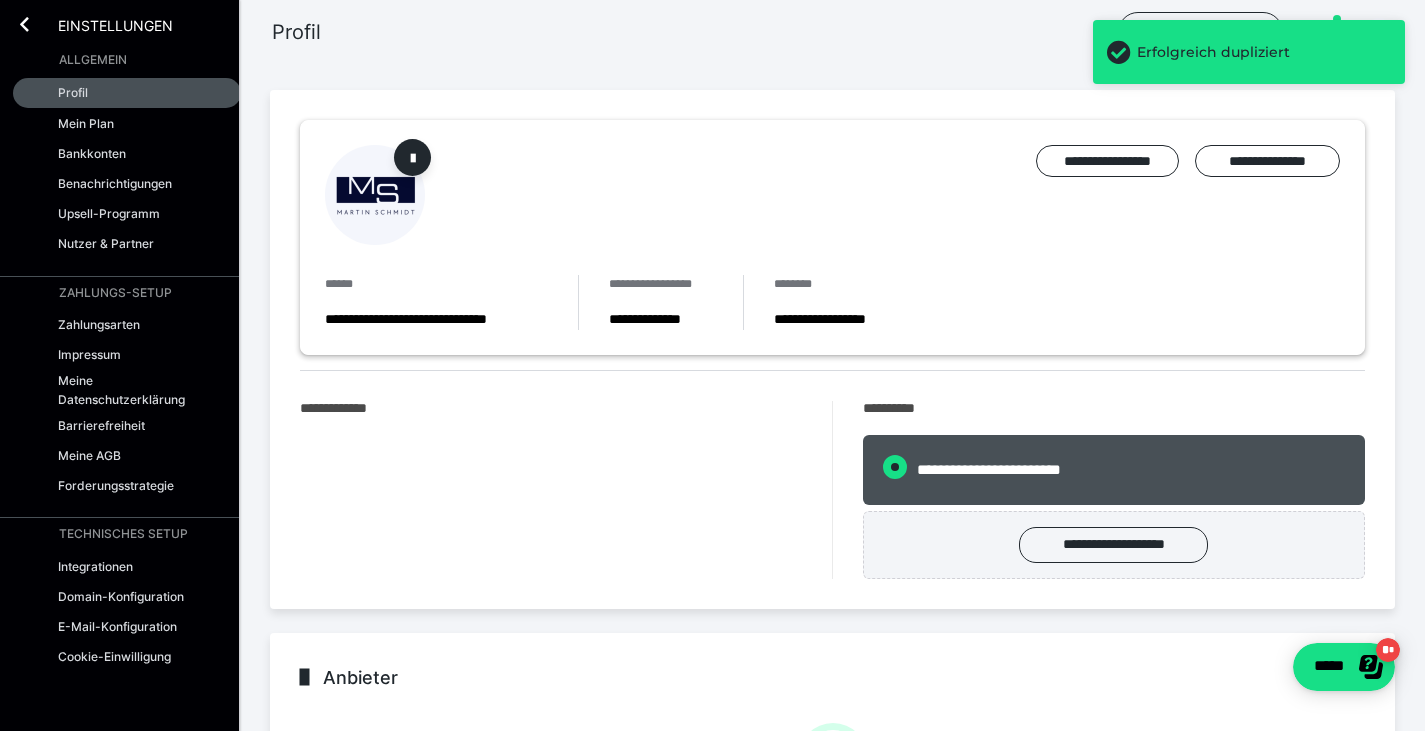 radio on "****" 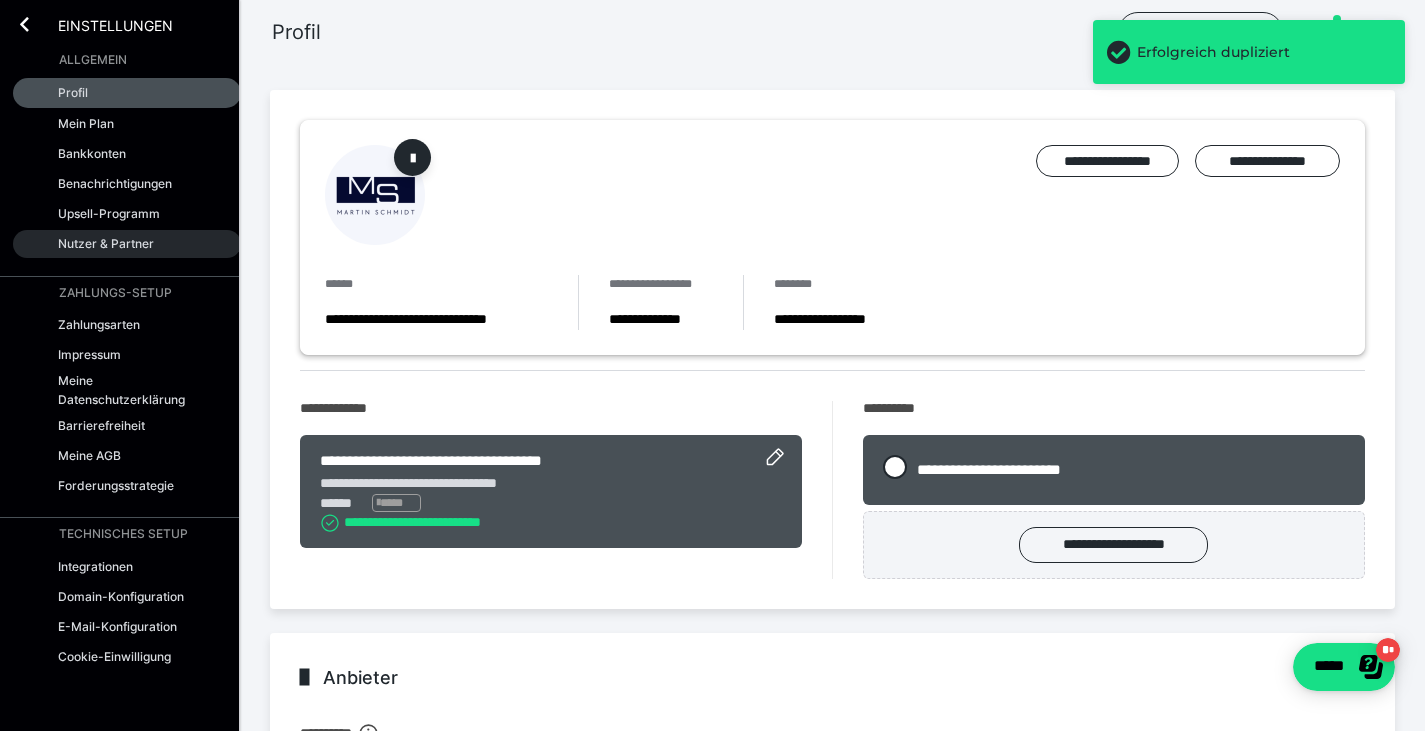 click on "Nutzer & Partner" at bounding box center [127, 244] 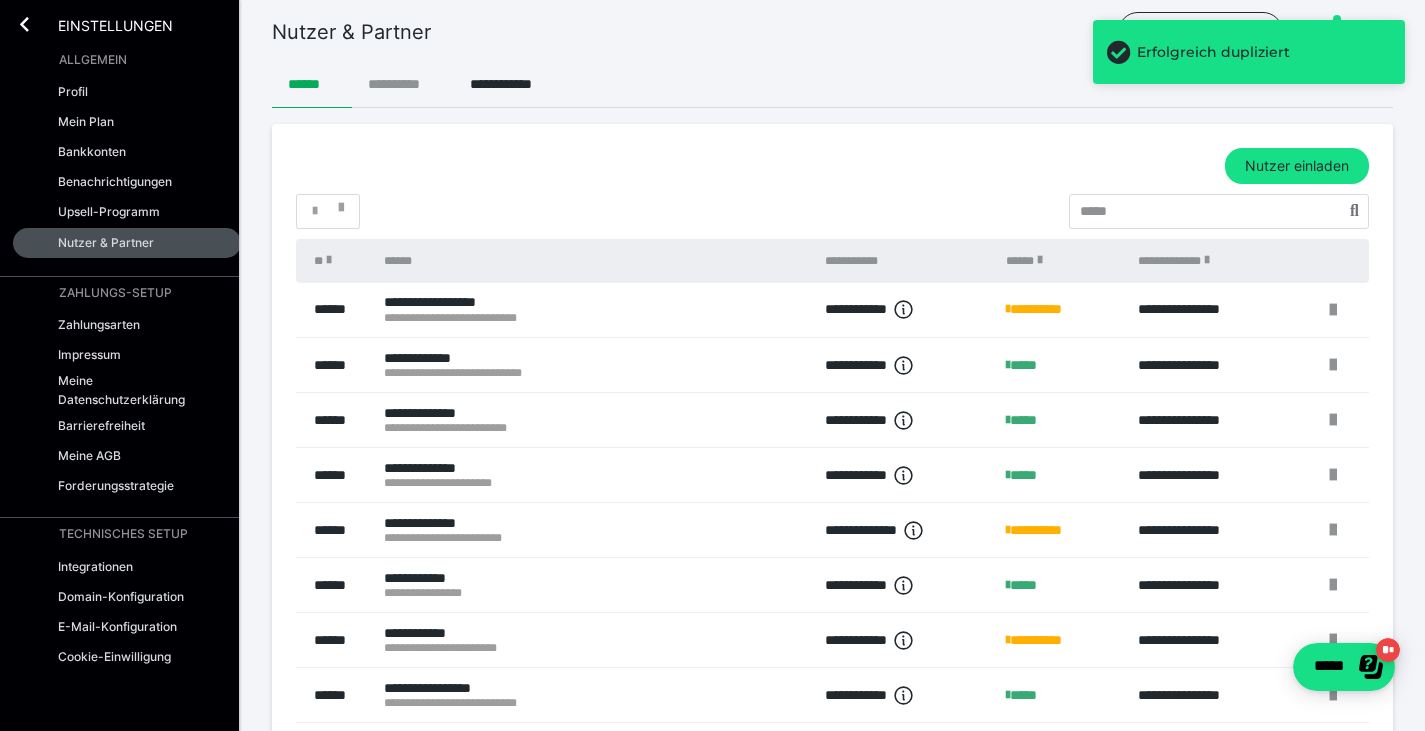 click on "**********" at bounding box center [403, 84] 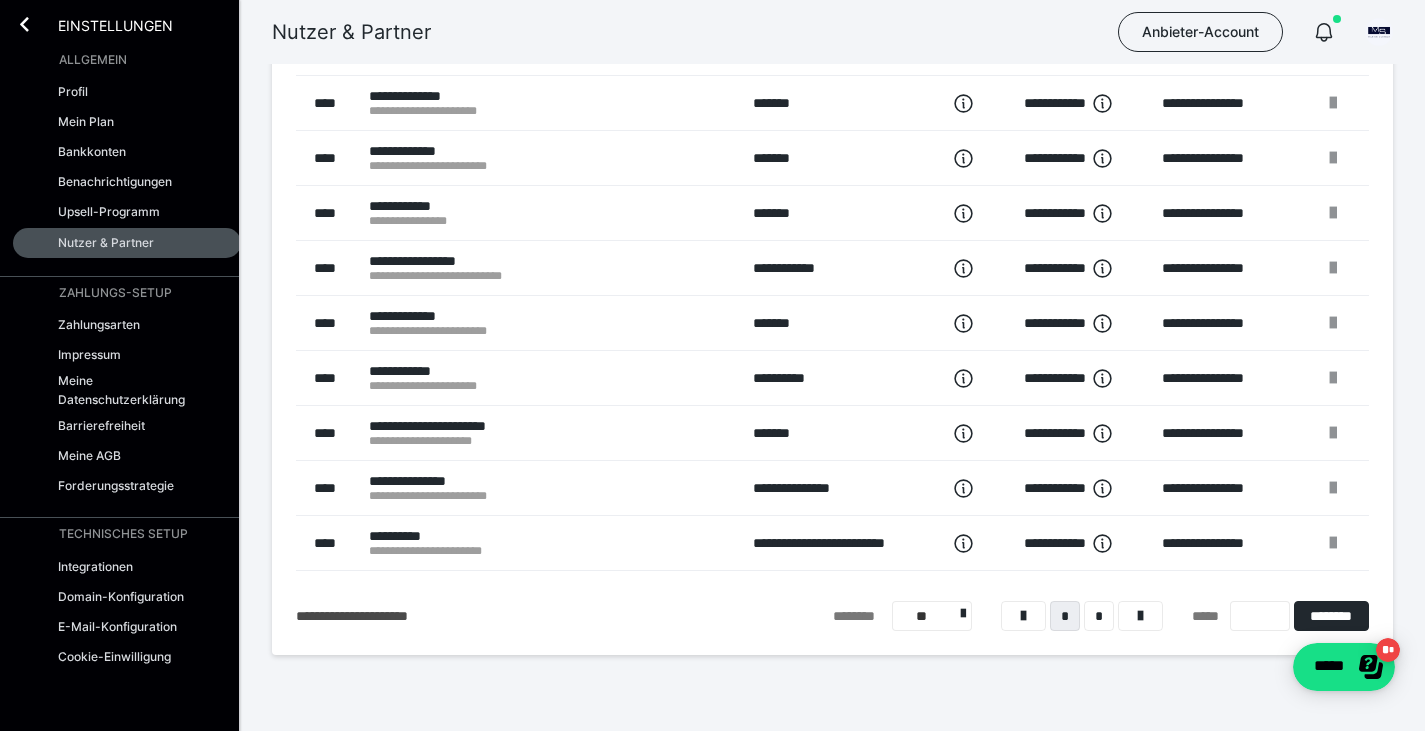 scroll, scrollTop: 263, scrollLeft: 0, axis: vertical 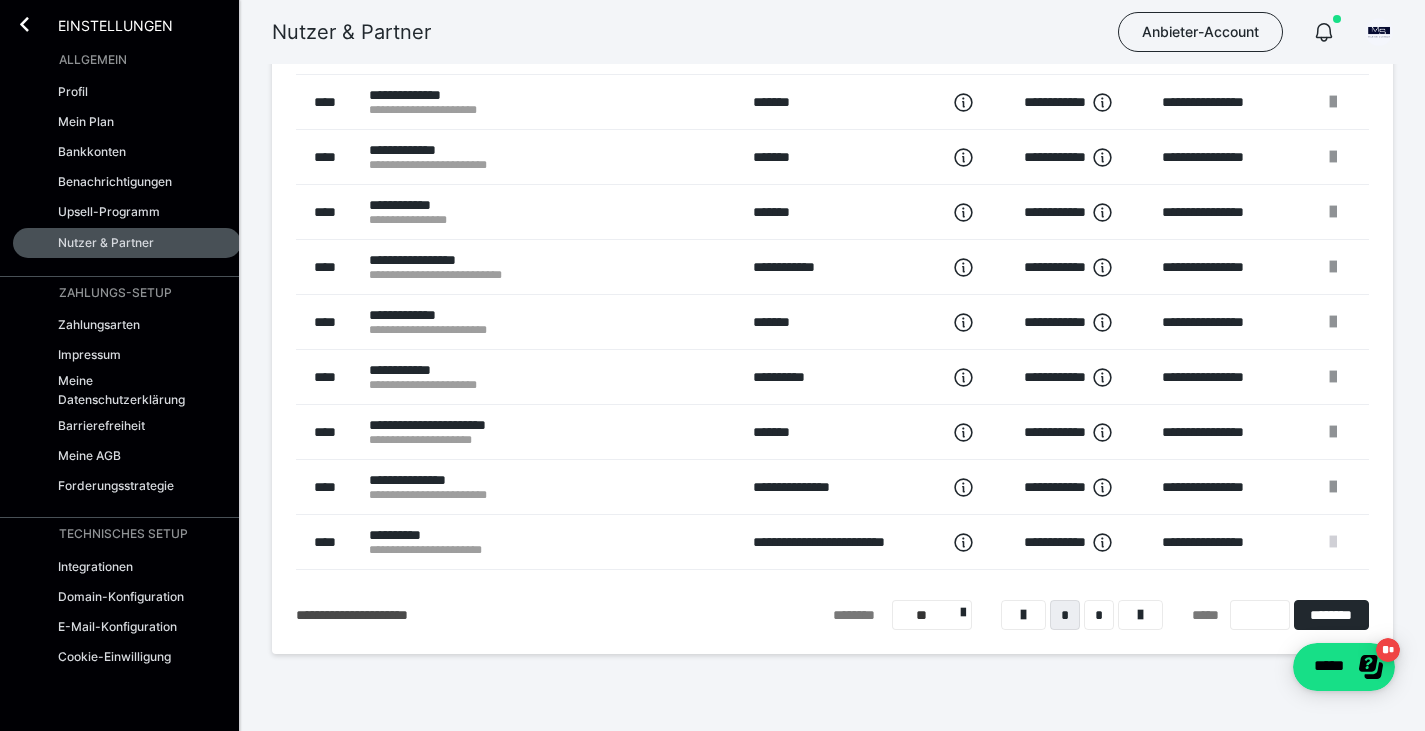 click at bounding box center [1333, 542] 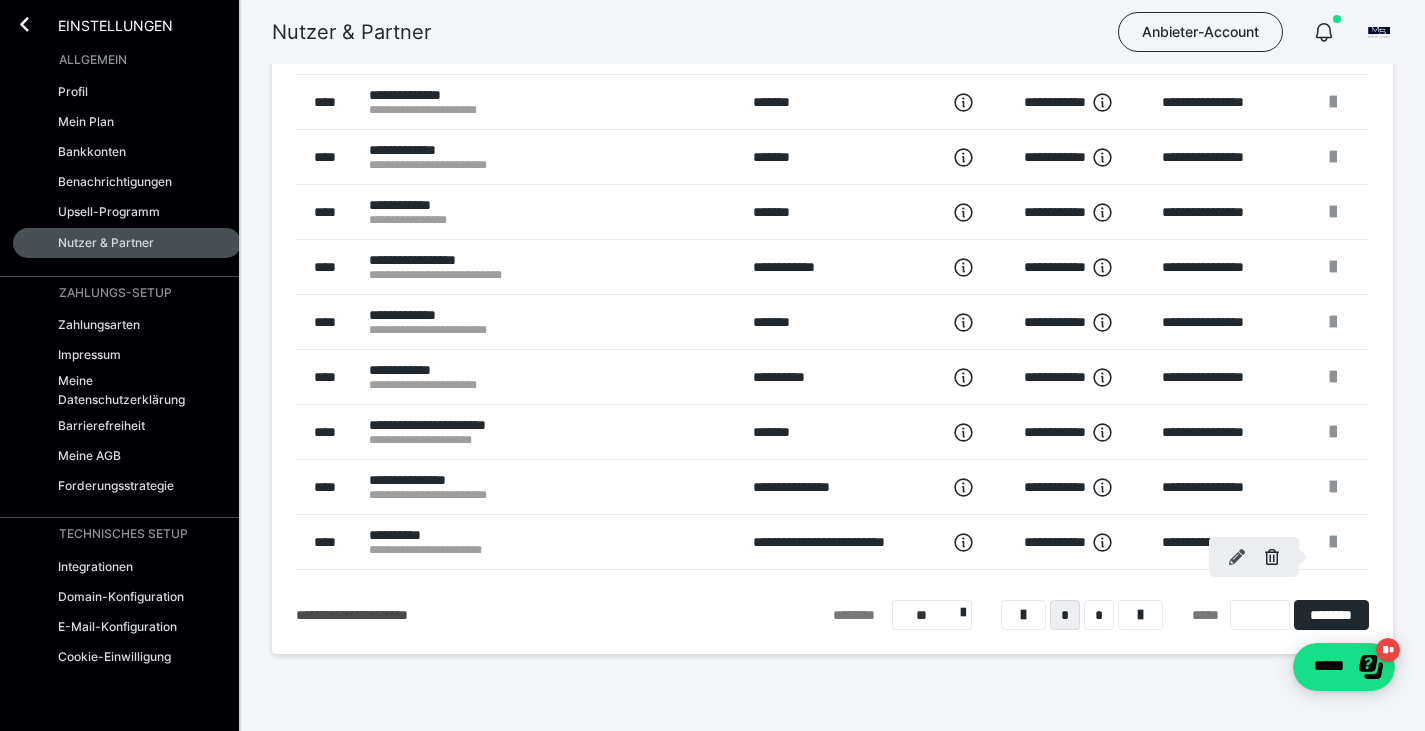 click at bounding box center [1237, 557] 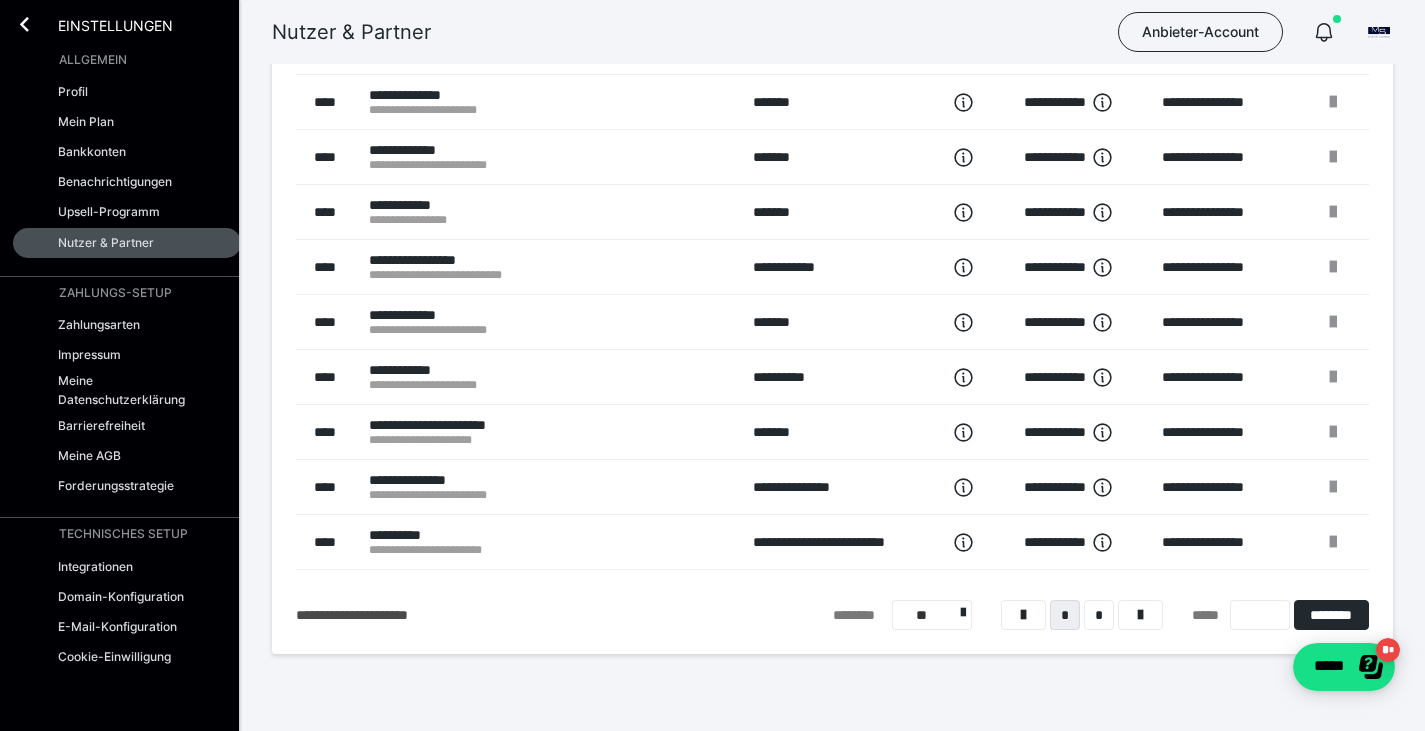 scroll, scrollTop: 0, scrollLeft: 0, axis: both 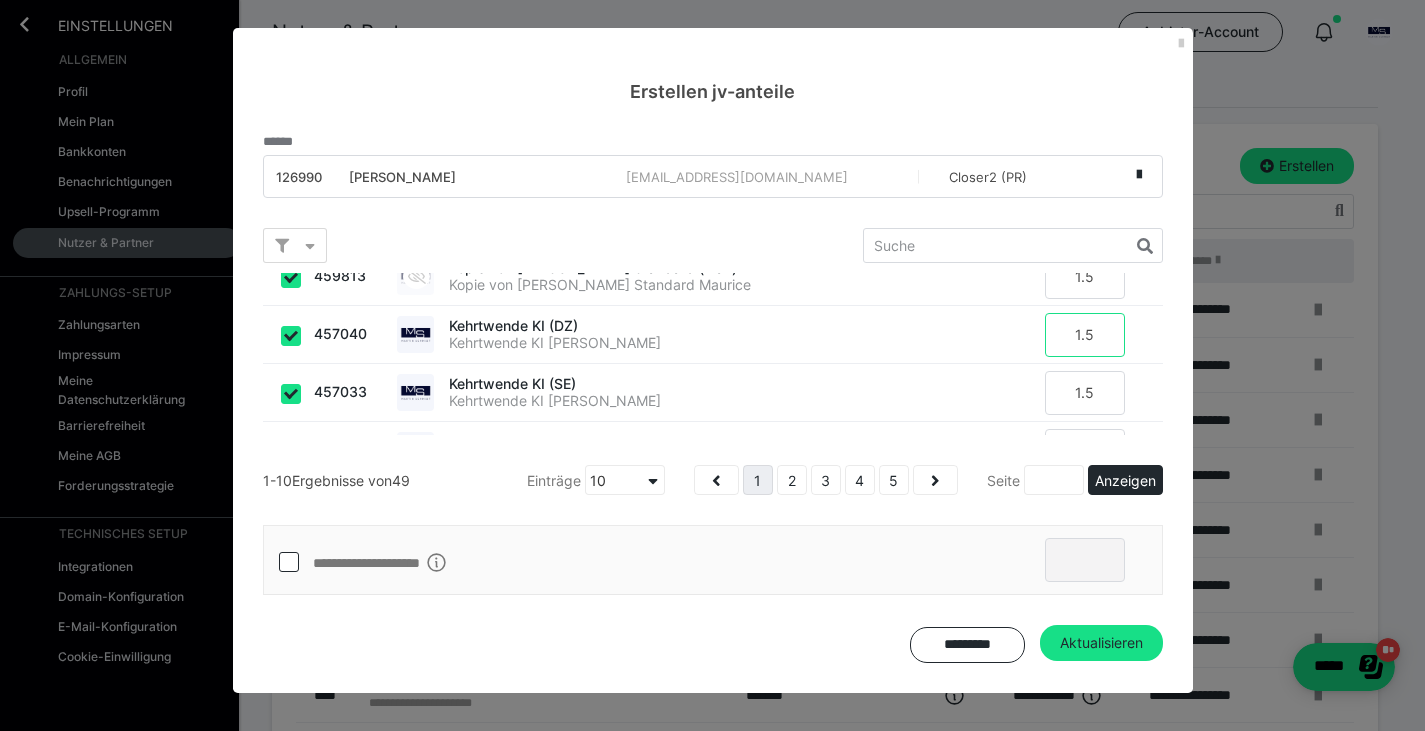 drag, startPoint x: 1095, startPoint y: 337, endPoint x: 1005, endPoint y: 337, distance: 90 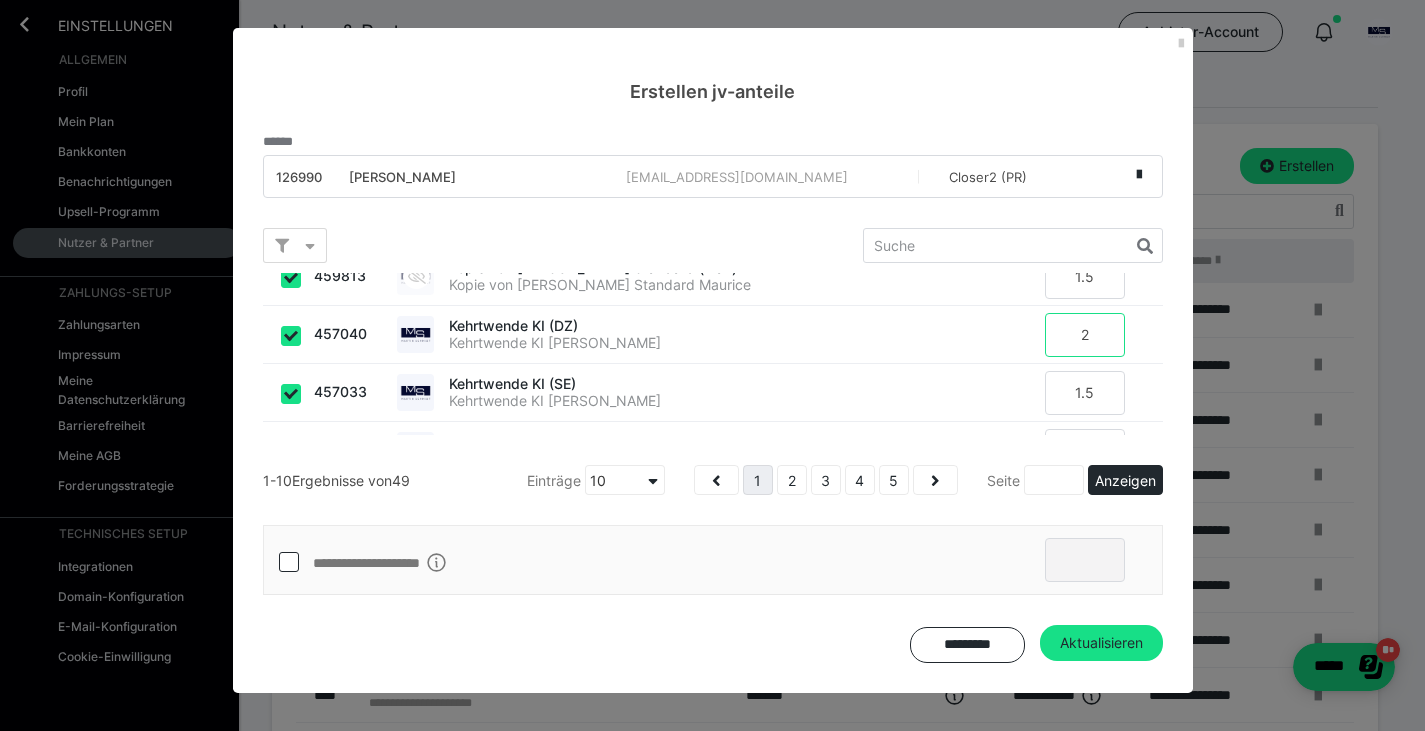 type on "2" 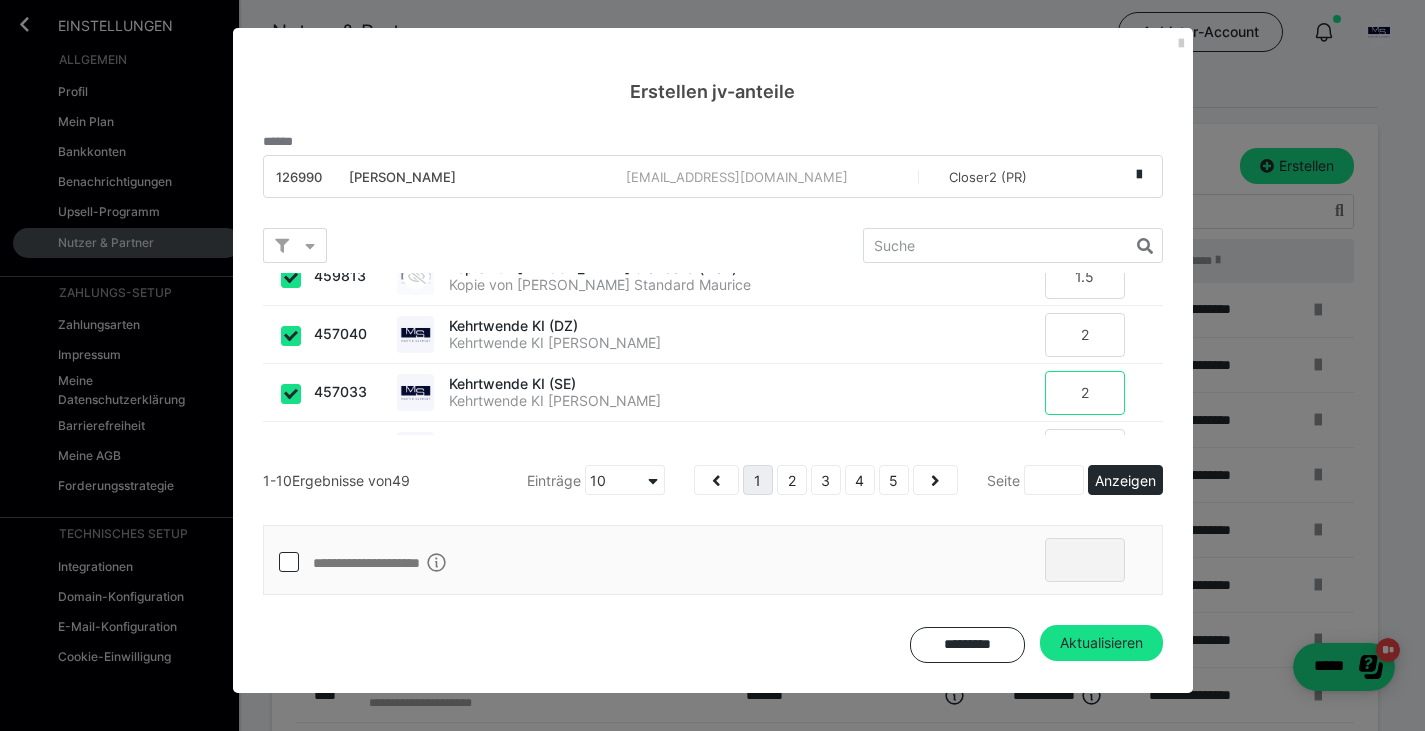 drag, startPoint x: 1089, startPoint y: 397, endPoint x: 979, endPoint y: 401, distance: 110.0727 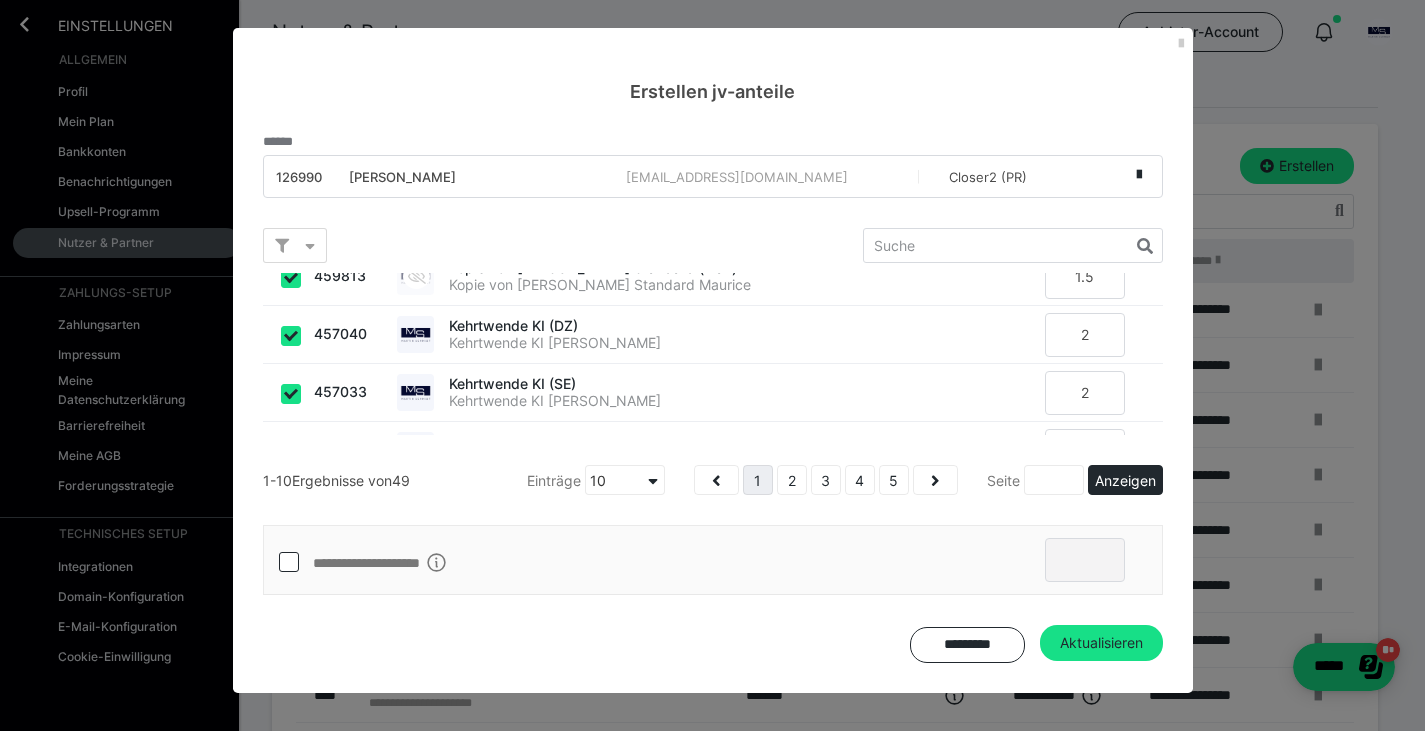click on "Kehrtwende KI (SE) Kehrtwende KI Sebastian" at bounding box center (699, 393) 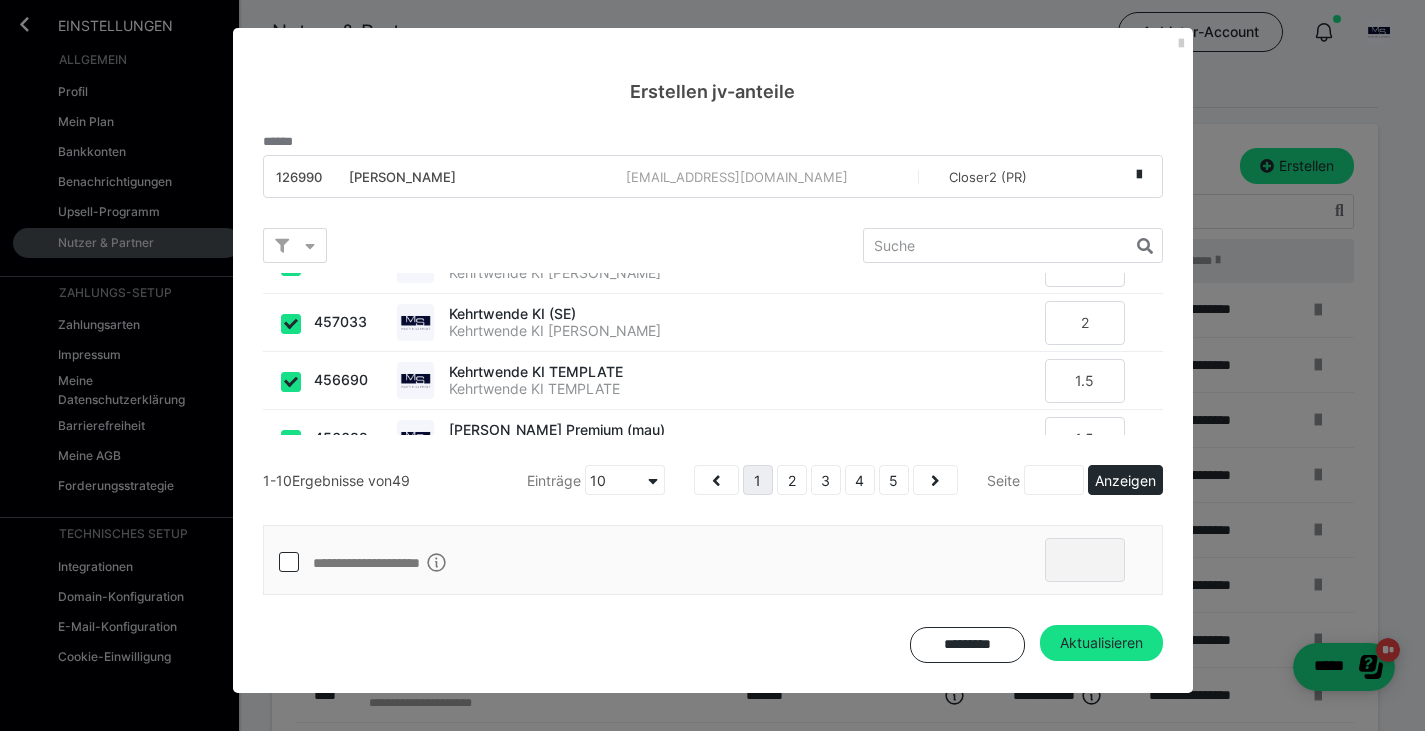 scroll, scrollTop: 202, scrollLeft: 0, axis: vertical 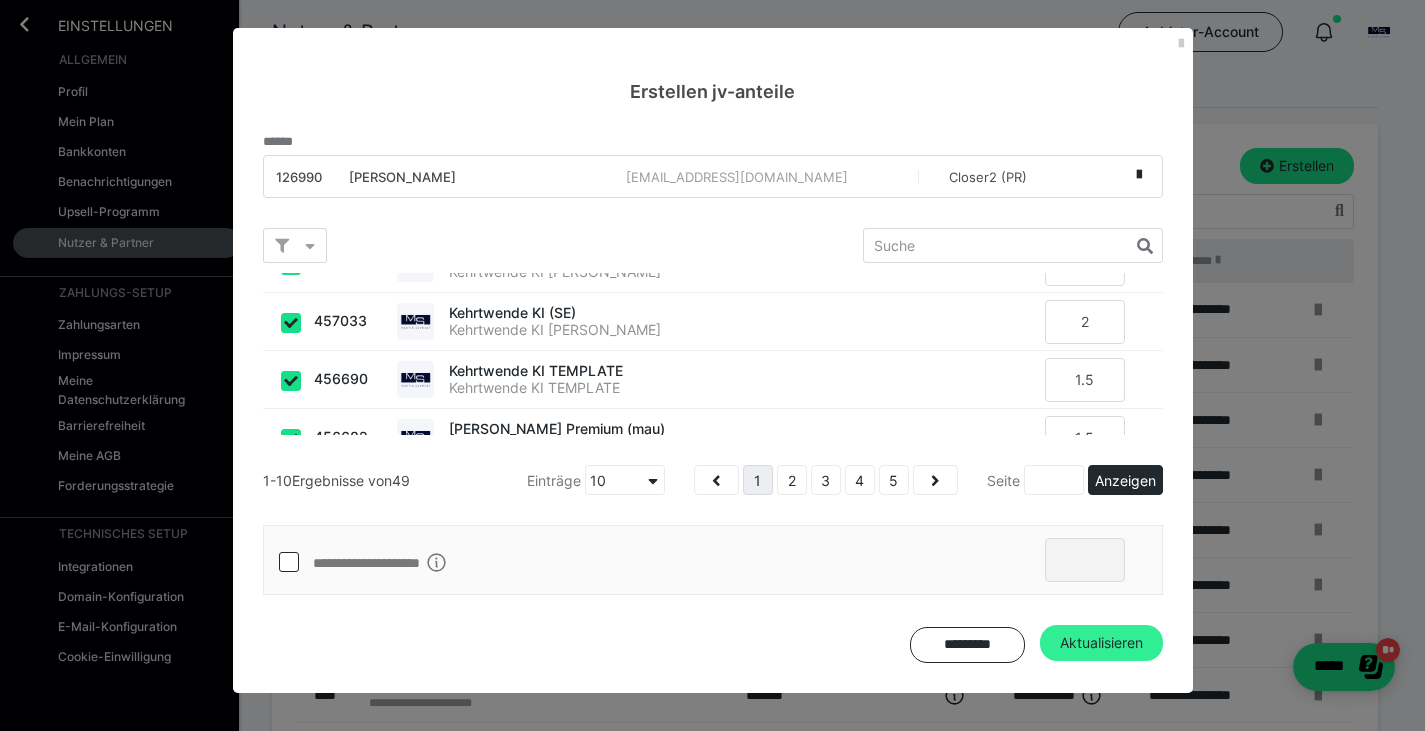 click on "Aktualisieren" at bounding box center (1101, 643) 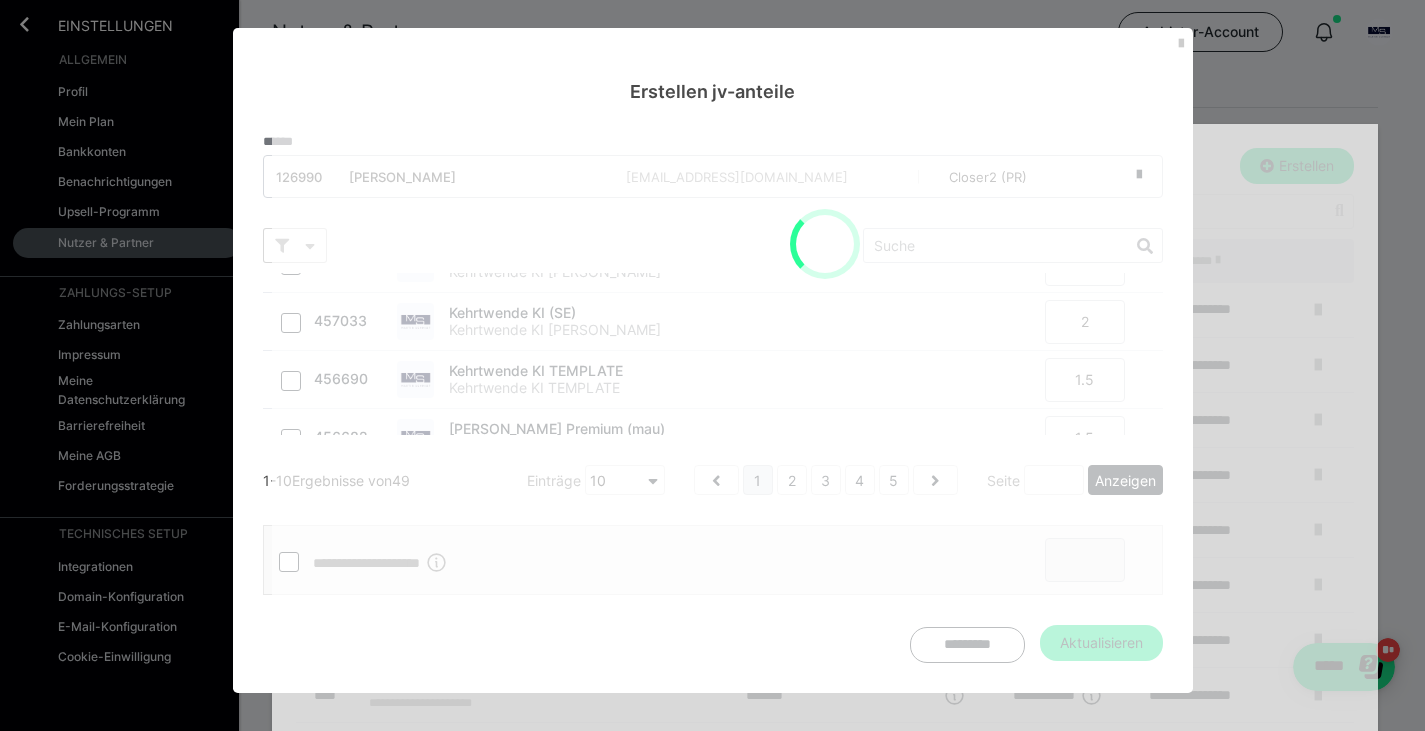 checkbox on "false" 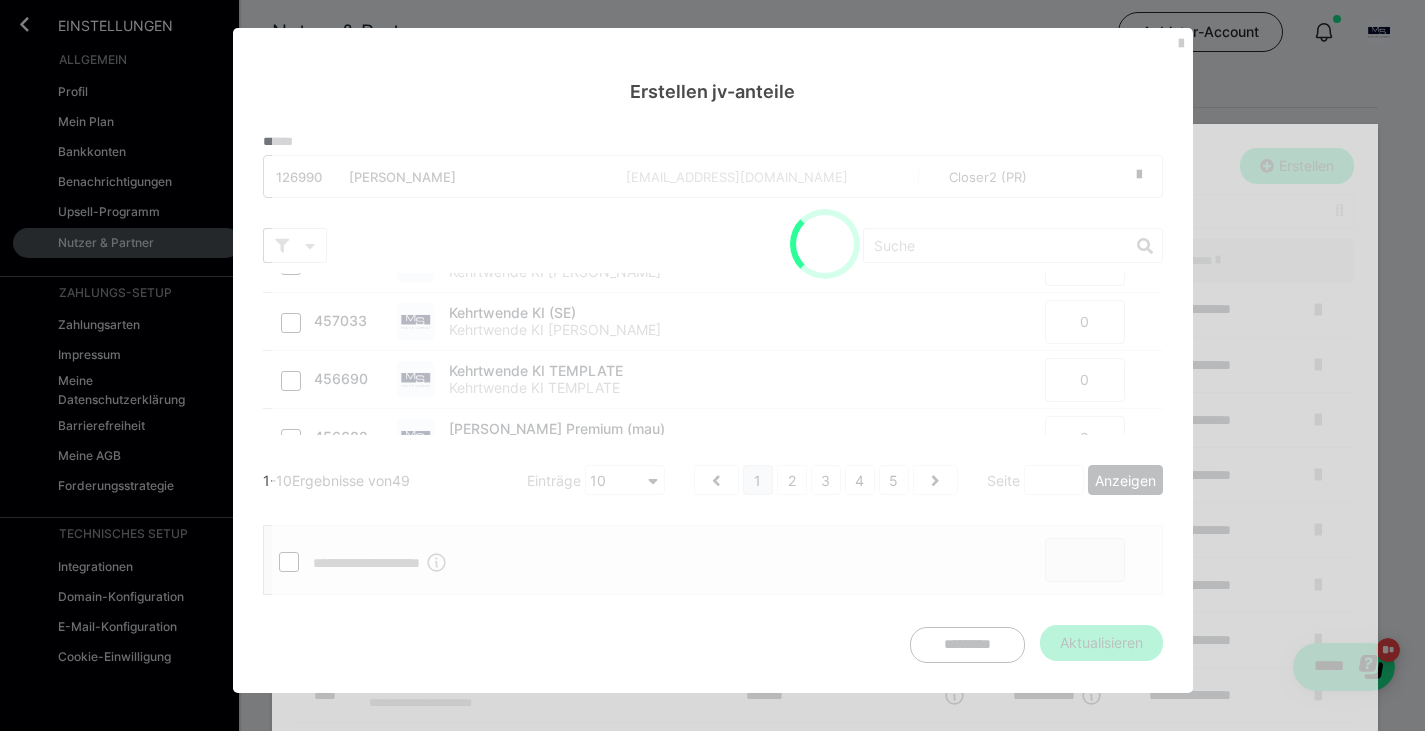 type on "0" 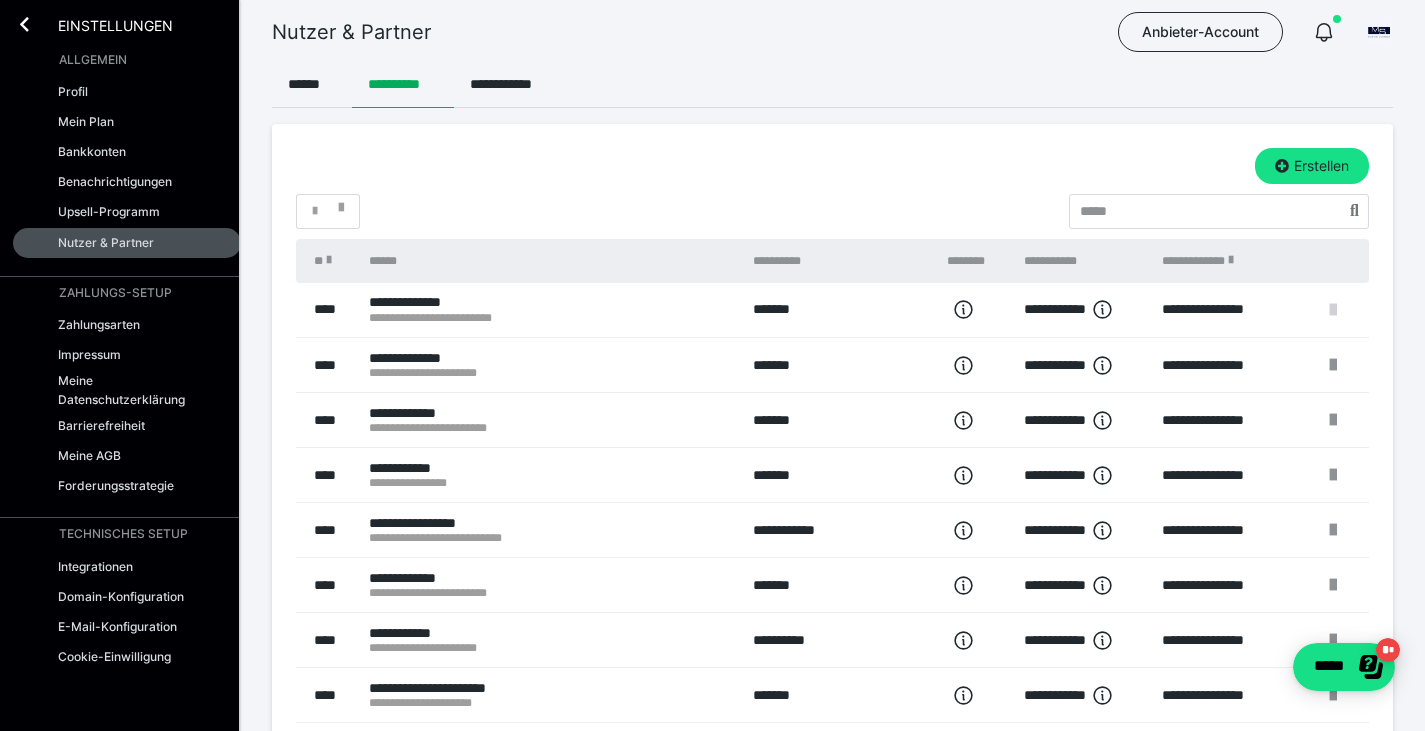 click at bounding box center (1333, 310) 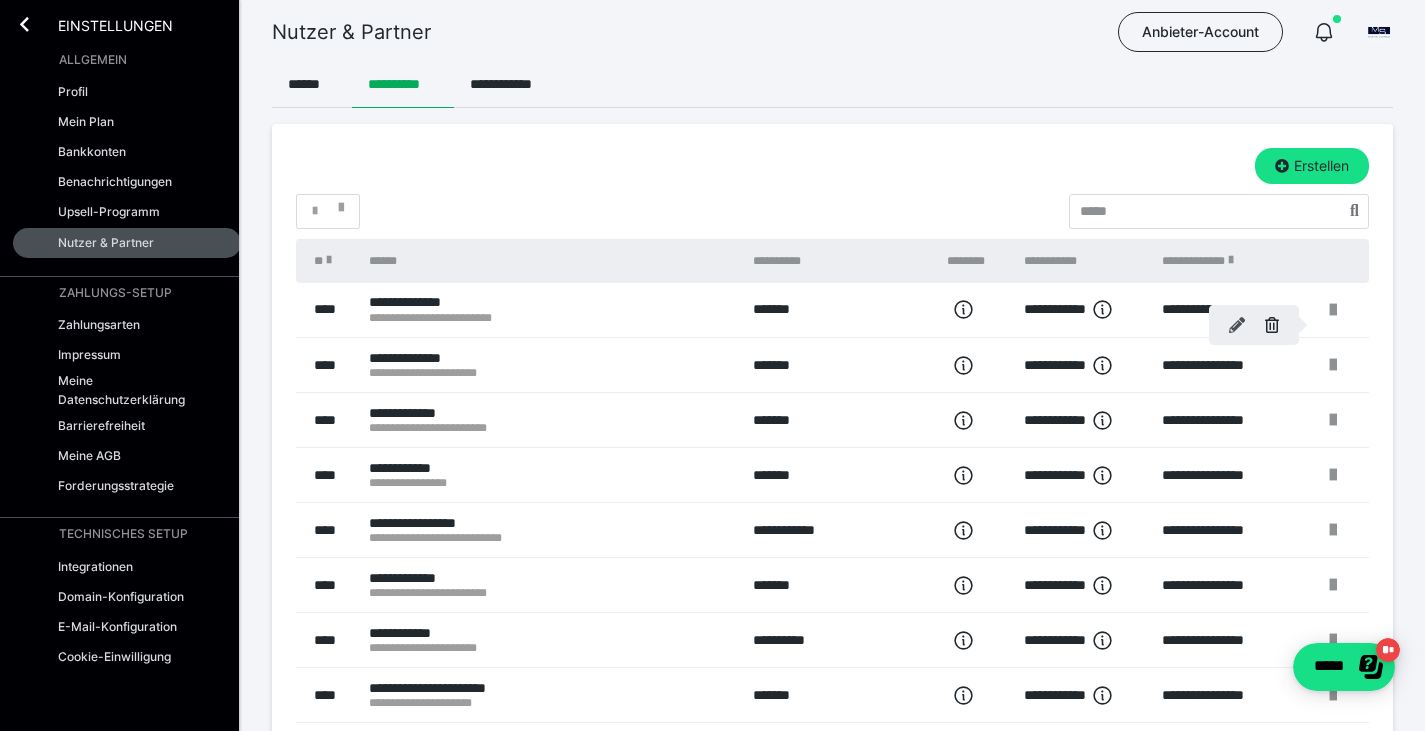 click at bounding box center (1237, 325) 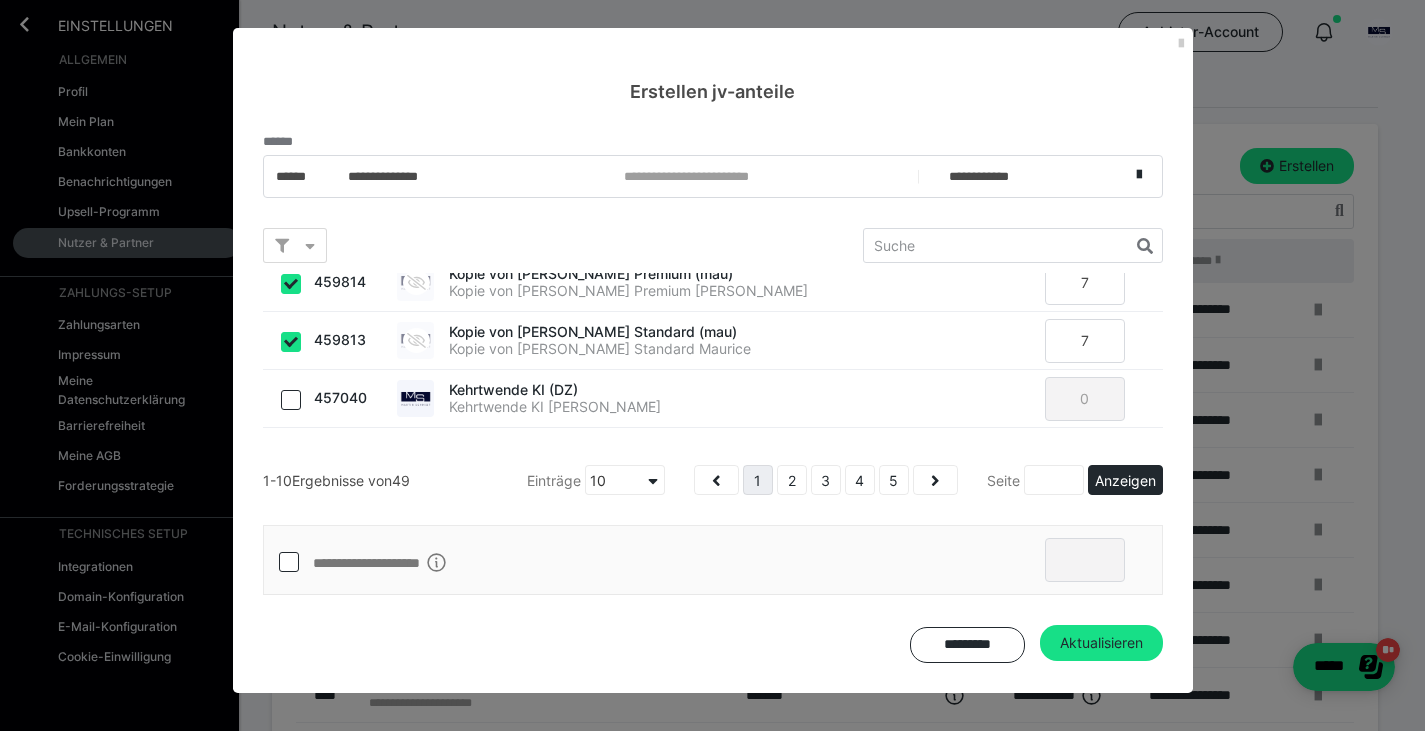scroll, scrollTop: 59, scrollLeft: 0, axis: vertical 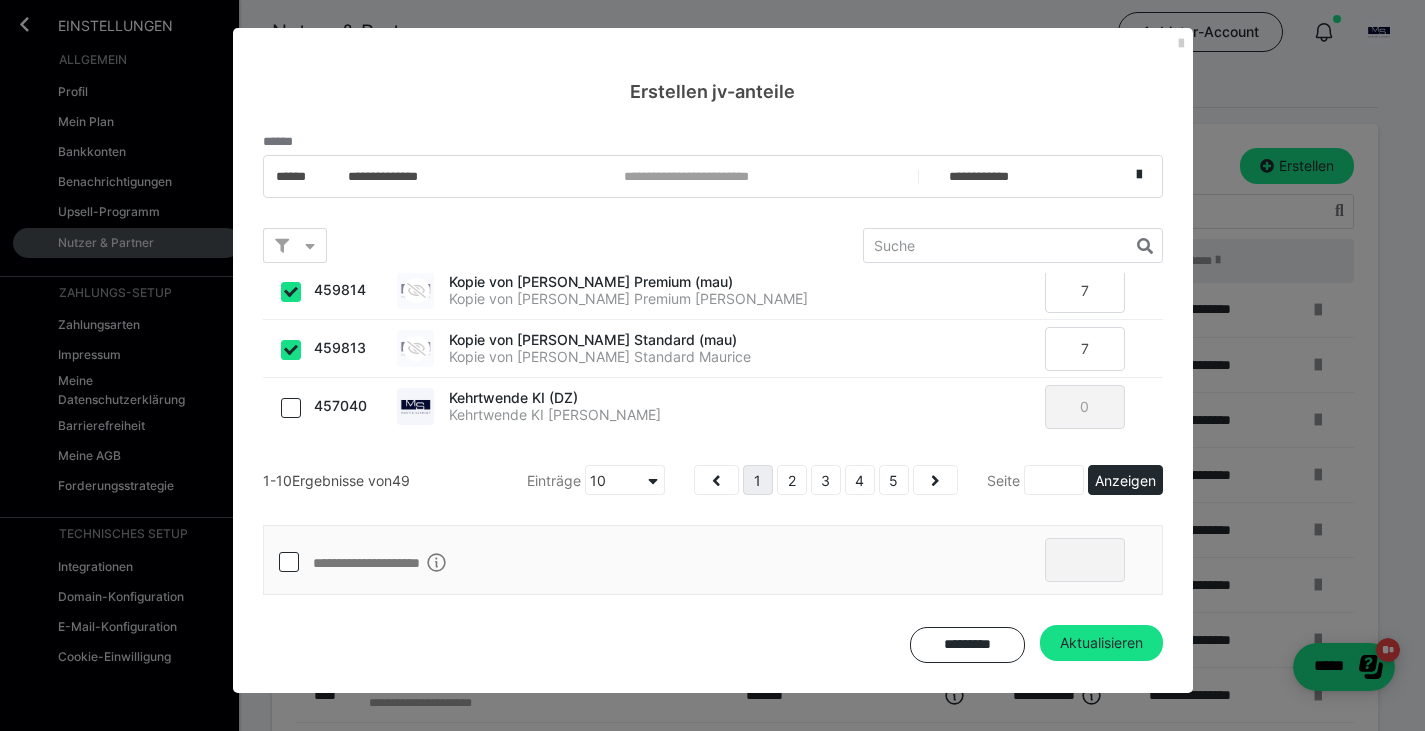 click at bounding box center [291, 350] 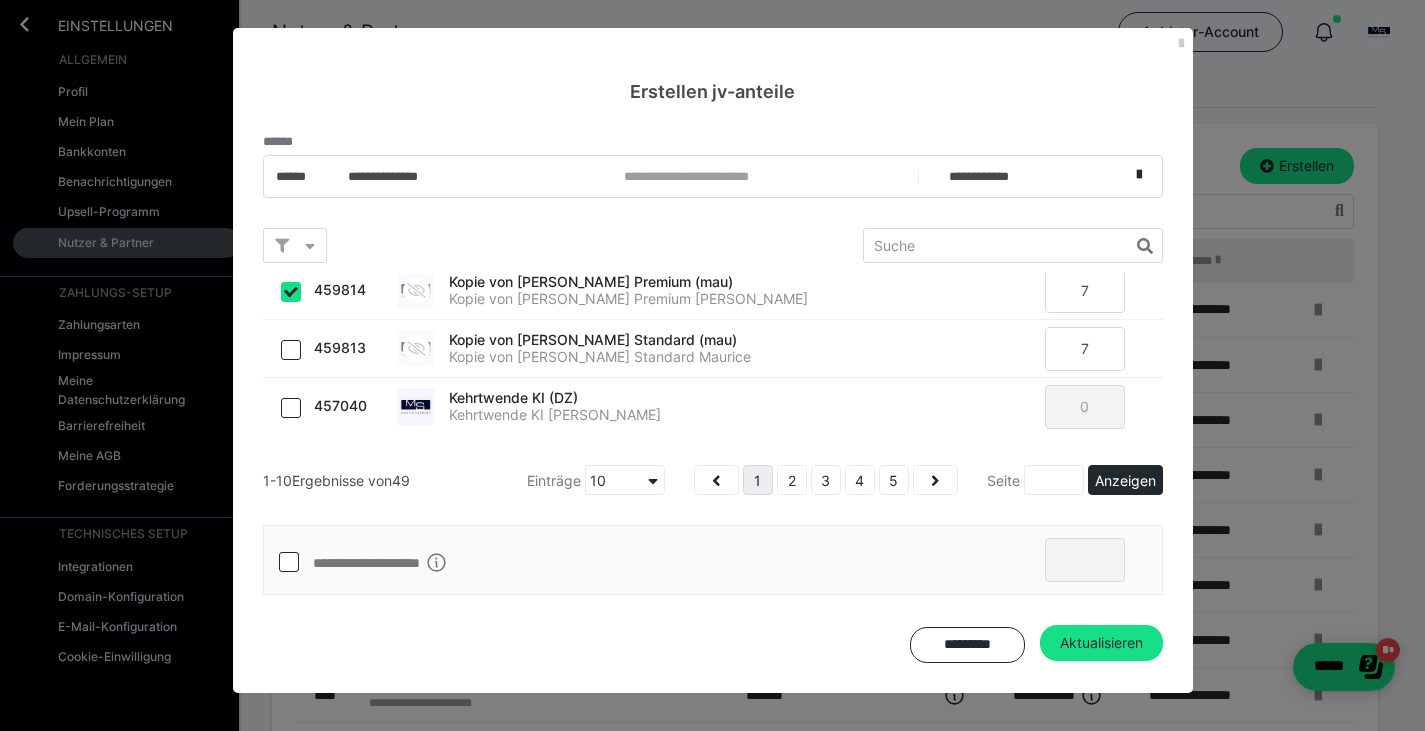 checkbox on "false" 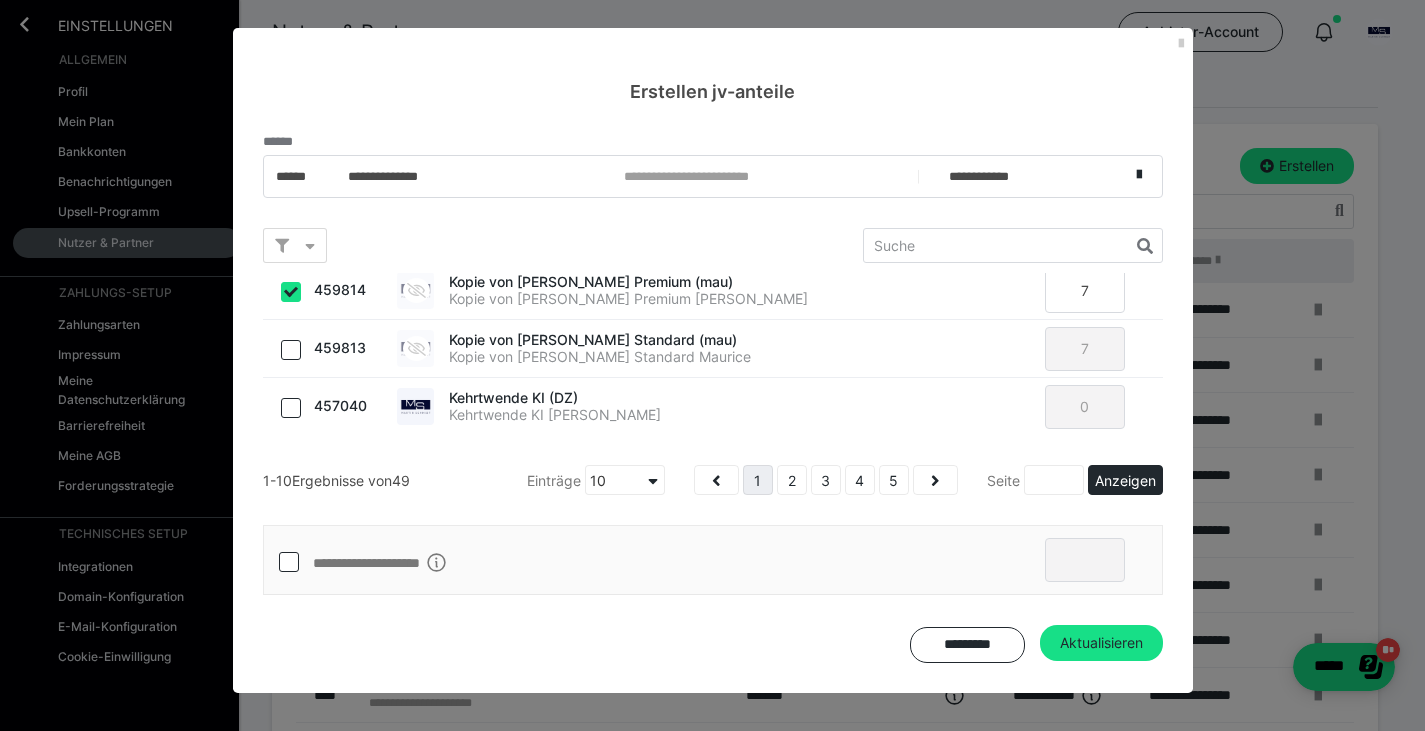 click at bounding box center (283, 291) 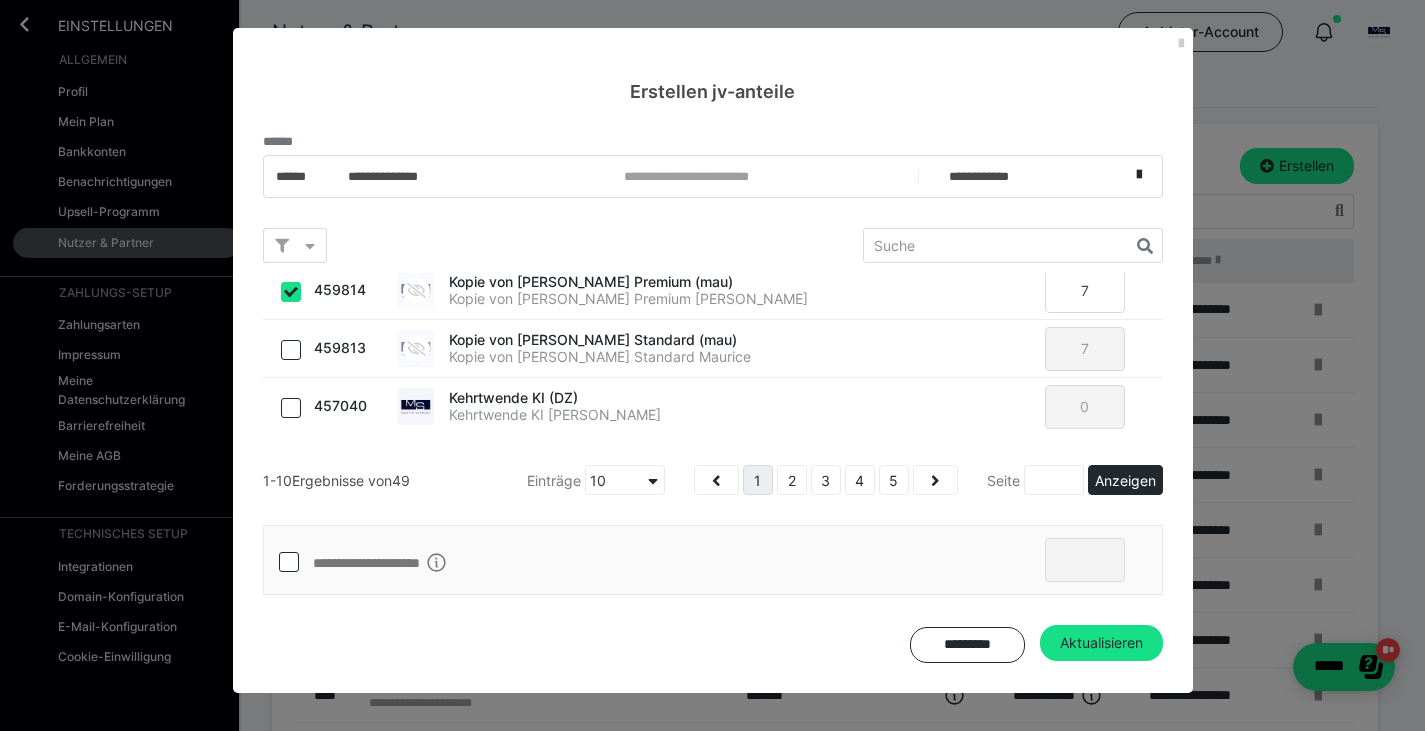 click at bounding box center (283, 291) 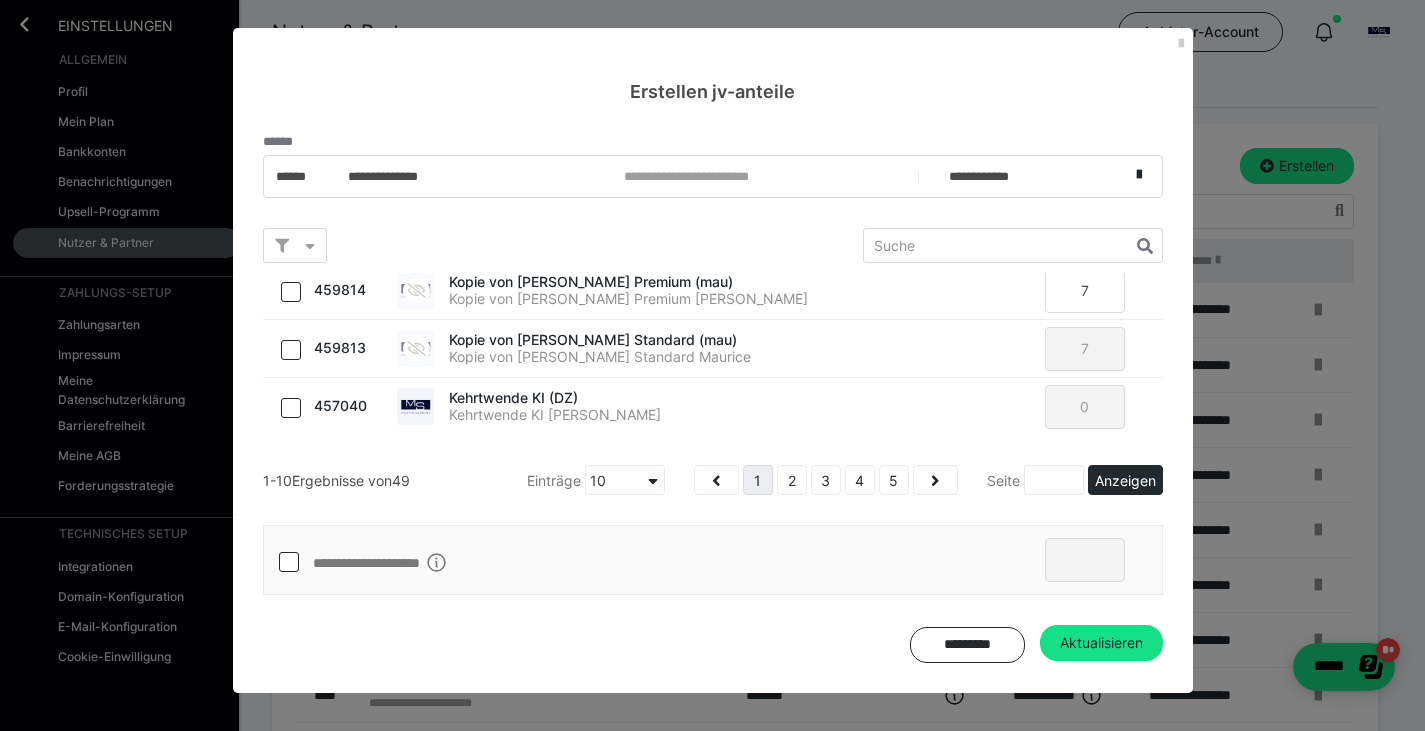 checkbox on "false" 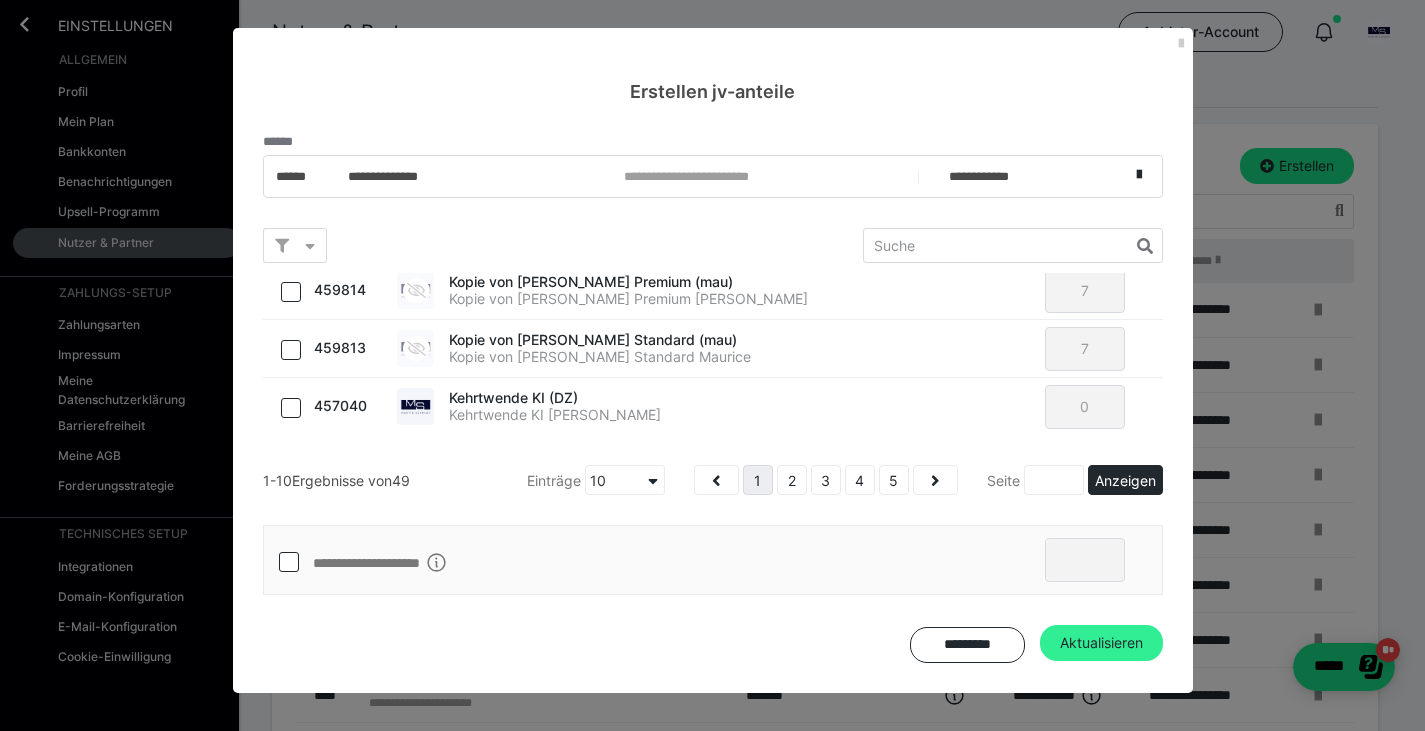 click on "Aktualisieren" at bounding box center (1101, 643) 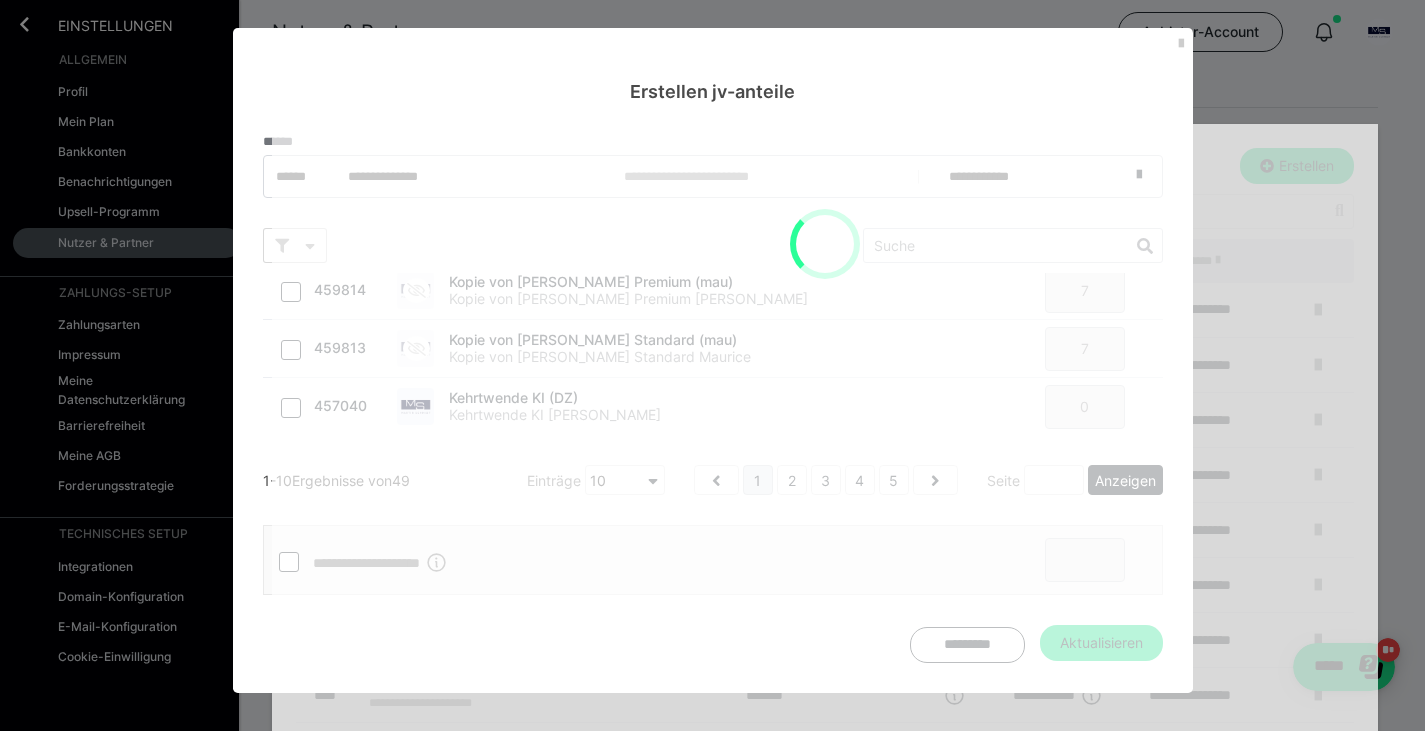 type on "0" 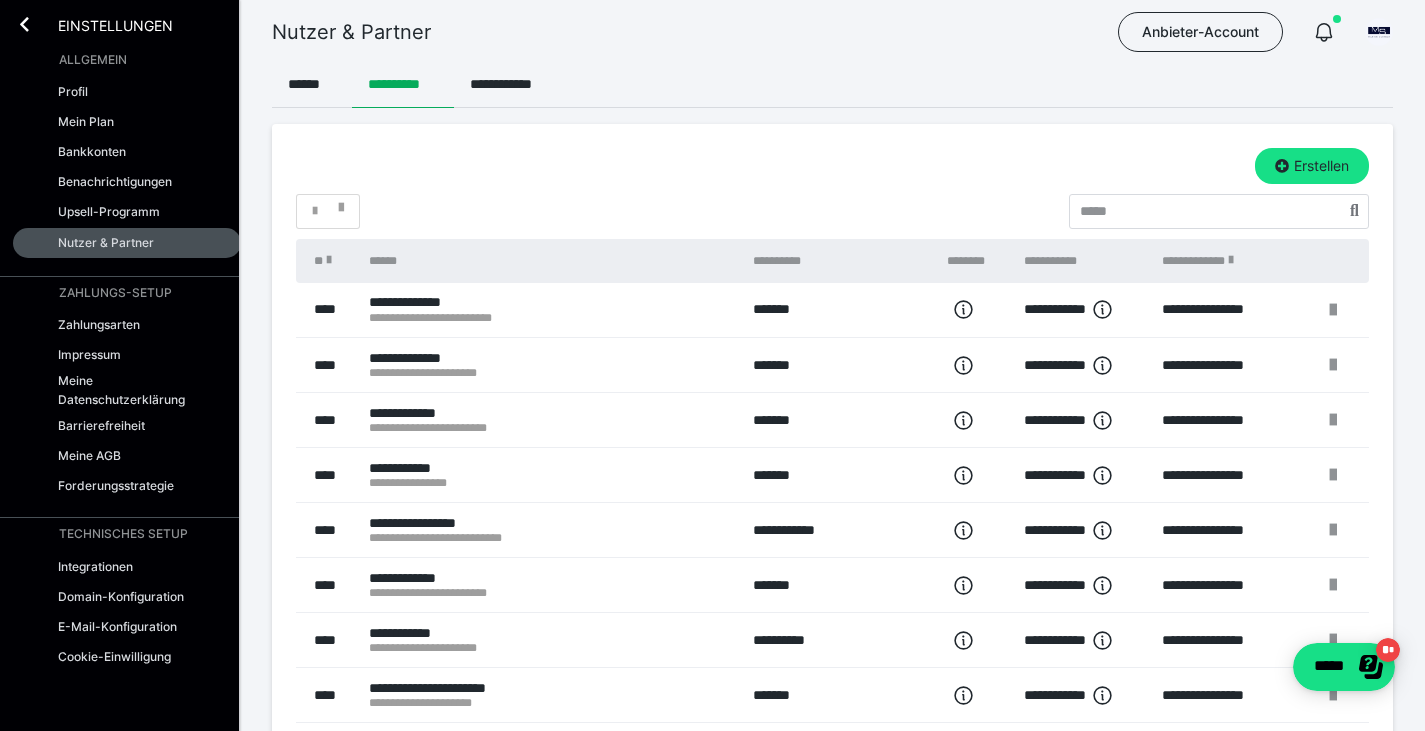 click on "Einstellungen" at bounding box center [101, 24] 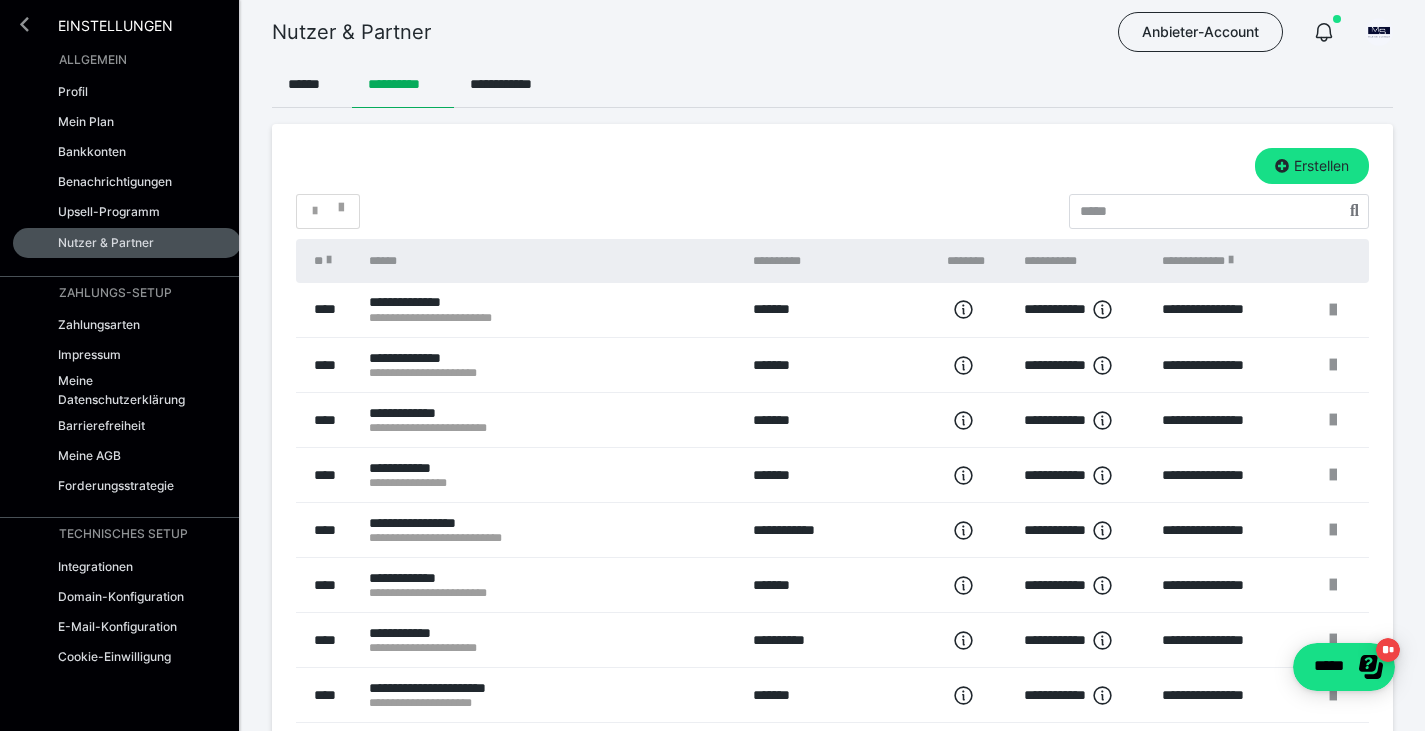 click at bounding box center [24, 24] 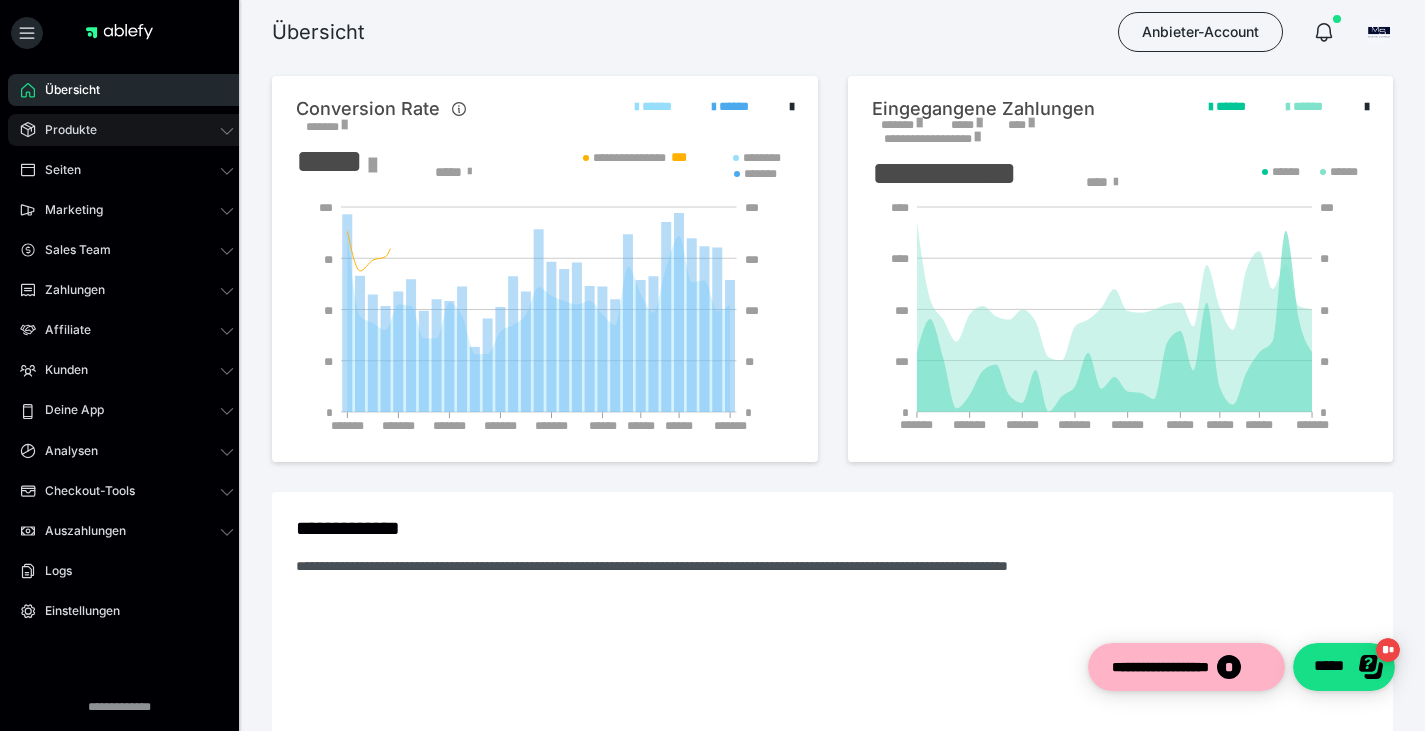 scroll, scrollTop: 0, scrollLeft: 0, axis: both 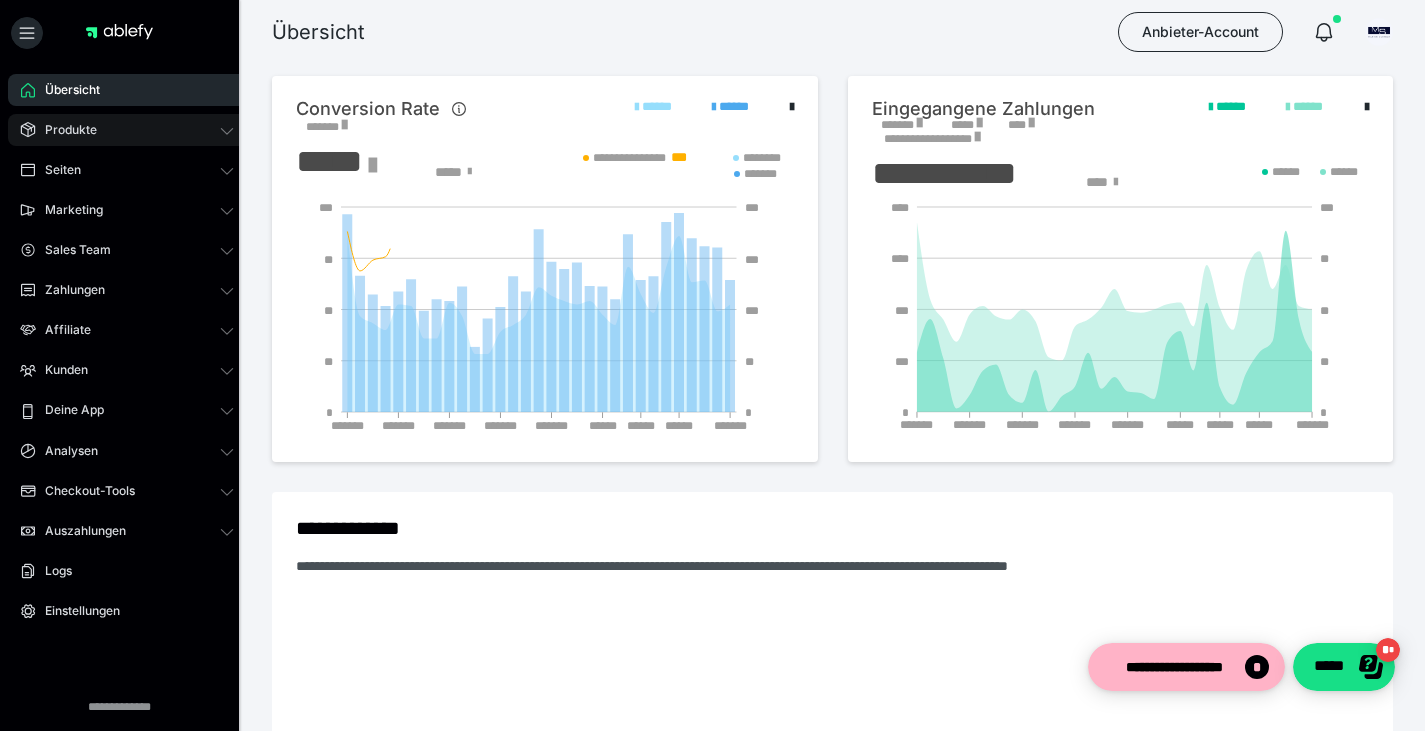 click on "Produkte" at bounding box center (127, 130) 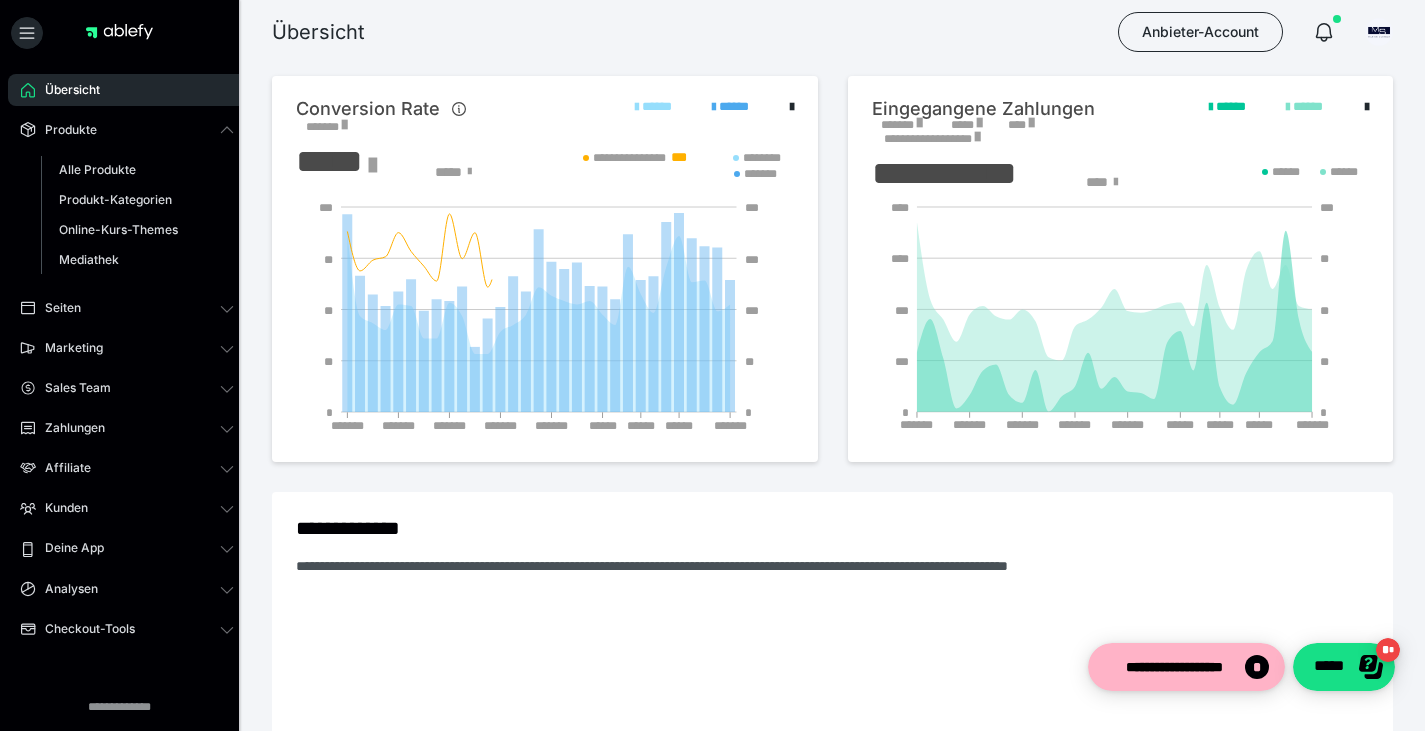 click on "Produkte Alle Produkte Produkt-Kategorien Online-Kurs-Themes Mediathek" at bounding box center [127, 199] 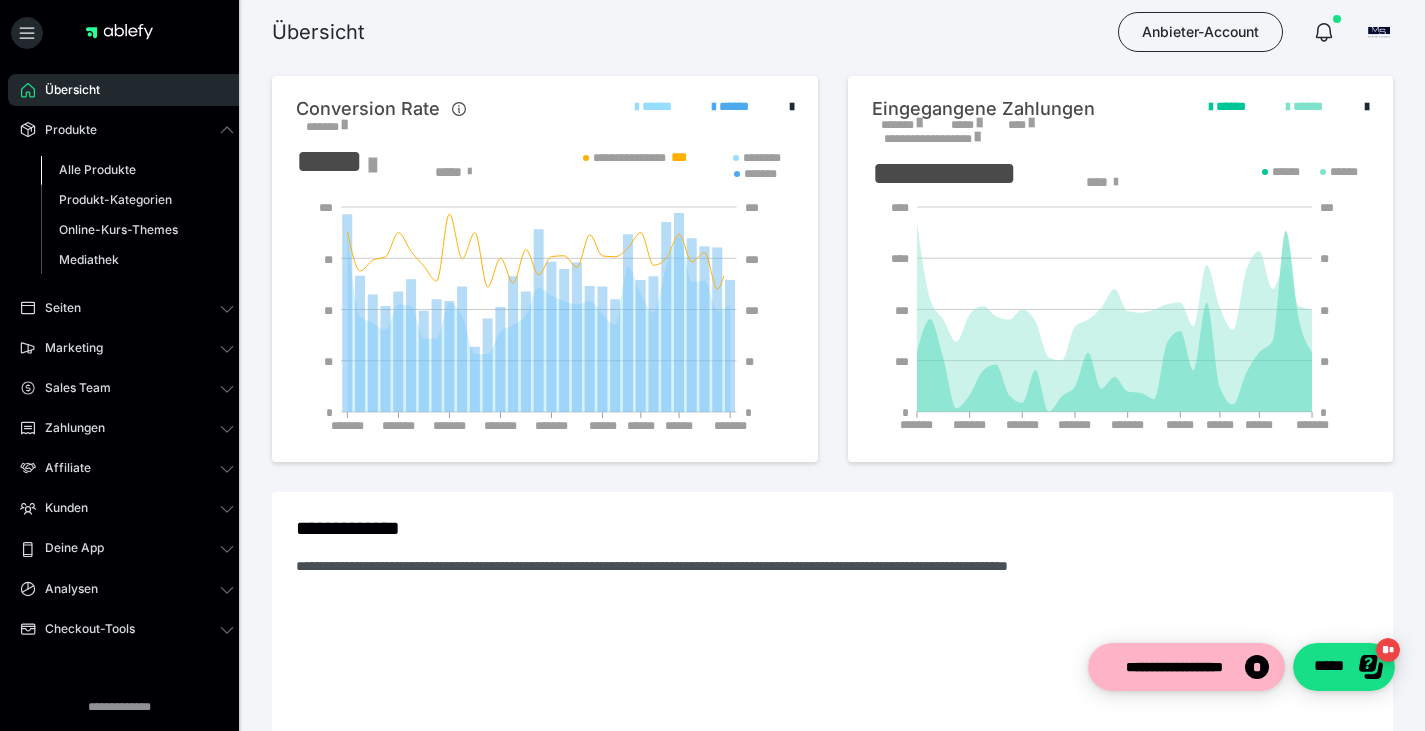click on "Alle Produkte" 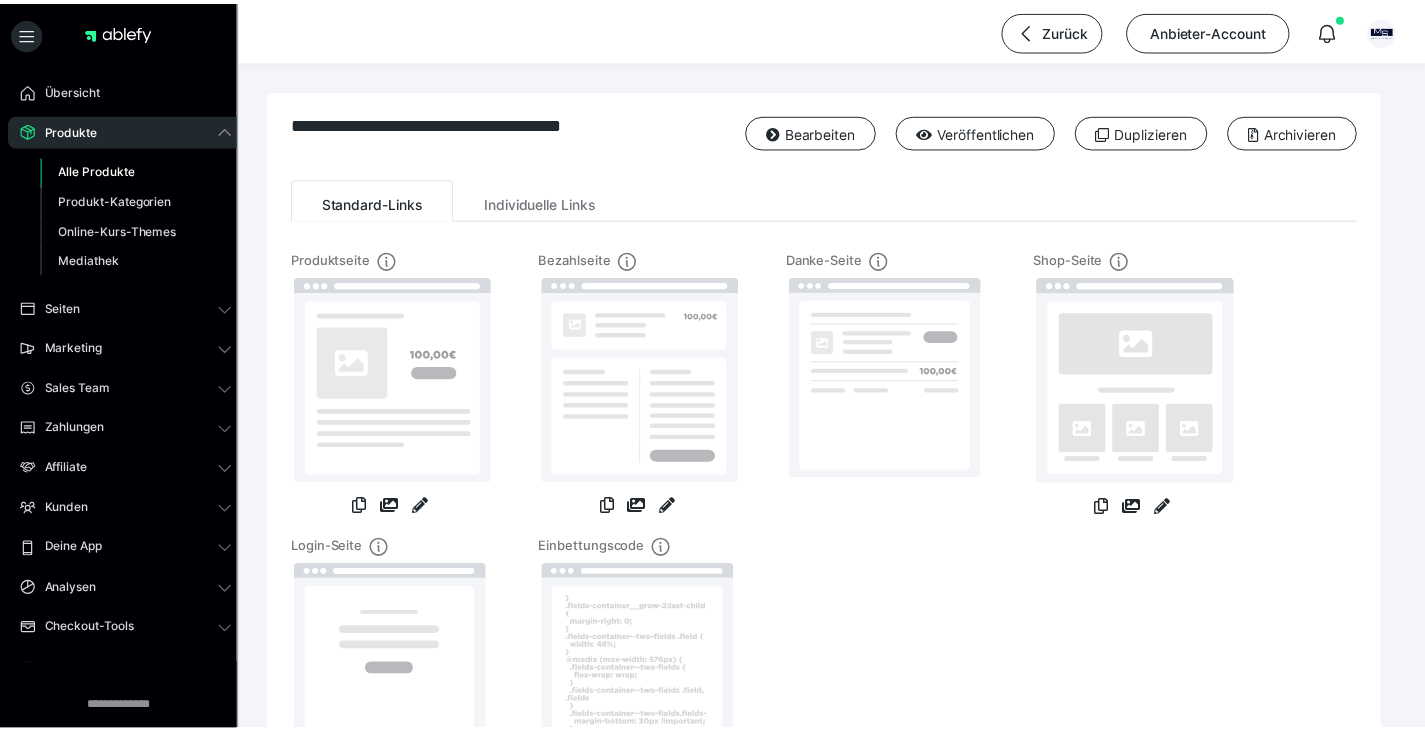 scroll, scrollTop: 0, scrollLeft: 0, axis: both 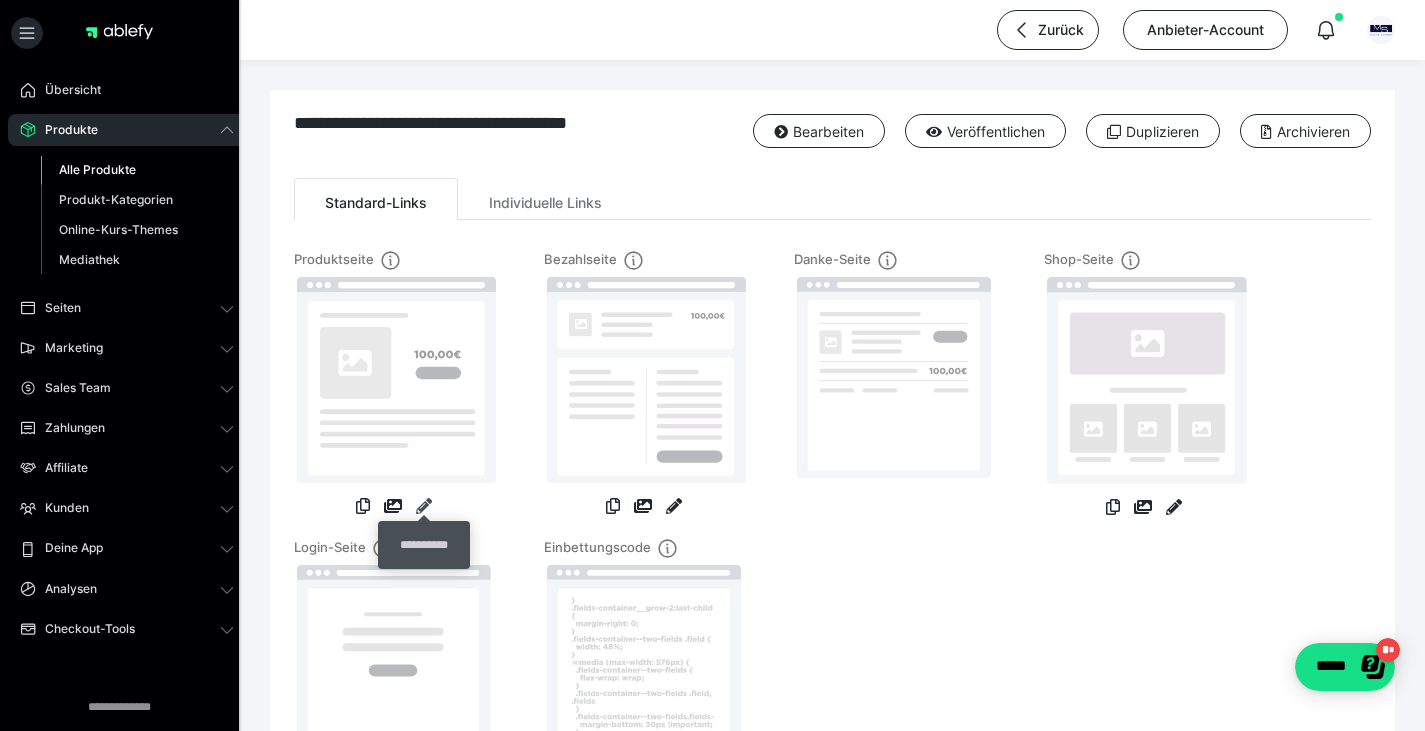 click at bounding box center [424, 506] 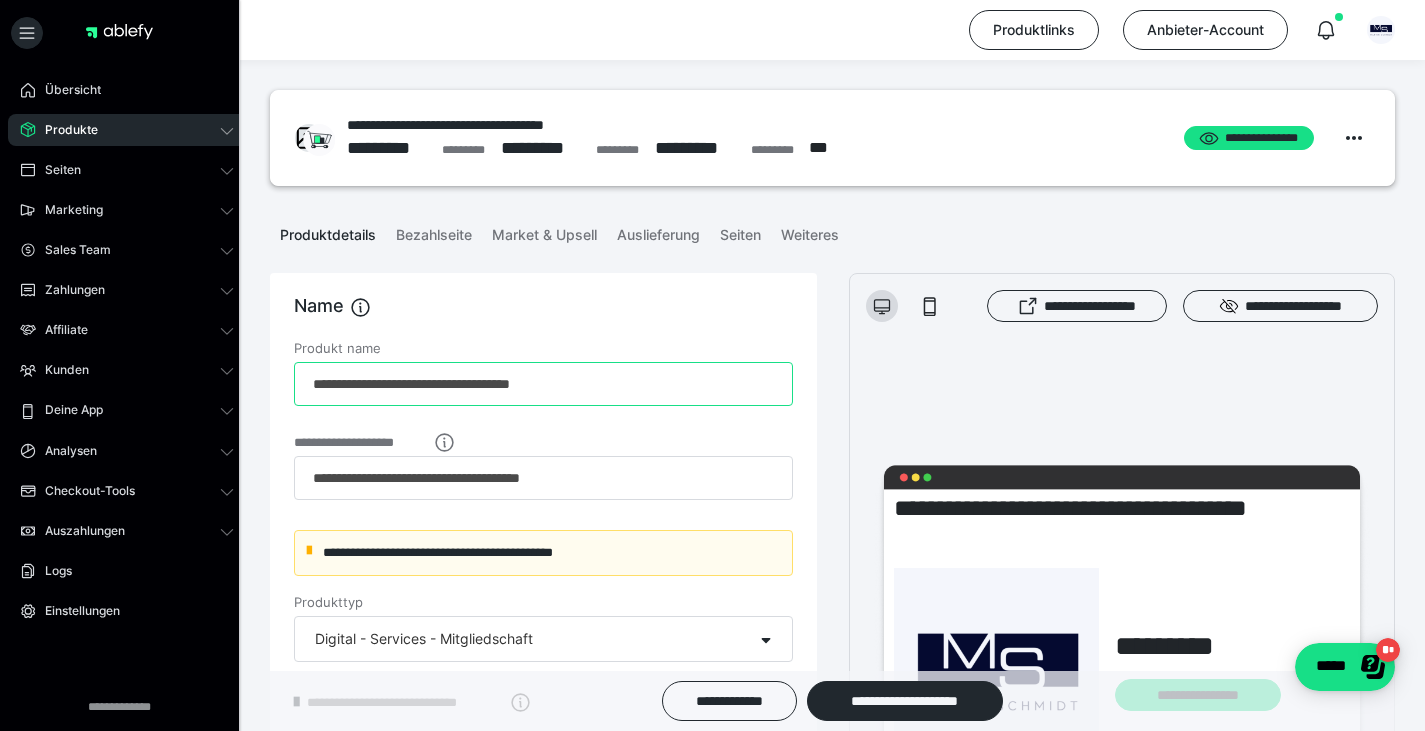 drag, startPoint x: 382, startPoint y: 382, endPoint x: 238, endPoint y: 374, distance: 144.22205 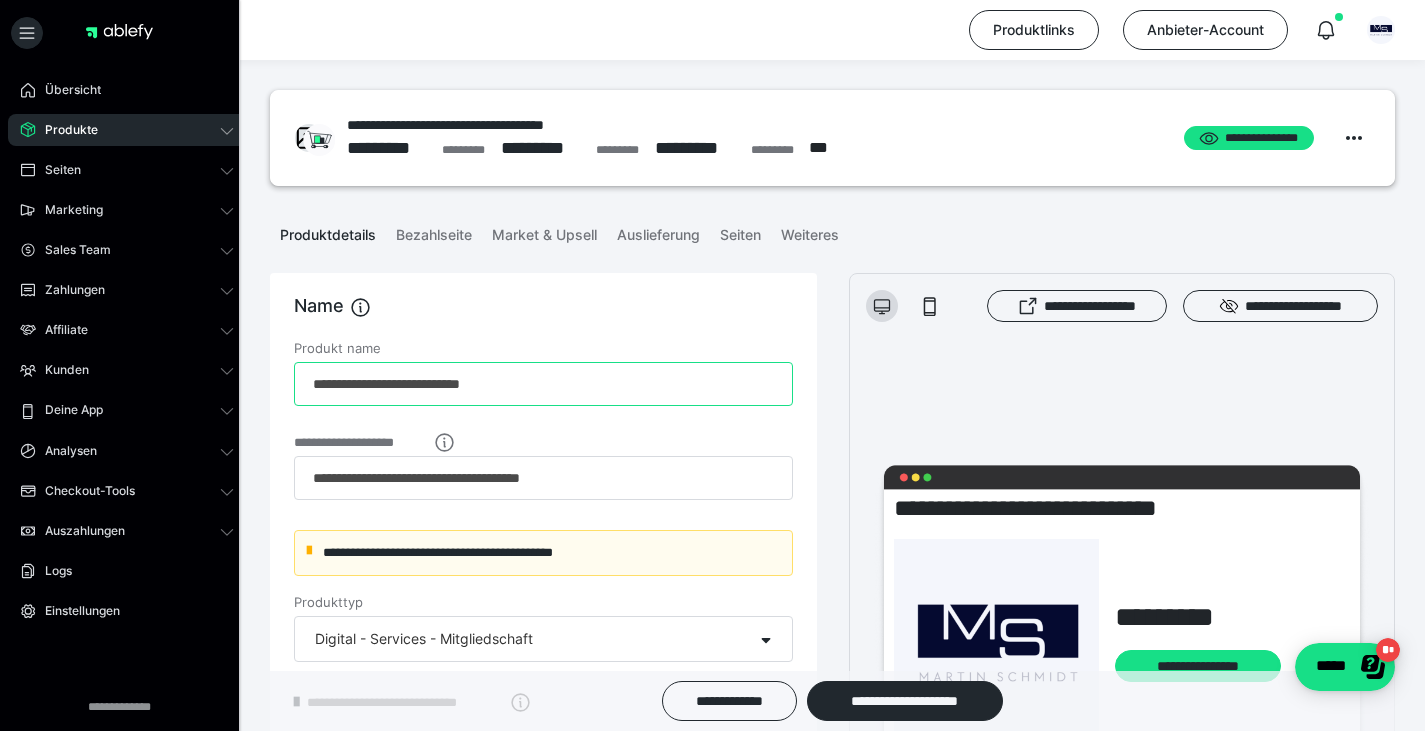 drag, startPoint x: 512, startPoint y: 382, endPoint x: 492, endPoint y: 383, distance: 20.024984 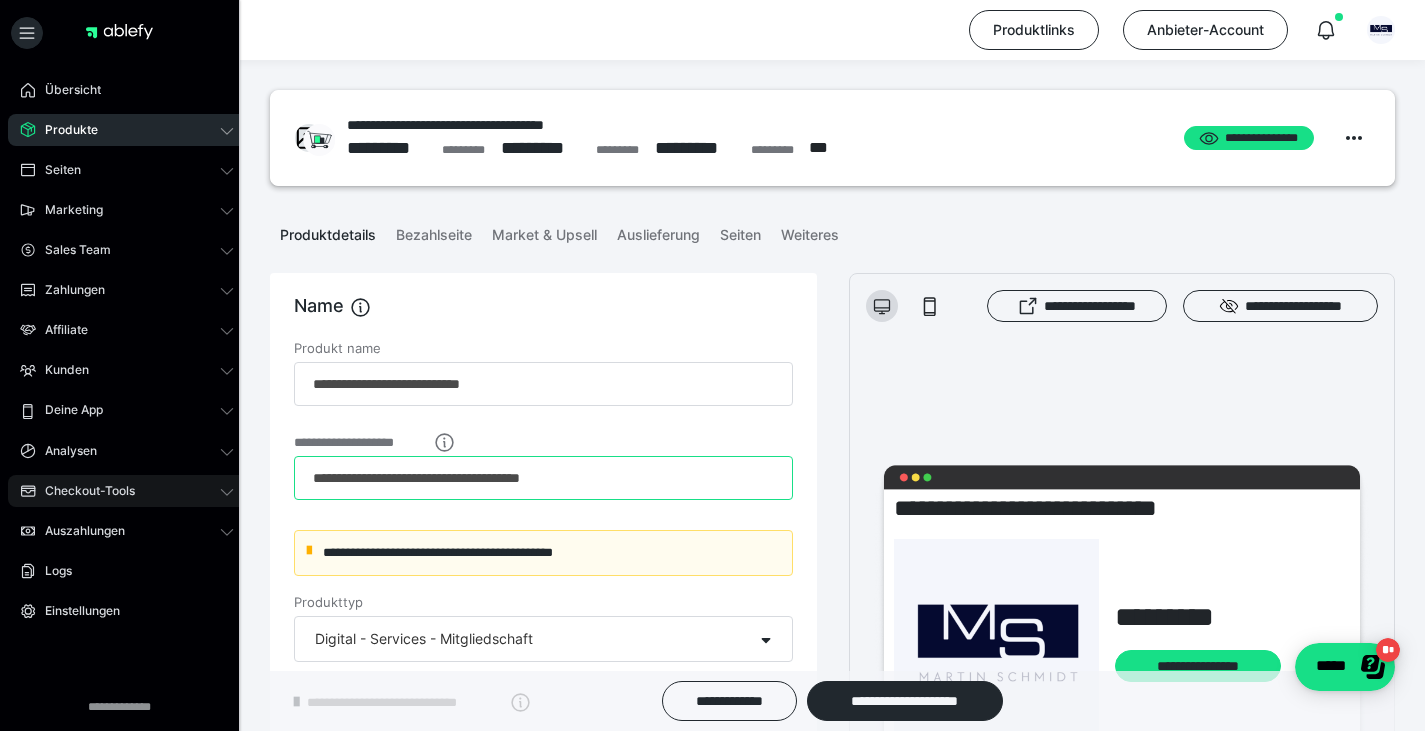 drag, startPoint x: 382, startPoint y: 481, endPoint x: 159, endPoint y: 477, distance: 223.03587 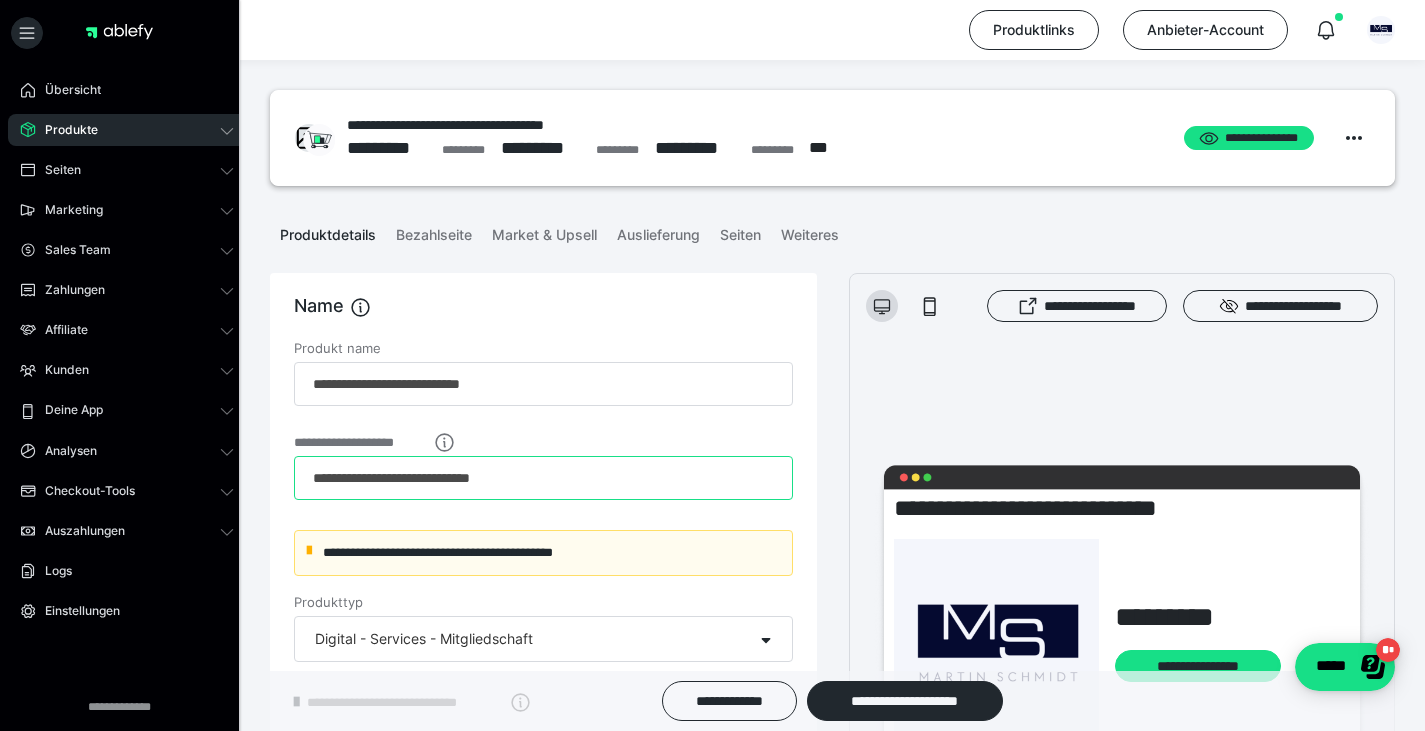 scroll, scrollTop: 0, scrollLeft: 0, axis: both 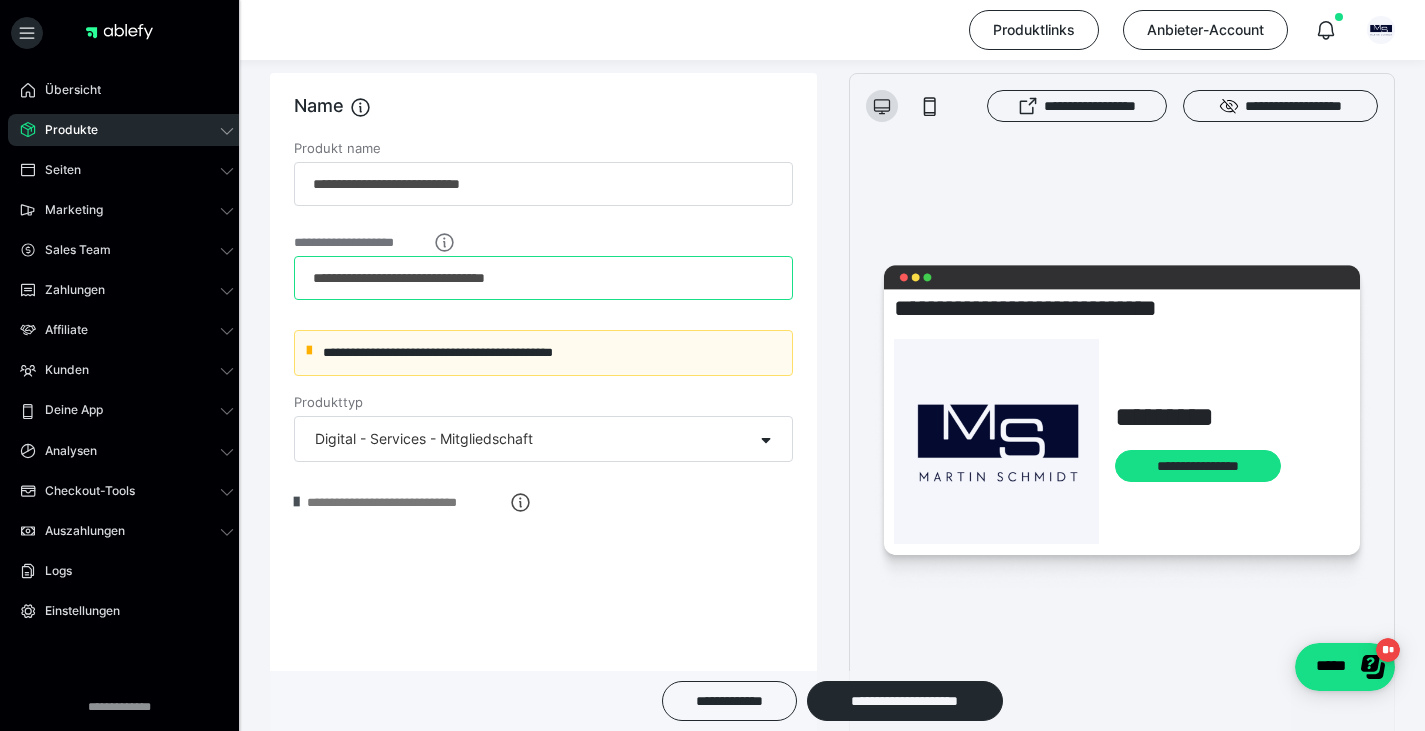 type on "**********" 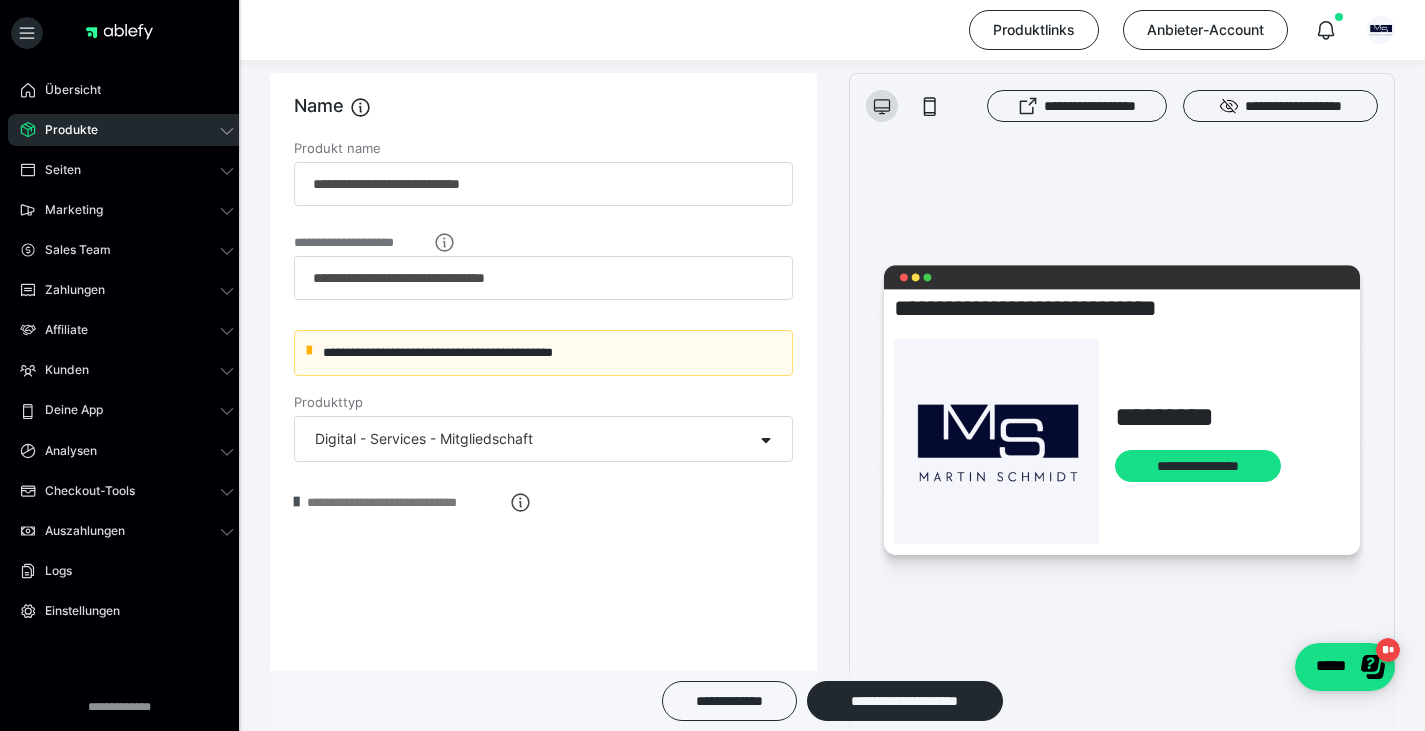 click at bounding box center (296, 502) 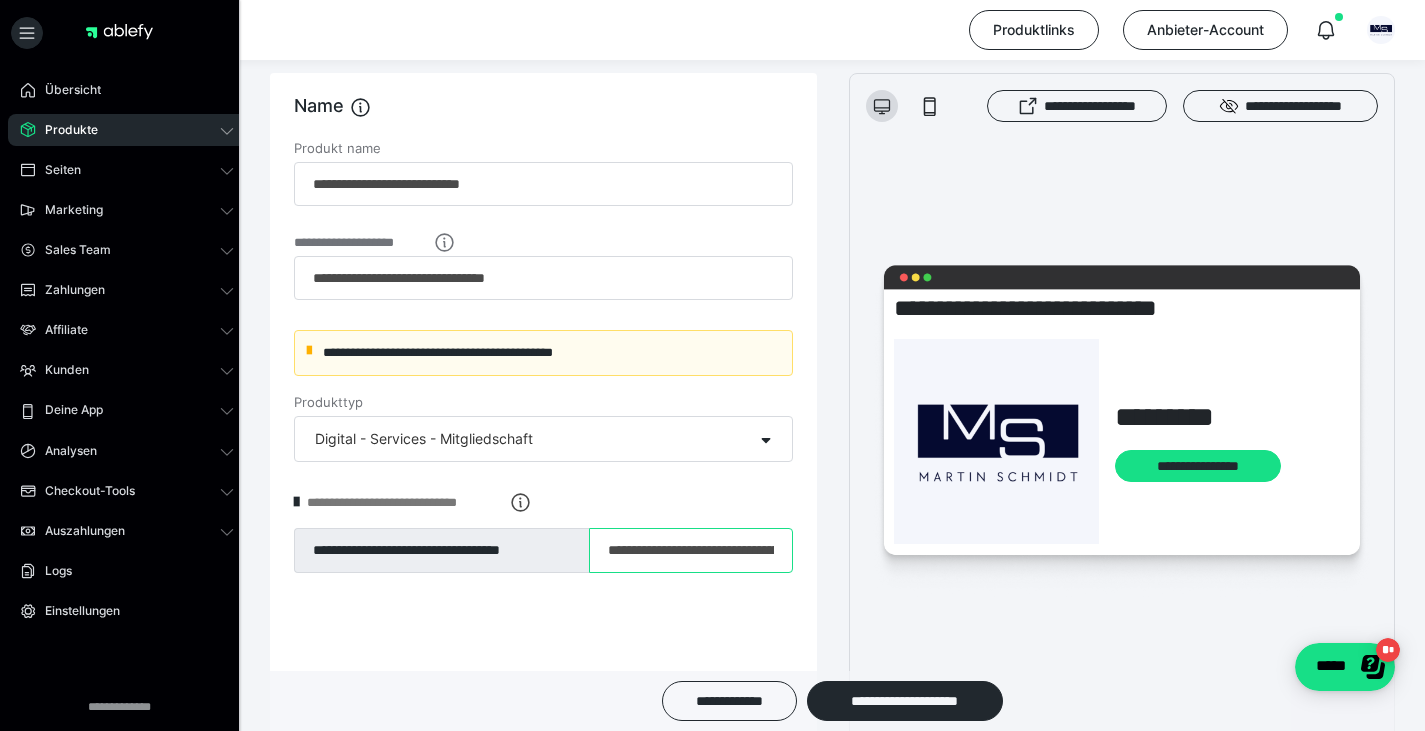 click on "**********" at bounding box center [691, 551] 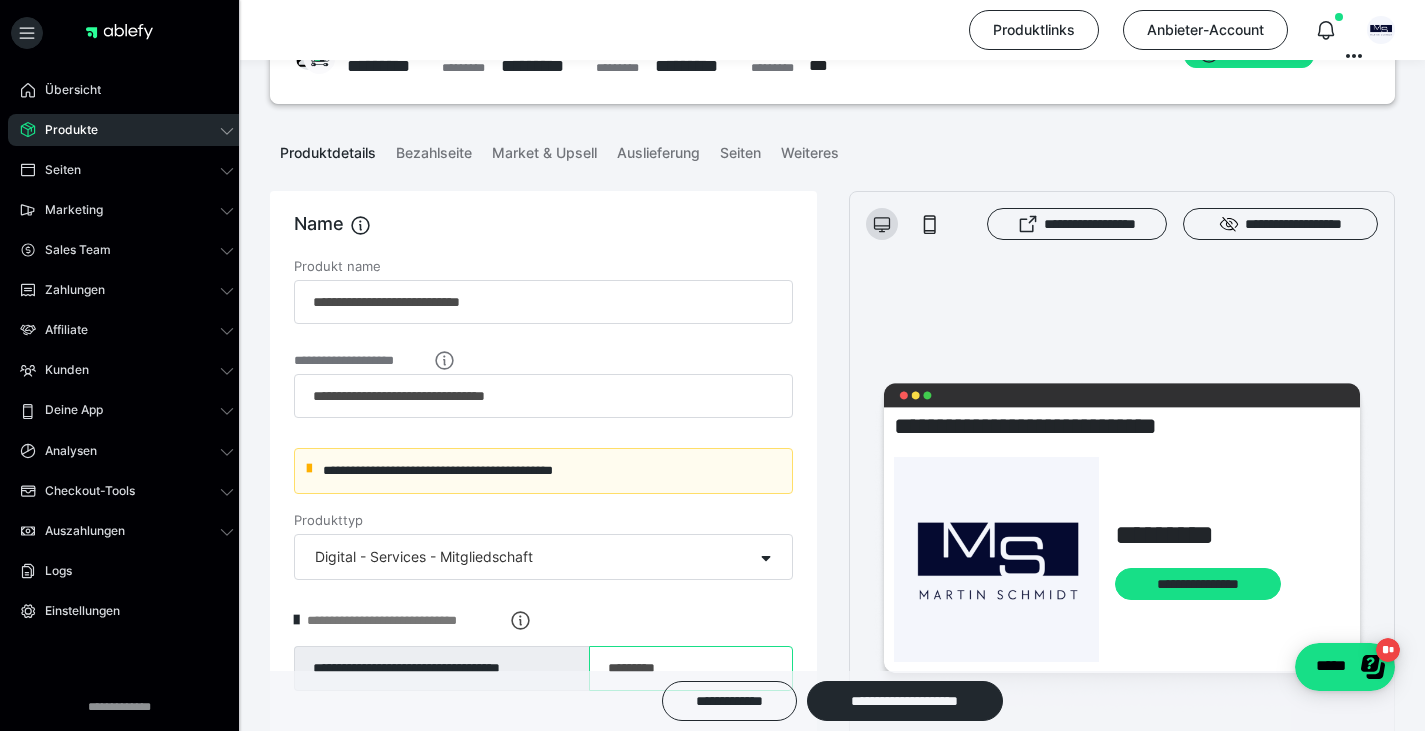 scroll, scrollTop: 100, scrollLeft: 0, axis: vertical 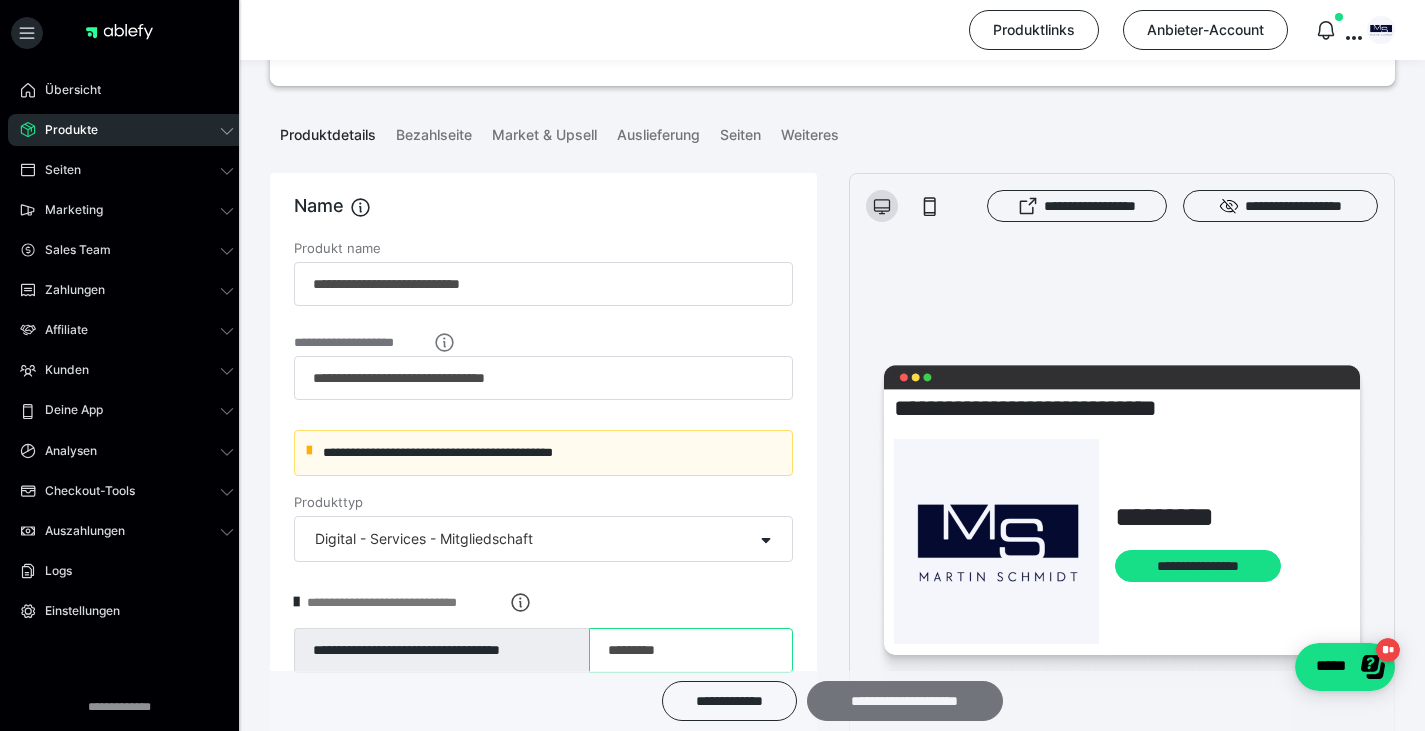 type on "*********" 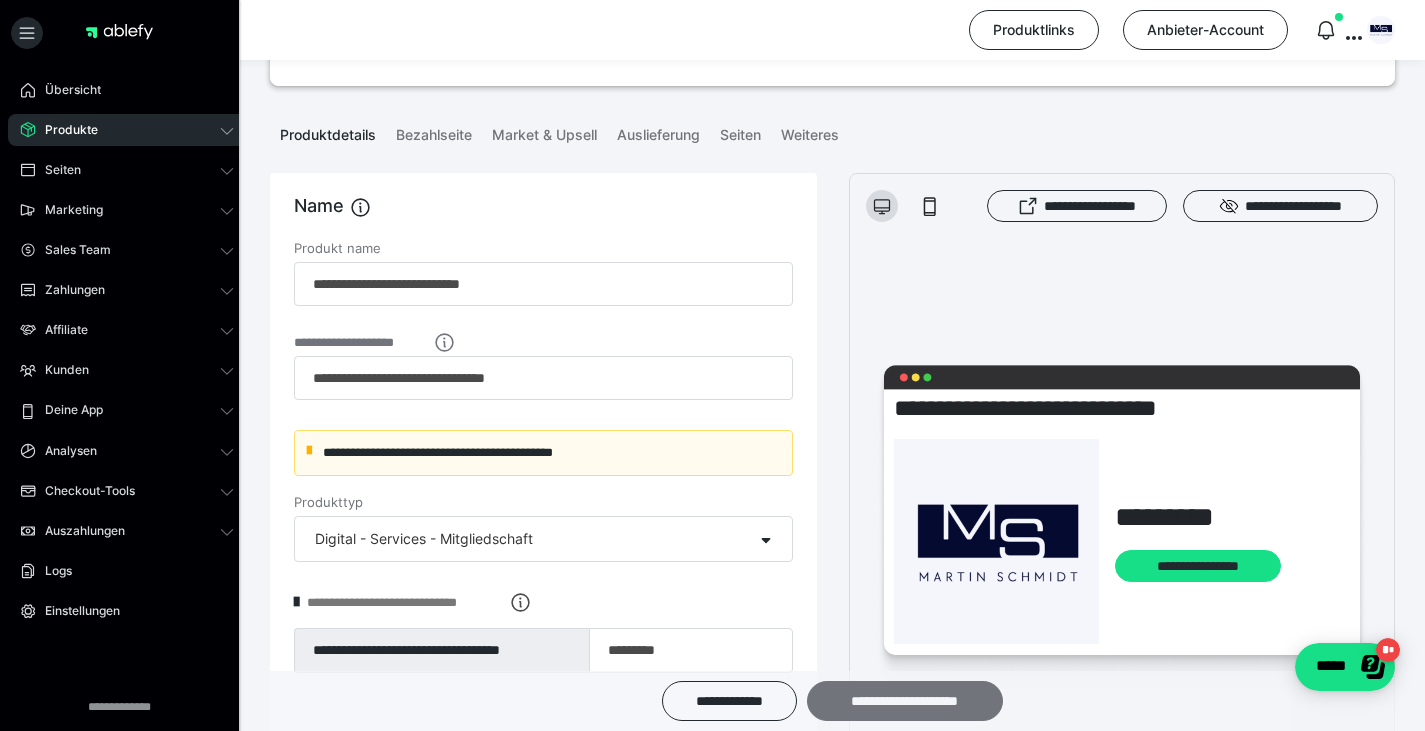 click on "**********" at bounding box center (905, 701) 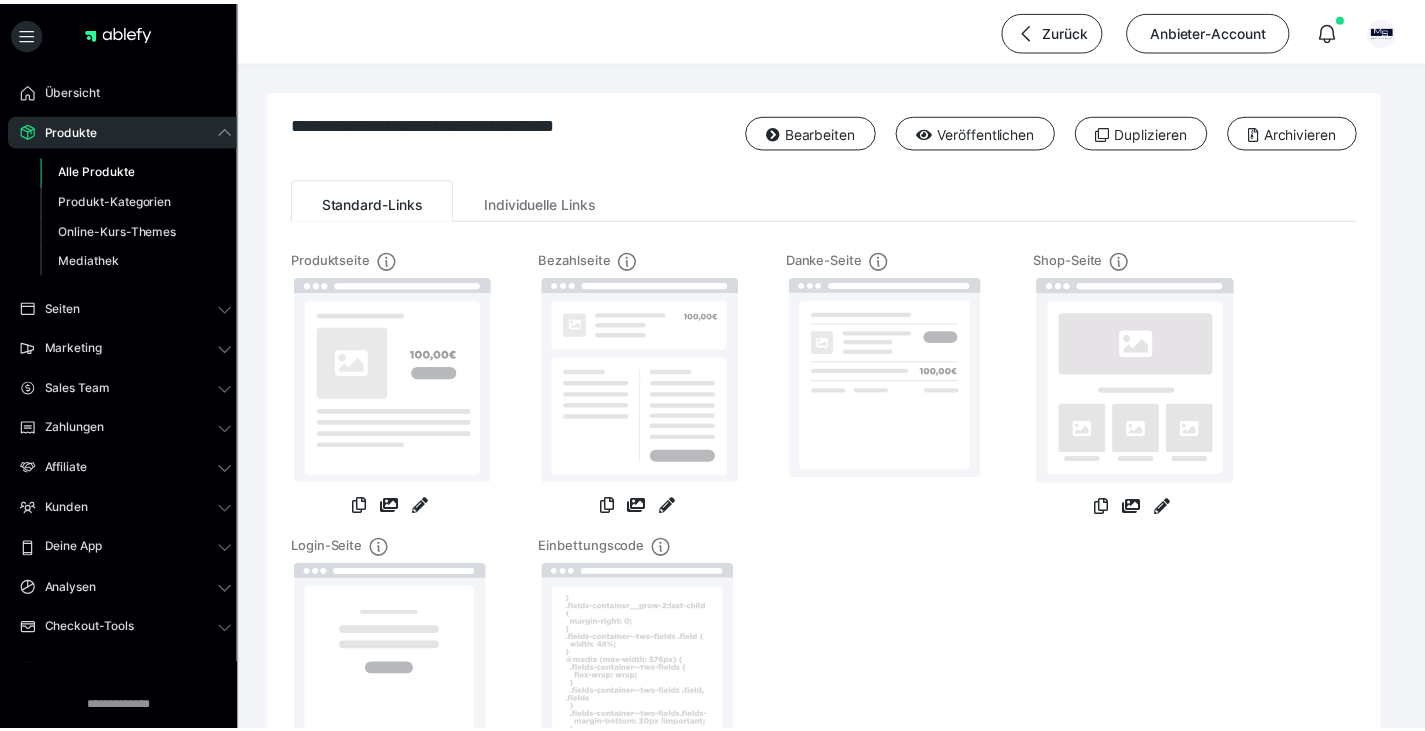 scroll, scrollTop: 0, scrollLeft: 0, axis: both 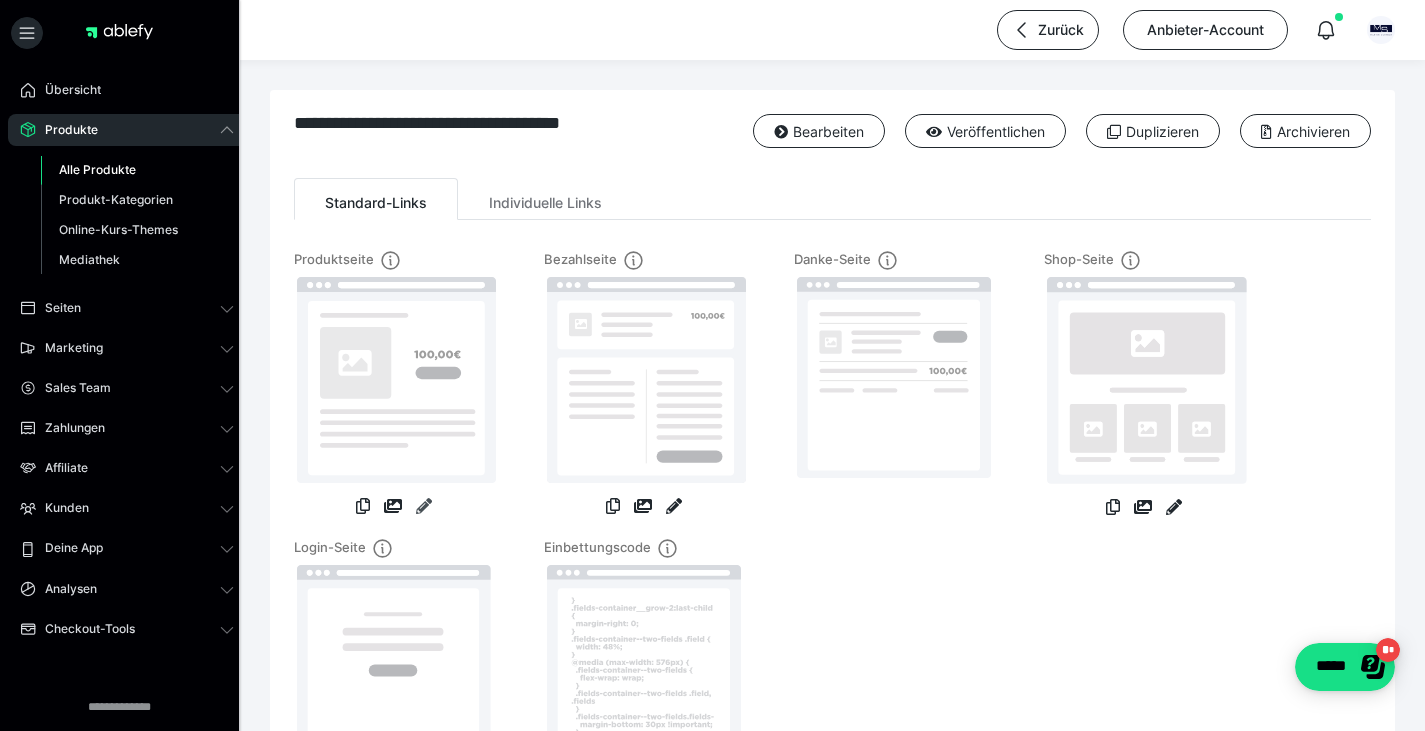 click at bounding box center [424, 506] 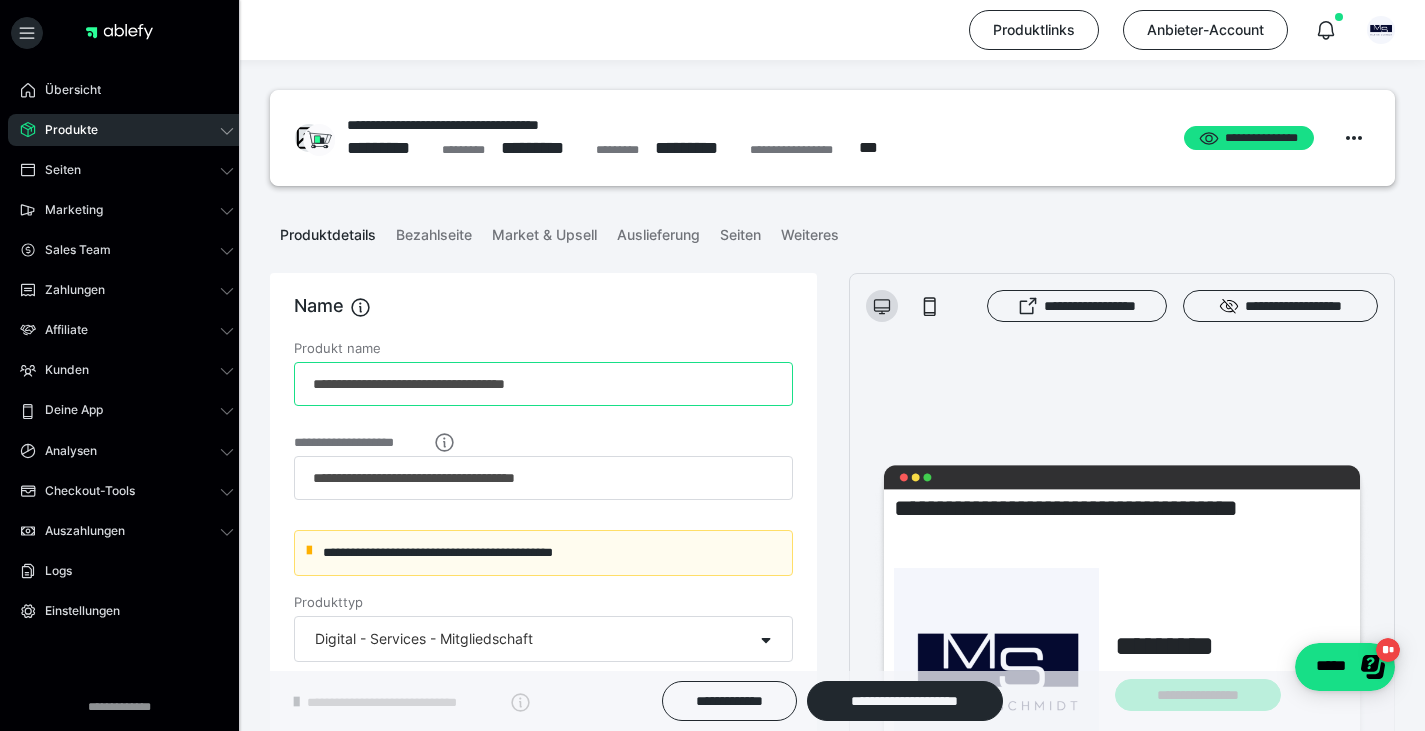 scroll, scrollTop: 0, scrollLeft: 0, axis: both 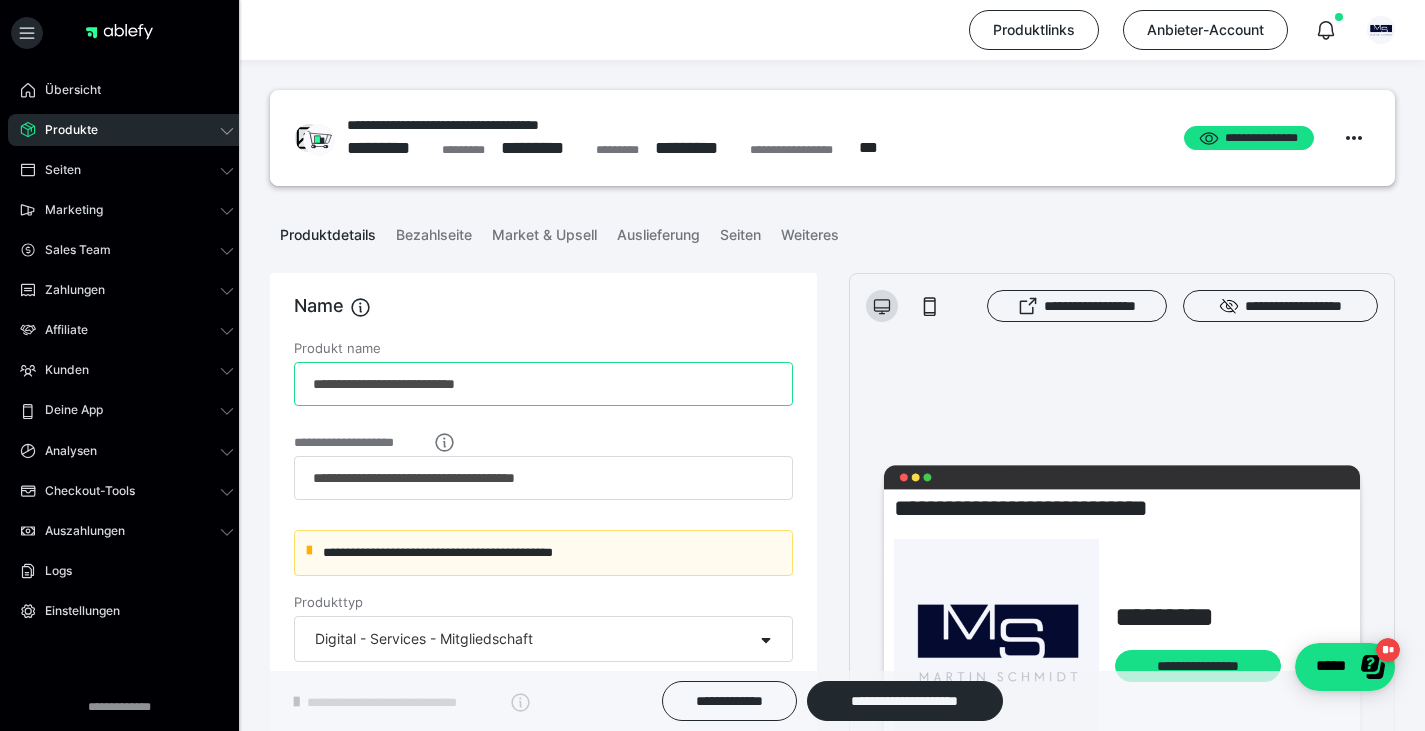 drag, startPoint x: 510, startPoint y: 379, endPoint x: 488, endPoint y: 383, distance: 22.36068 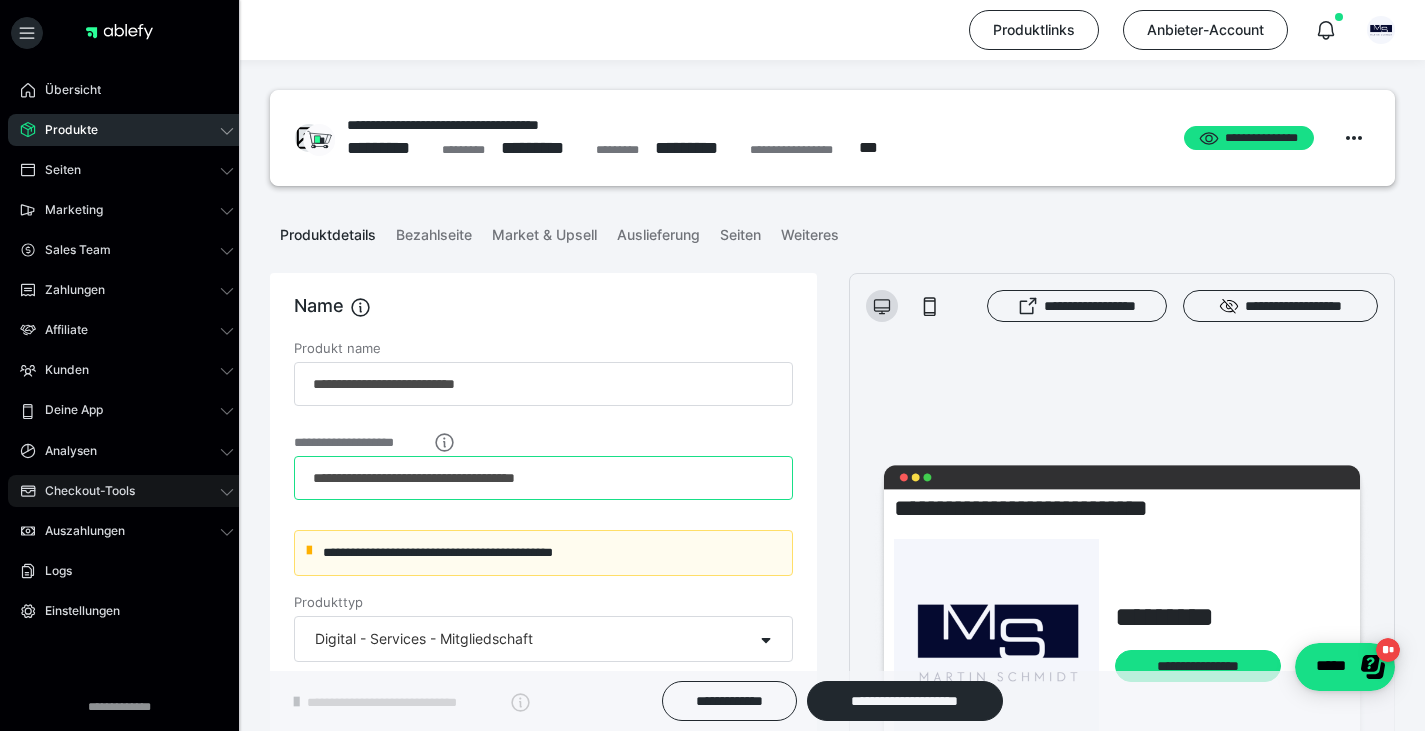 scroll, scrollTop: 0, scrollLeft: 0, axis: both 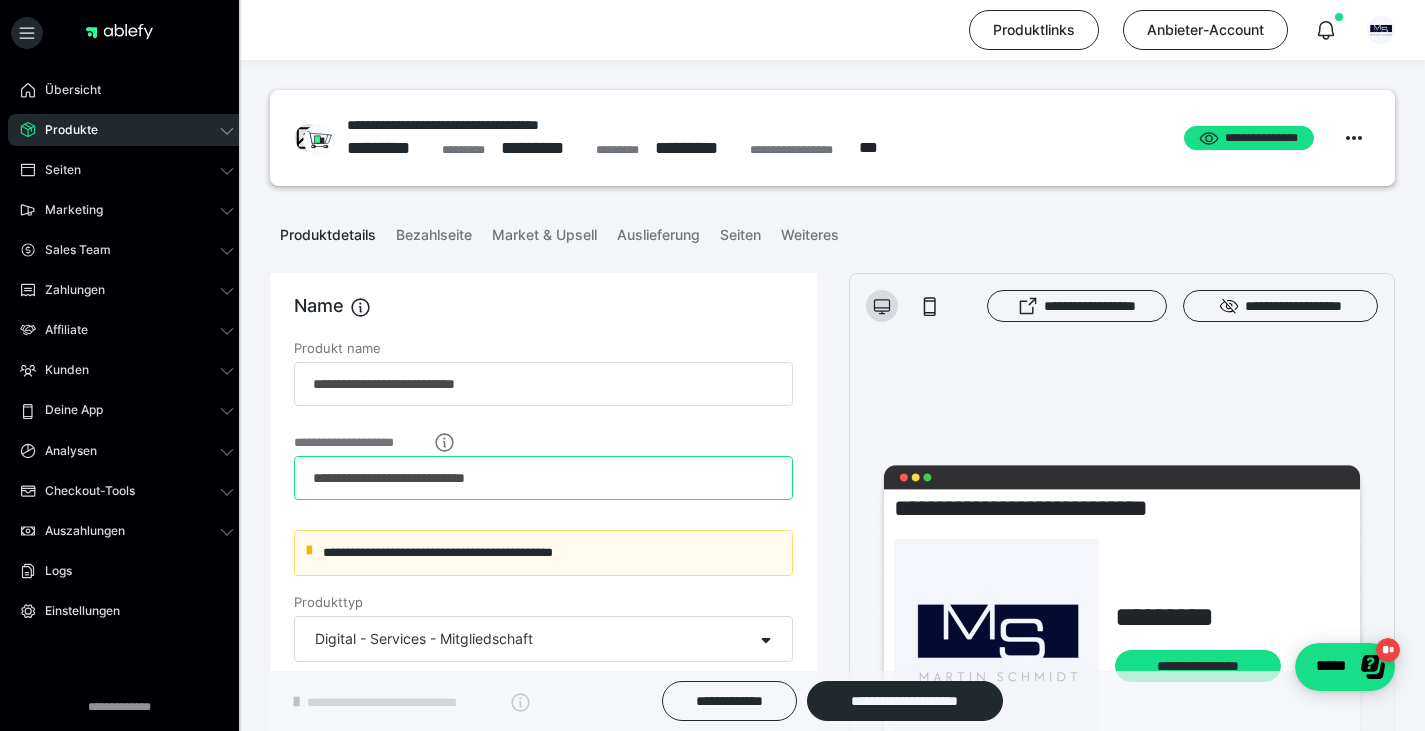 drag, startPoint x: 559, startPoint y: 474, endPoint x: 479, endPoint y: 483, distance: 80.50466 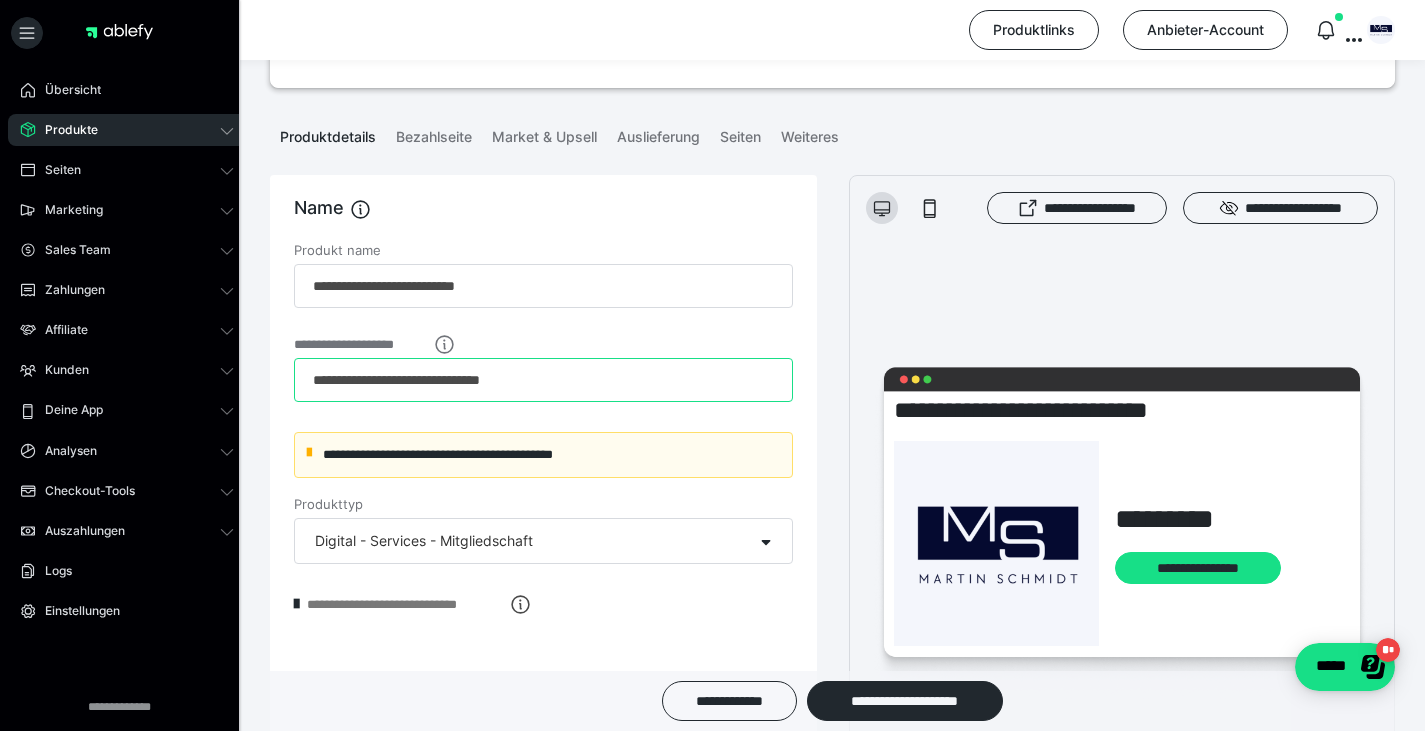 scroll, scrollTop: 200, scrollLeft: 0, axis: vertical 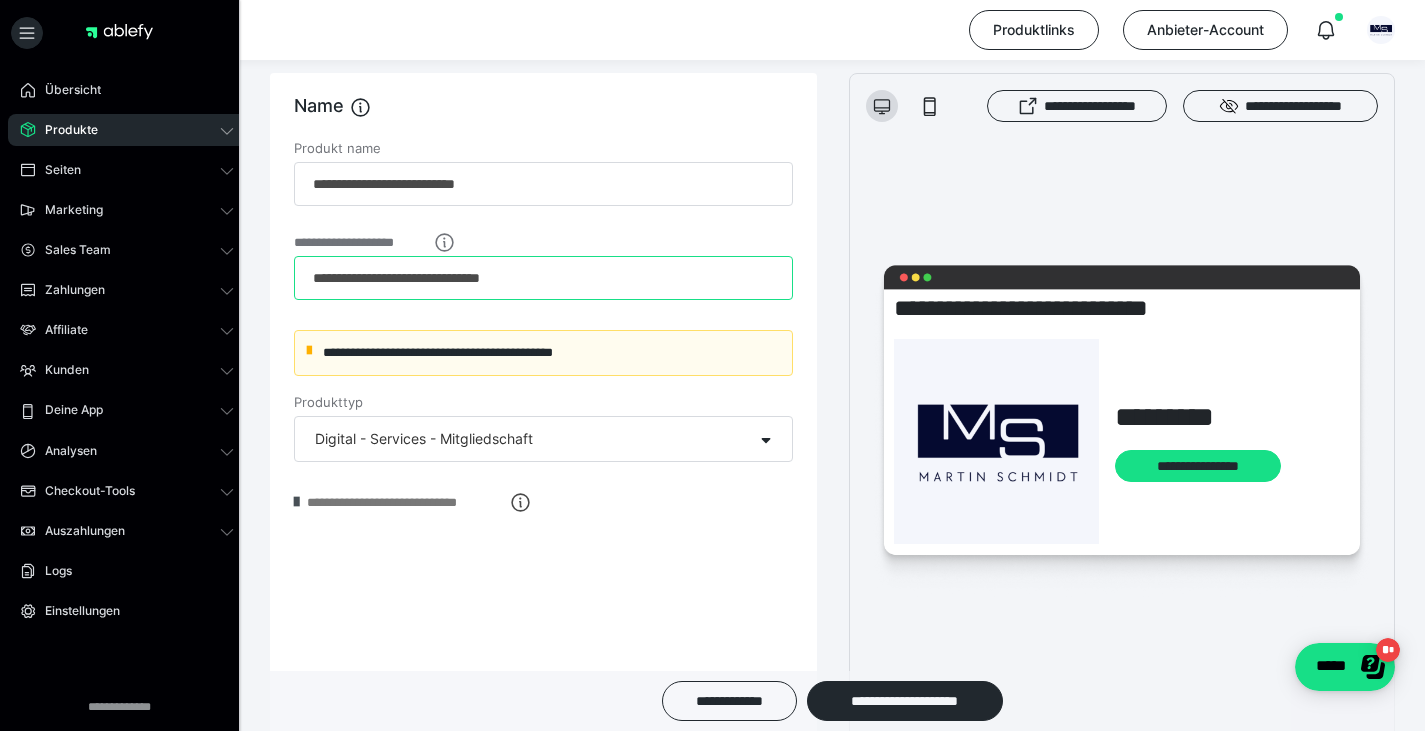type on "**********" 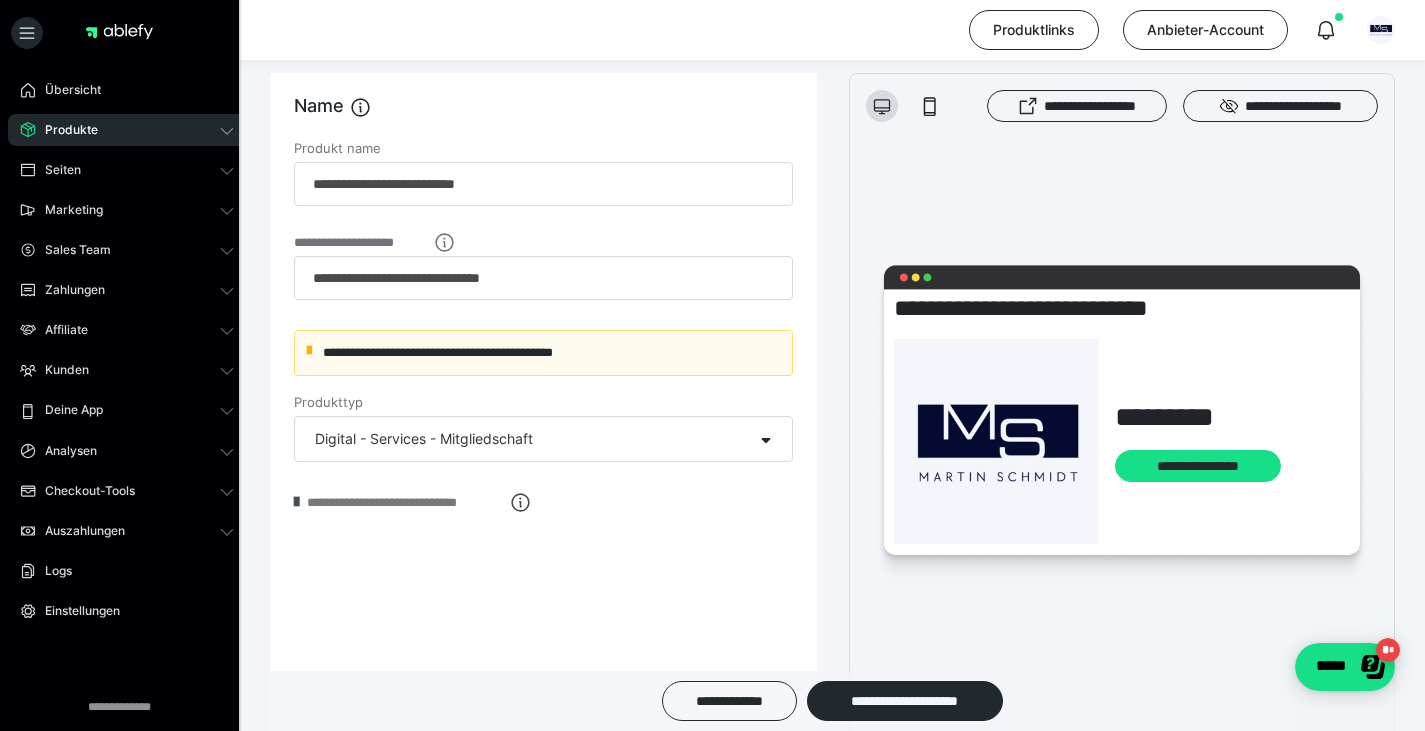 click at bounding box center [296, 502] 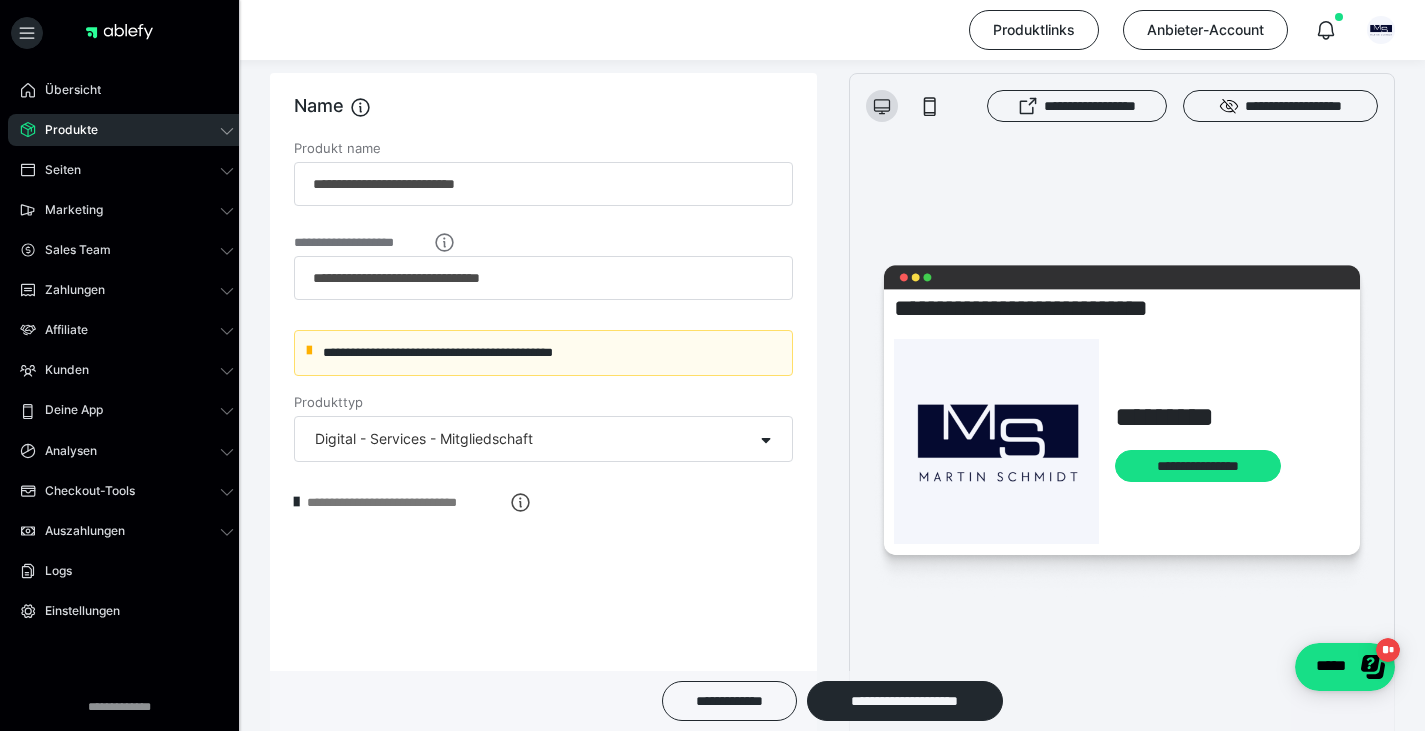 scroll, scrollTop: 0, scrollLeft: 0, axis: both 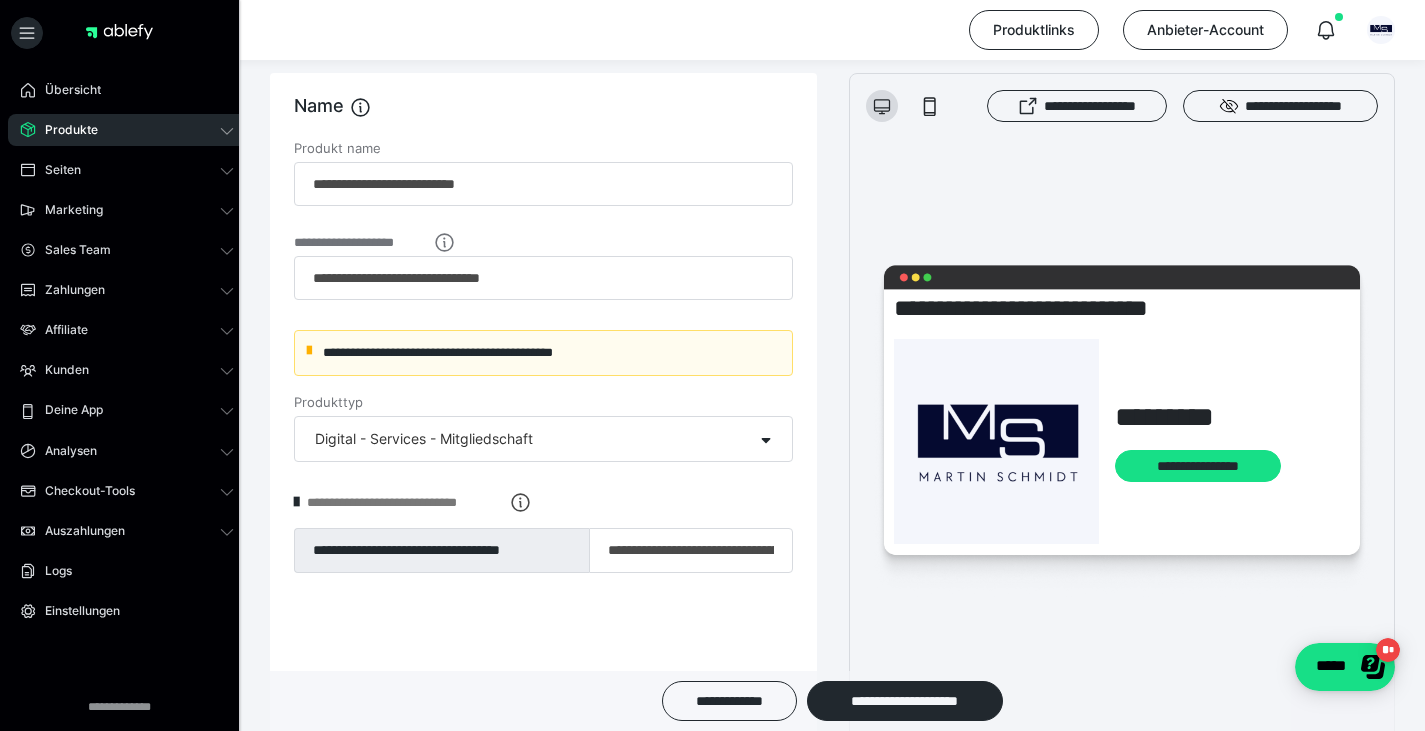 drag, startPoint x: 797, startPoint y: 556, endPoint x: 755, endPoint y: 559, distance: 42.107006 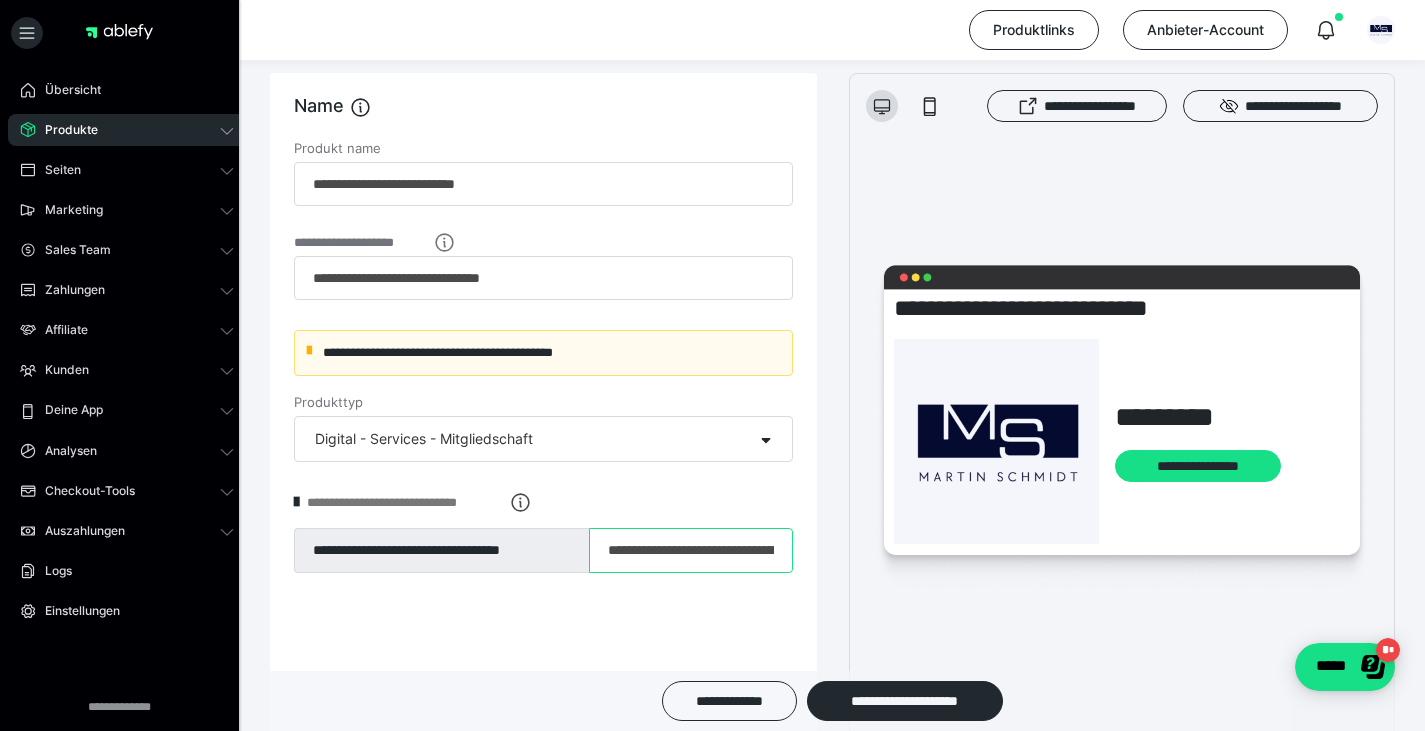 click on "**********" at bounding box center [691, 551] 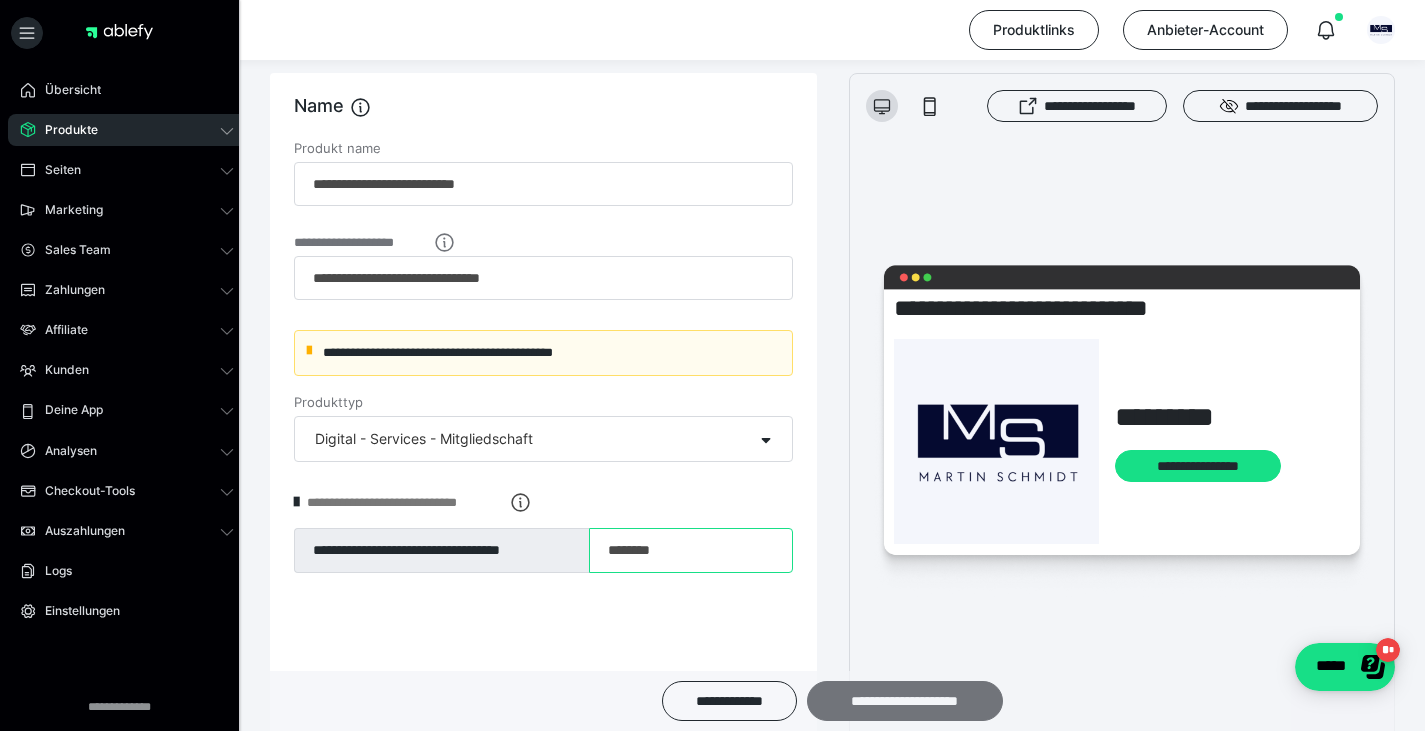 type on "********" 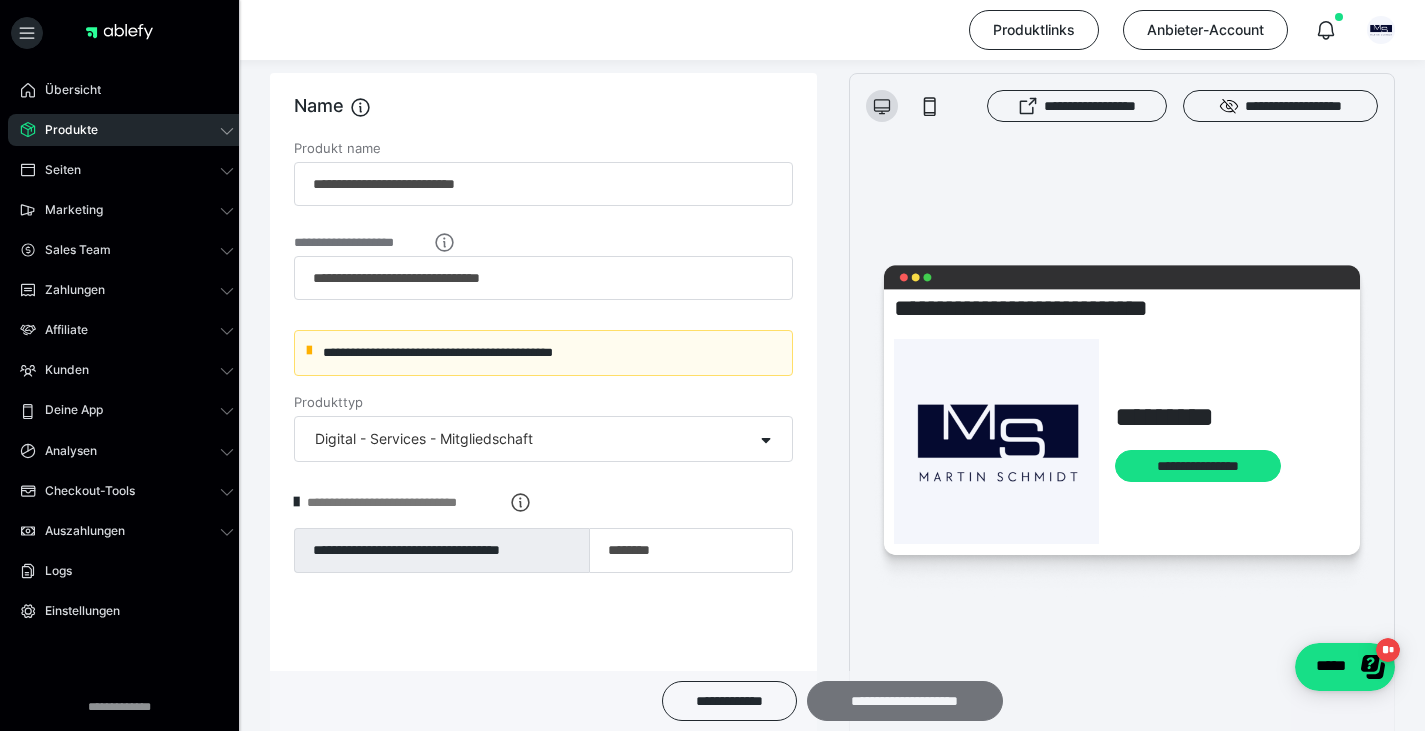 click on "**********" at bounding box center [905, 701] 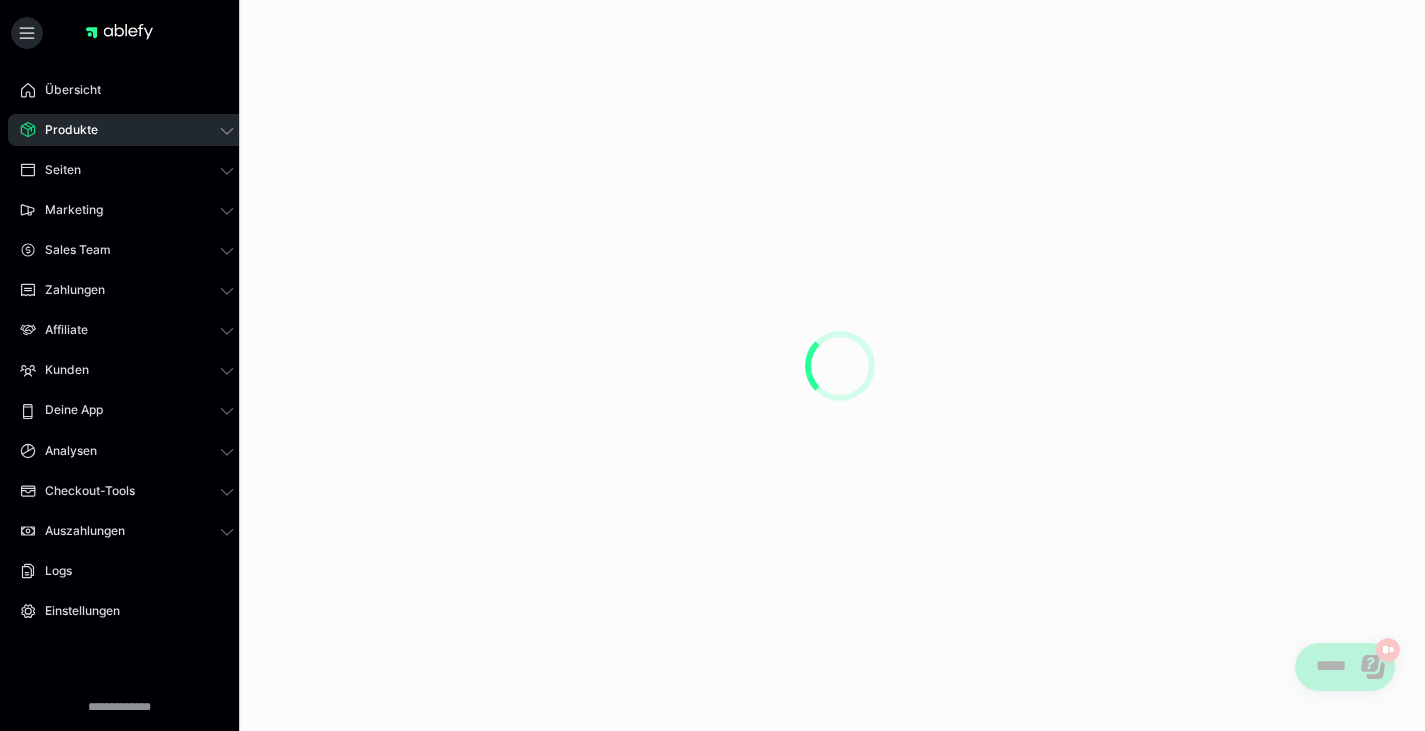 scroll, scrollTop: 0, scrollLeft: 0, axis: both 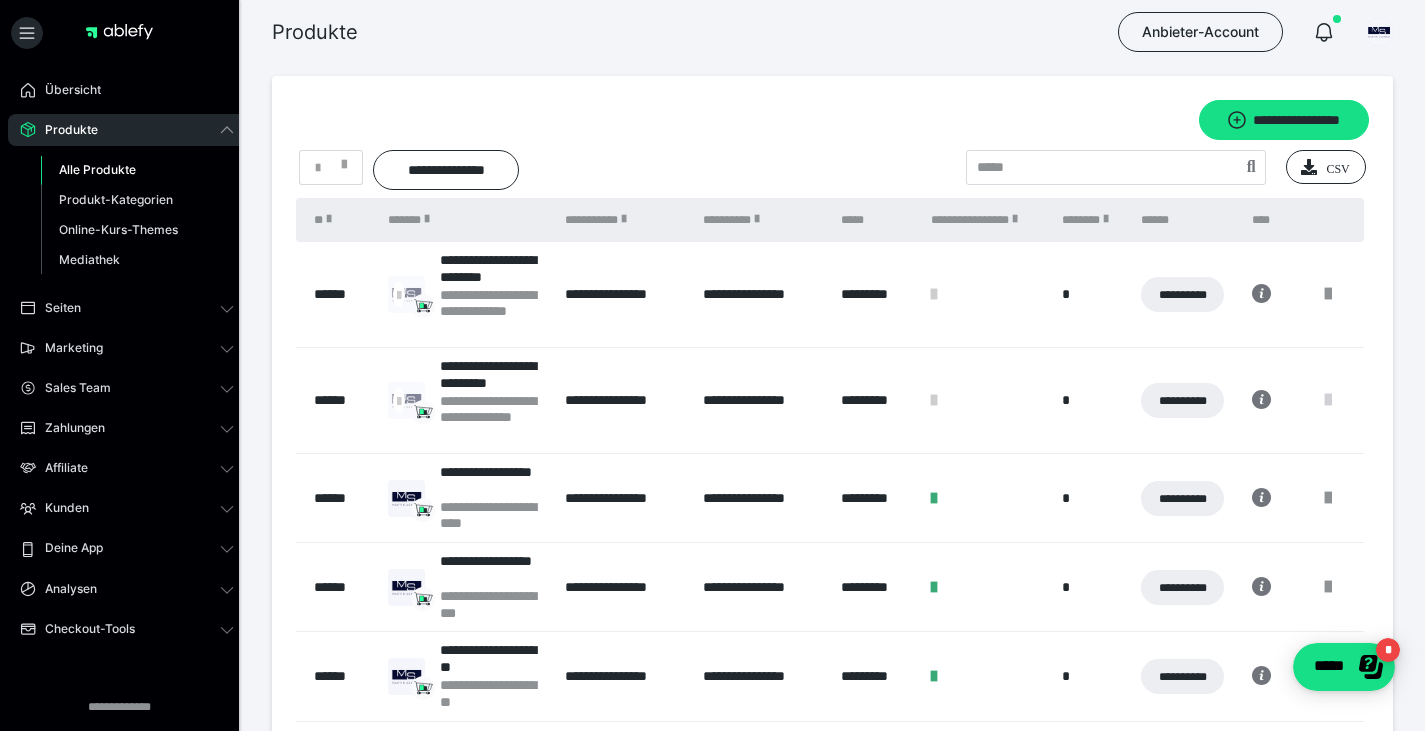 click at bounding box center [1328, 400] 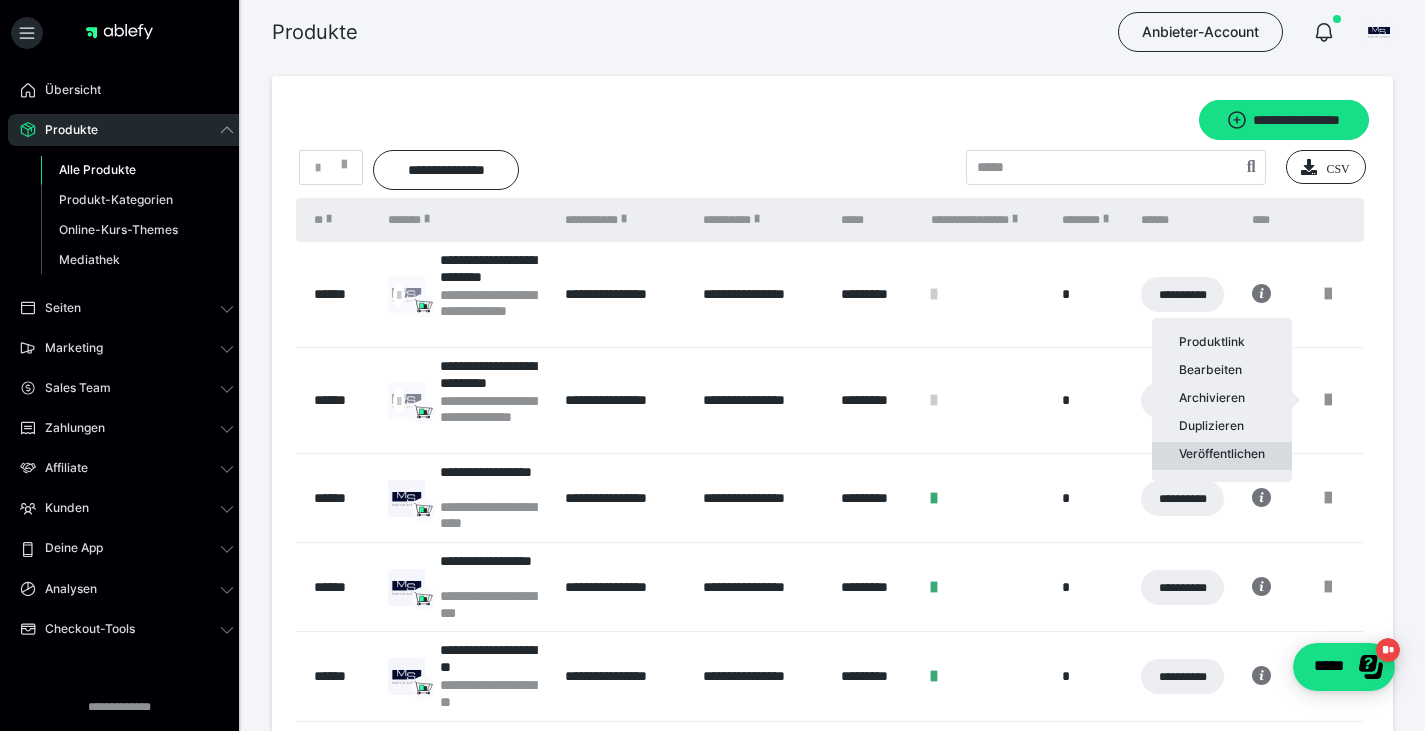 click on "Veröffentlichen" at bounding box center [1222, 456] 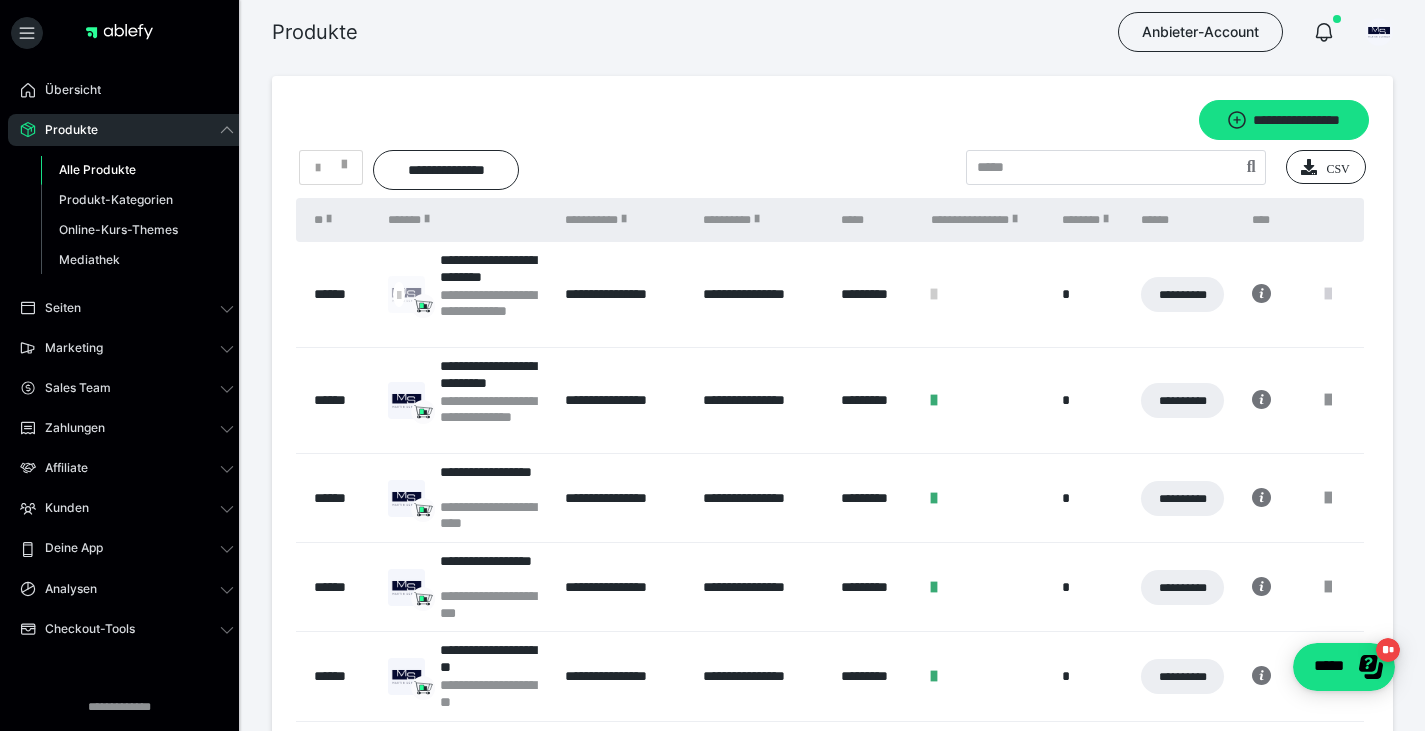 click at bounding box center [1328, 294] 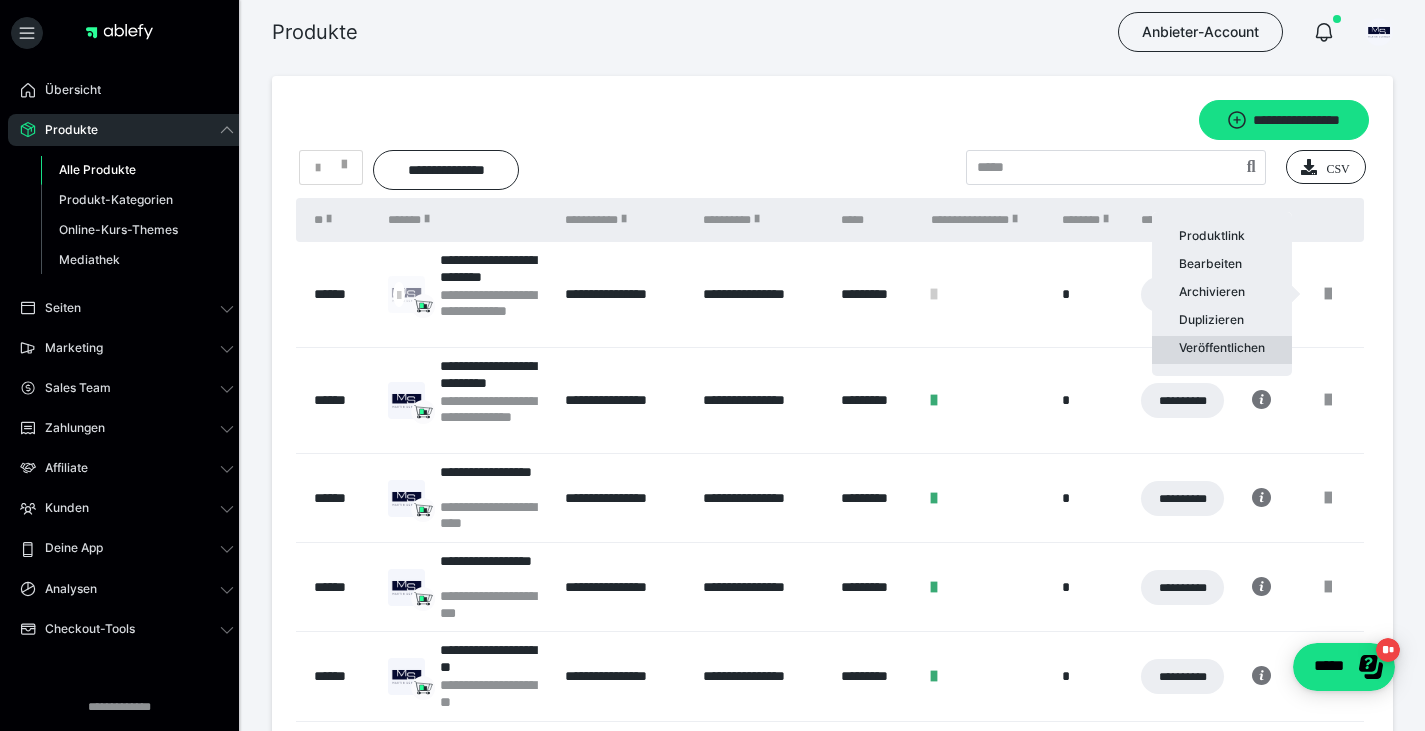 click on "Veröffentlichen" at bounding box center [1222, 350] 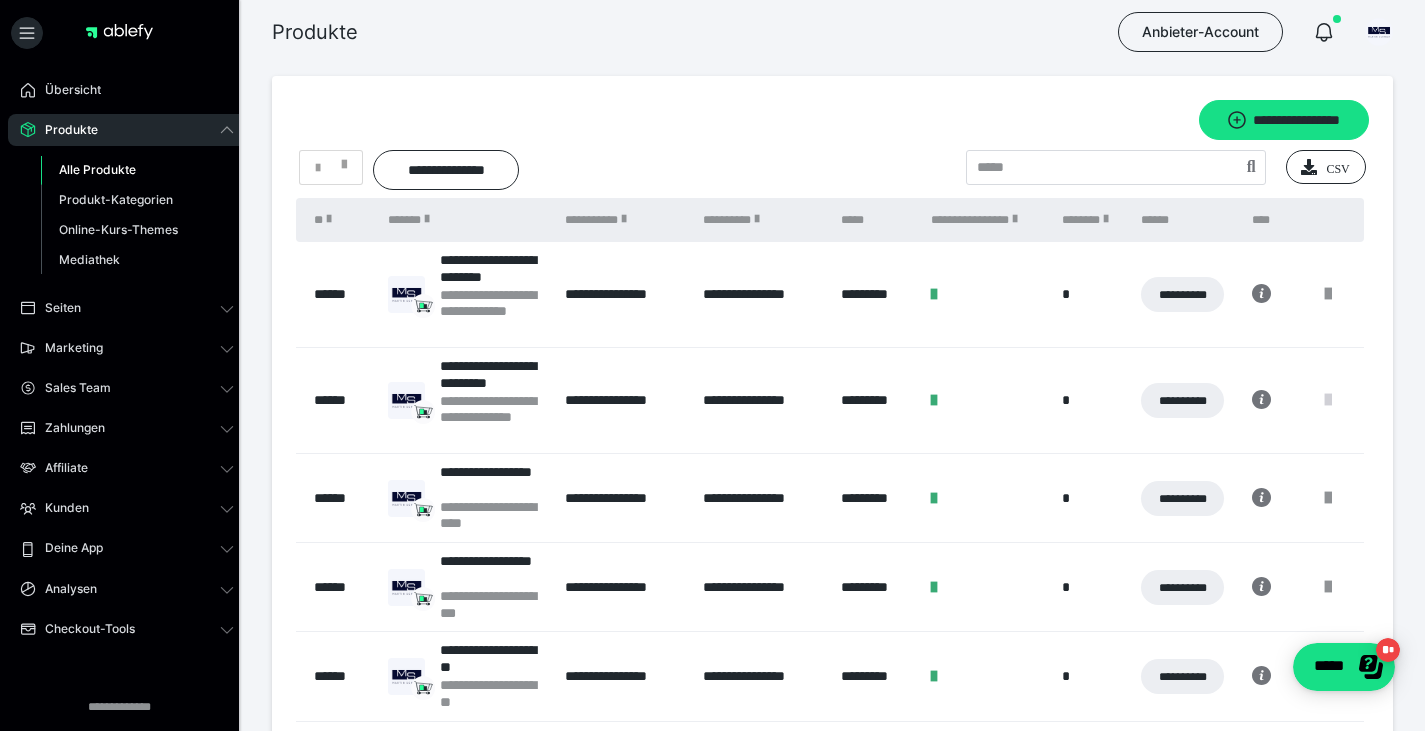 click at bounding box center (1328, 400) 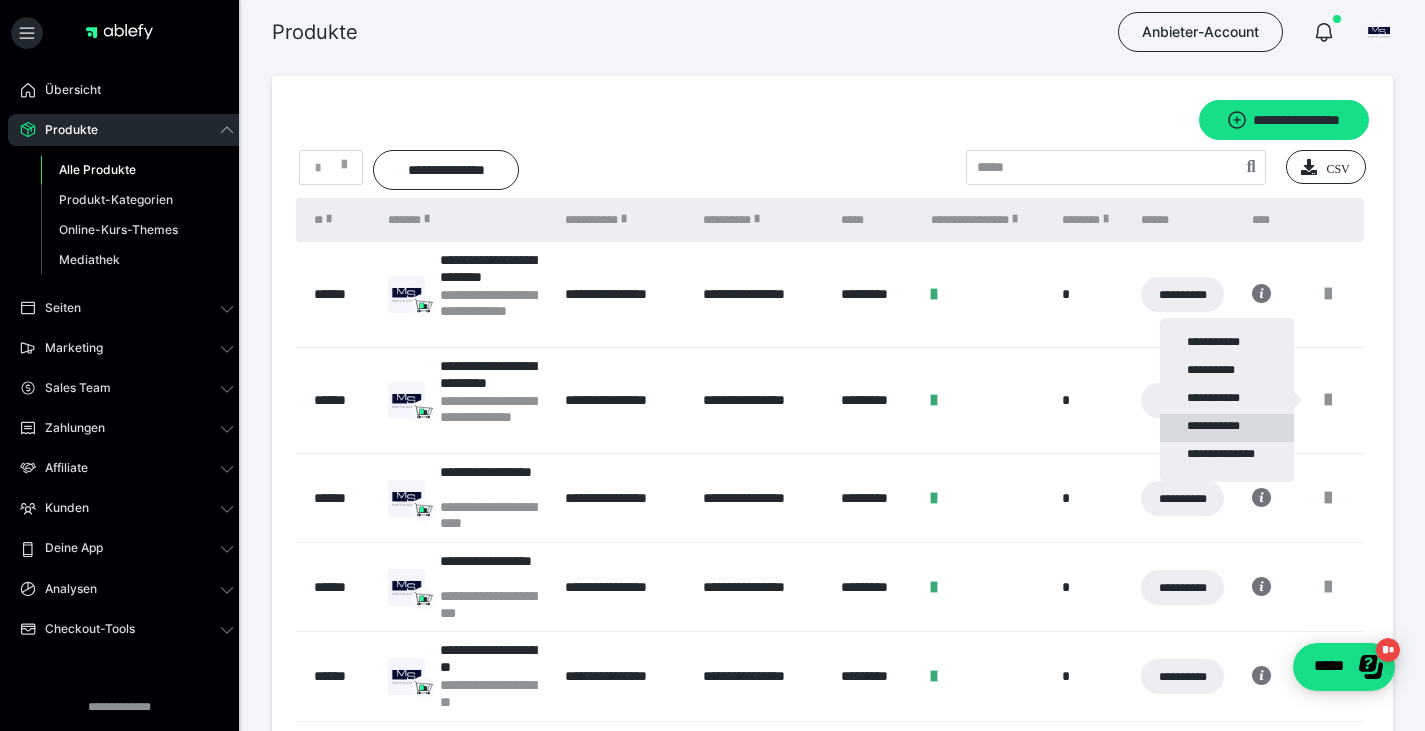 click on "**********" at bounding box center (1227, 428) 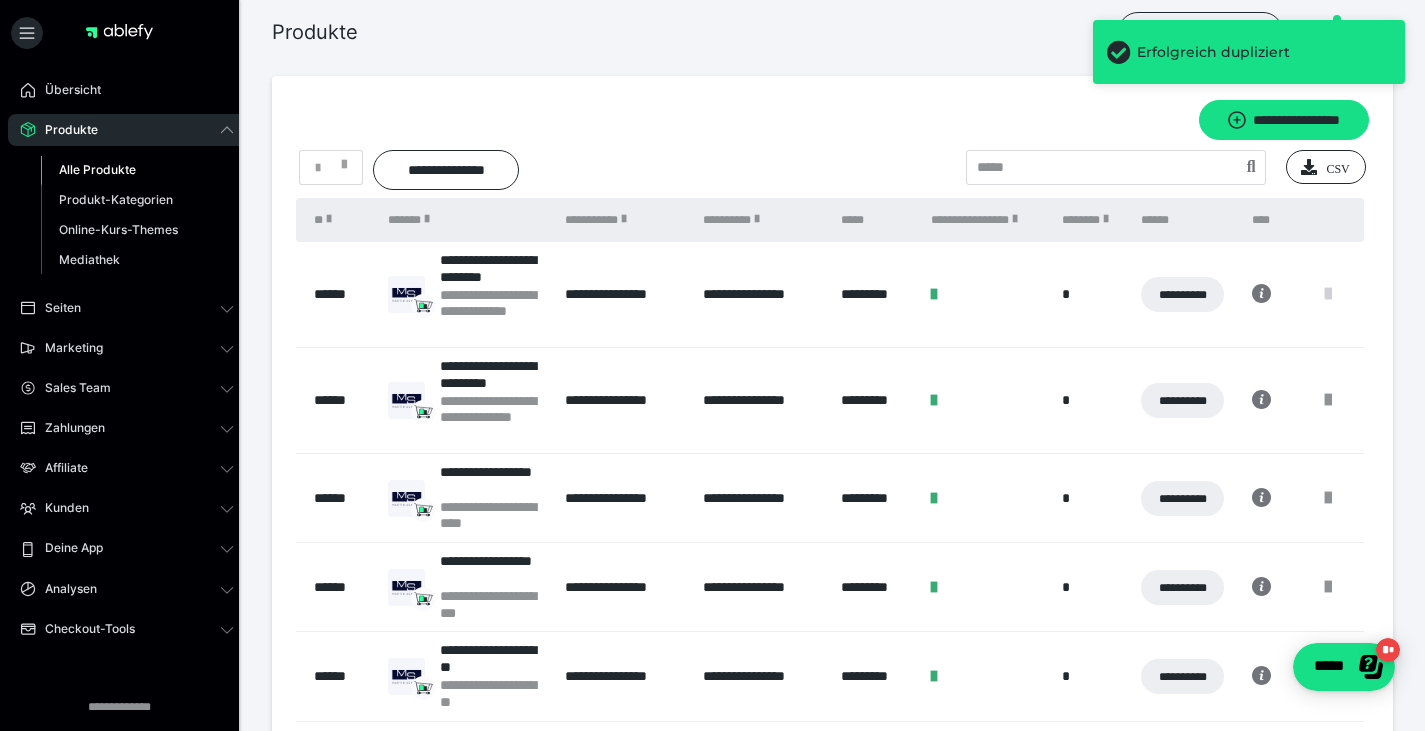 click at bounding box center (1328, 294) 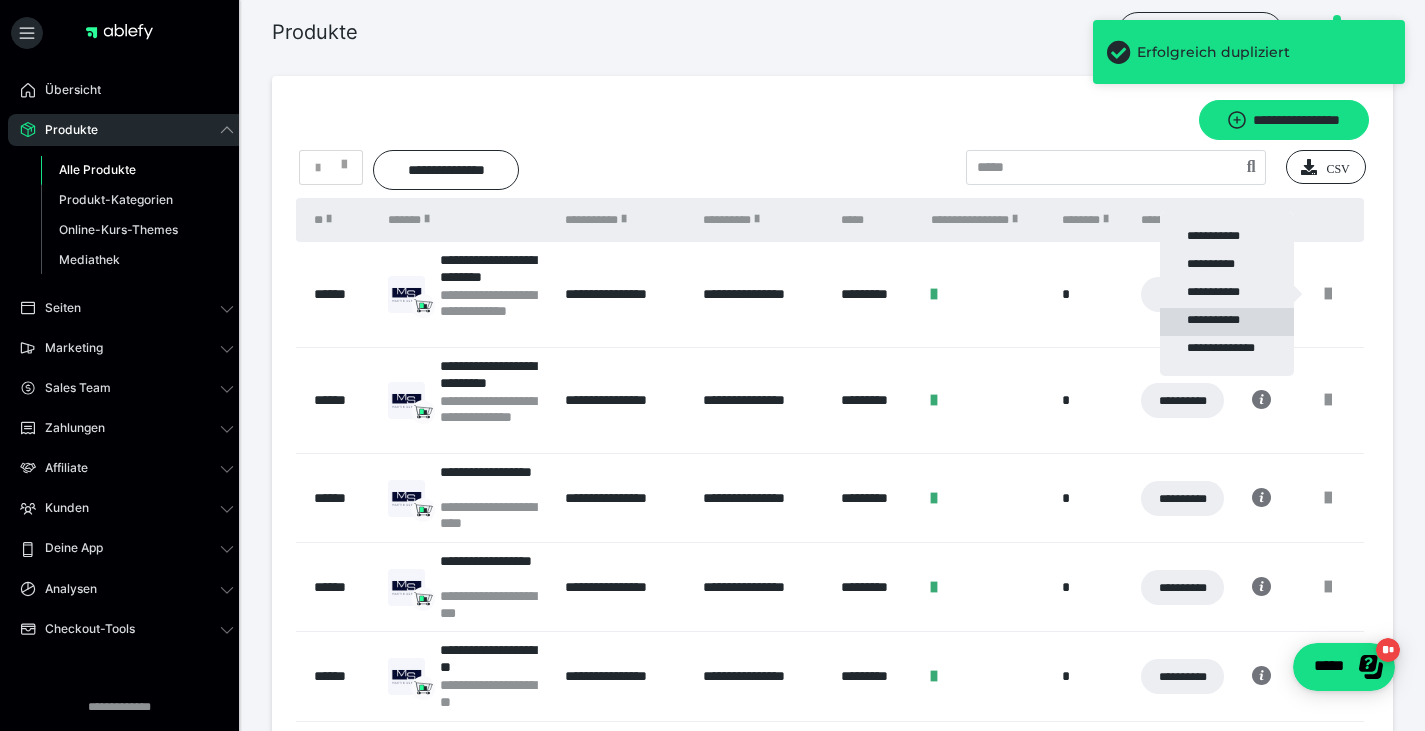 click on "**********" at bounding box center (1227, 322) 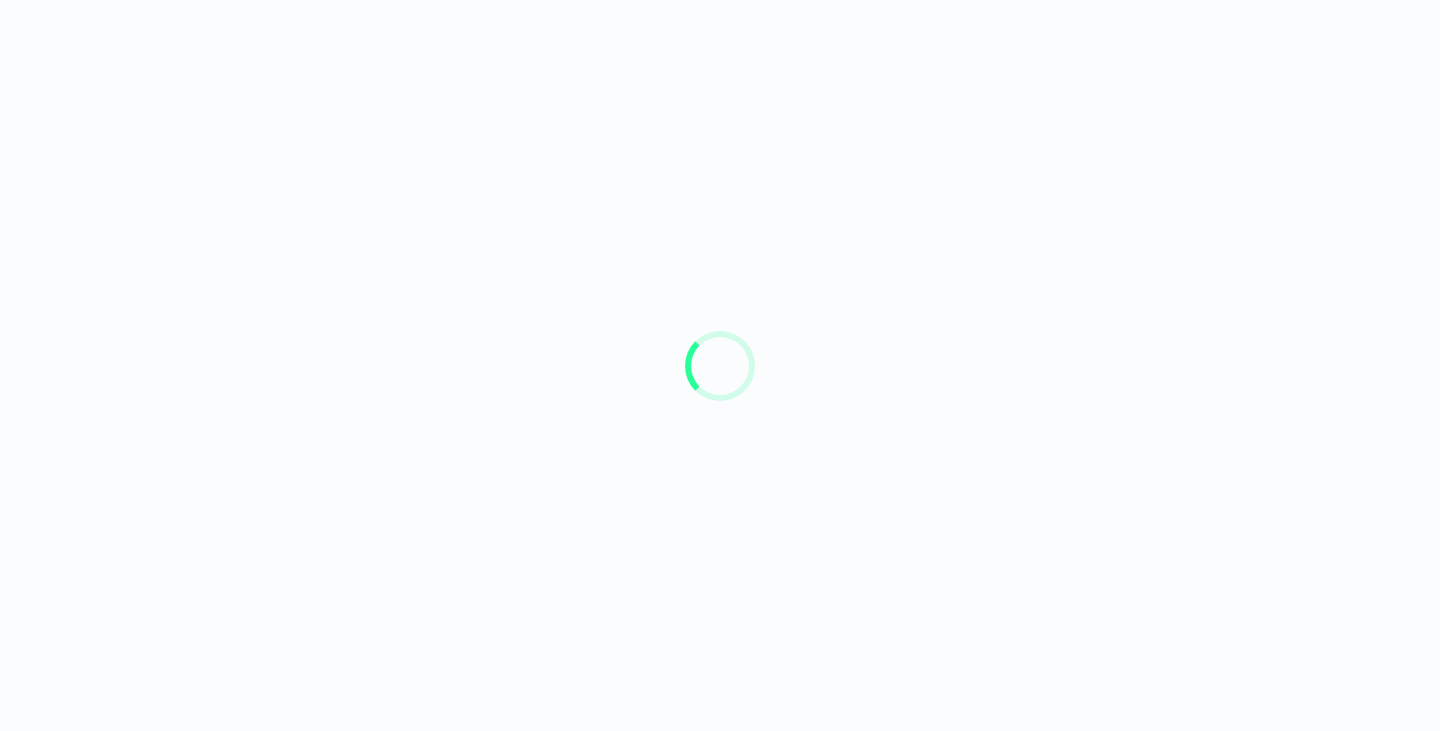 scroll, scrollTop: 0, scrollLeft: 0, axis: both 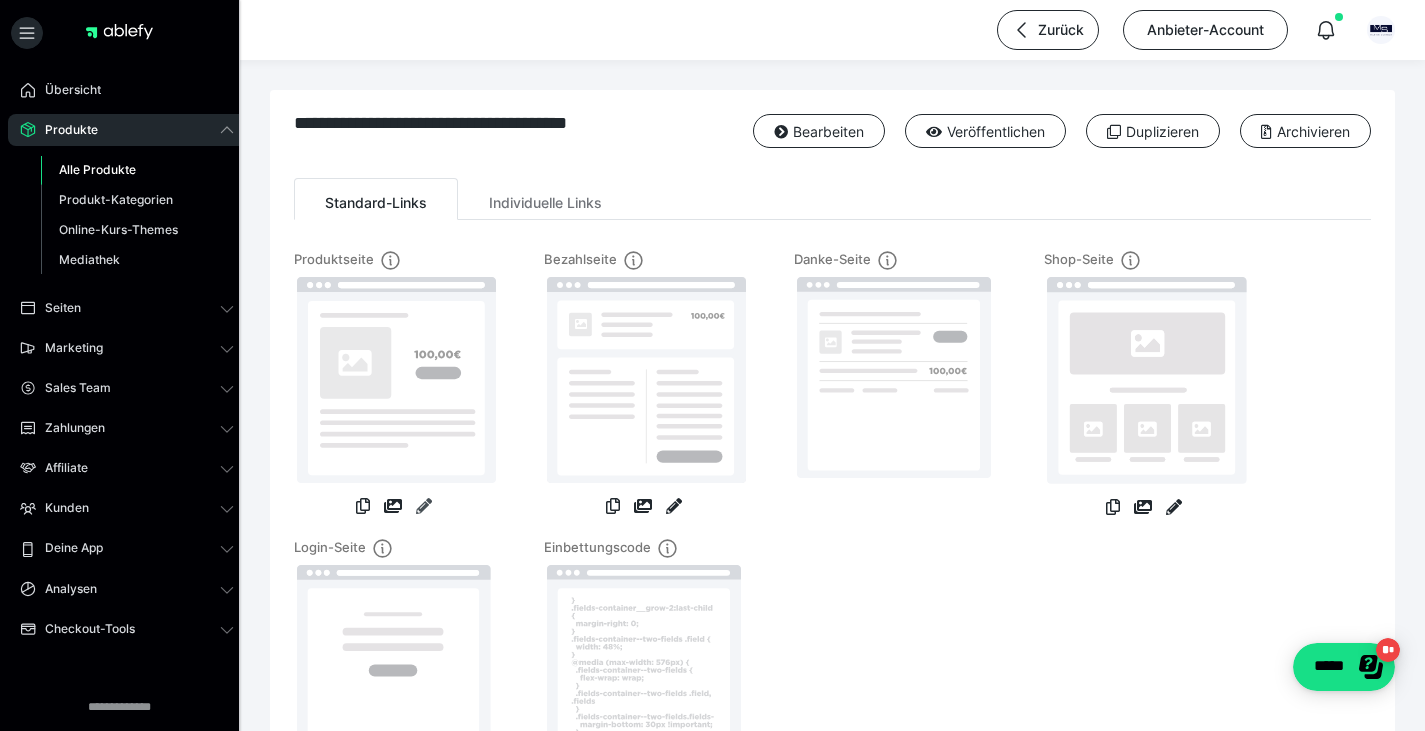 click at bounding box center [424, 506] 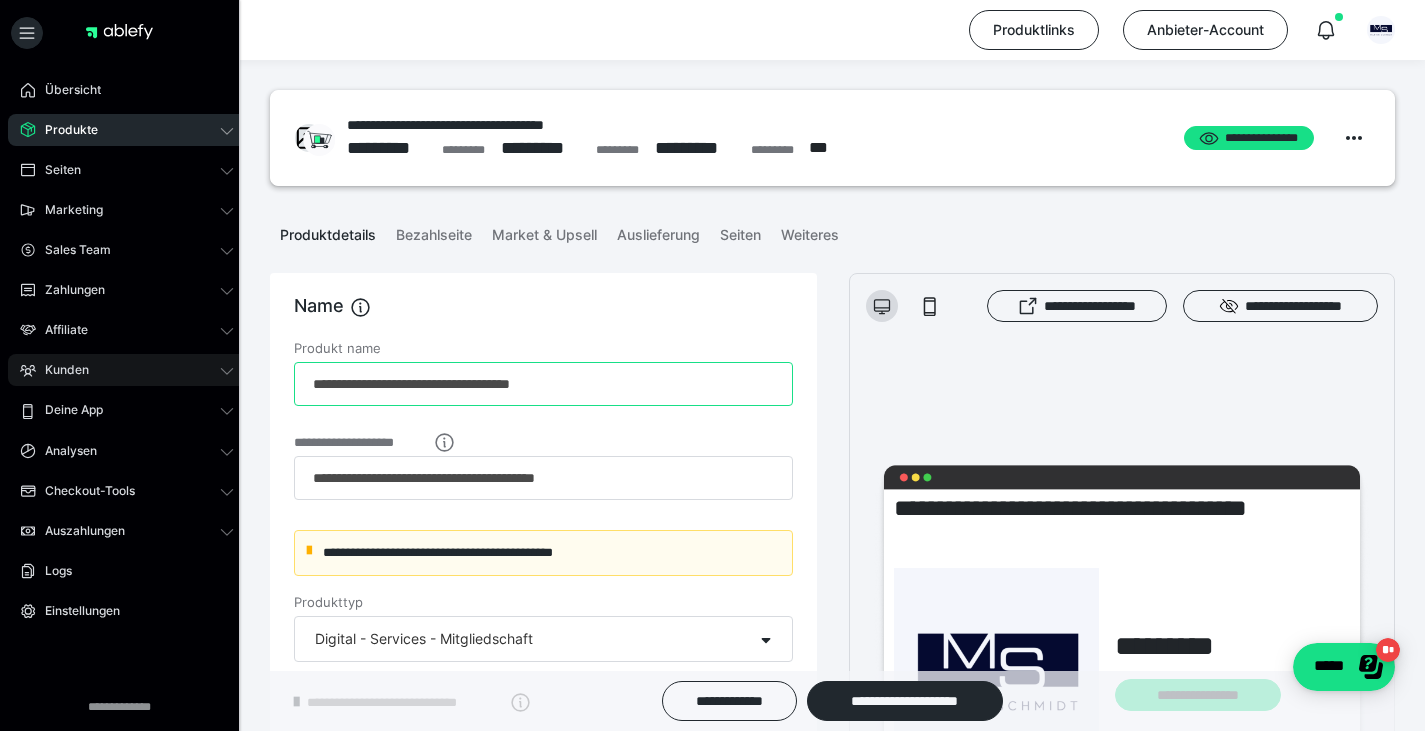scroll, scrollTop: 0, scrollLeft: 0, axis: both 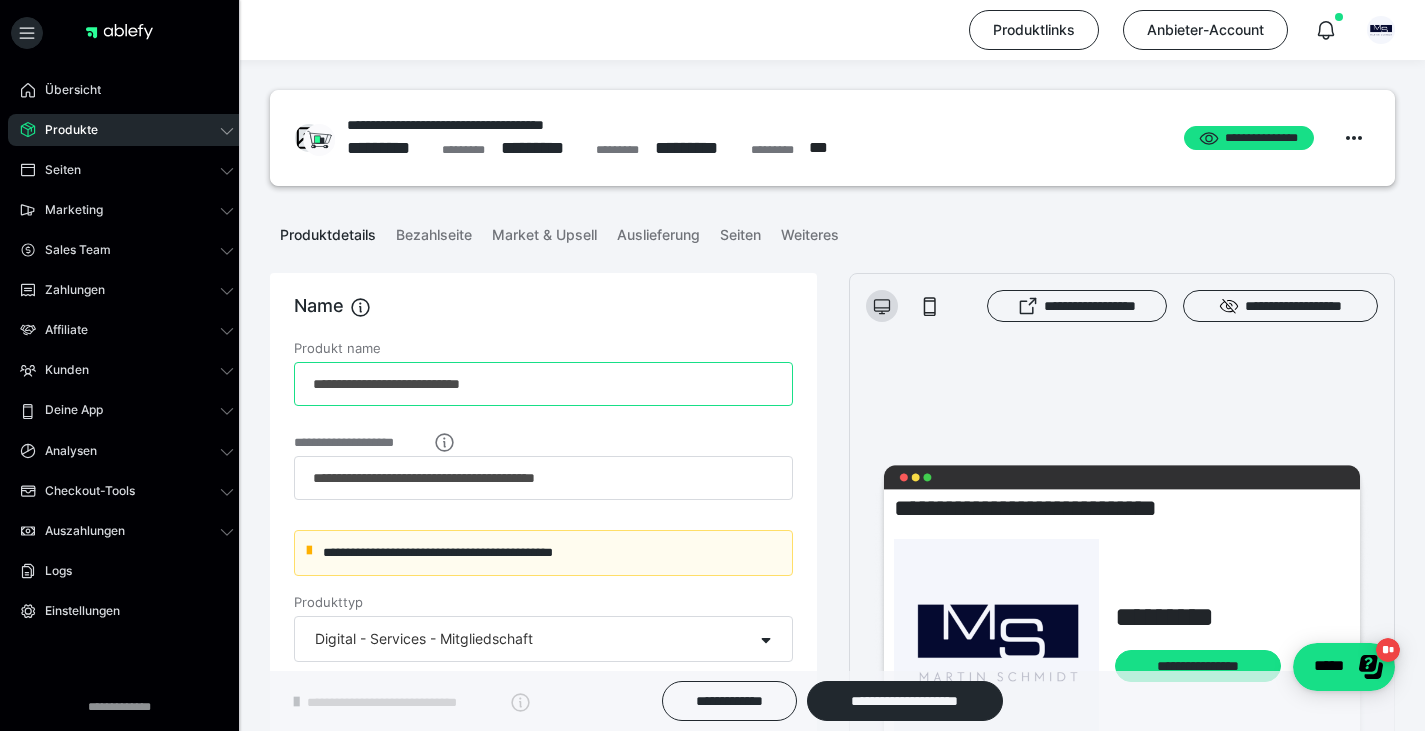 drag, startPoint x: 512, startPoint y: 374, endPoint x: 499, endPoint y: 378, distance: 13.601471 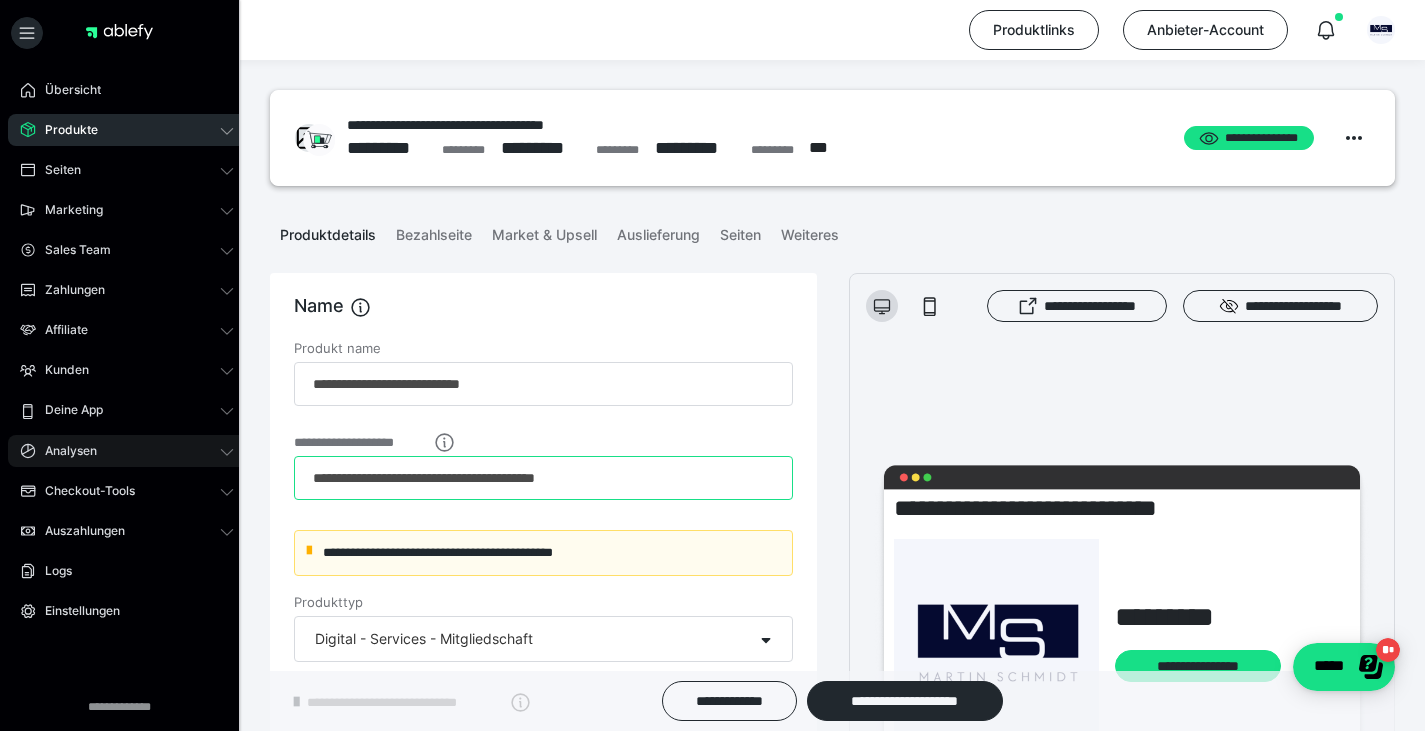 drag, startPoint x: 381, startPoint y: 473, endPoint x: 187, endPoint y: 451, distance: 195.24344 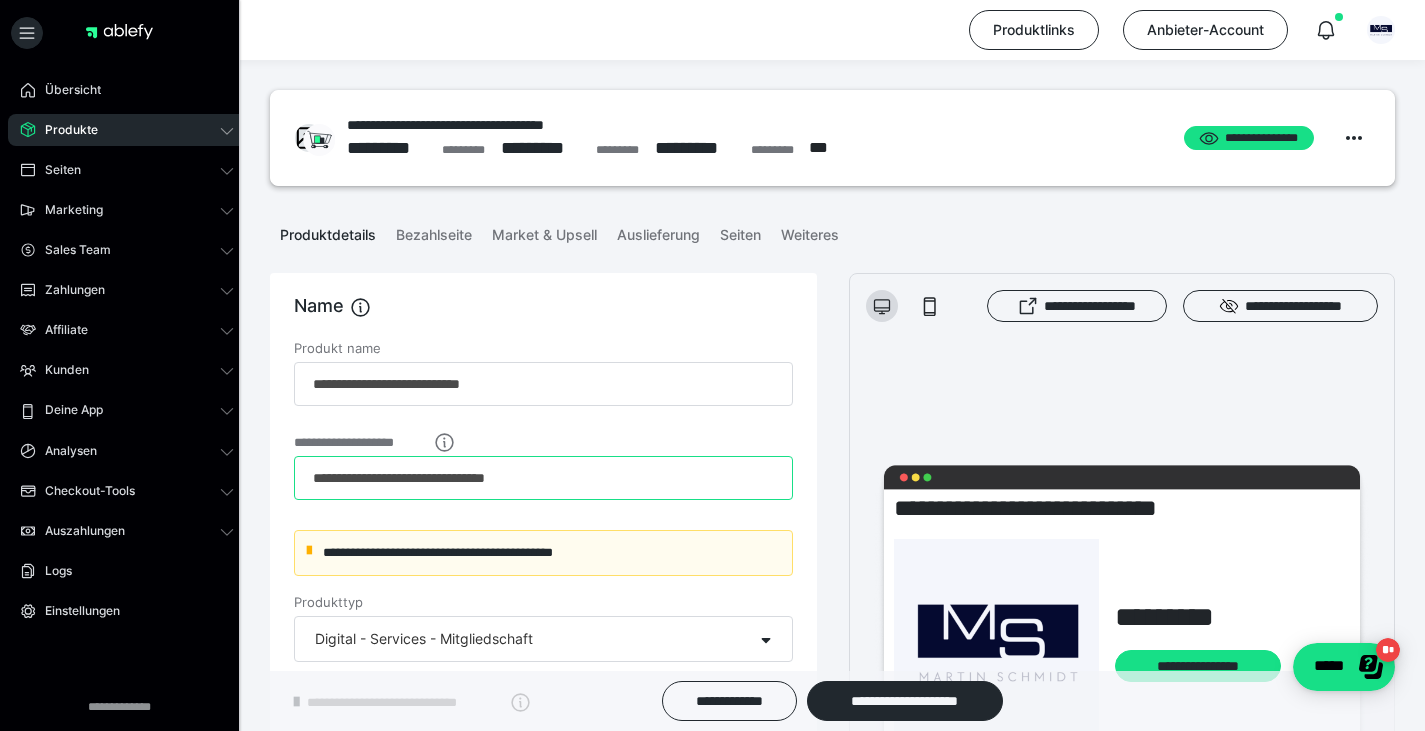 scroll, scrollTop: 0, scrollLeft: 0, axis: both 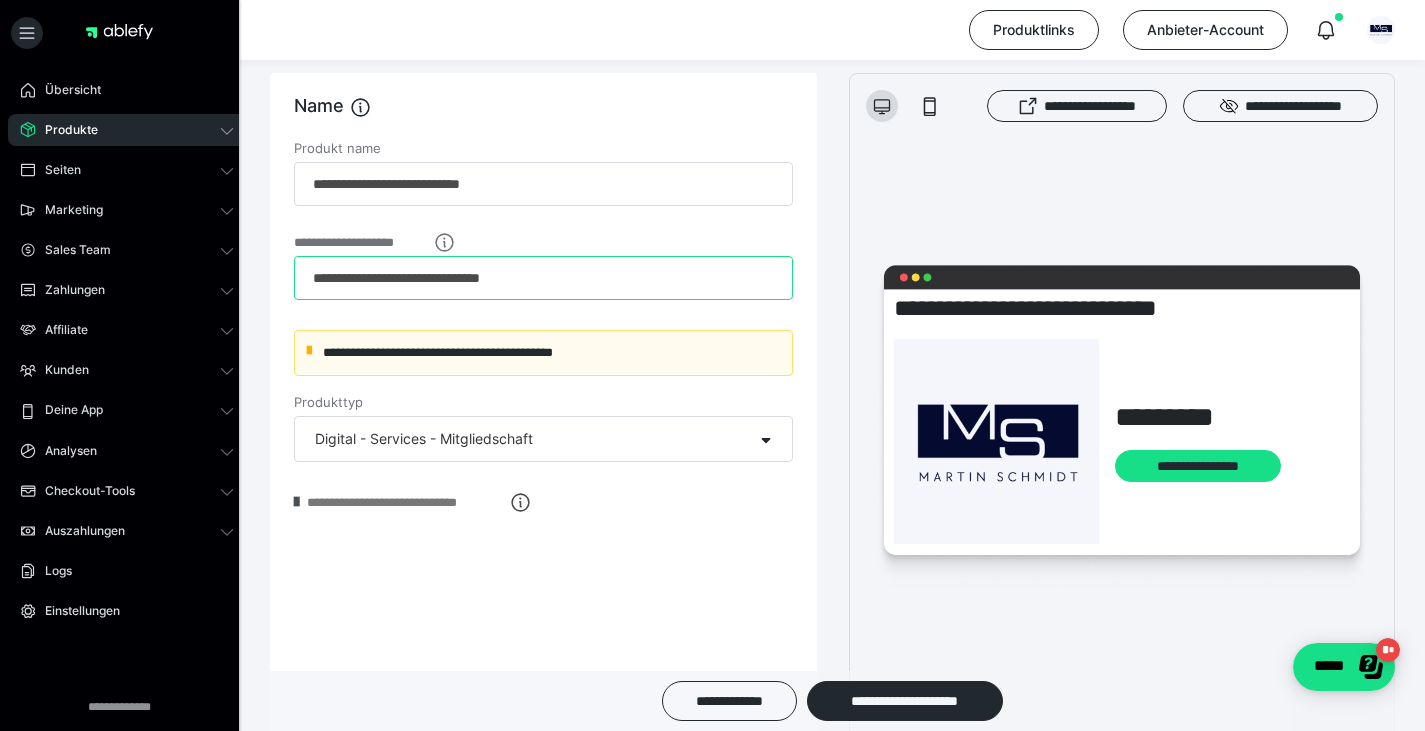 type on "**********" 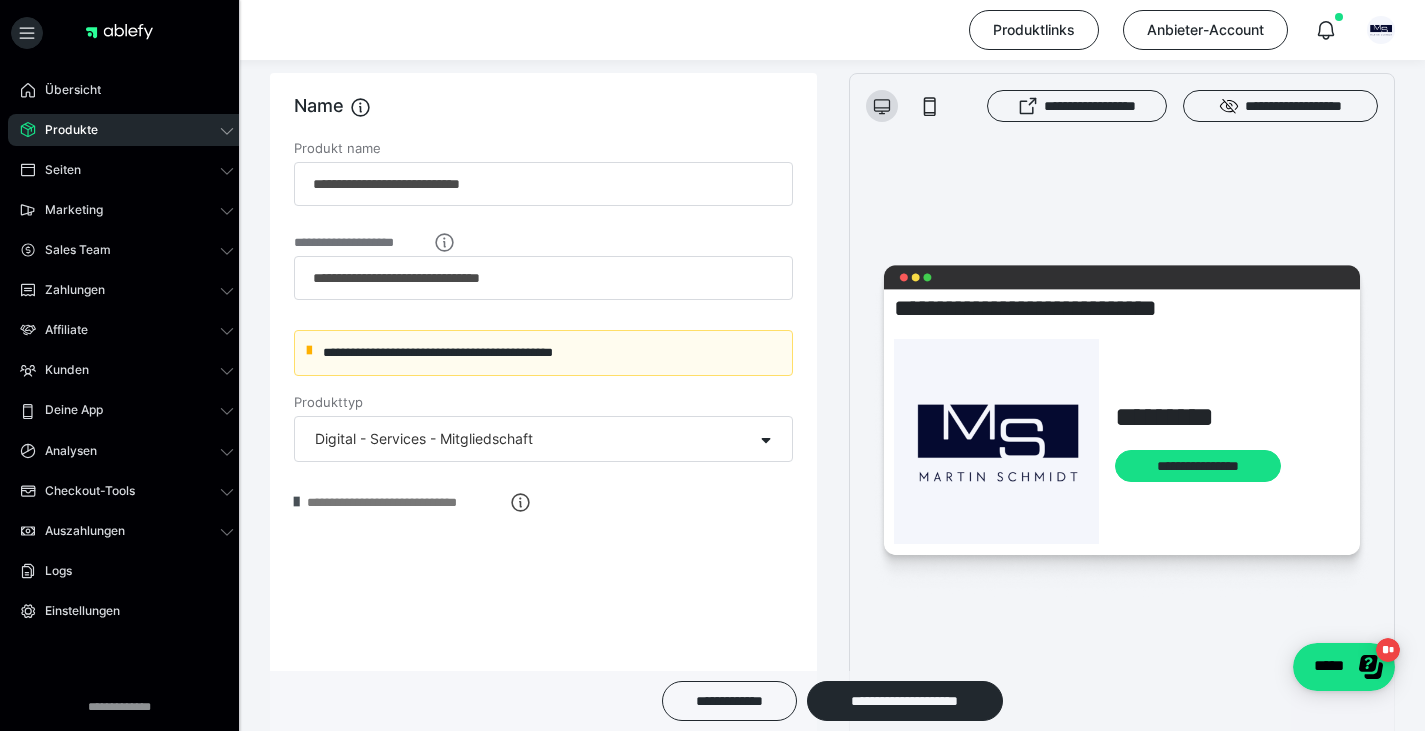 click at bounding box center (296, 502) 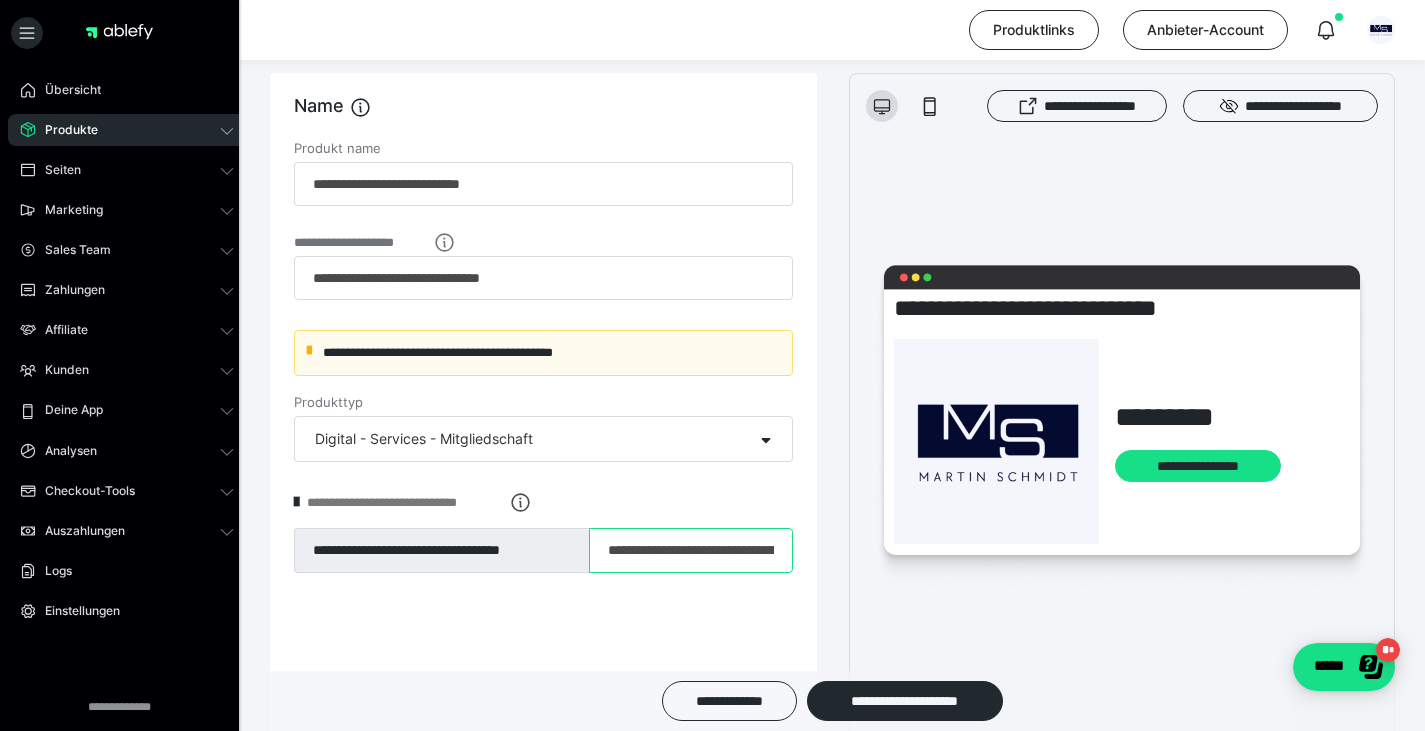 click on "**********" at bounding box center [691, 551] 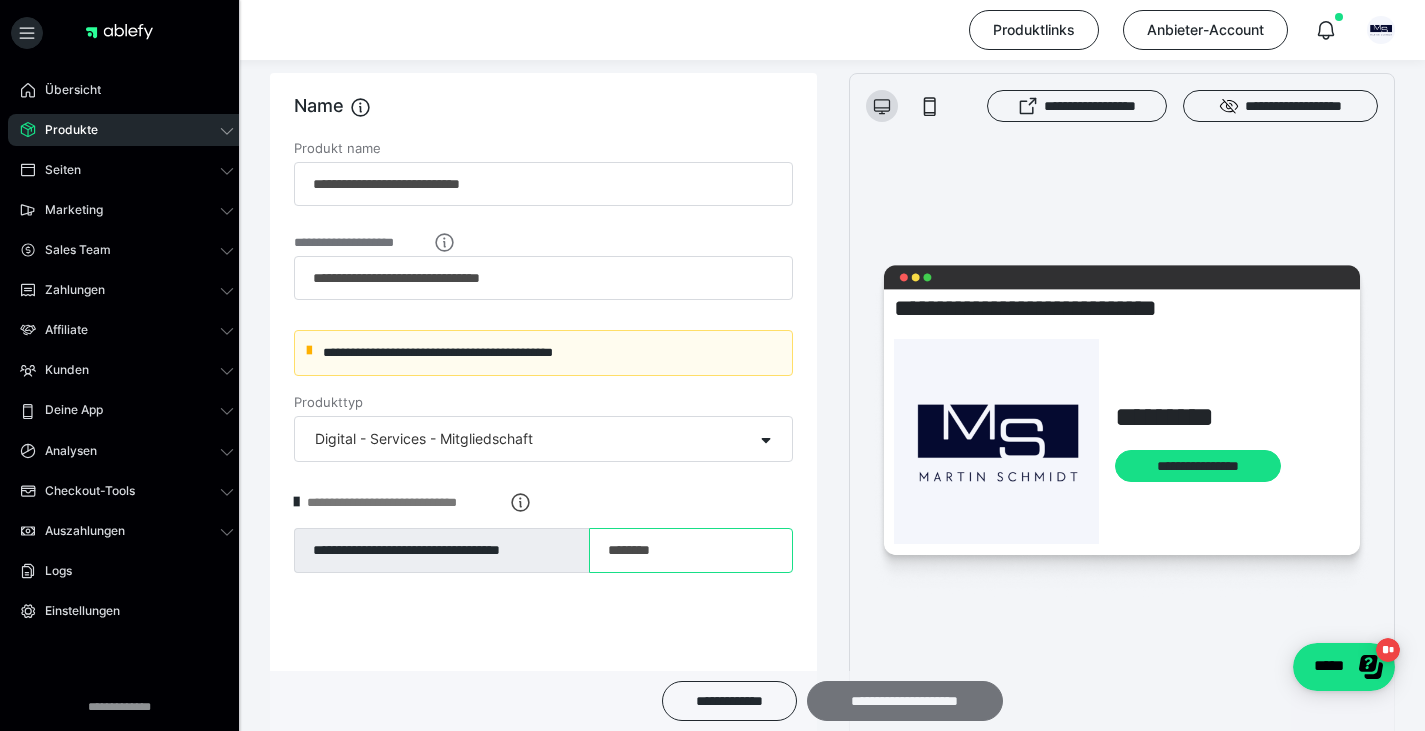 type on "********" 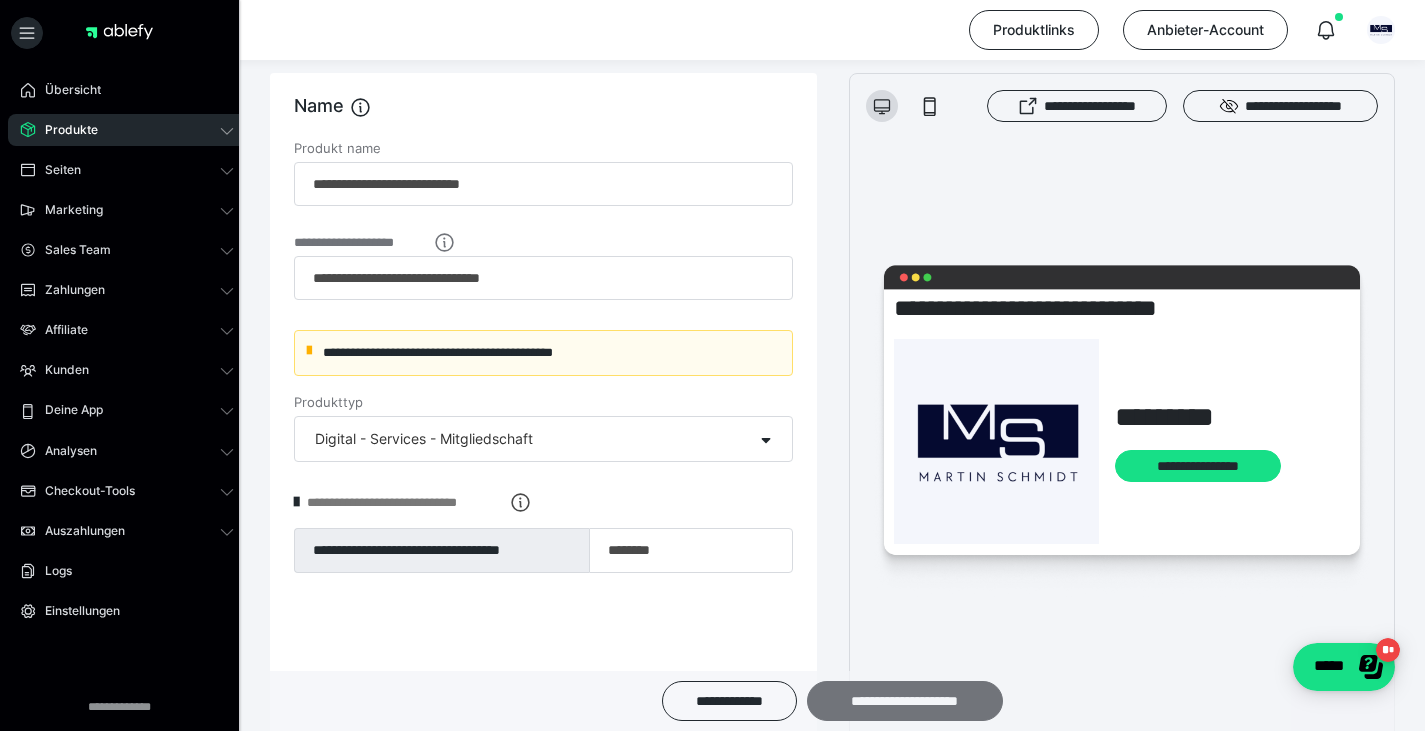 click on "**********" at bounding box center [905, 701] 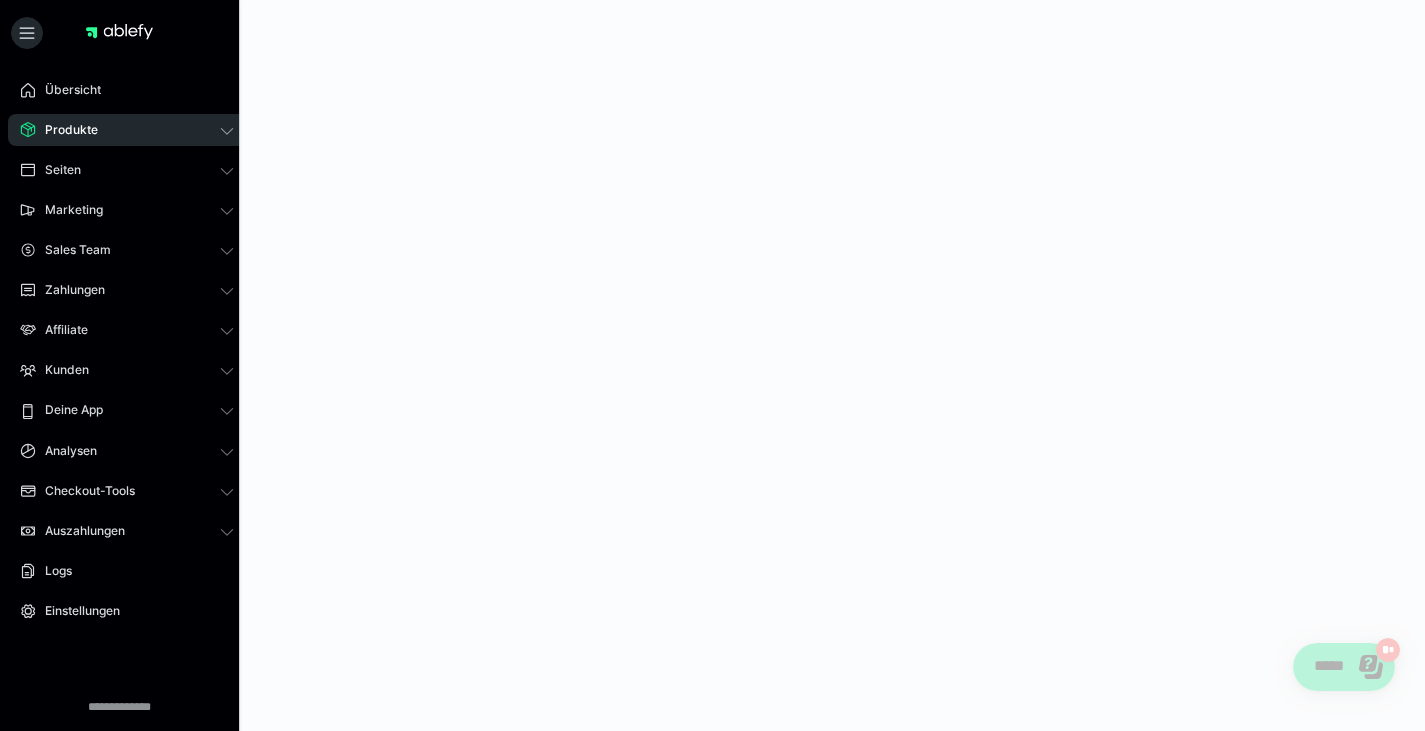 scroll, scrollTop: 0, scrollLeft: 0, axis: both 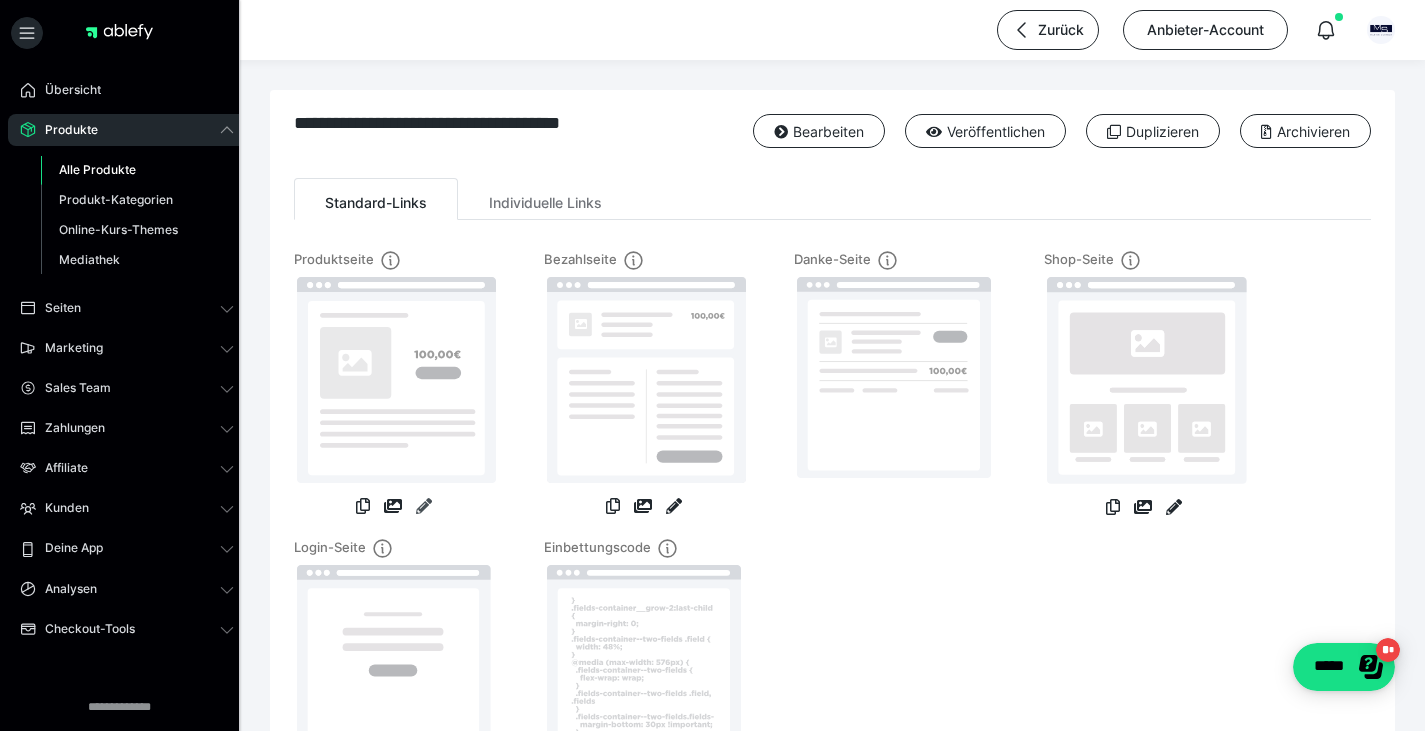 click at bounding box center (424, 506) 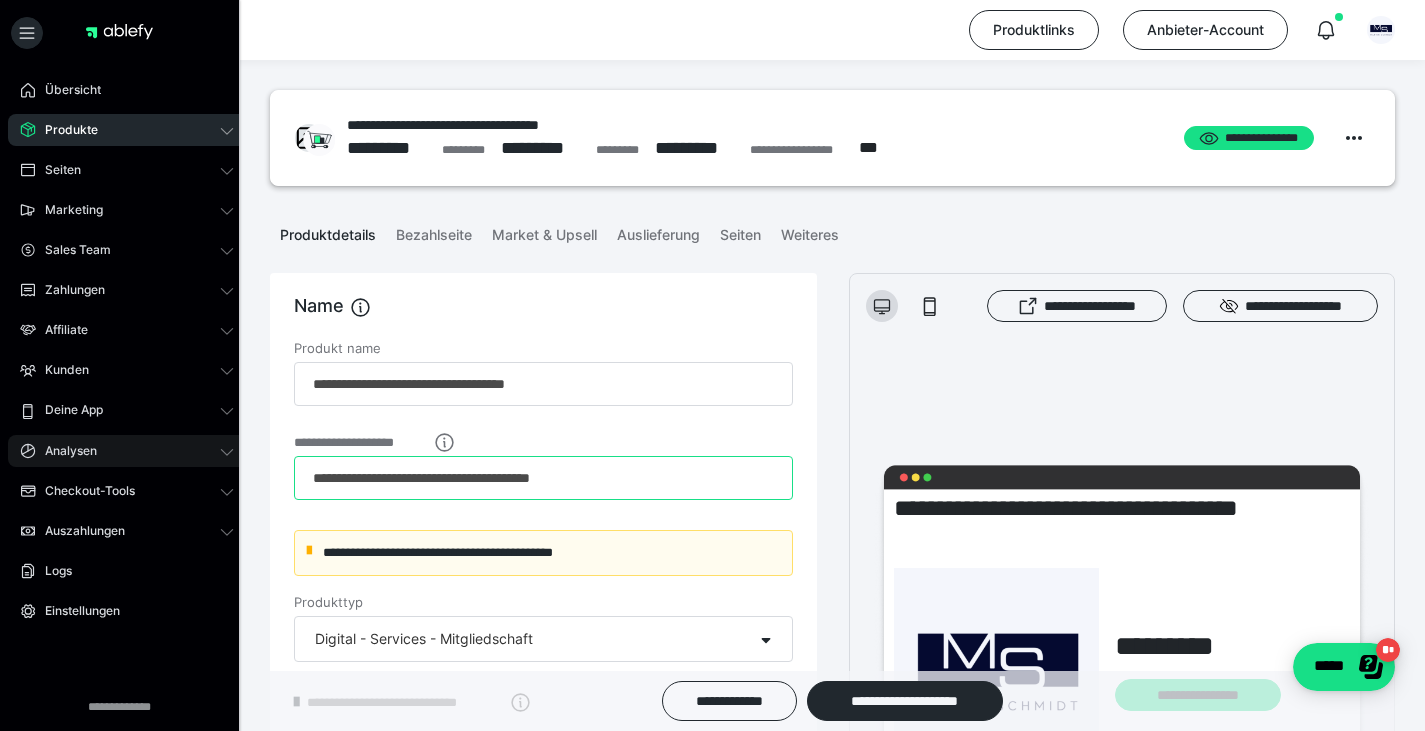 drag, startPoint x: 380, startPoint y: 470, endPoint x: 130, endPoint y: 439, distance: 251.91467 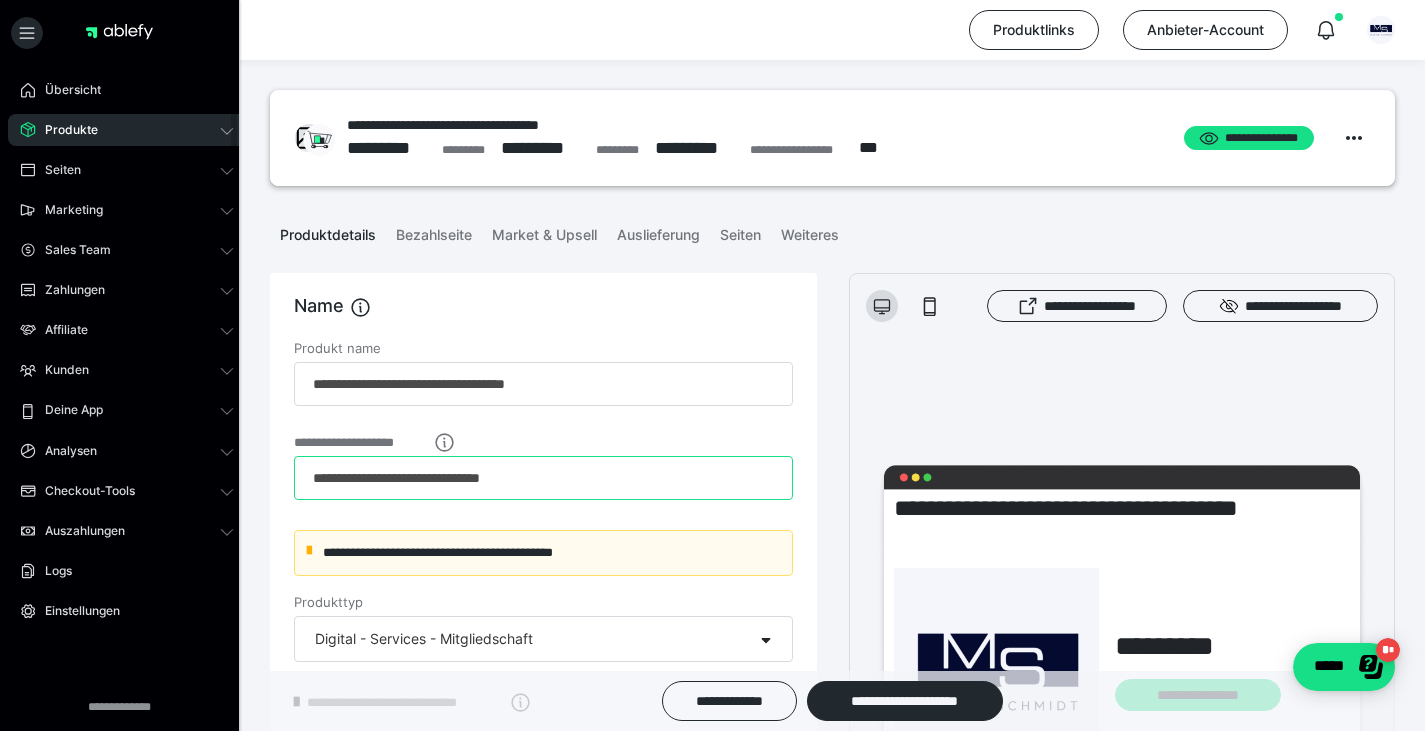 type on "**********" 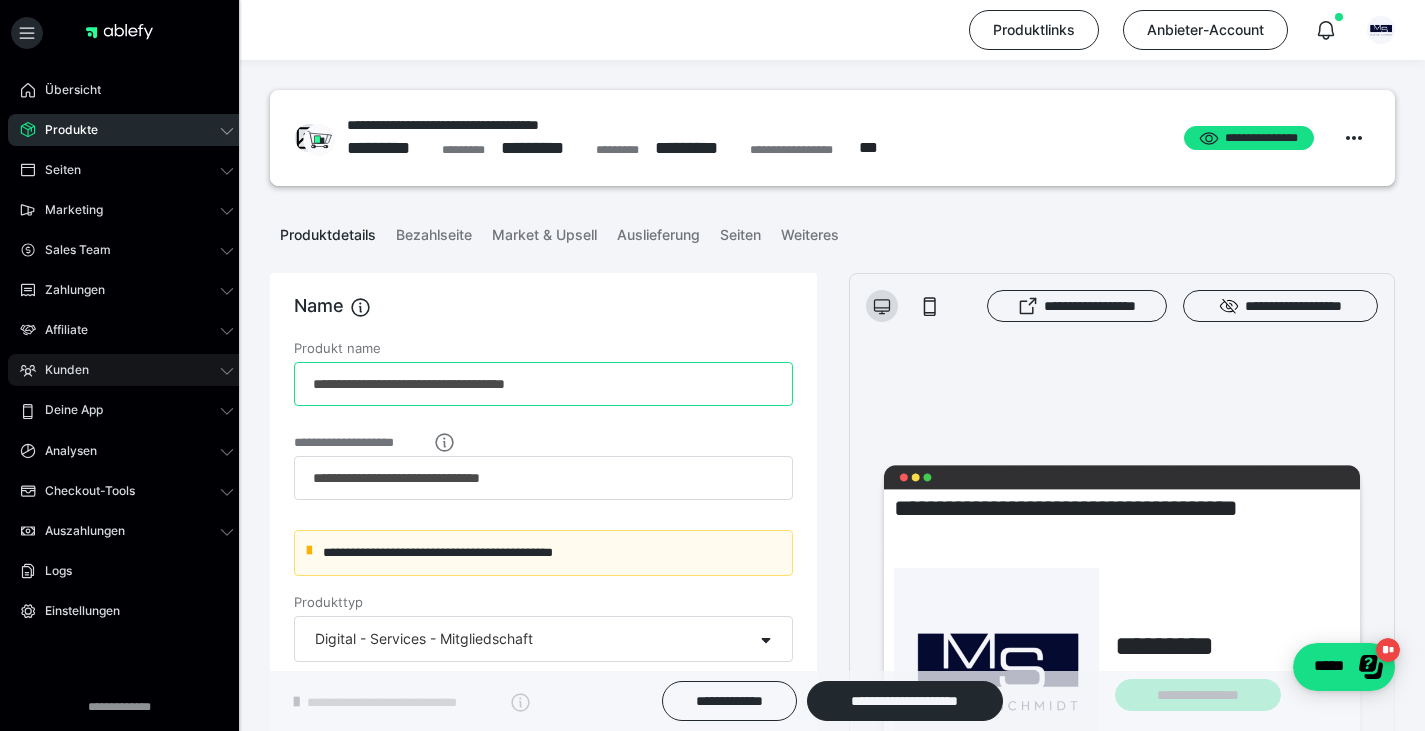drag, startPoint x: 355, startPoint y: 384, endPoint x: 196, endPoint y: 374, distance: 159.31415 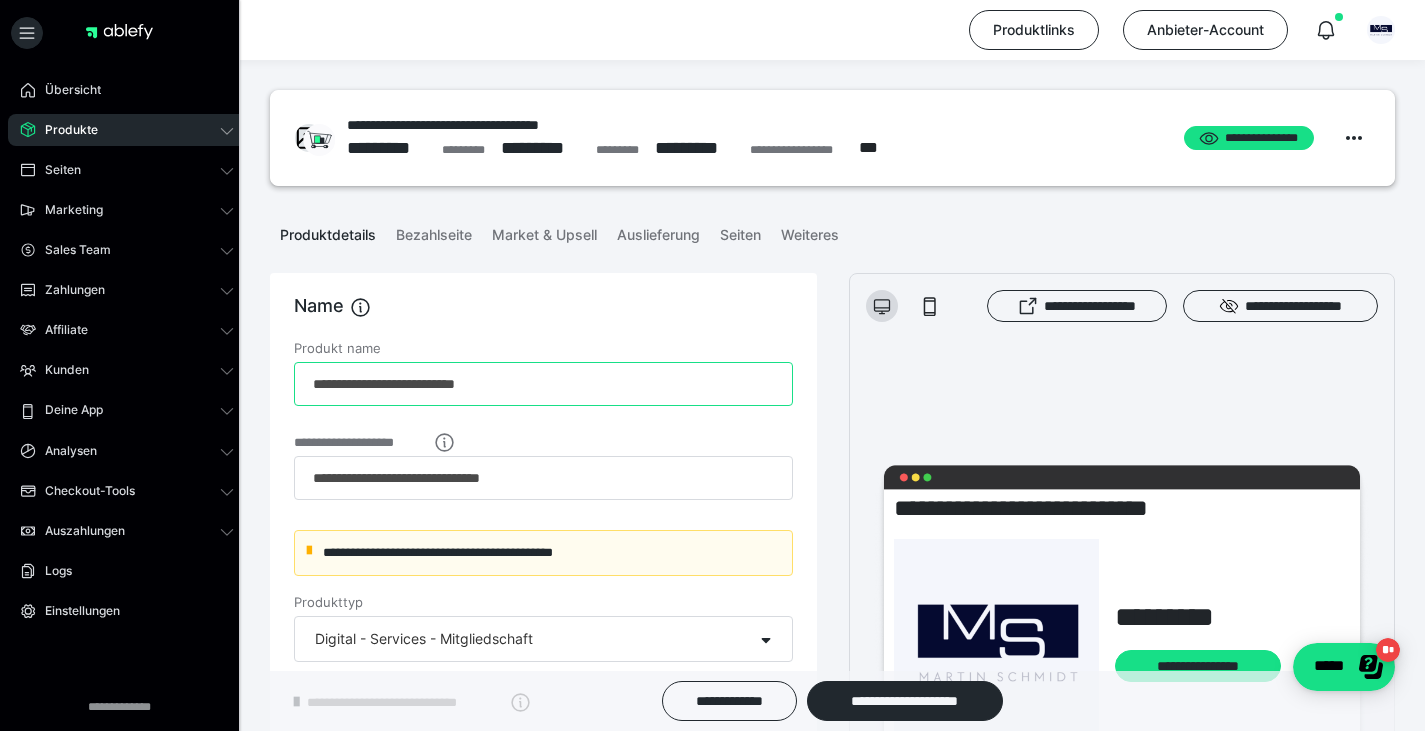 click on "**********" at bounding box center (543, 384) 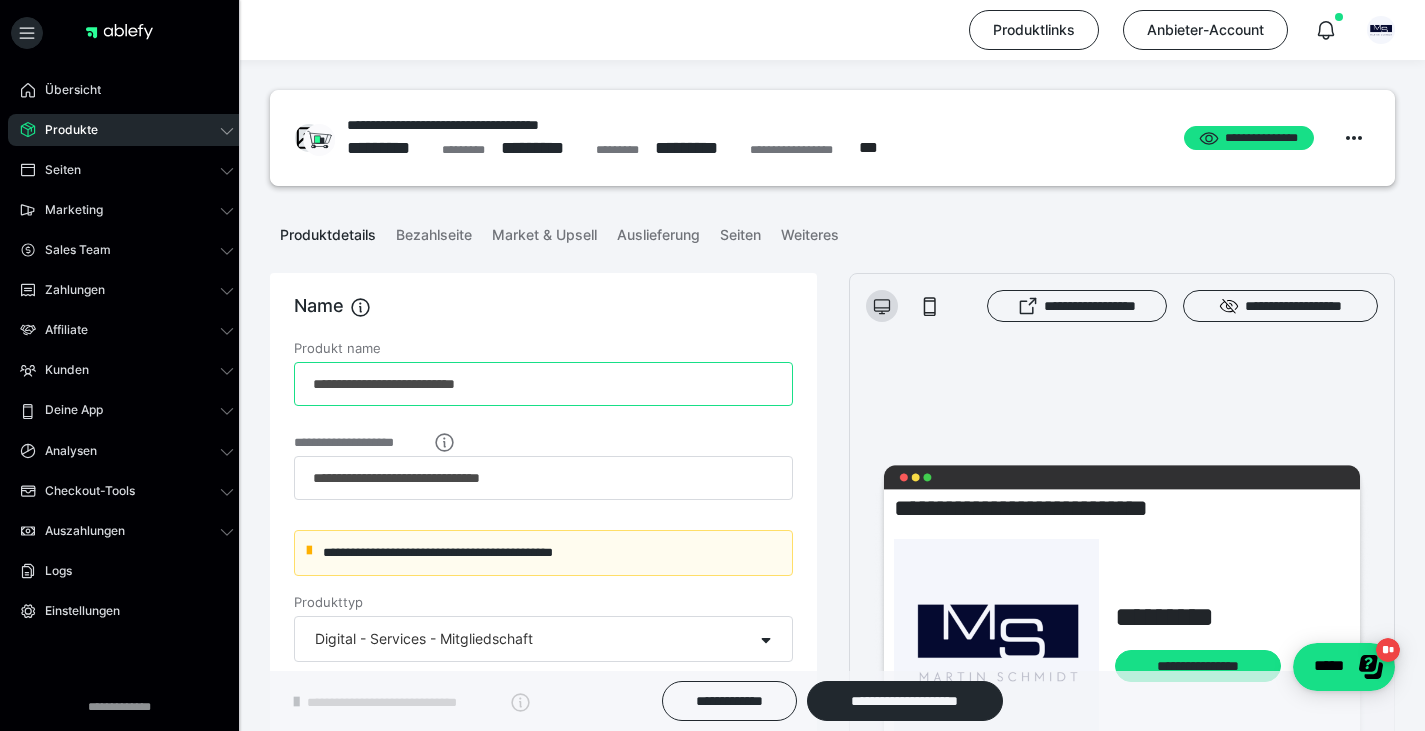 type on "**********" 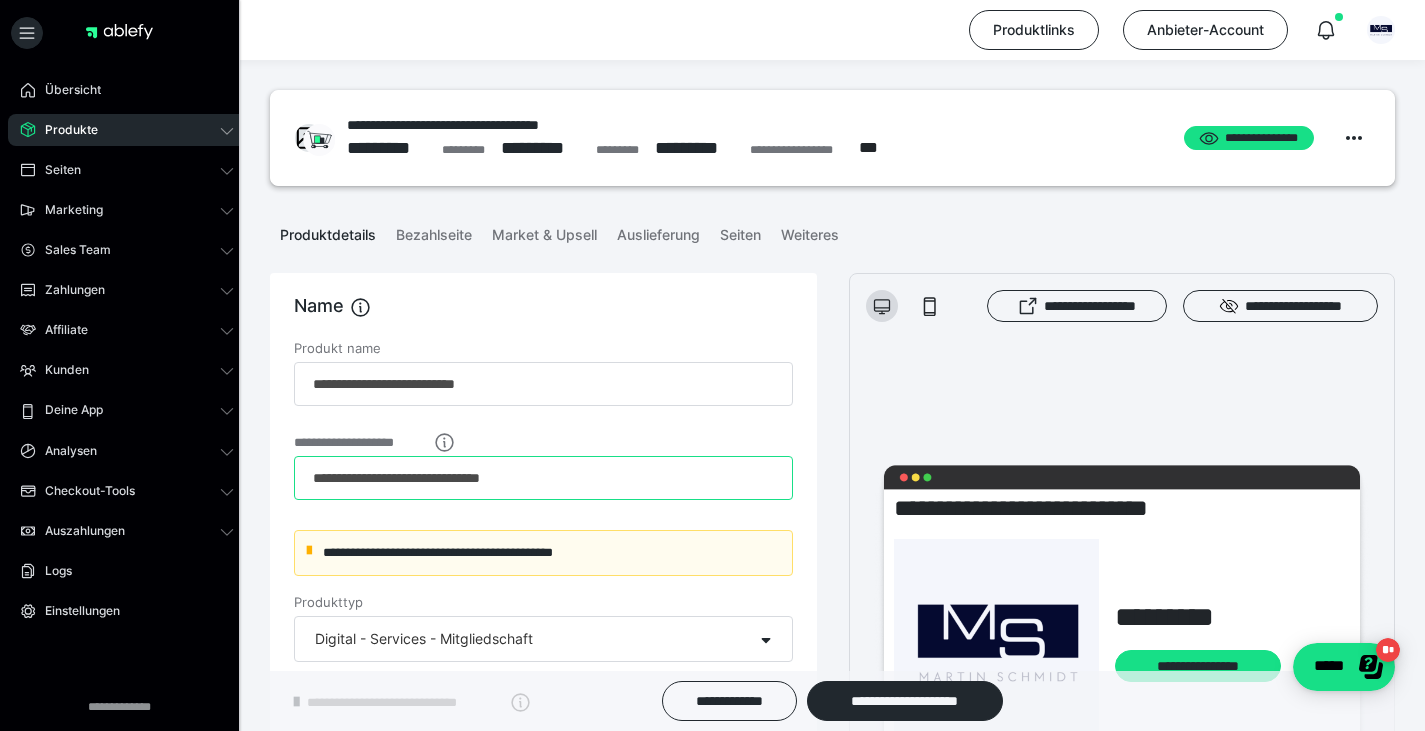 drag, startPoint x: 502, startPoint y: 475, endPoint x: 557, endPoint y: 475, distance: 55 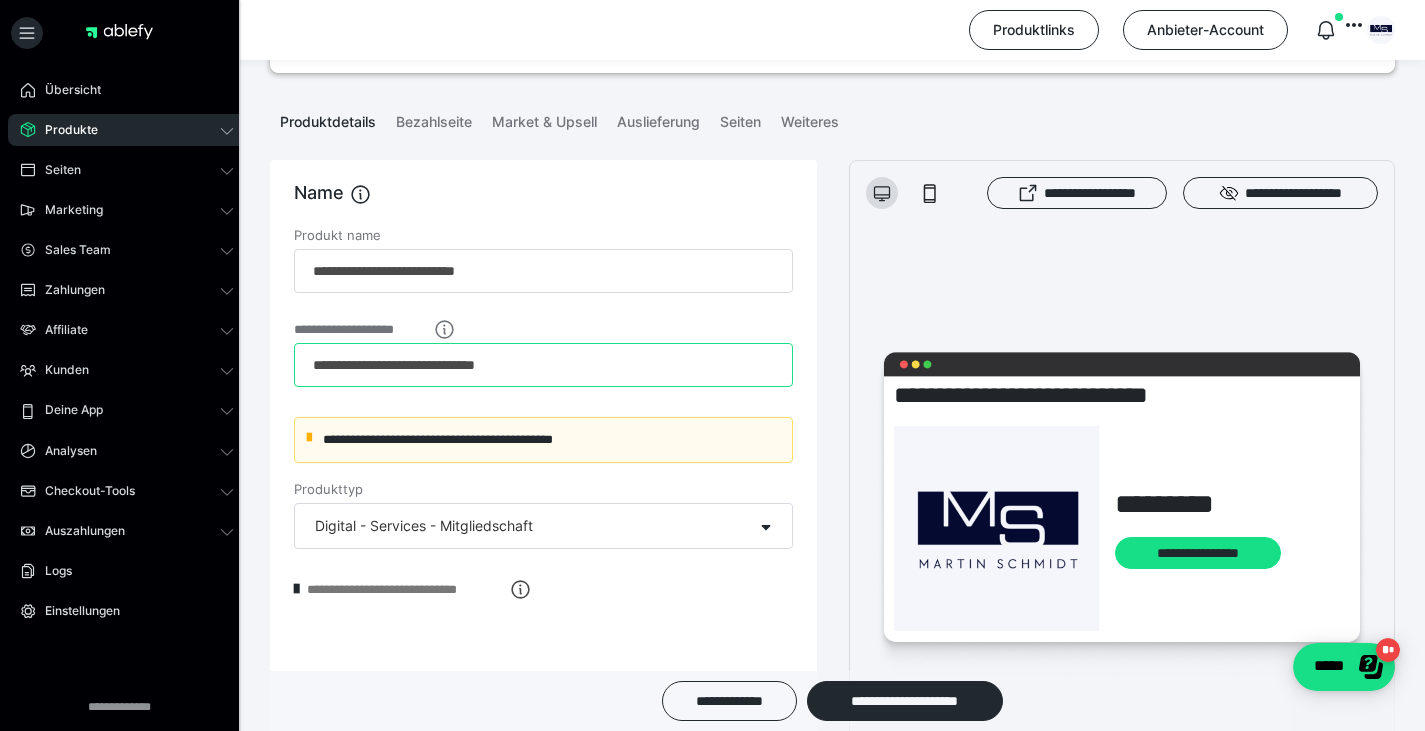 scroll, scrollTop: 200, scrollLeft: 0, axis: vertical 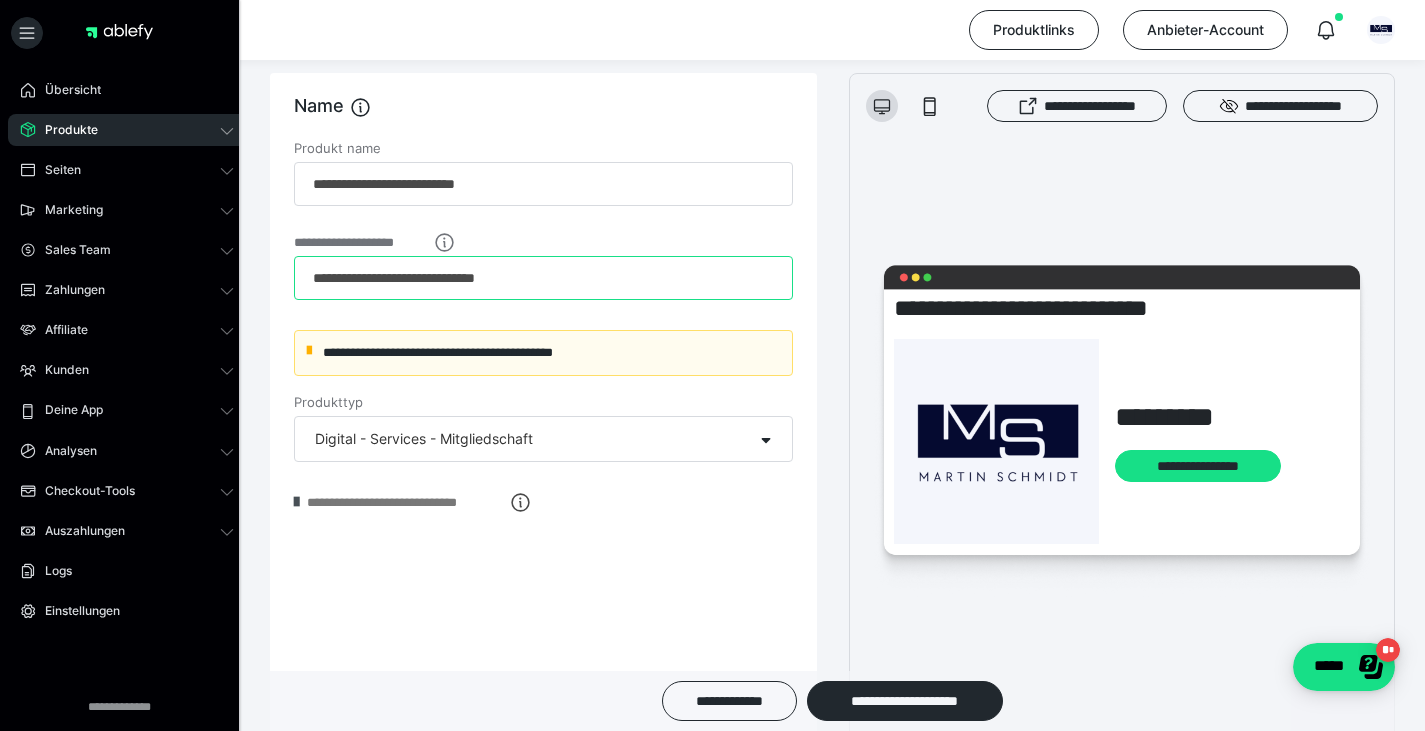 type on "**********" 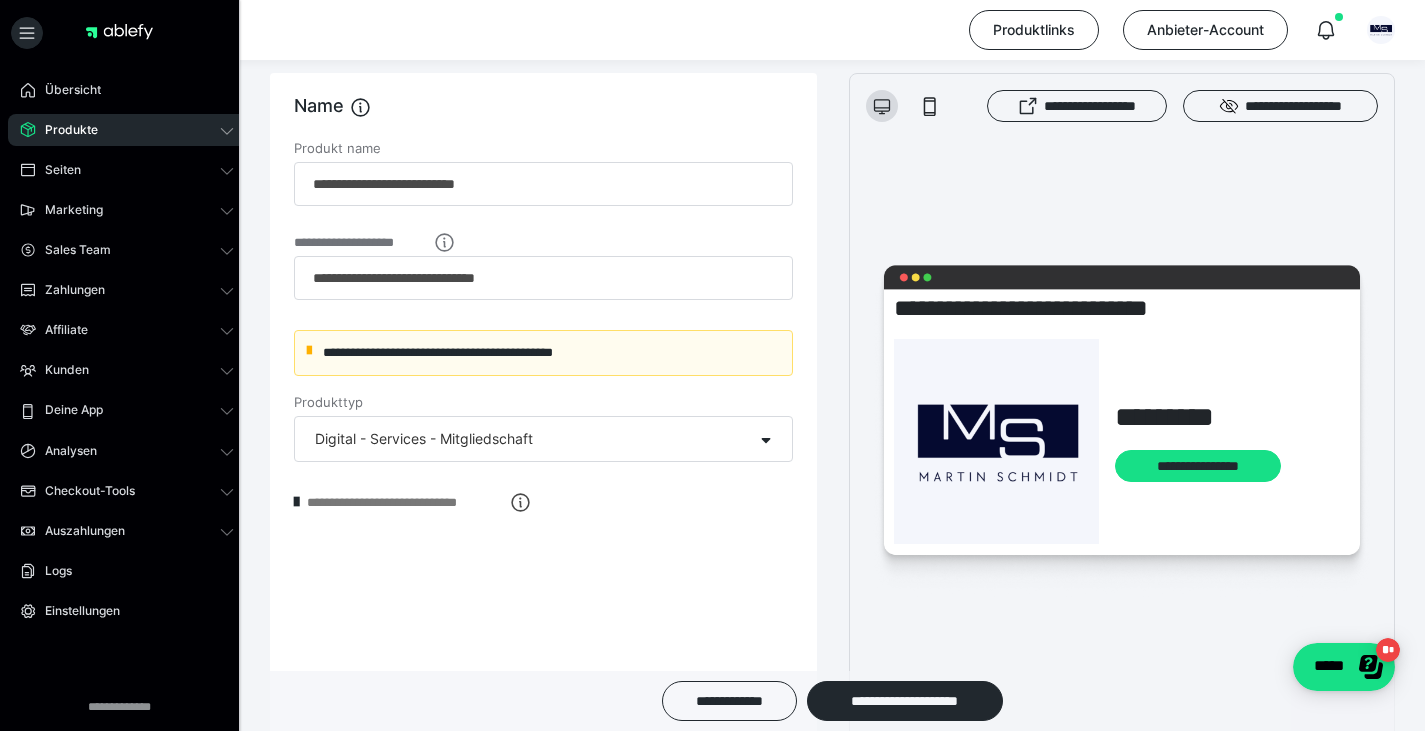 drag, startPoint x: 298, startPoint y: 499, endPoint x: 315, endPoint y: 505, distance: 18.027756 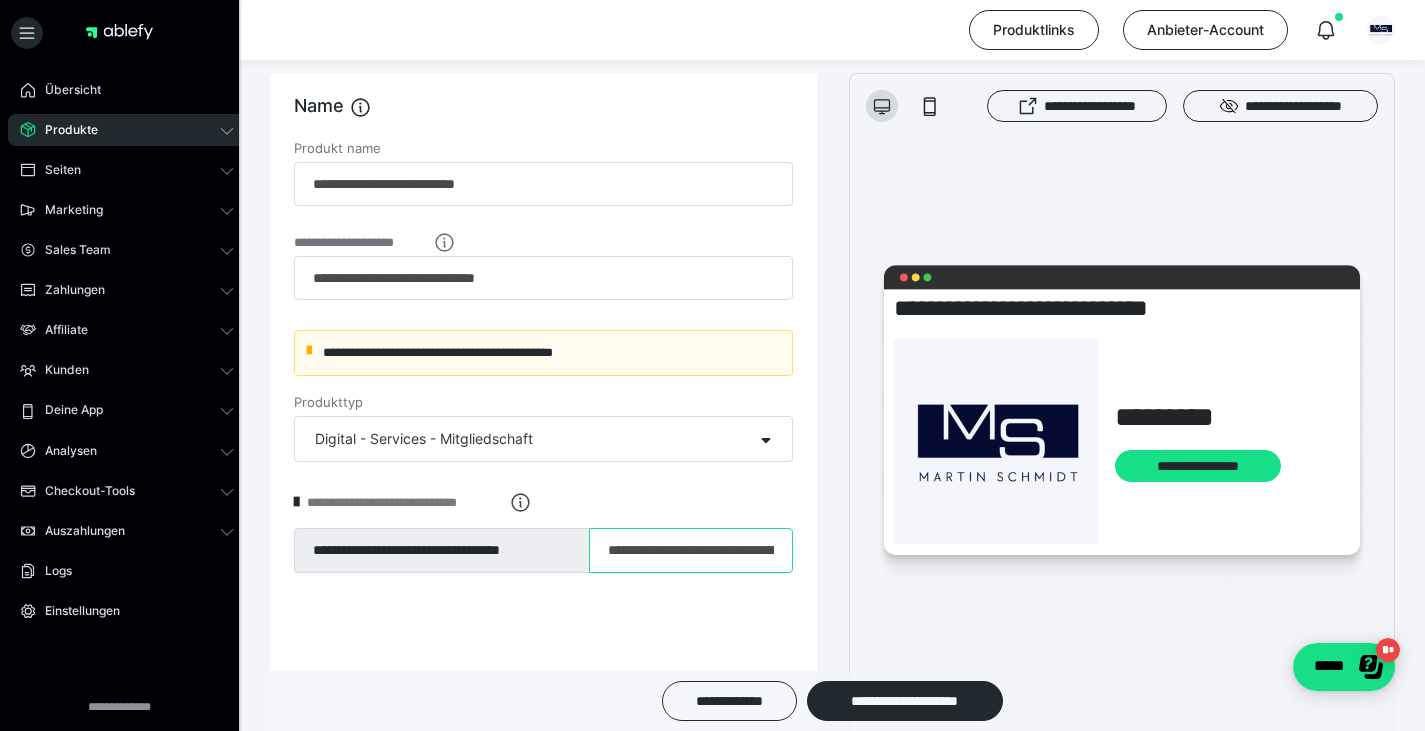 click on "**********" at bounding box center (691, 551) 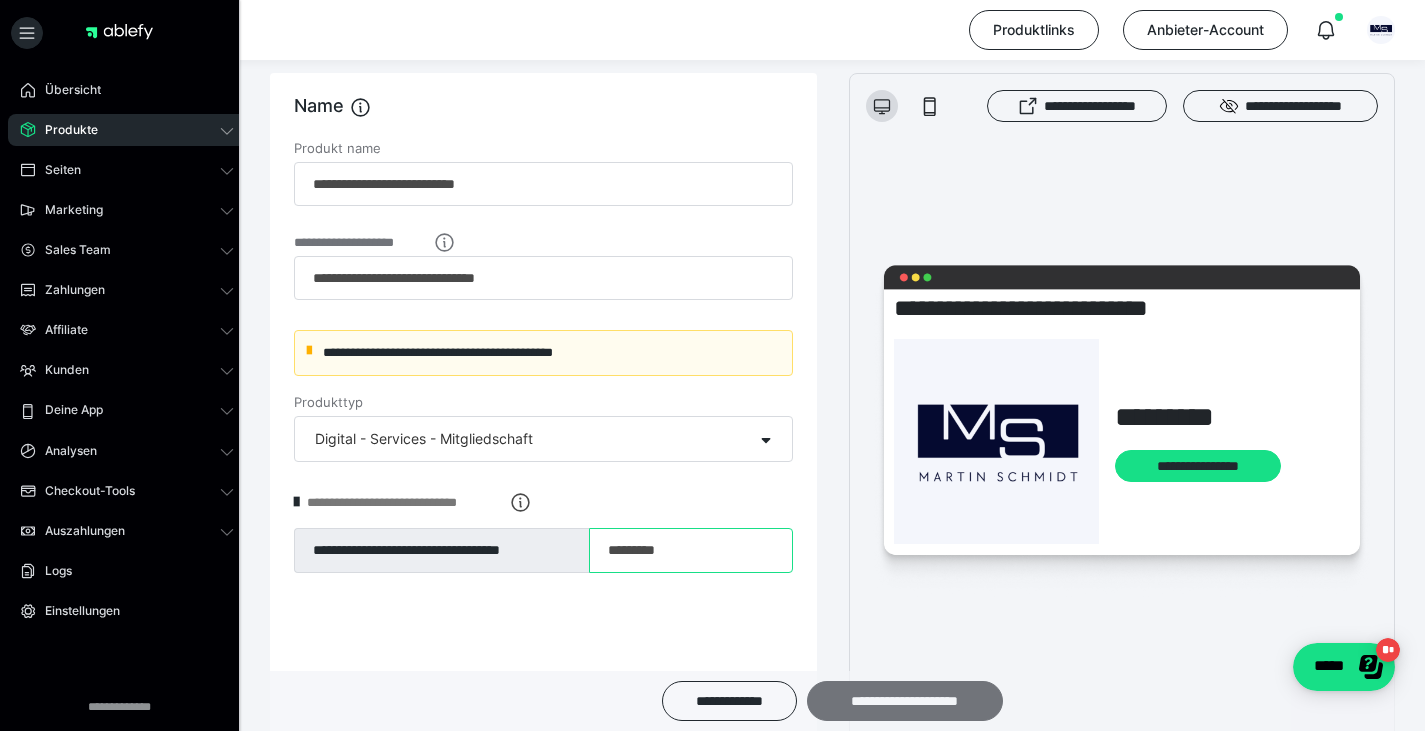 type on "*********" 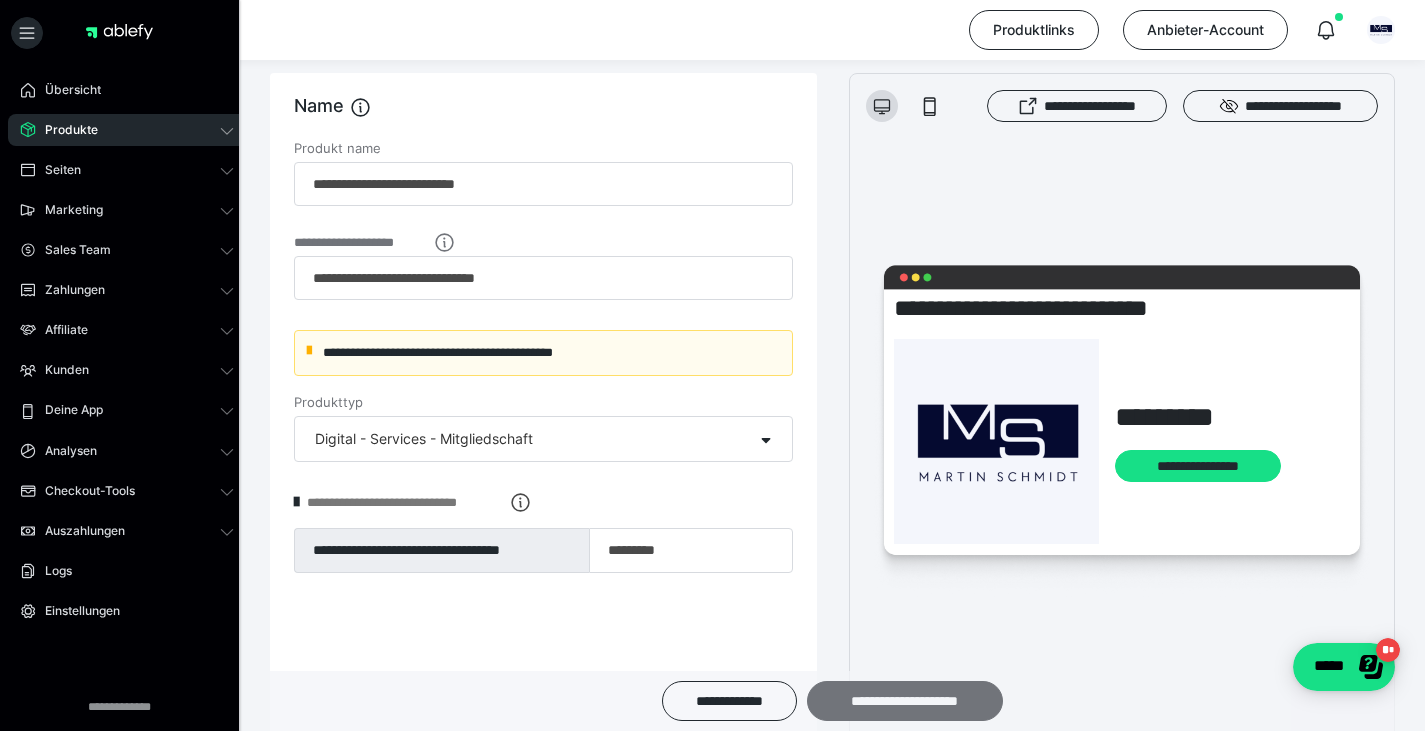 click on "**********" at bounding box center [905, 701] 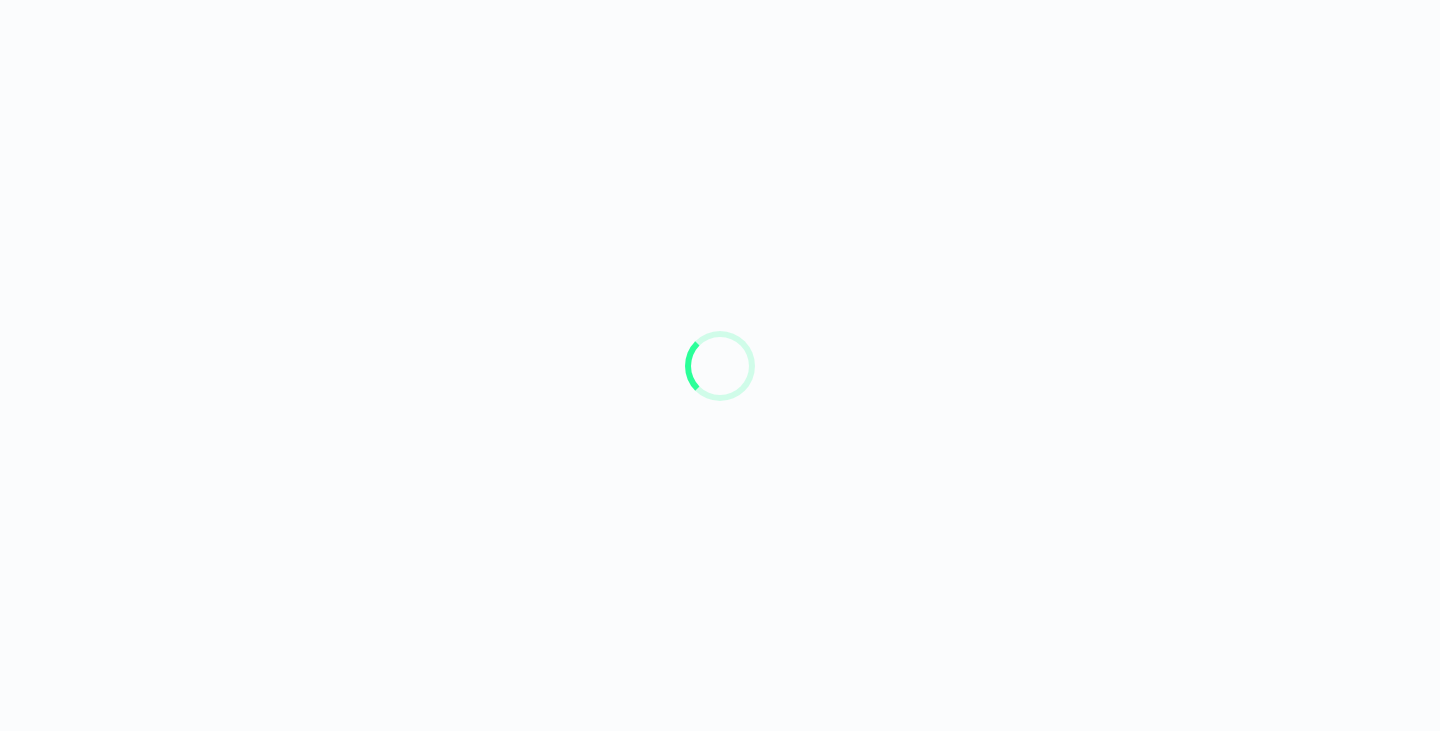 scroll, scrollTop: 0, scrollLeft: 0, axis: both 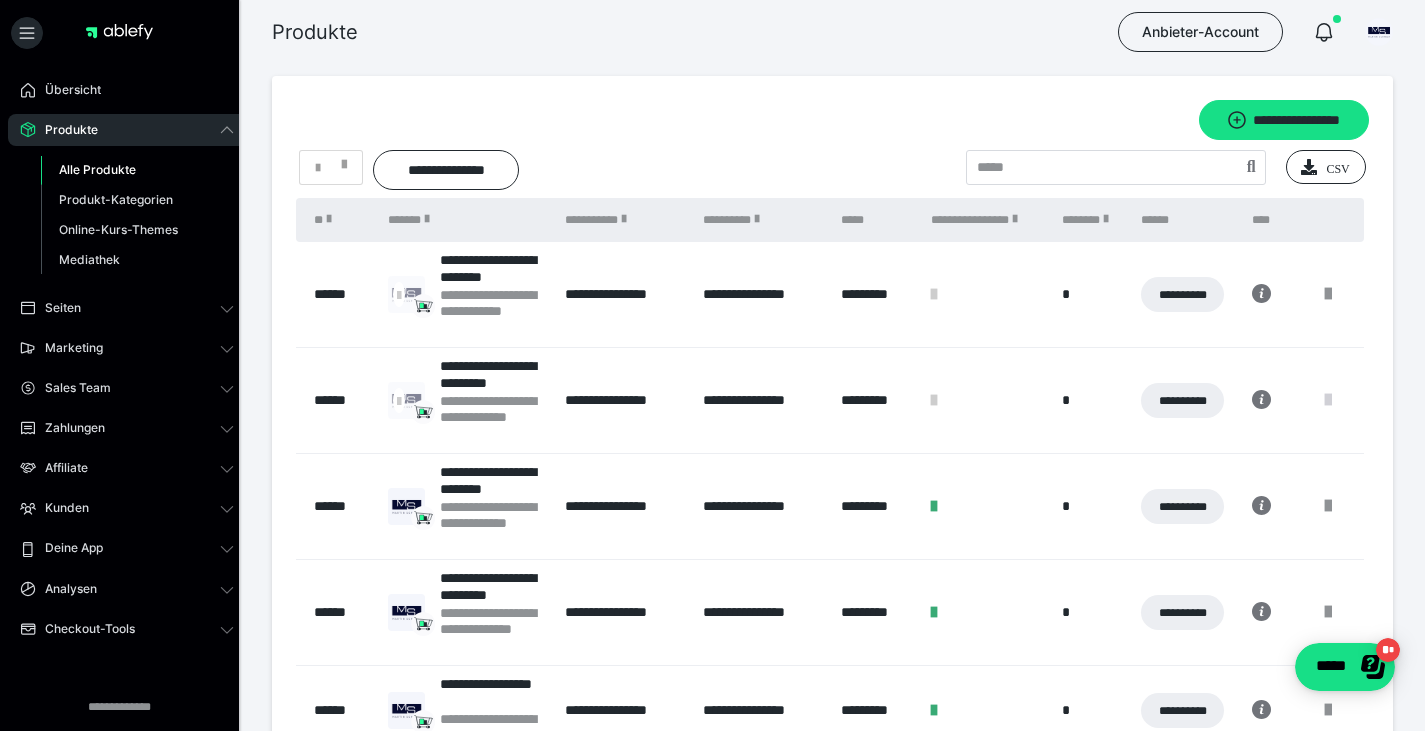 click at bounding box center [1328, 400] 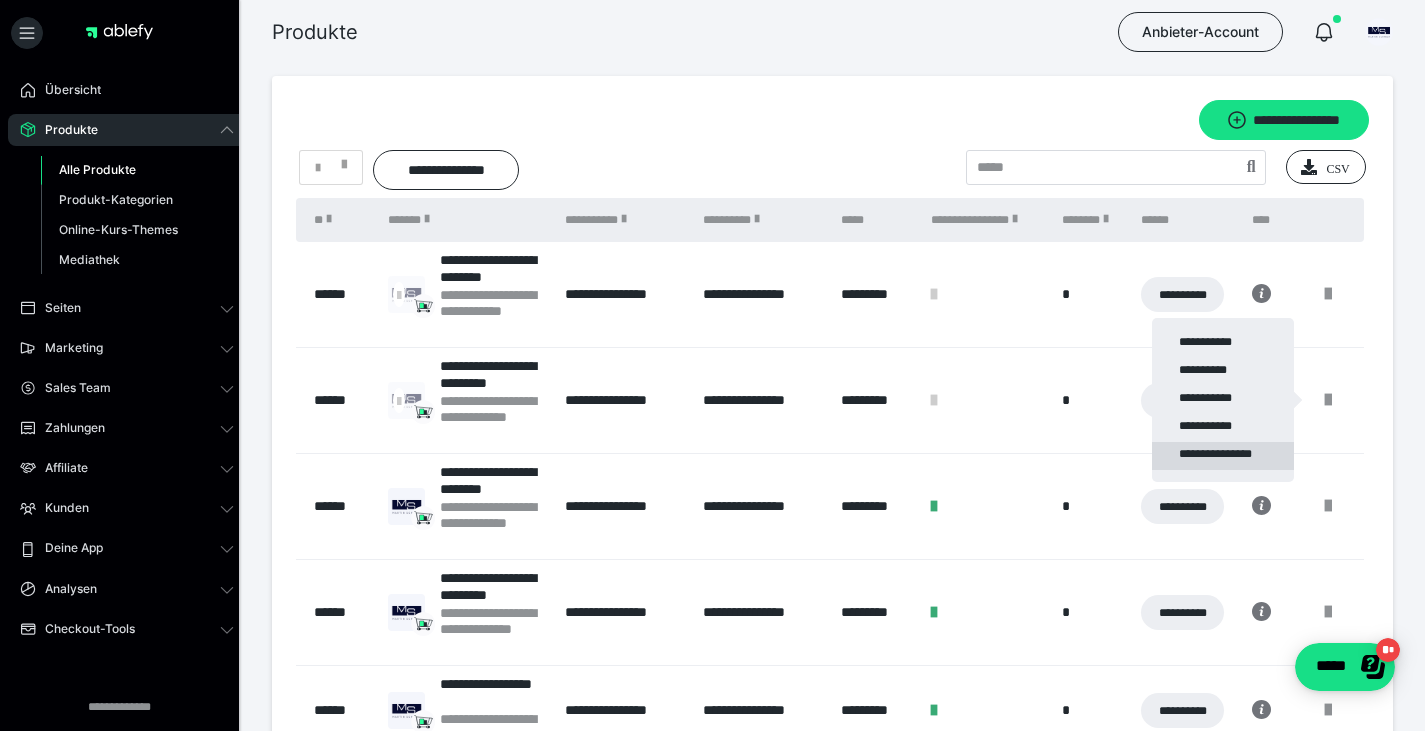 click on "**********" at bounding box center (1223, 456) 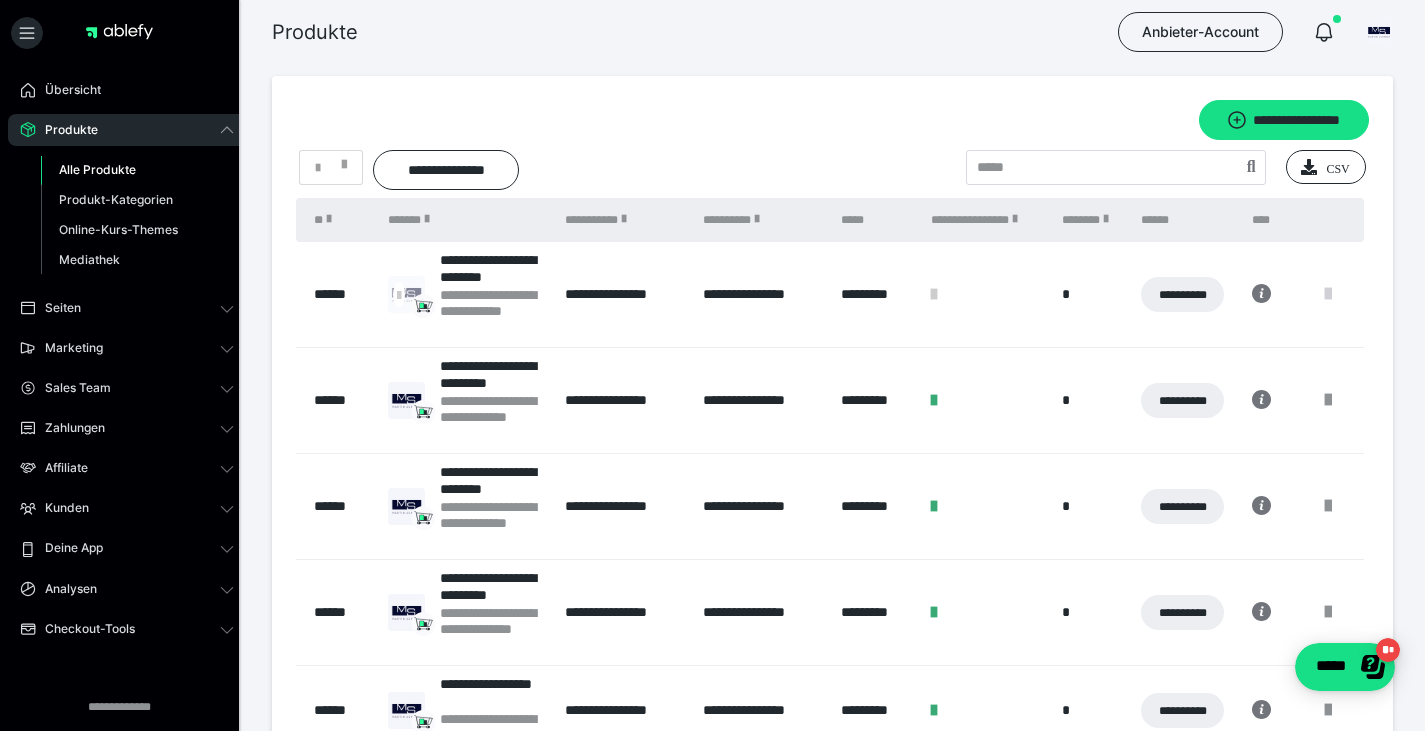 click at bounding box center [1328, 294] 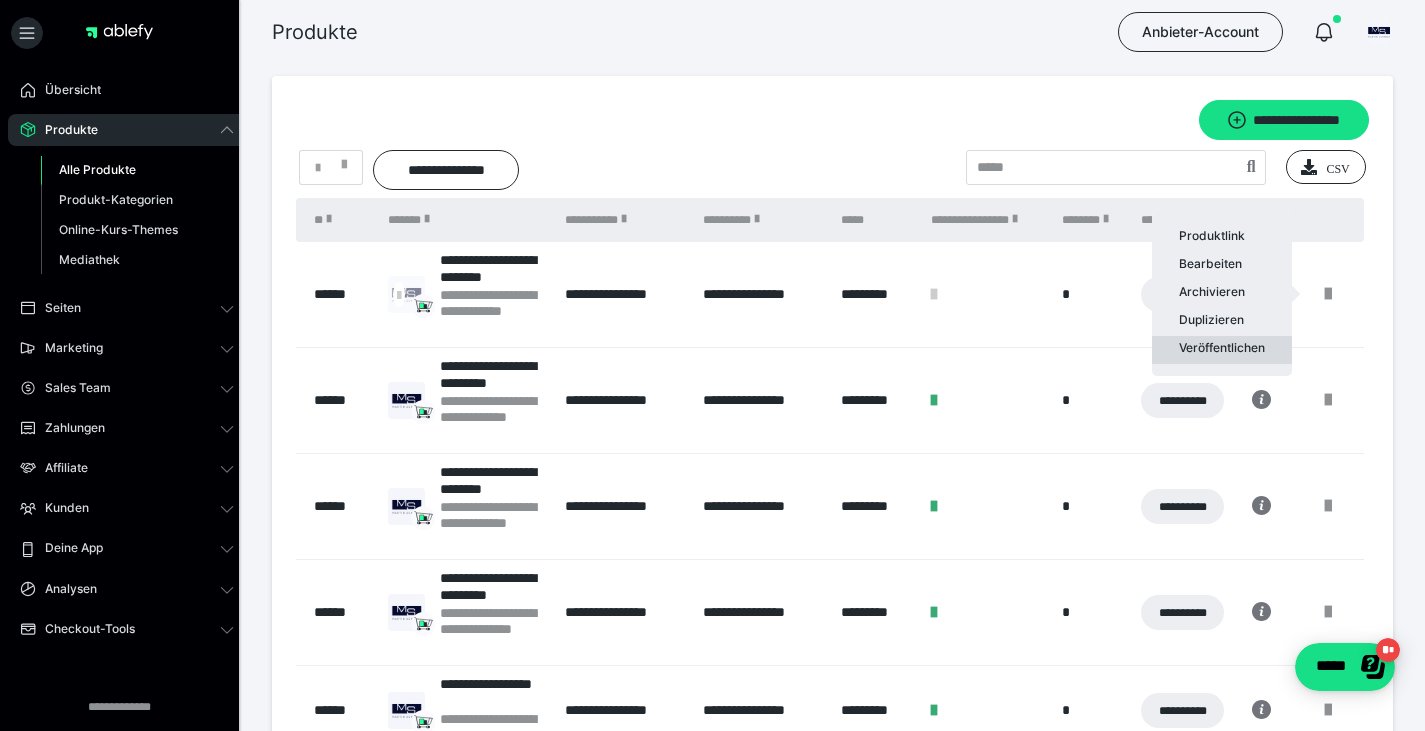 click on "Veröffentlichen" at bounding box center [1222, 350] 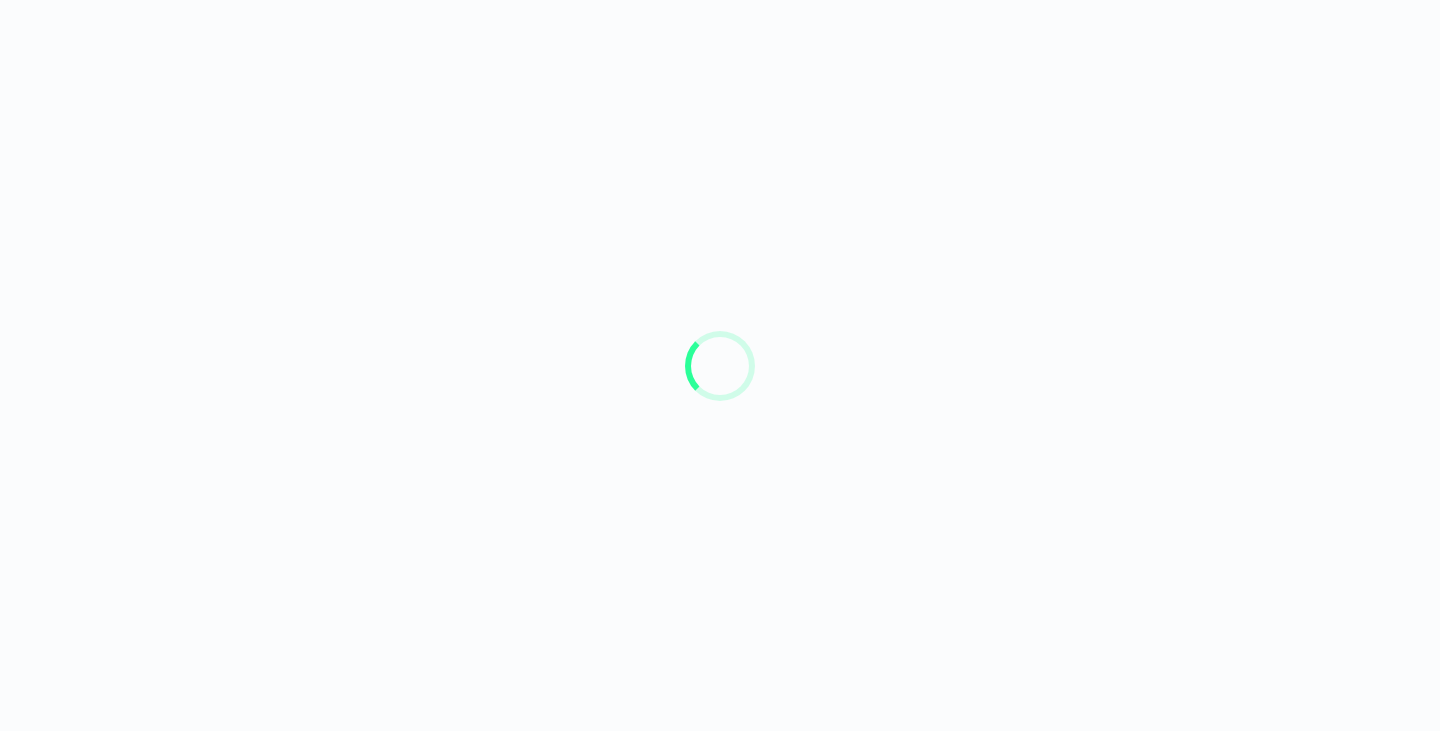 scroll, scrollTop: 0, scrollLeft: 0, axis: both 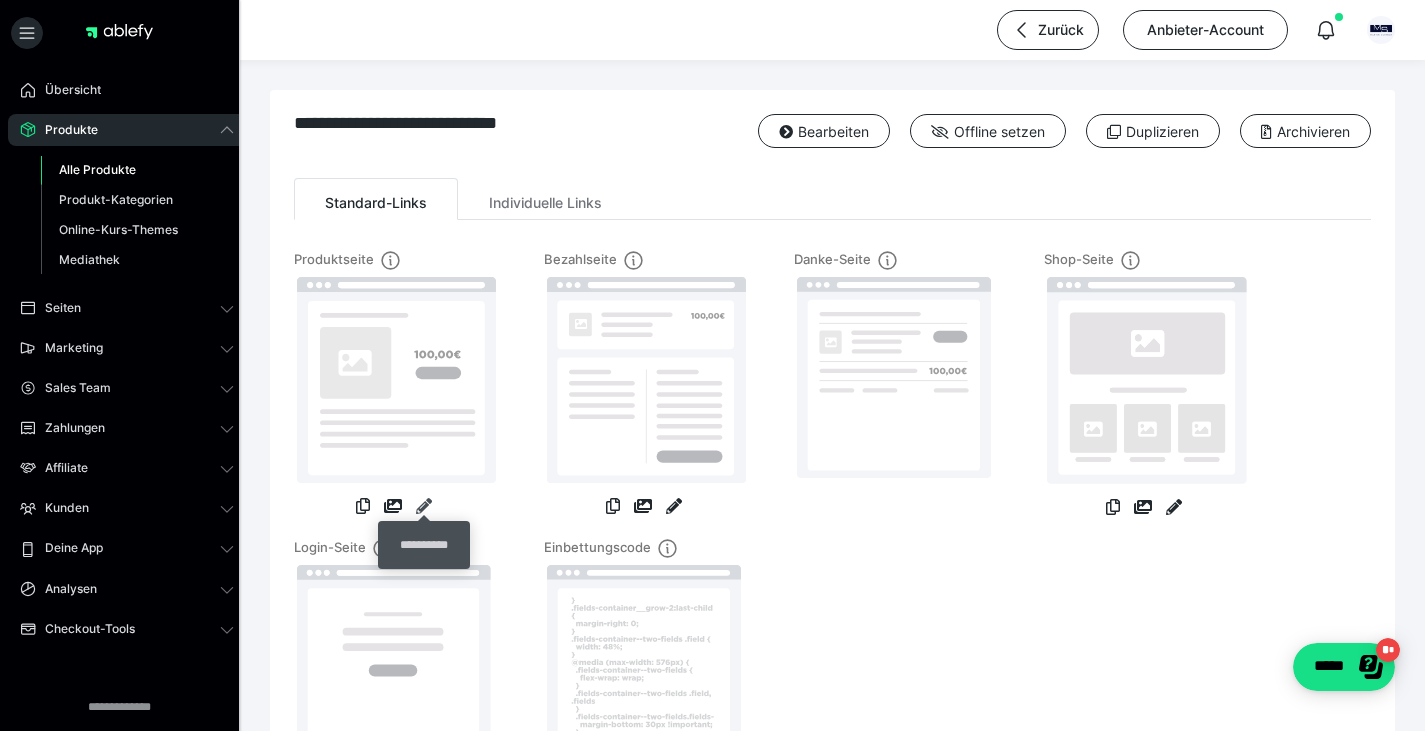 click at bounding box center [424, 506] 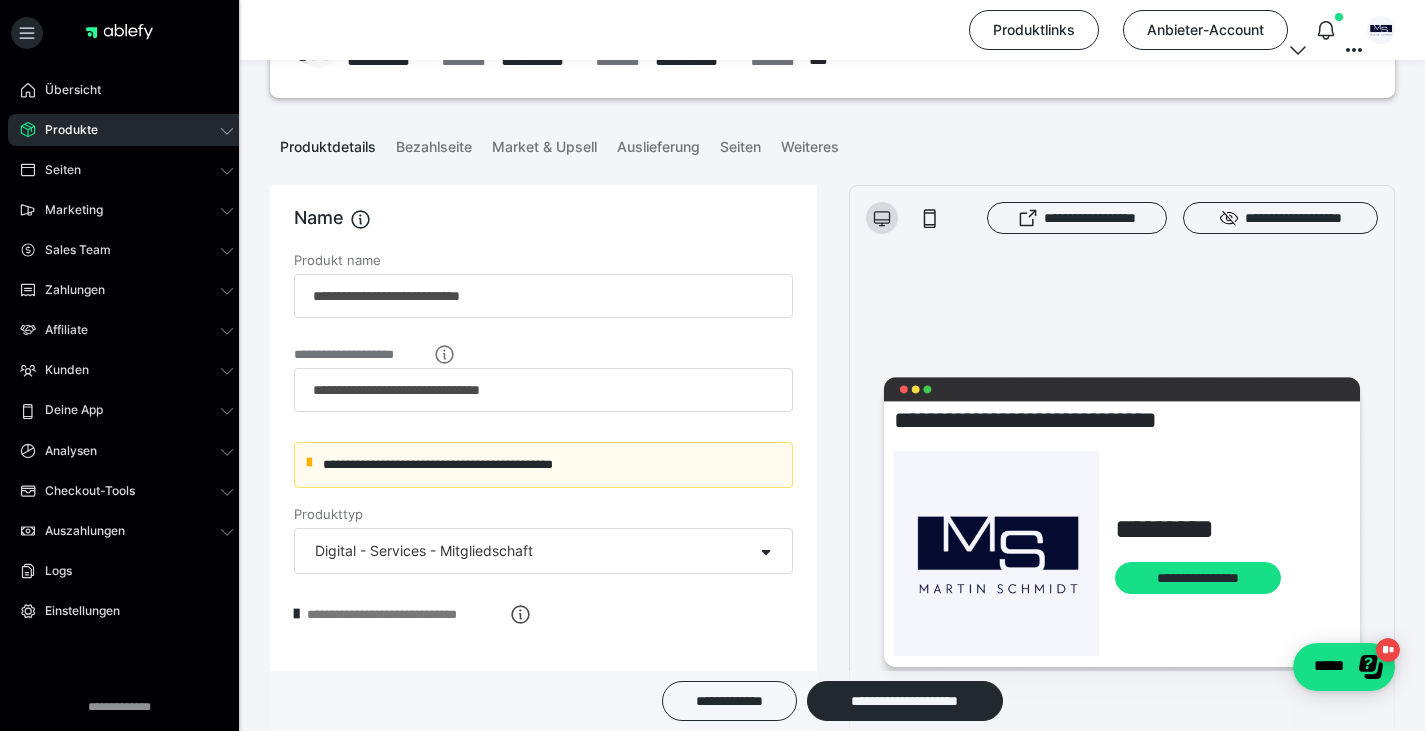 scroll, scrollTop: 200, scrollLeft: 0, axis: vertical 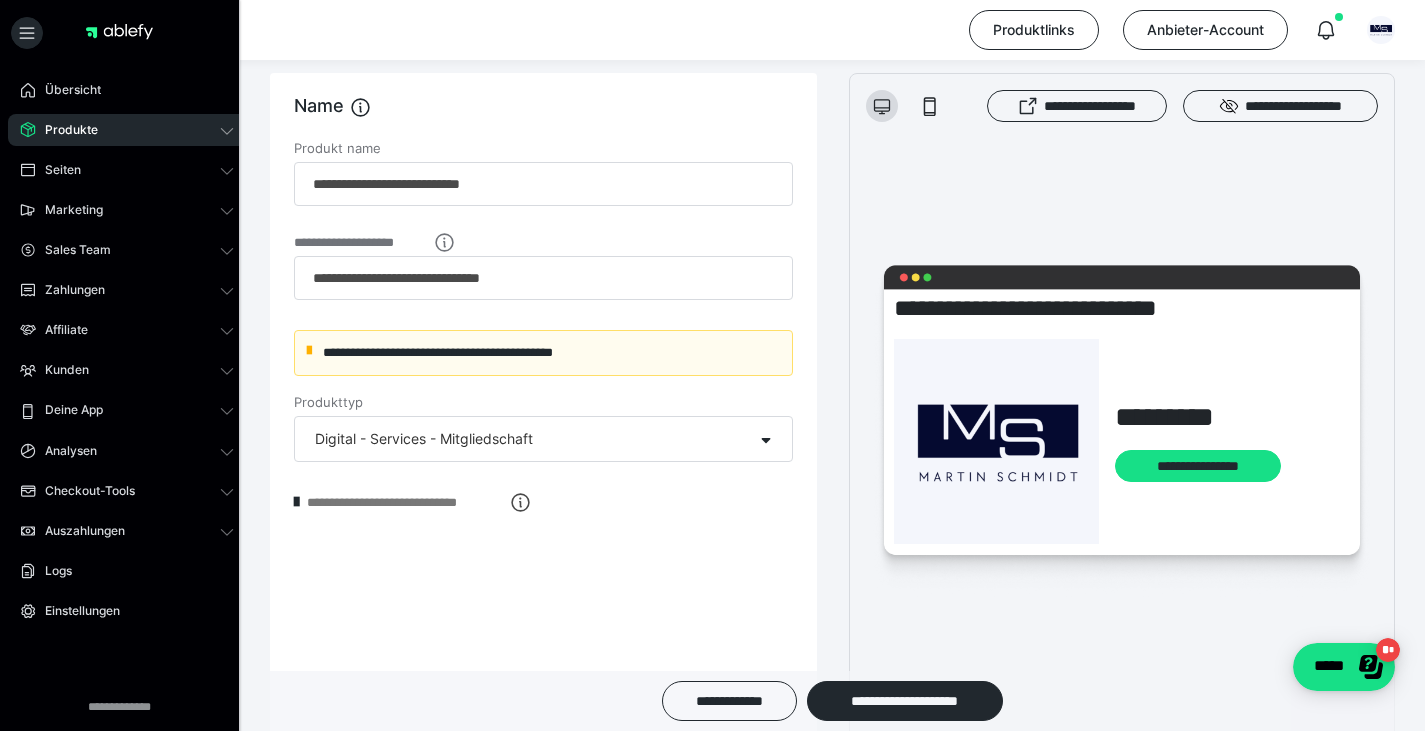 click on "**********" at bounding box center [543, 502] 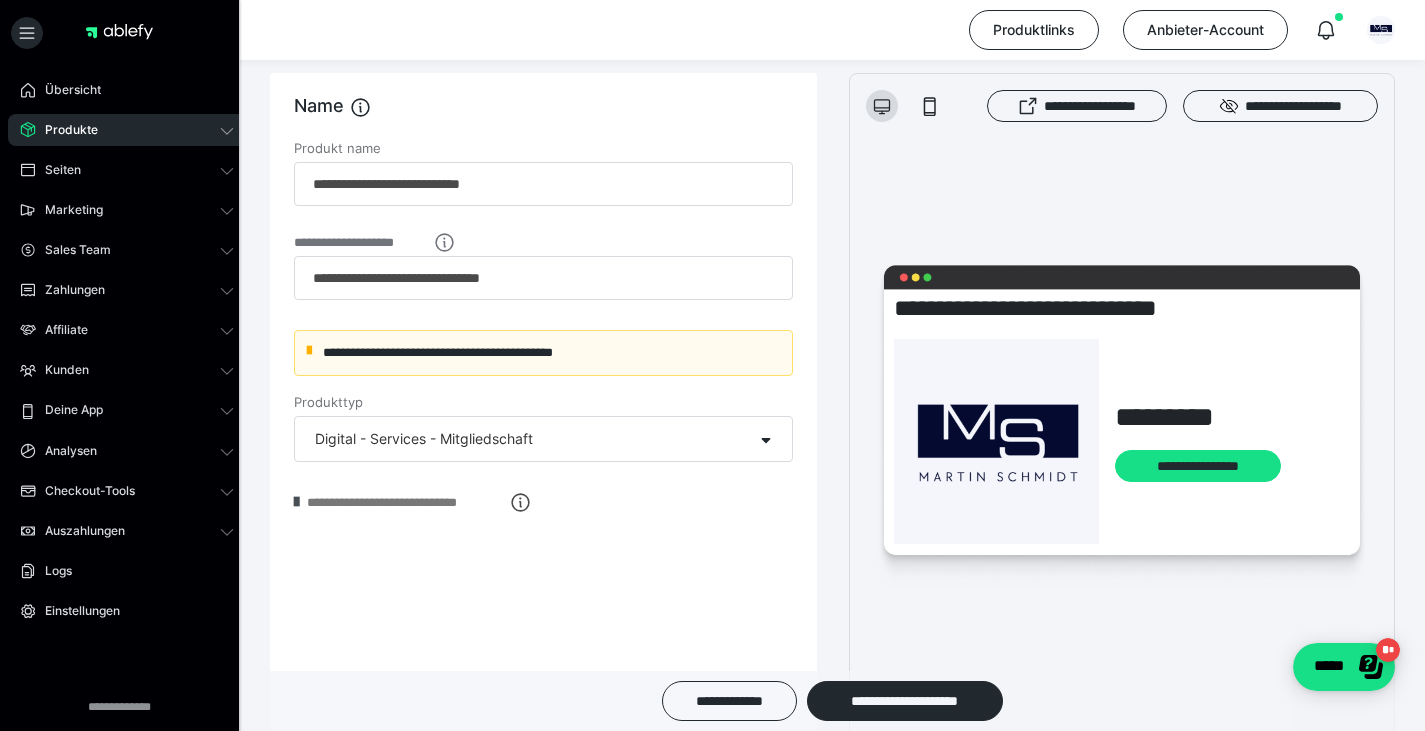 click at bounding box center [296, 502] 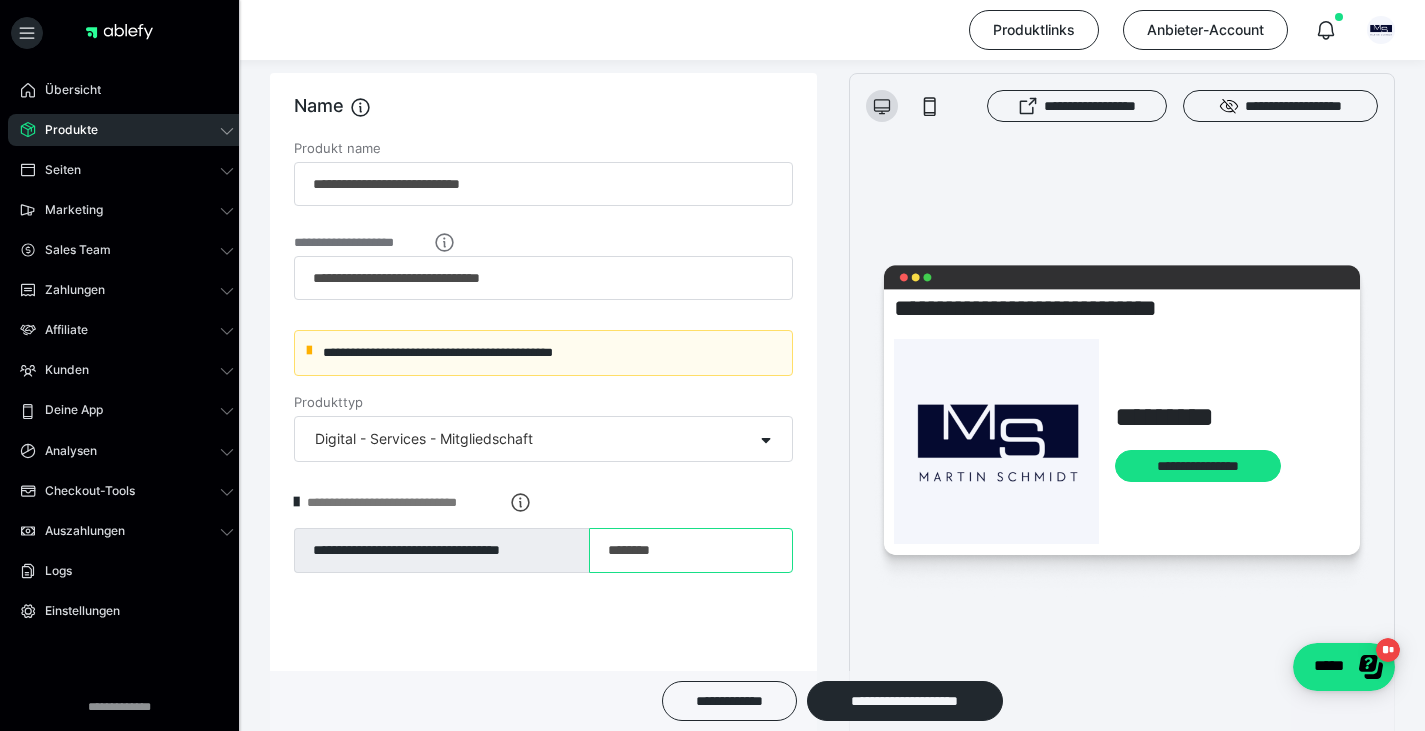 click on "********" at bounding box center [691, 551] 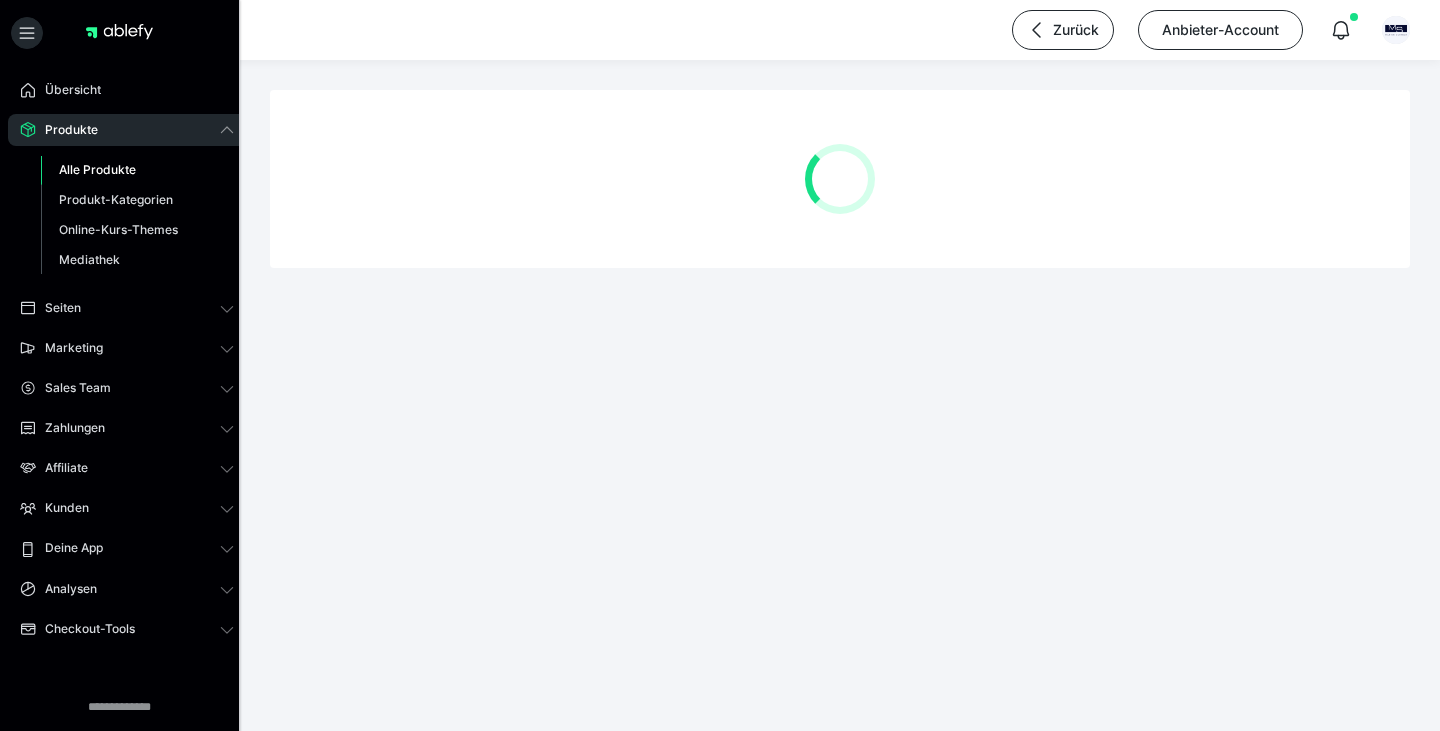 scroll, scrollTop: 0, scrollLeft: 0, axis: both 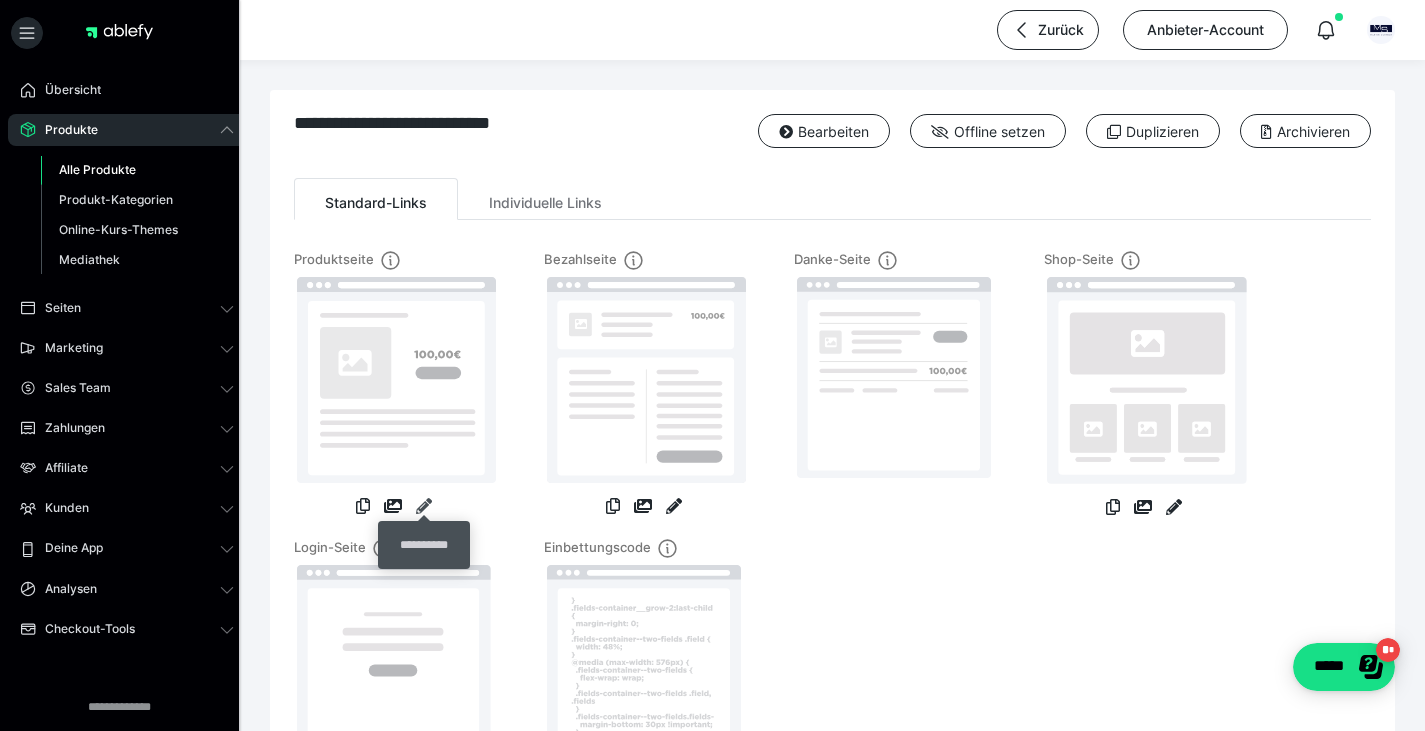 click at bounding box center [424, 506] 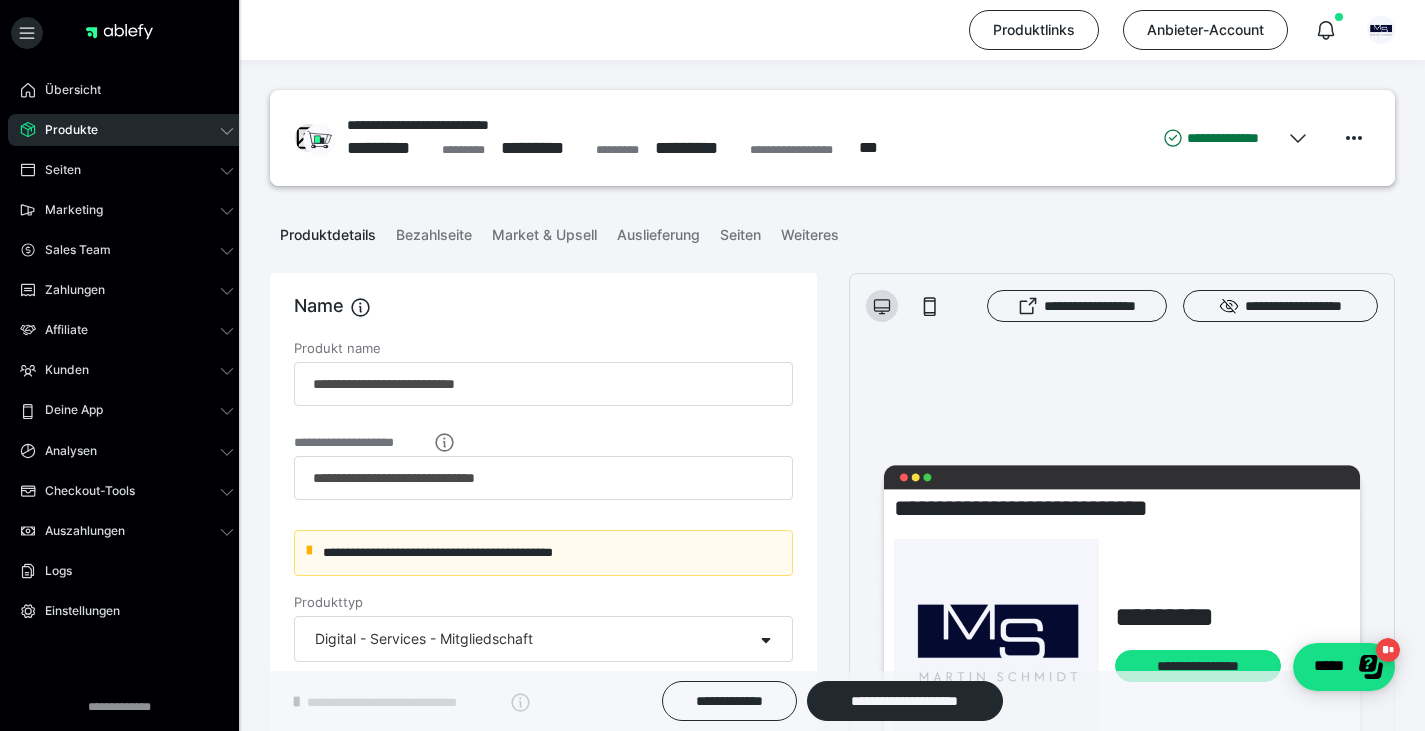 scroll, scrollTop: 0, scrollLeft: 0, axis: both 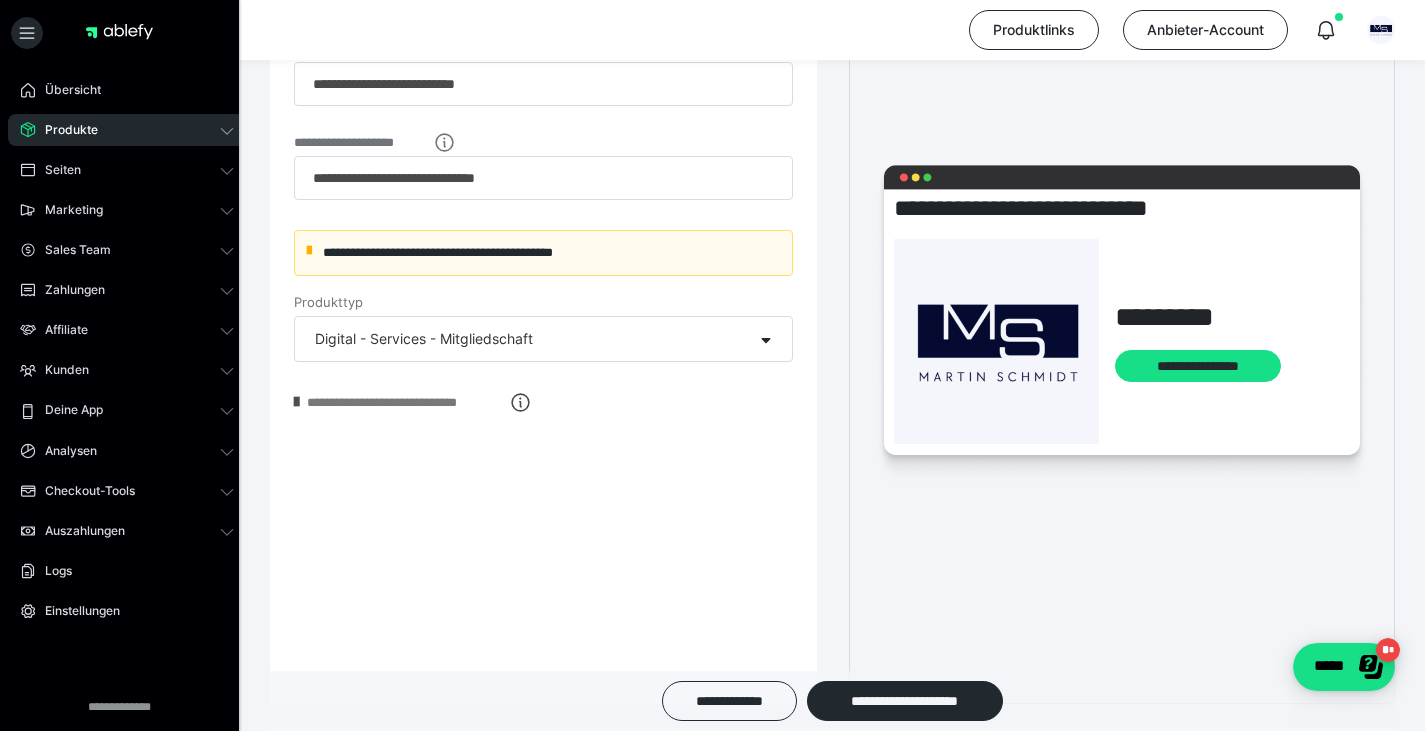 drag, startPoint x: 303, startPoint y: 416, endPoint x: 308, endPoint y: 406, distance: 11.18034 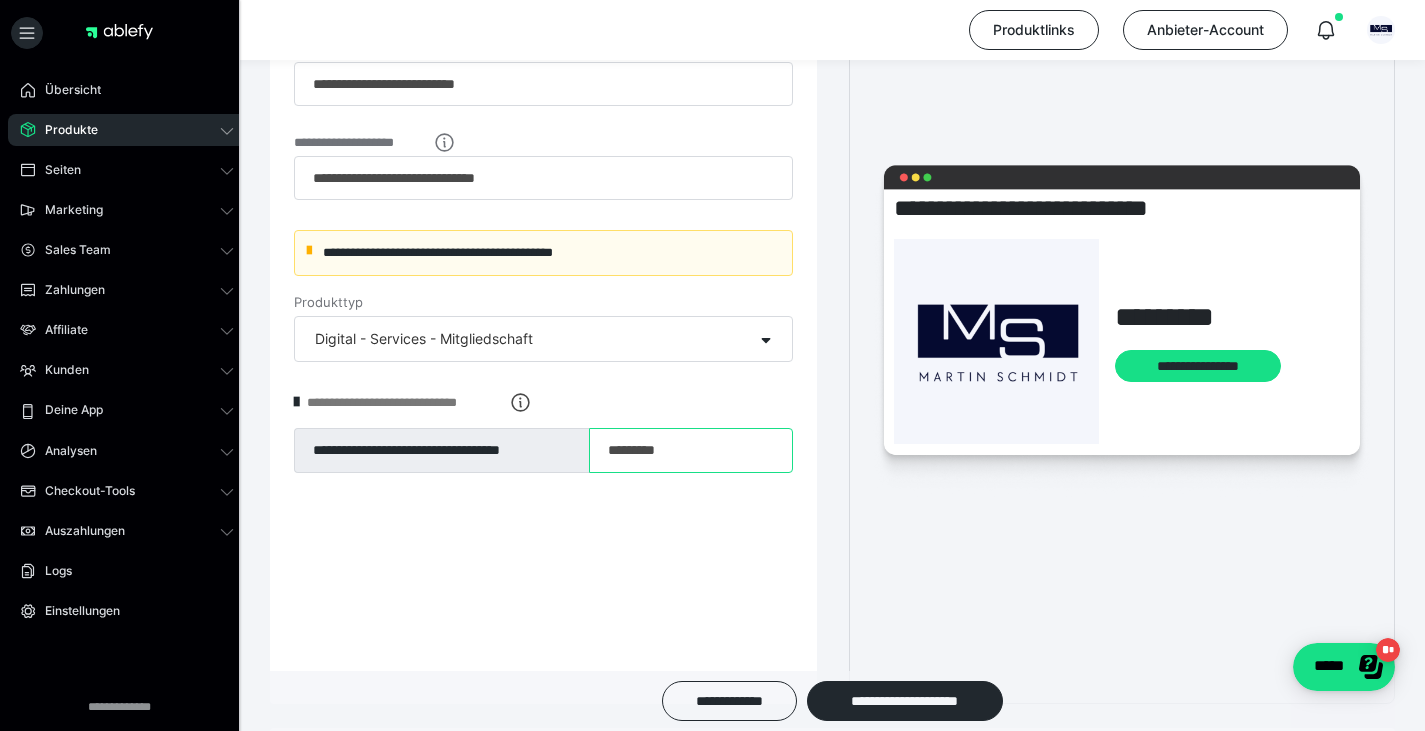 drag, startPoint x: 743, startPoint y: 452, endPoint x: 532, endPoint y: 443, distance: 211.19185 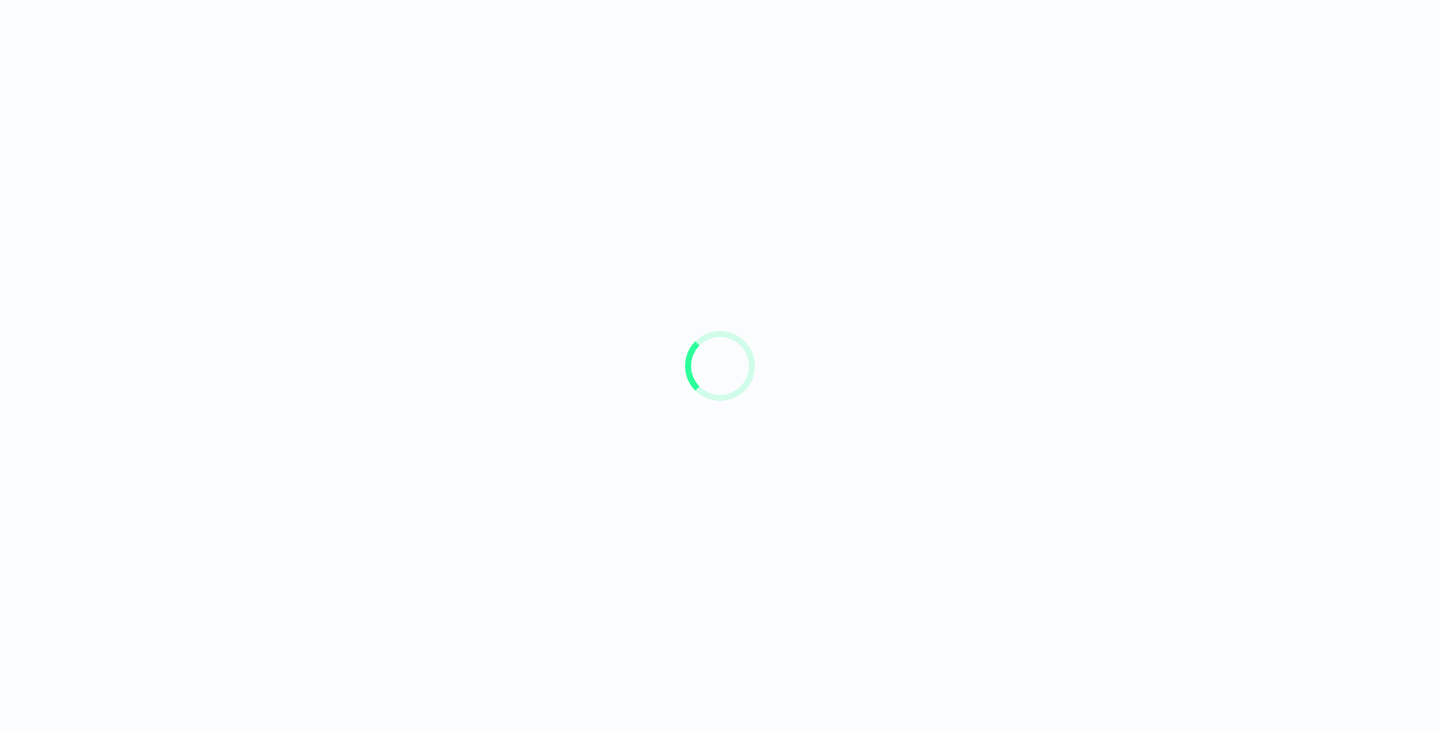 scroll, scrollTop: 0, scrollLeft: 0, axis: both 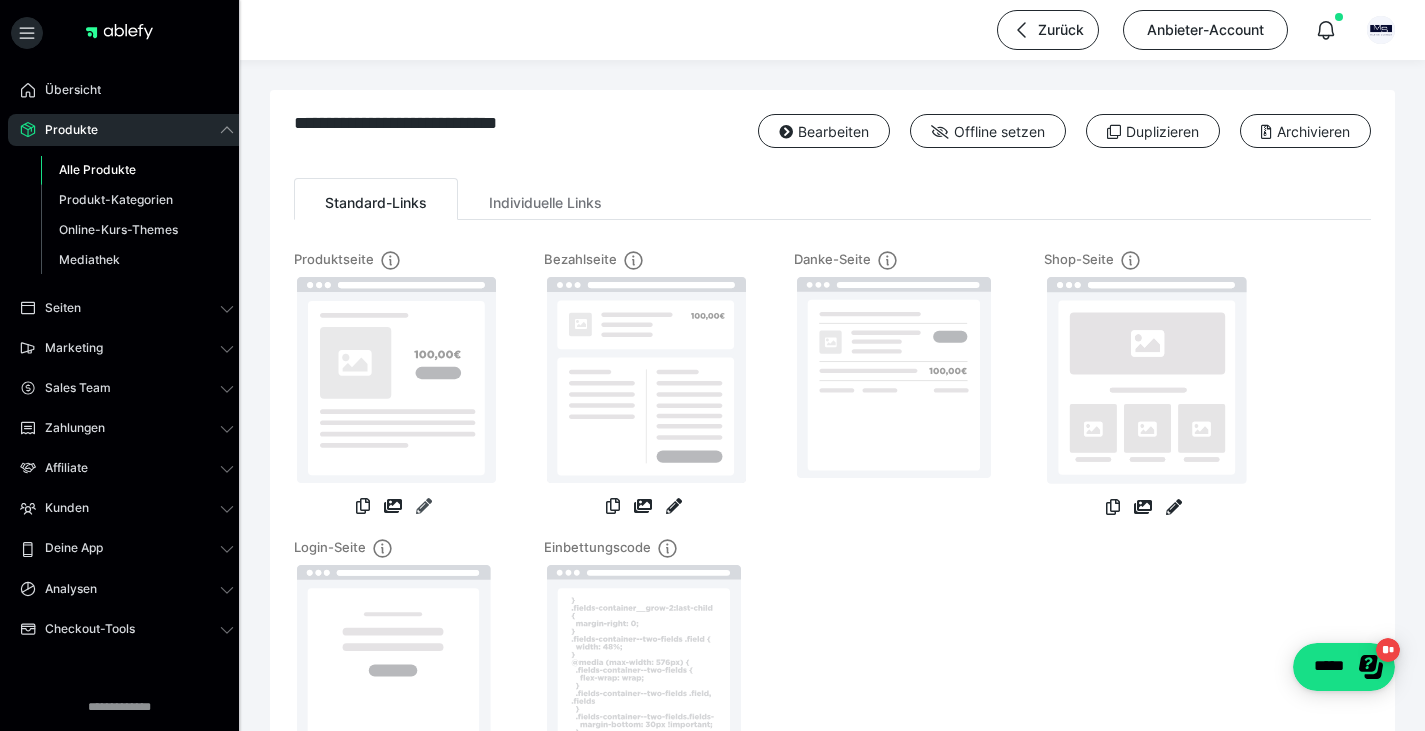 click at bounding box center [424, 506] 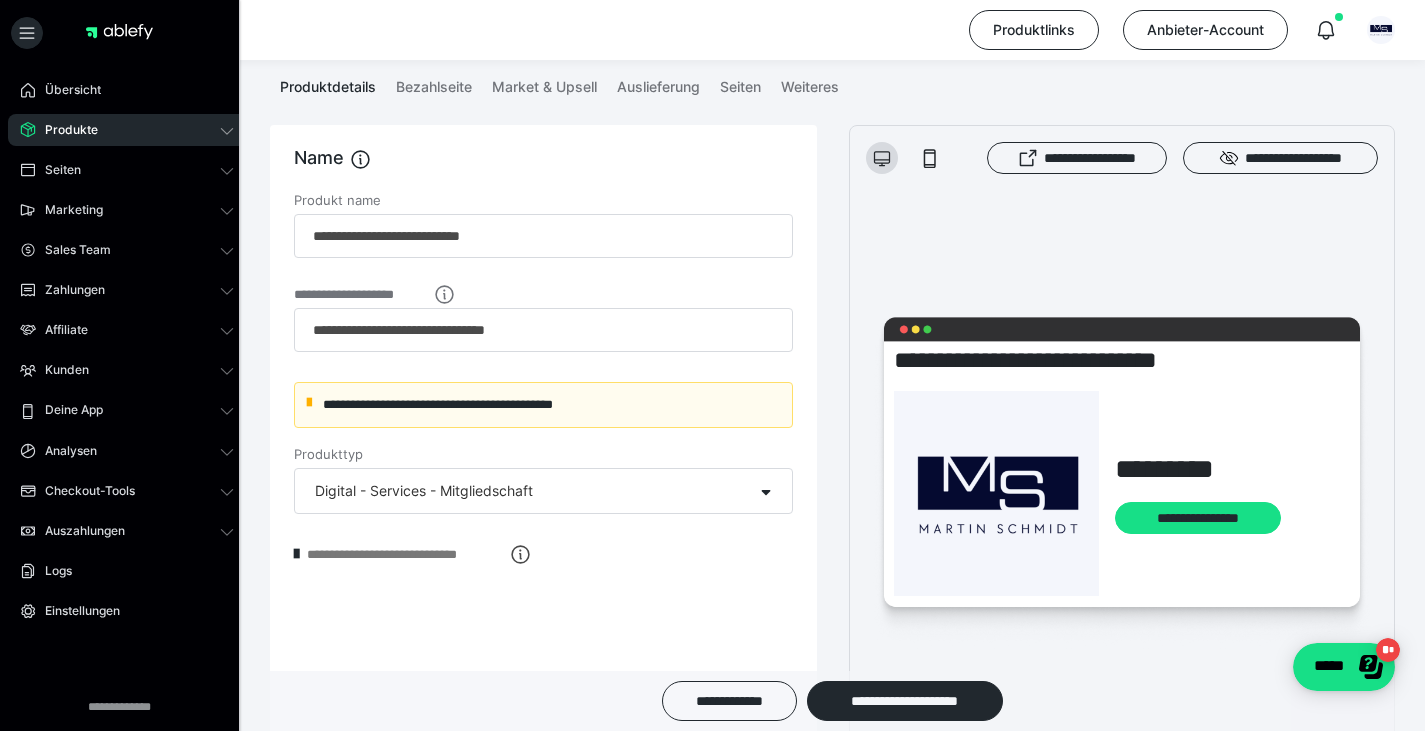 scroll, scrollTop: 200, scrollLeft: 0, axis: vertical 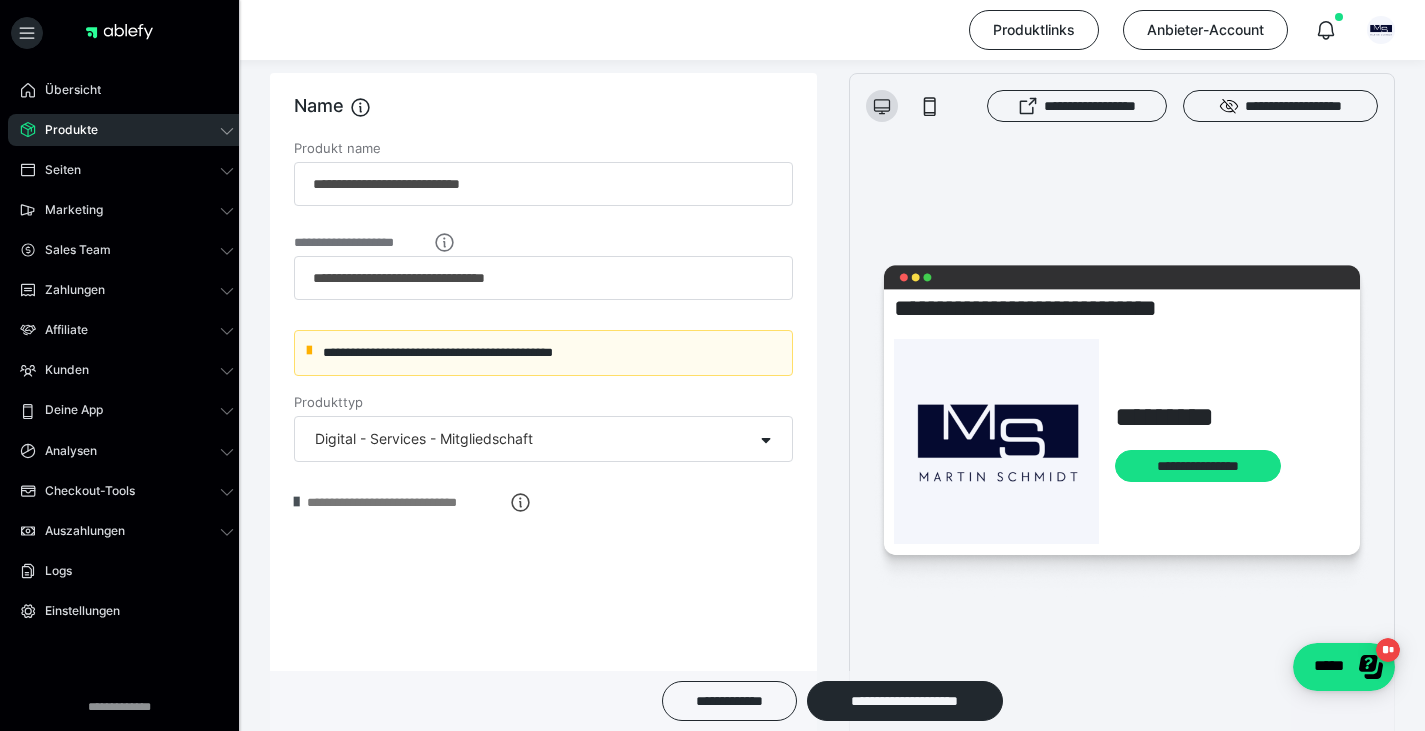 click at bounding box center [296, 502] 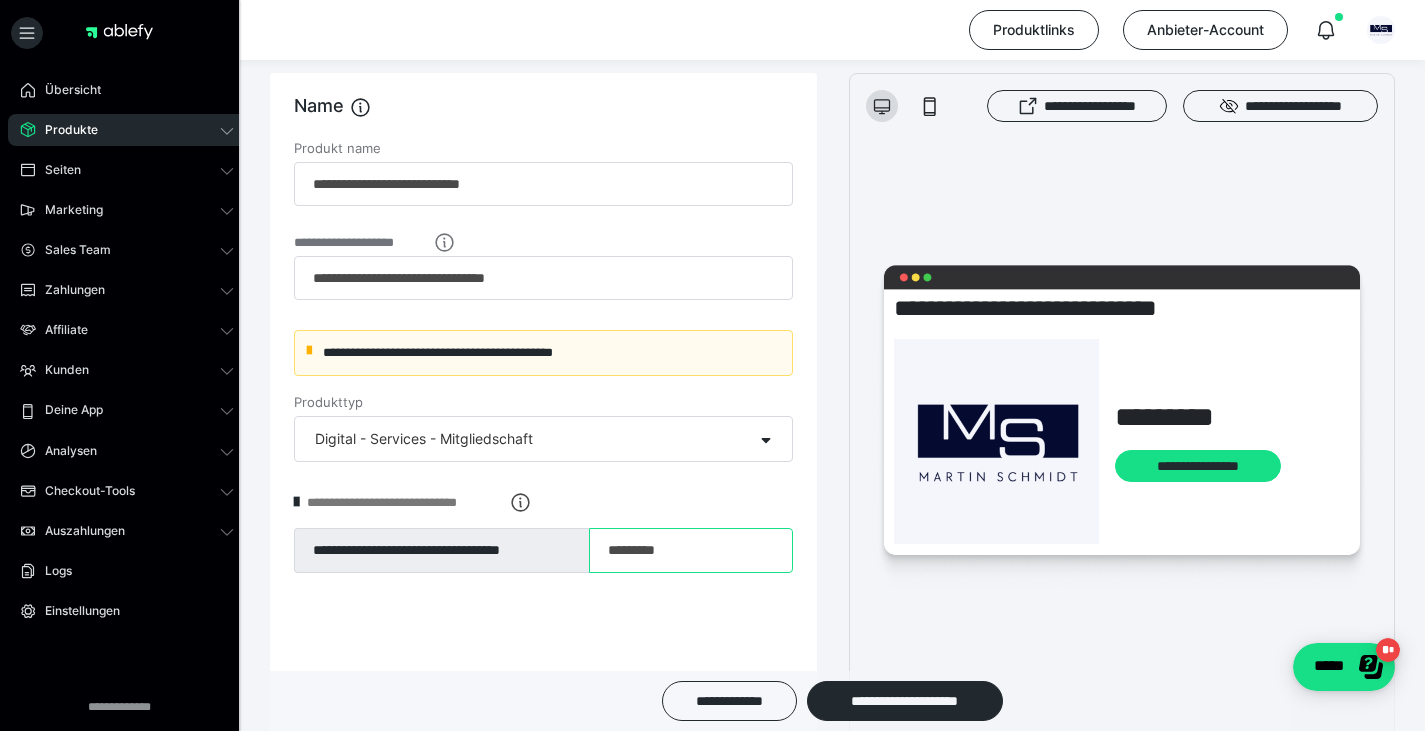 click on "*********" at bounding box center (691, 551) 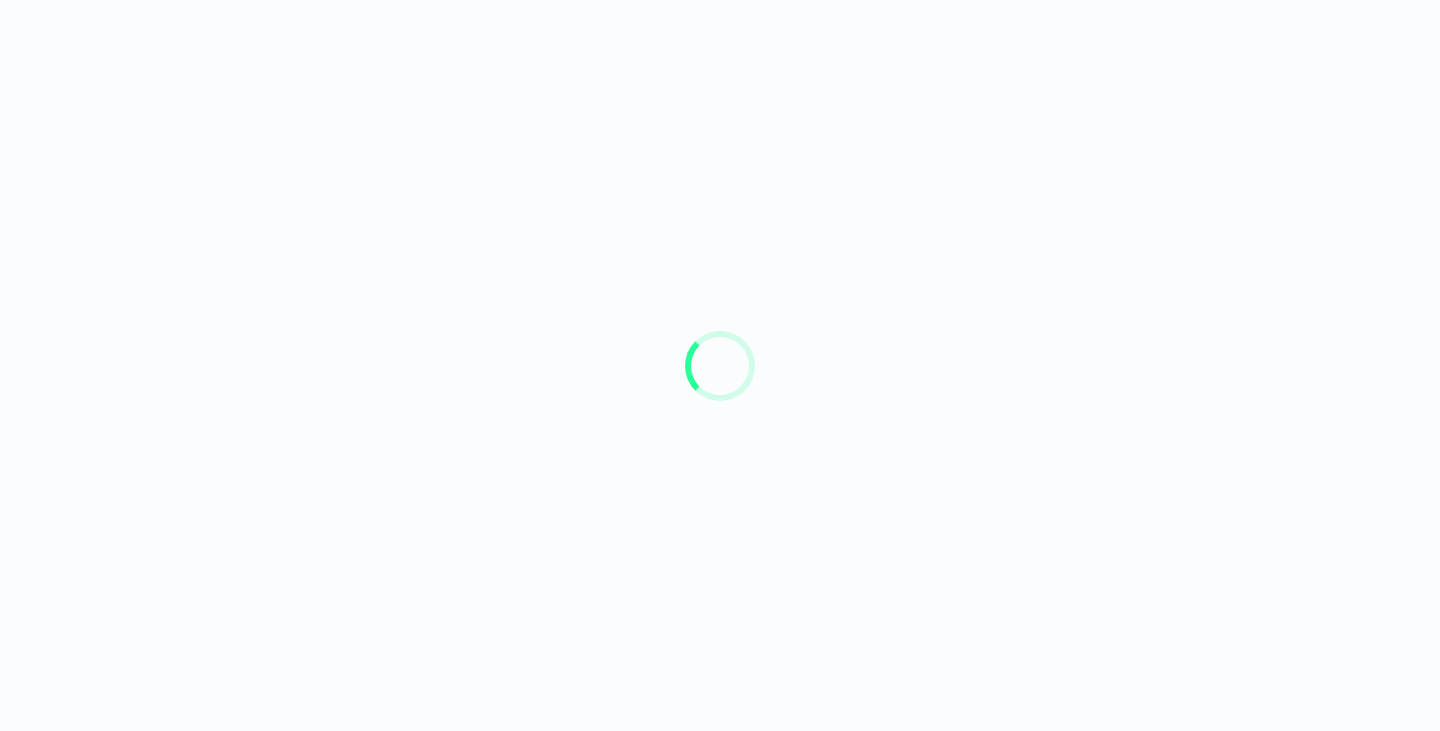 scroll, scrollTop: 0, scrollLeft: 0, axis: both 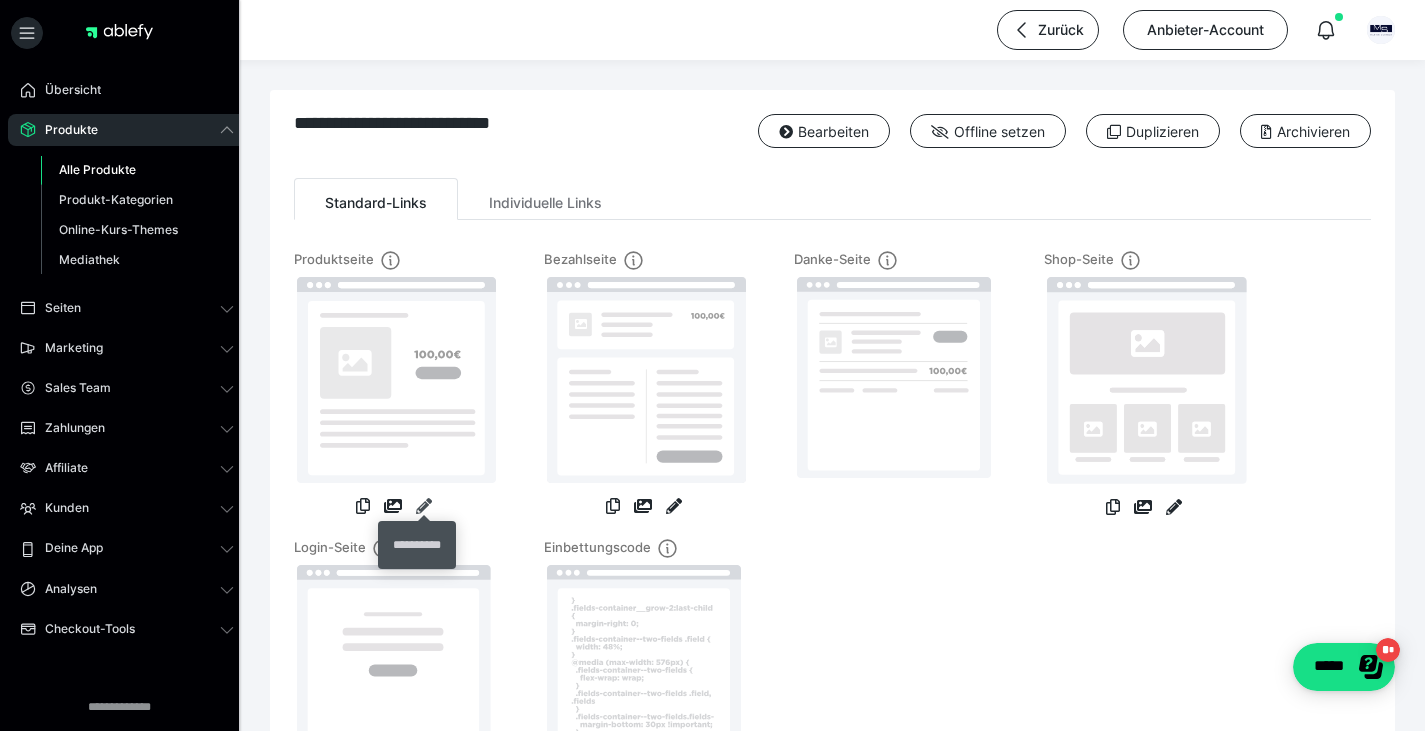 click at bounding box center [424, 506] 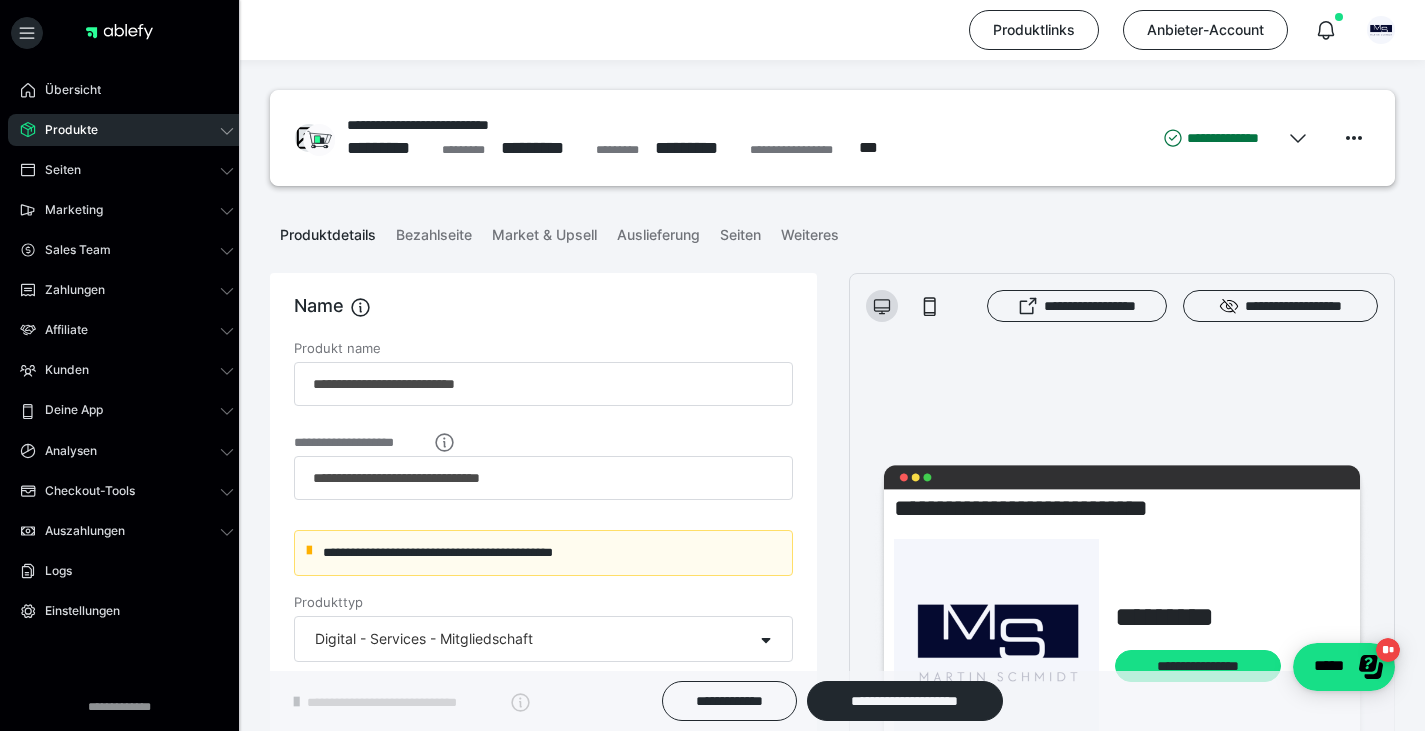 scroll, scrollTop: 0, scrollLeft: 0, axis: both 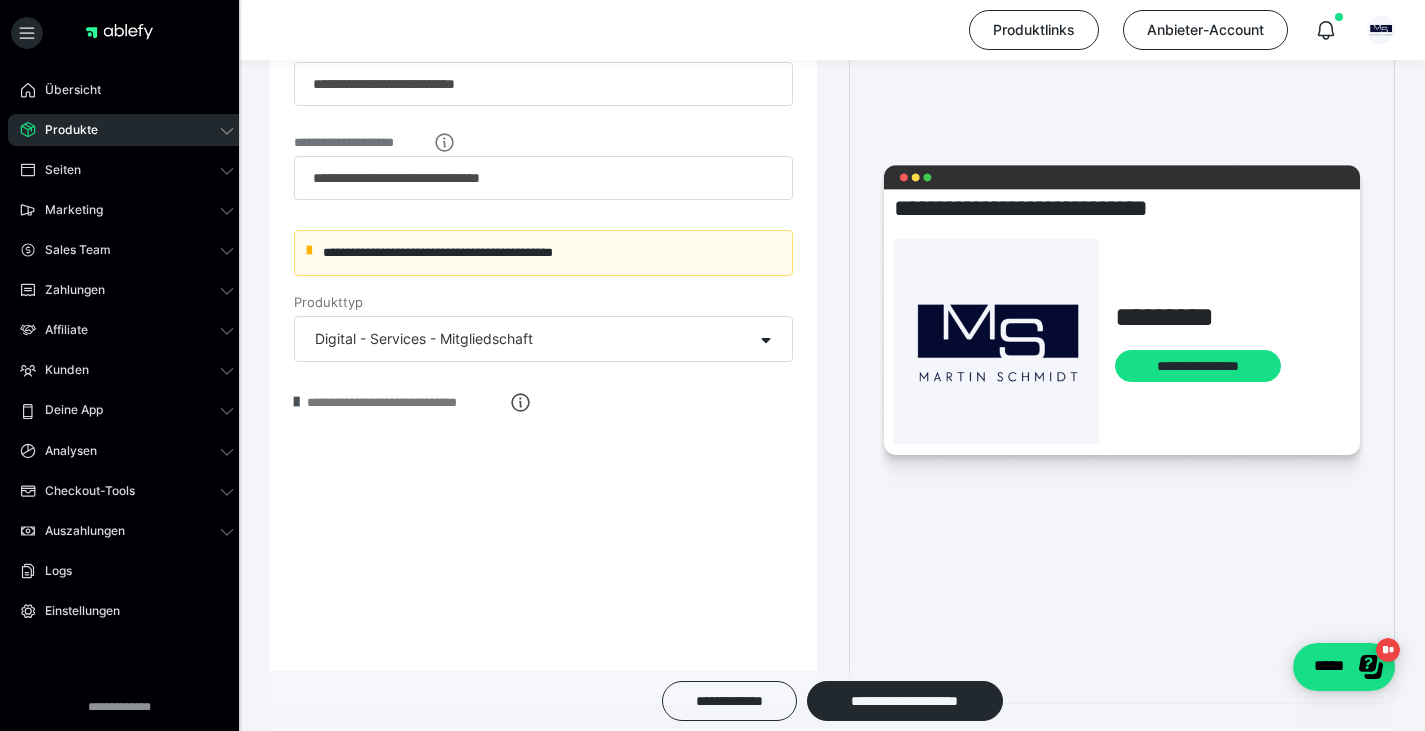 click at bounding box center (296, 402) 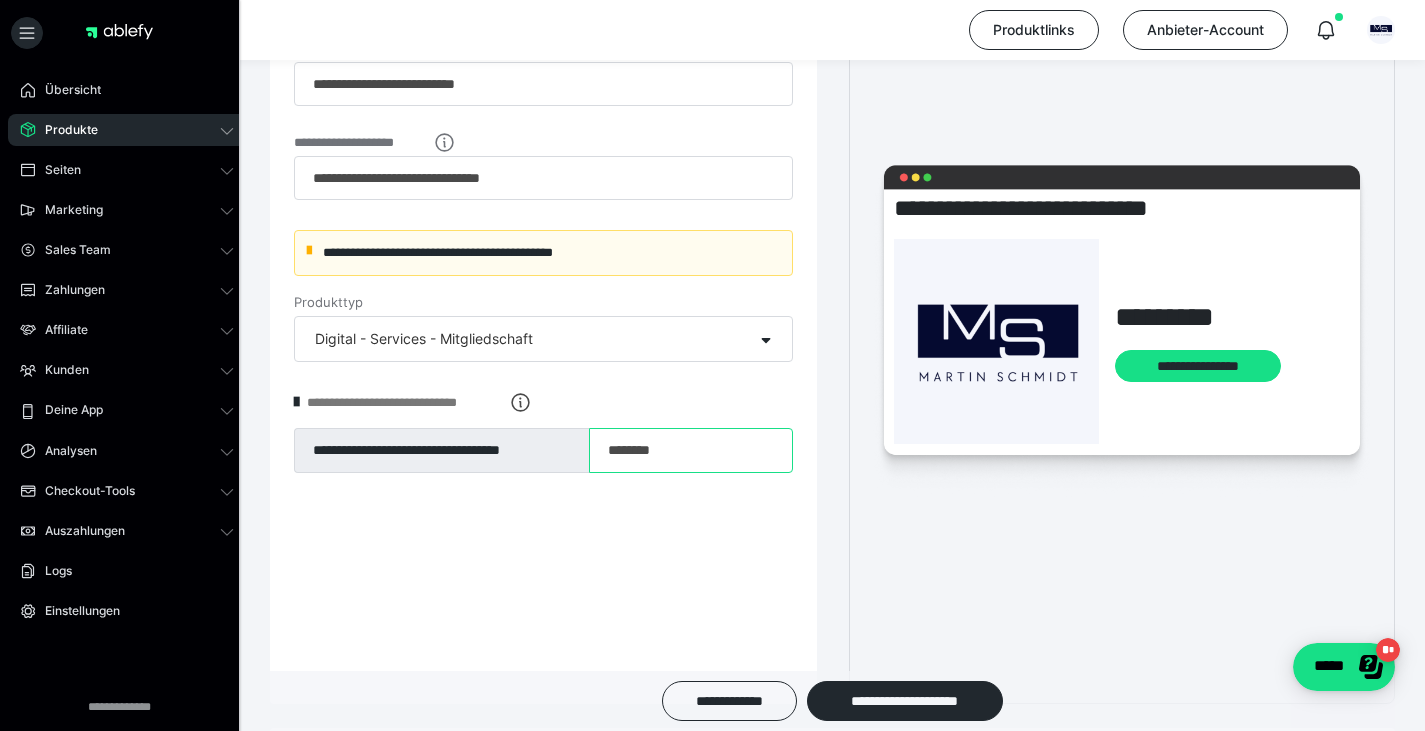 click on "********" at bounding box center (691, 451) 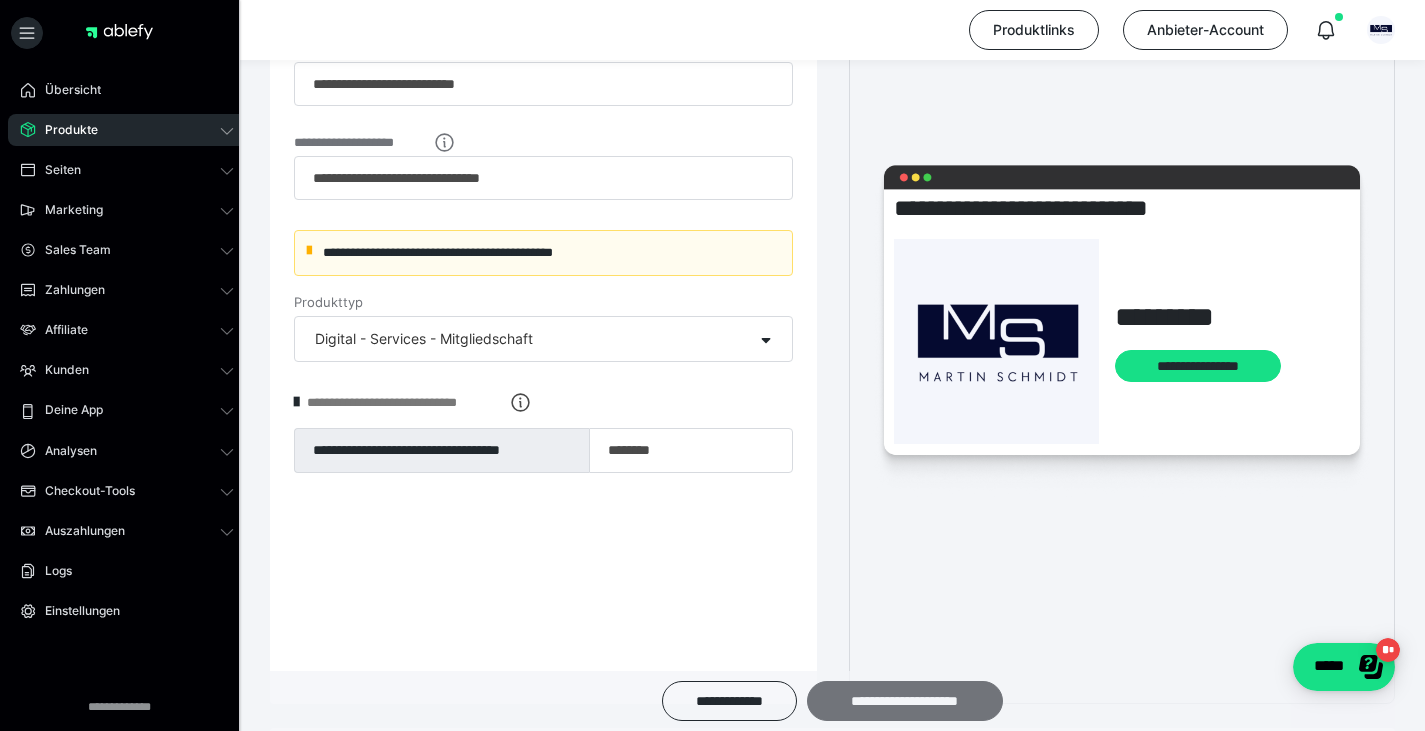 click on "**********" at bounding box center (905, 701) 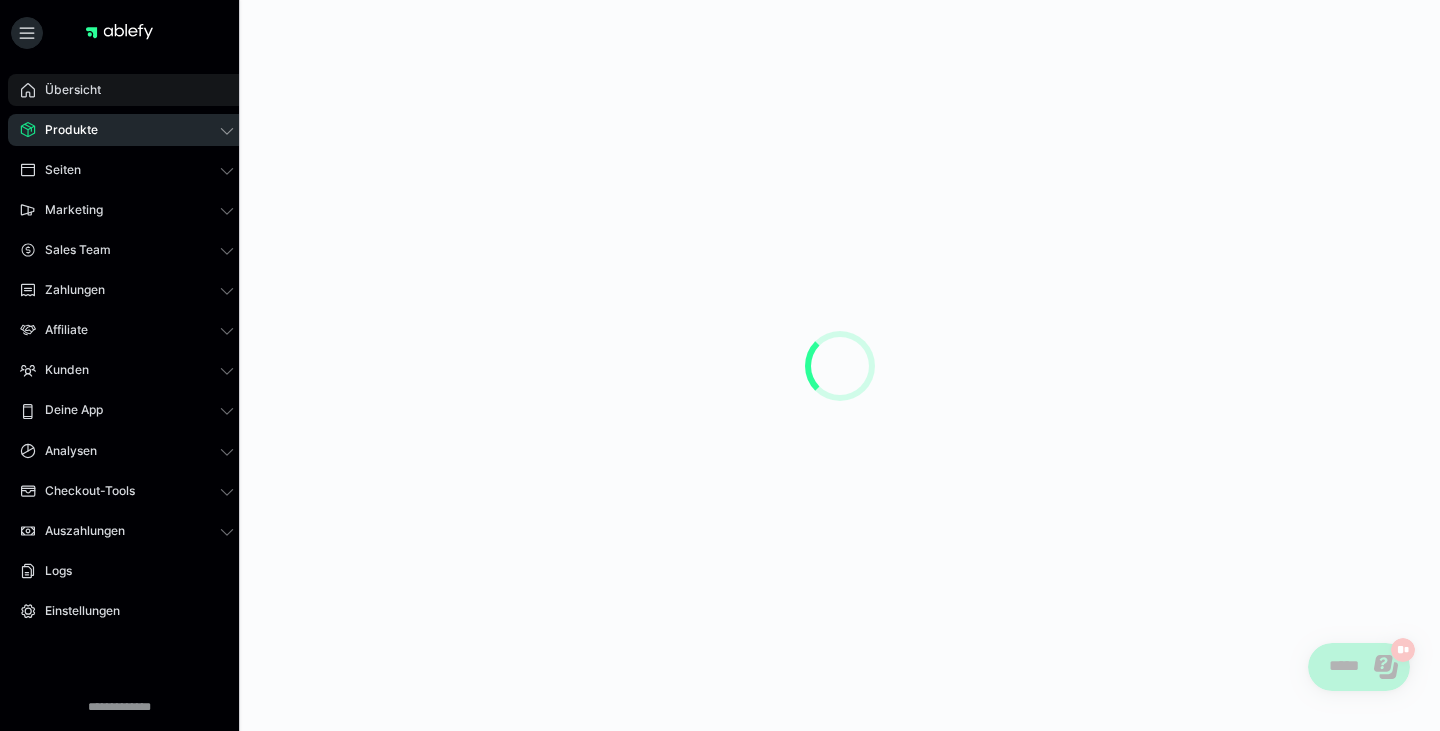 click on "Übersicht" at bounding box center (66, 90) 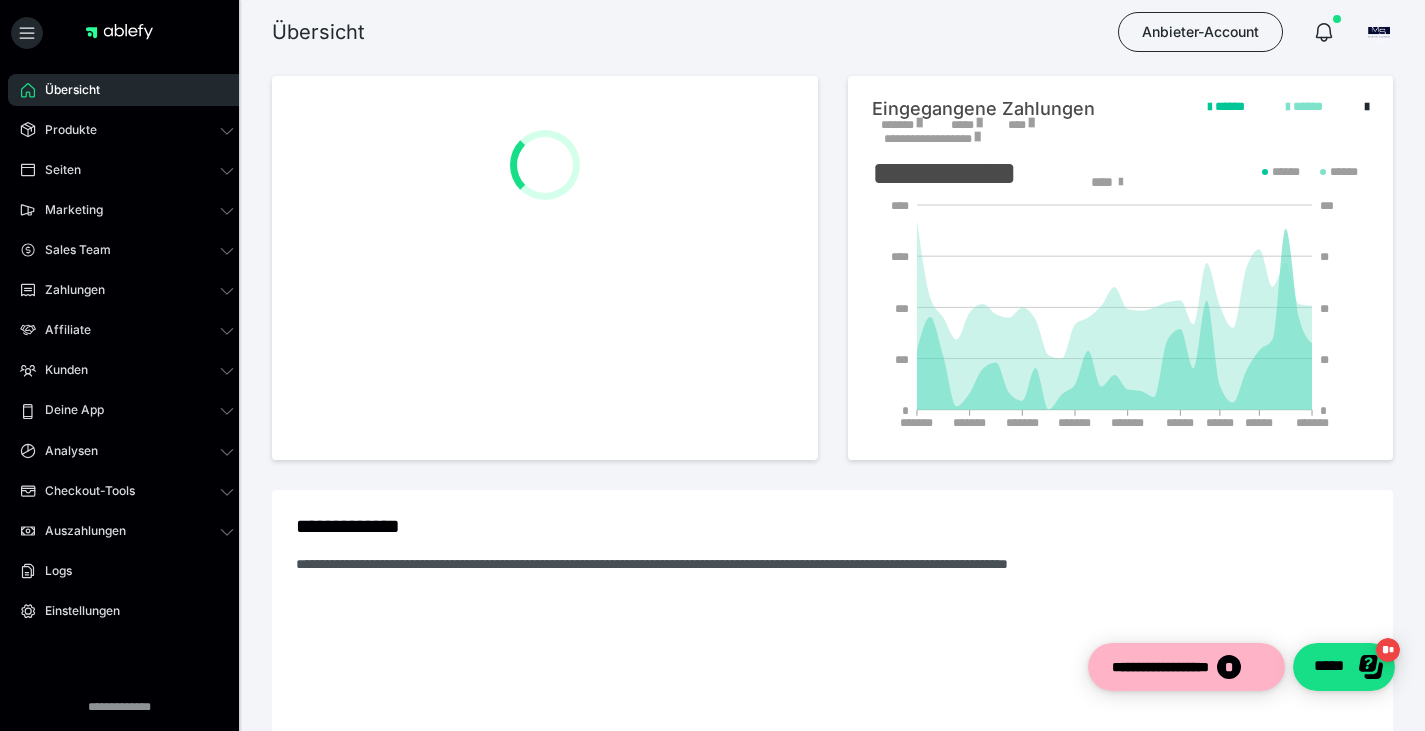scroll, scrollTop: 0, scrollLeft: 0, axis: both 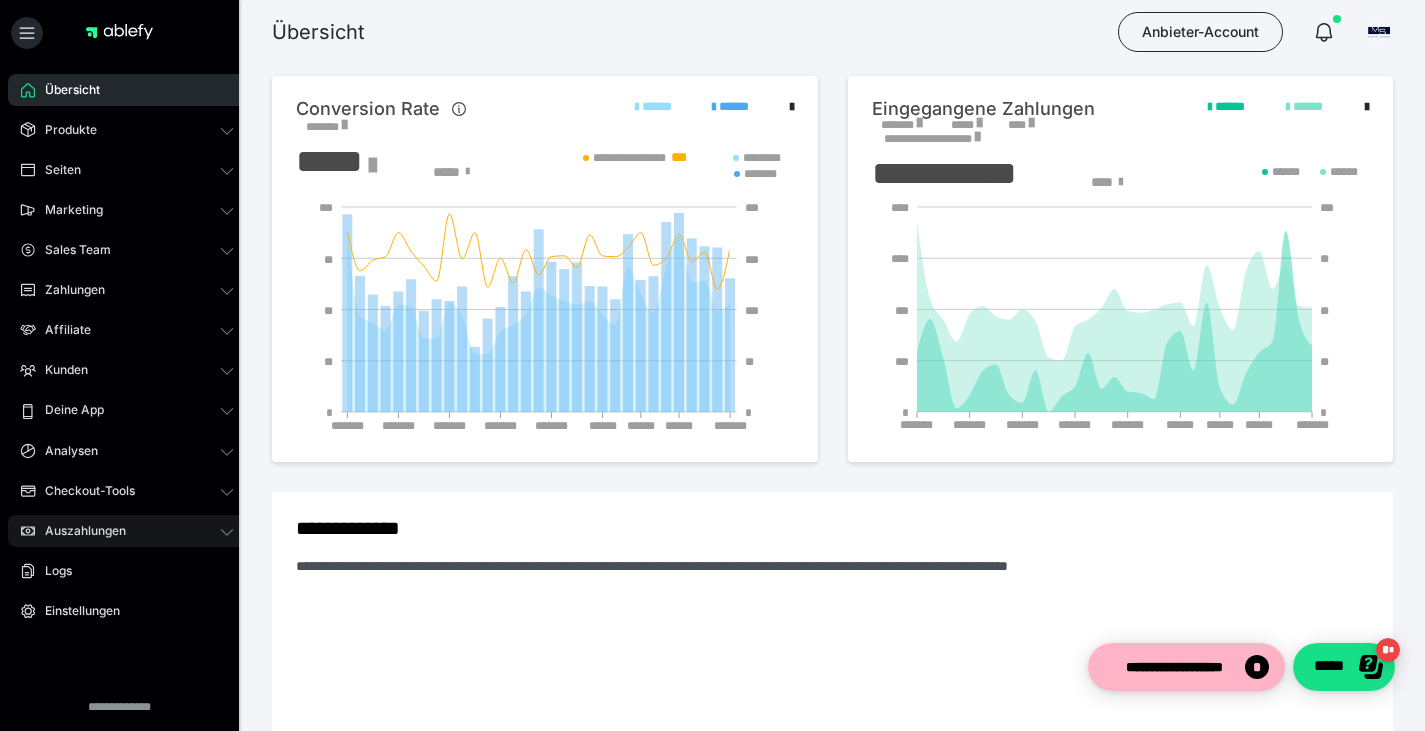 click on "Auszahlungen" at bounding box center (78, 531) 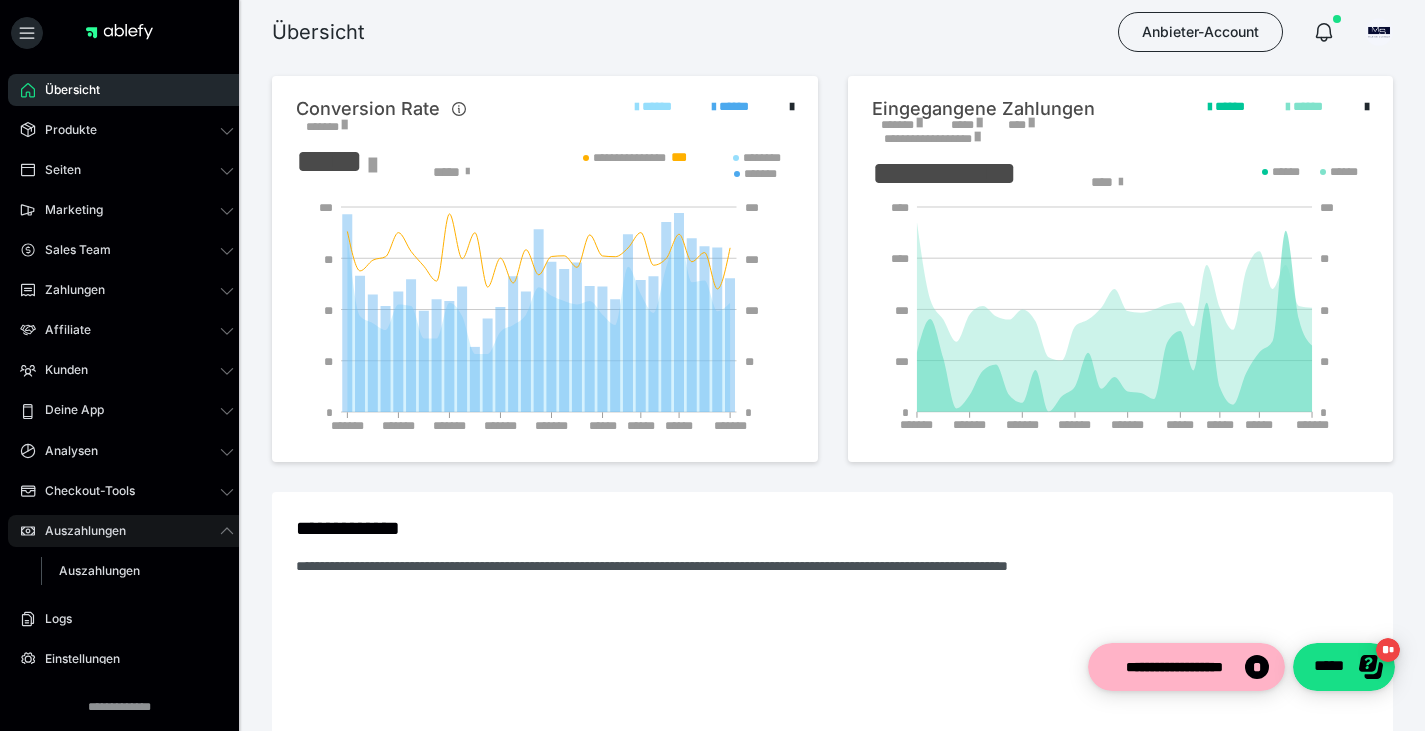 click on "Auszahlungen" at bounding box center [99, 570] 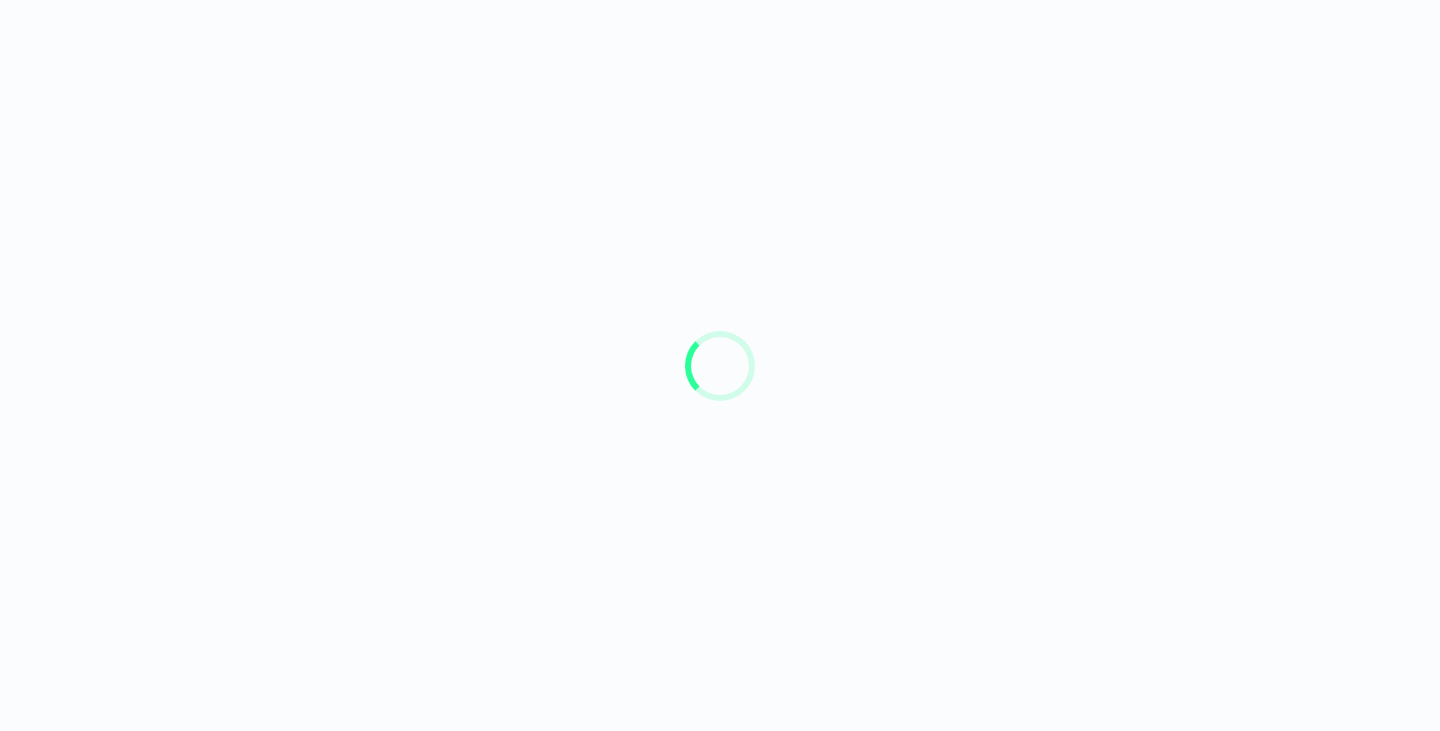 scroll, scrollTop: 0, scrollLeft: 0, axis: both 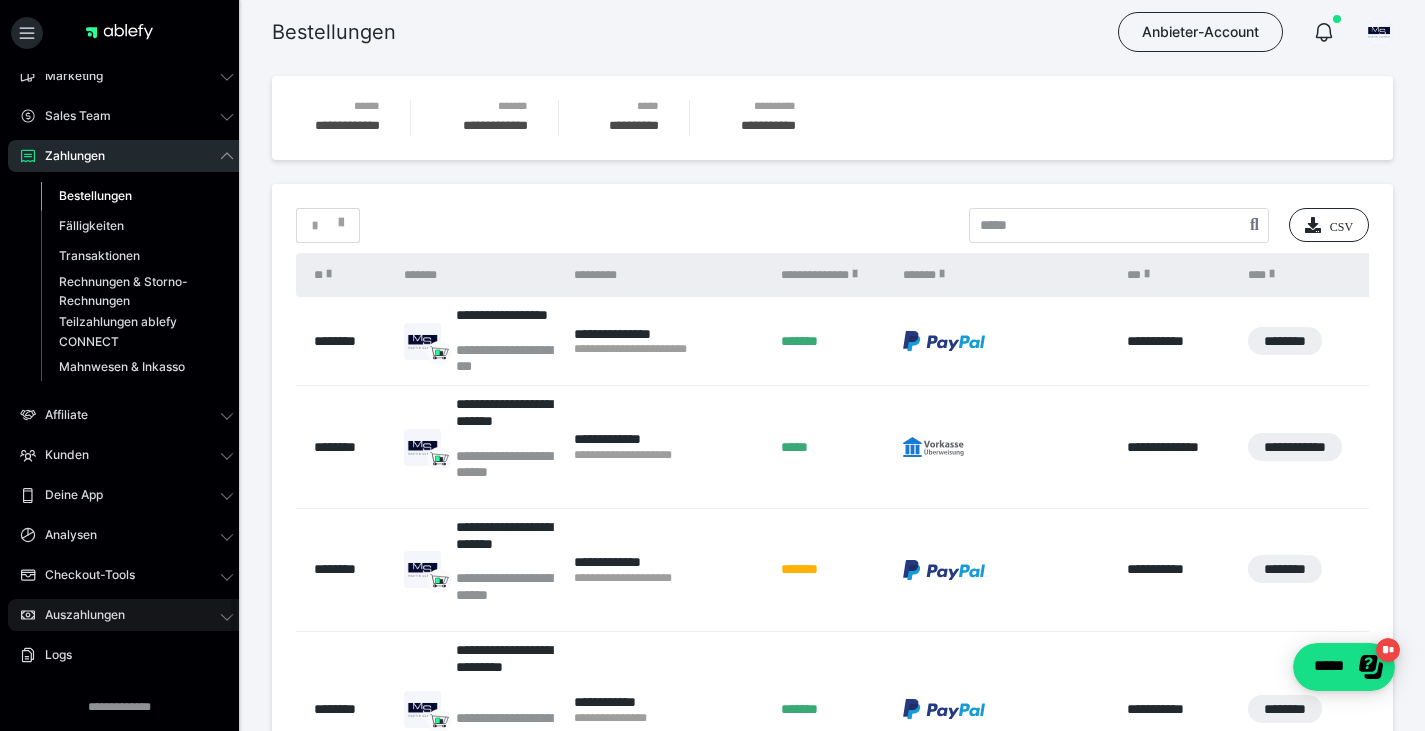 click on "Auszahlungen" at bounding box center [78, 615] 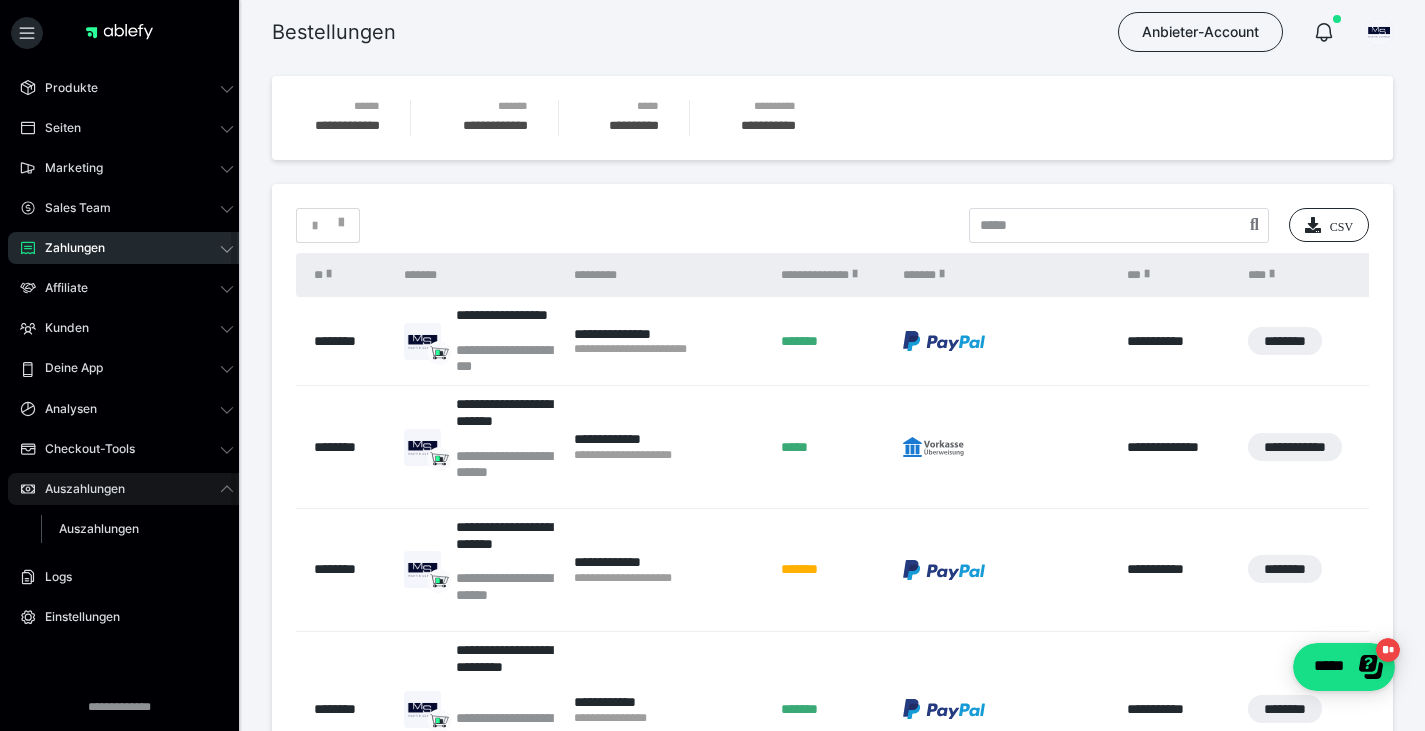 scroll, scrollTop: 56, scrollLeft: 0, axis: vertical 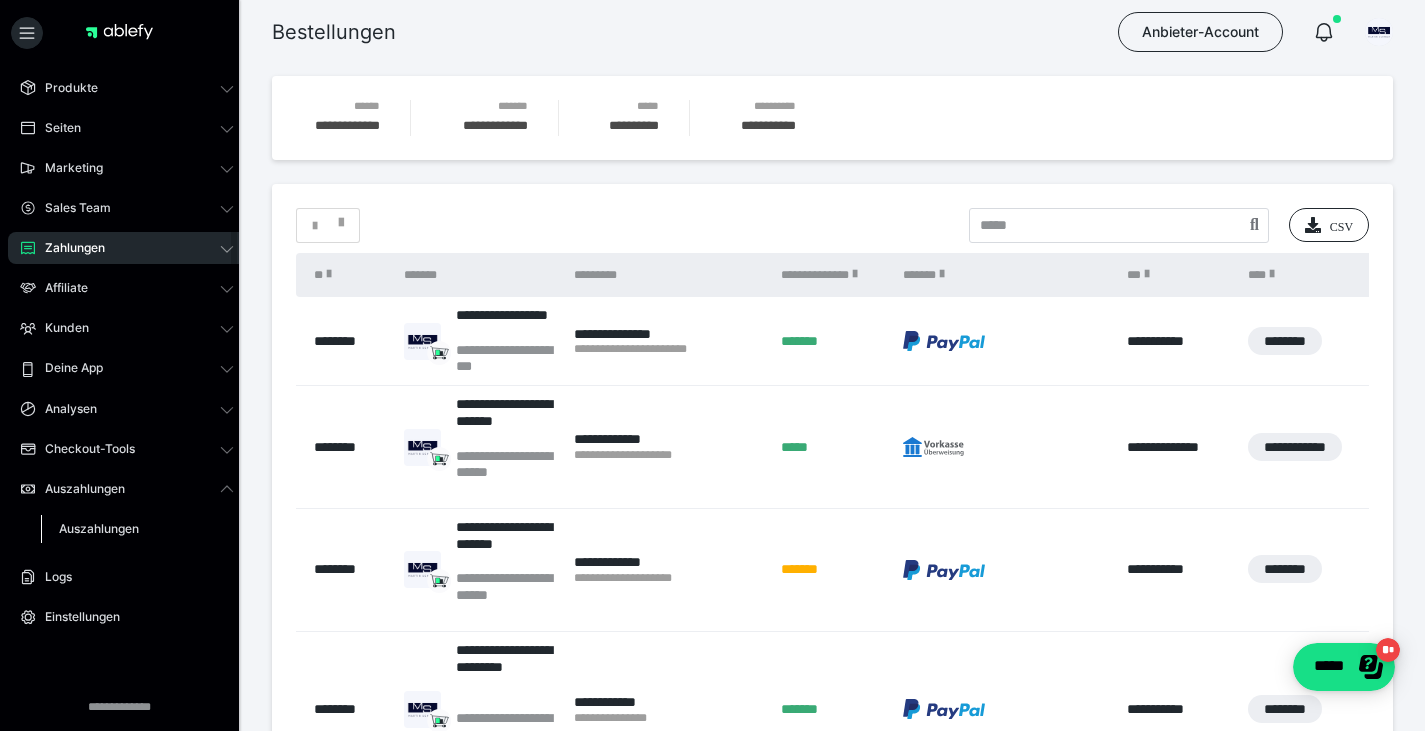 click on "Auszahlungen" at bounding box center [99, 528] 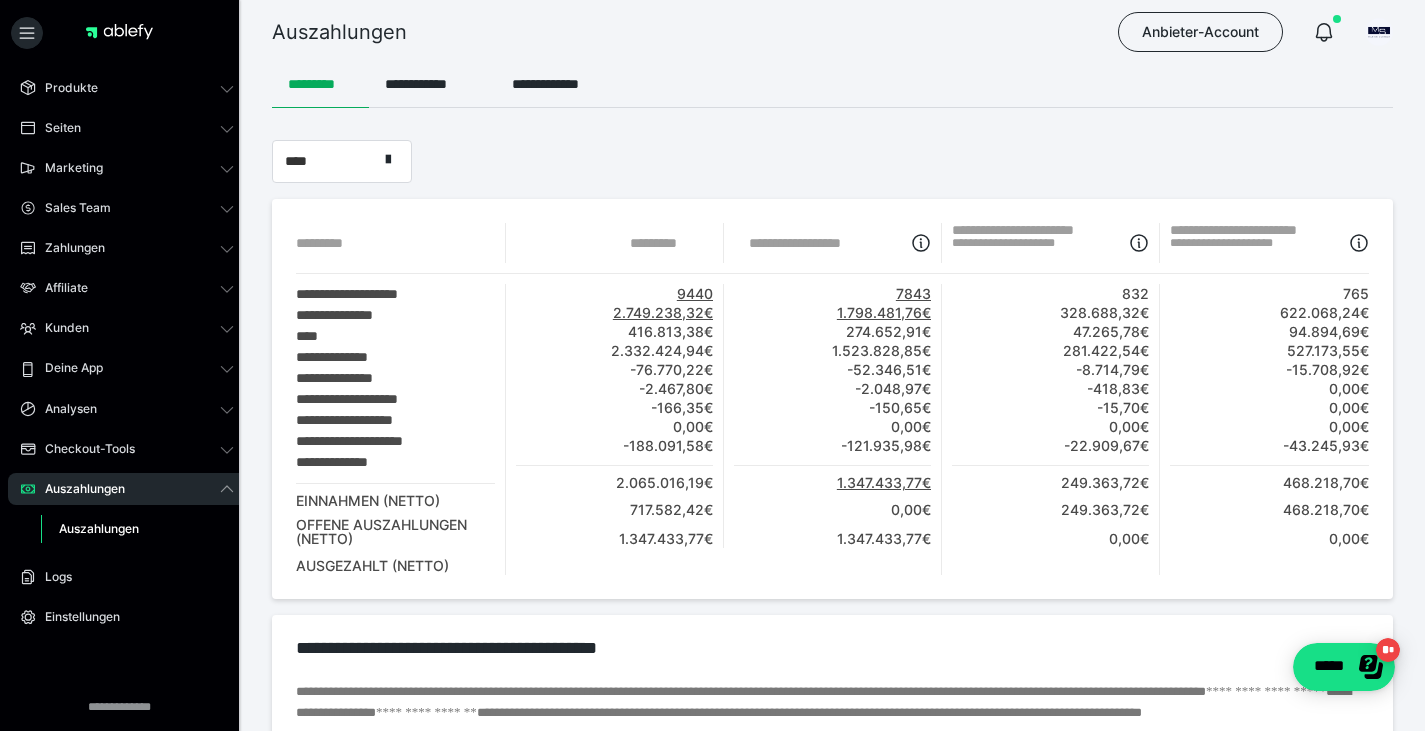 click at bounding box center [119, 37] 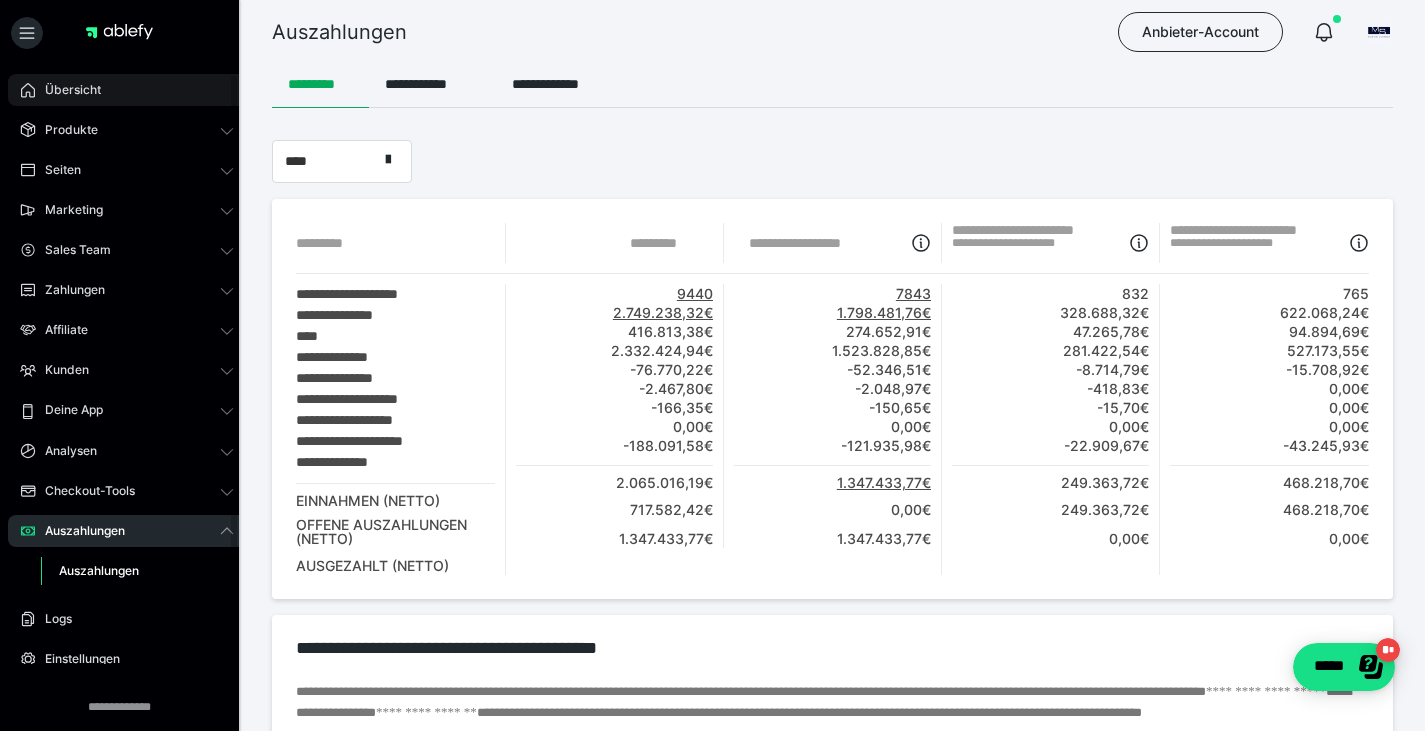 click on "Übersicht" at bounding box center [127, 90] 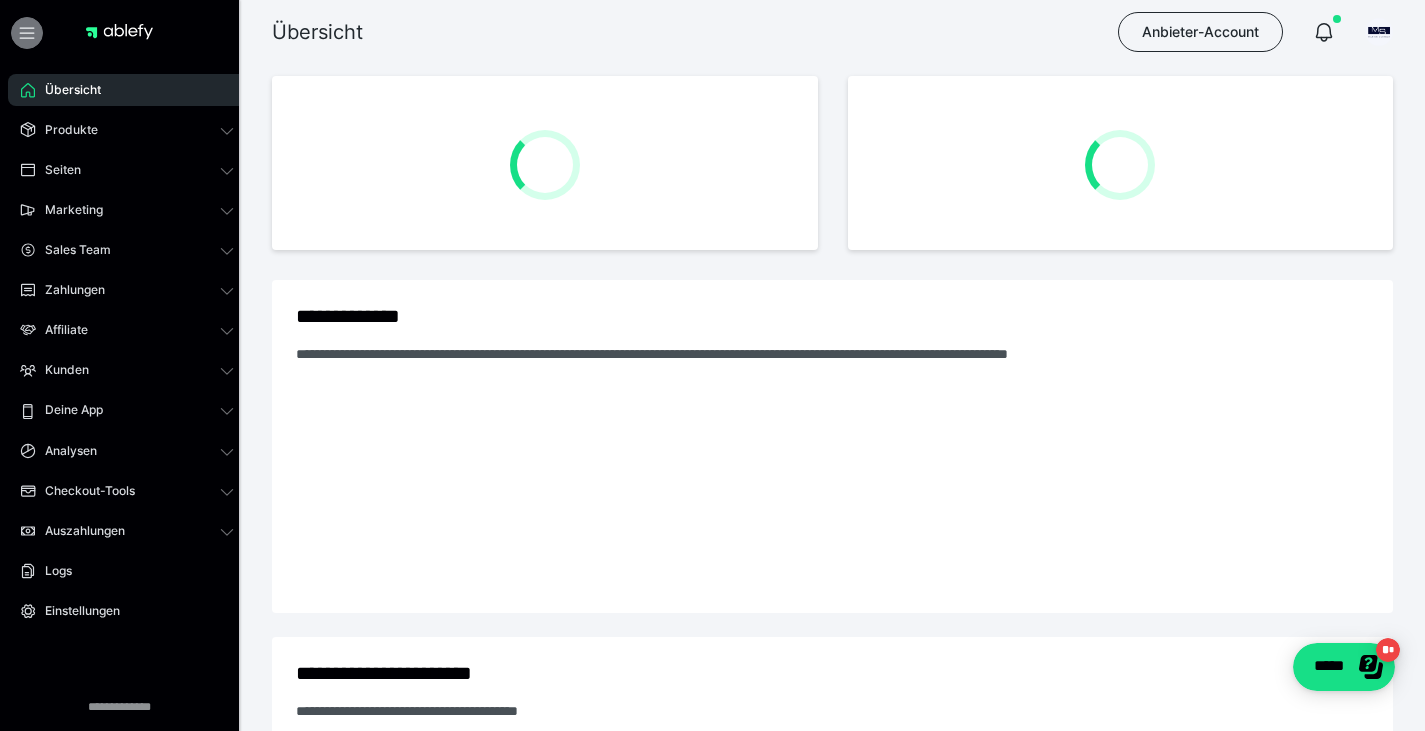 click at bounding box center (27, 33) 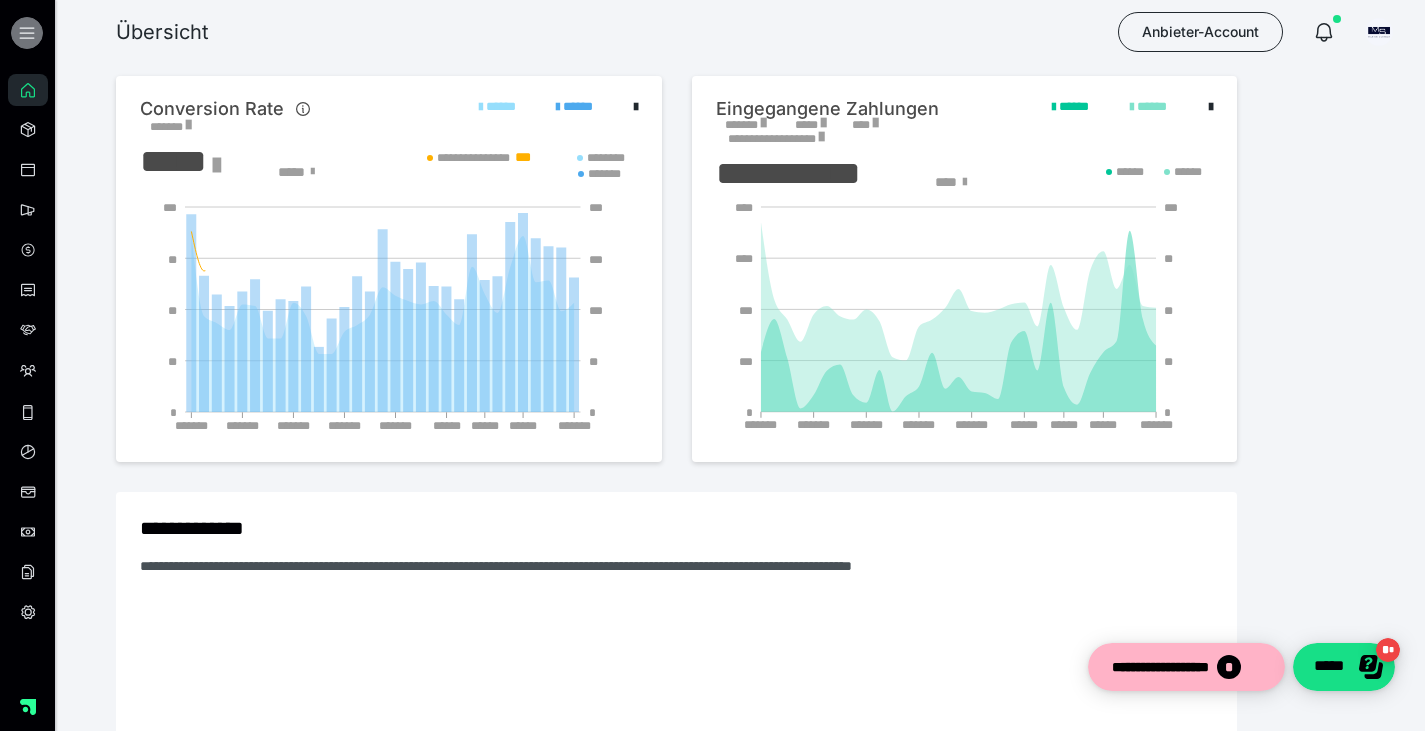 scroll, scrollTop: 0, scrollLeft: 0, axis: both 